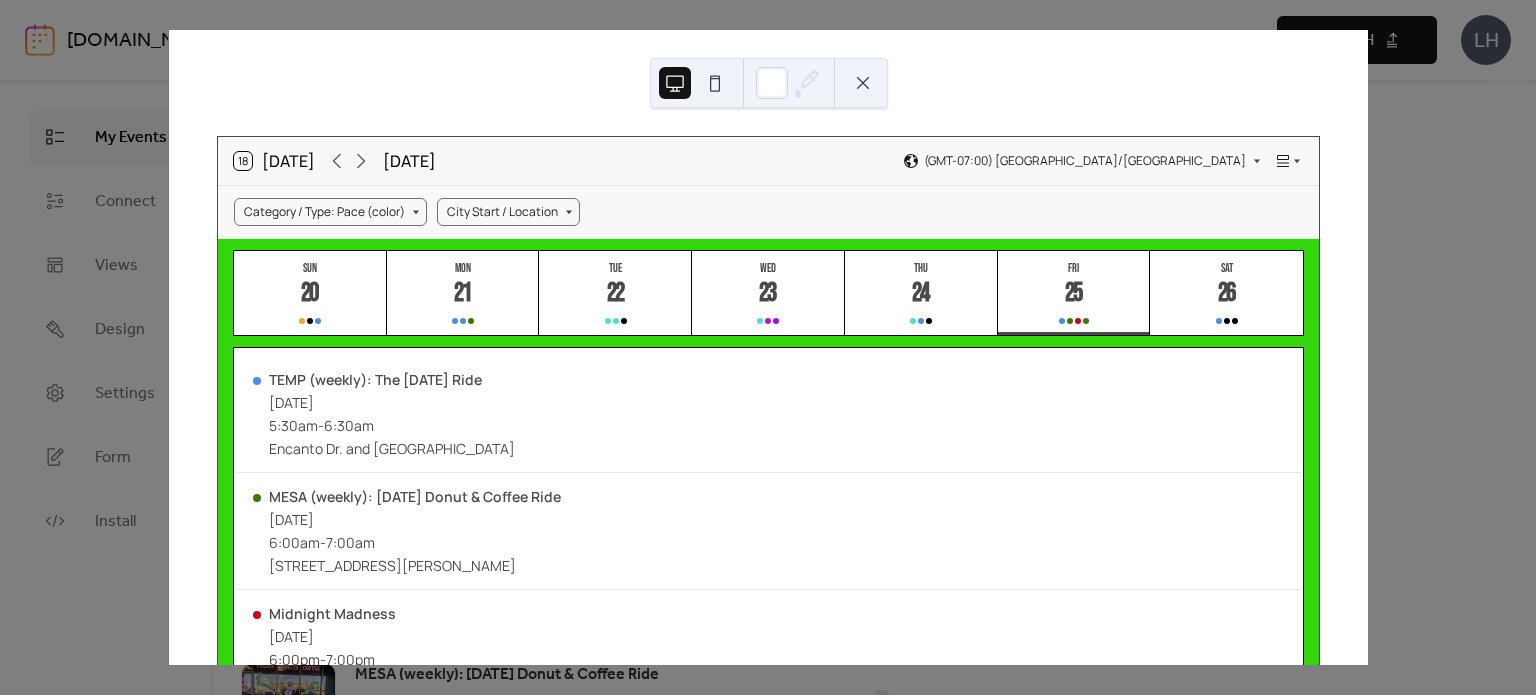 scroll, scrollTop: 0, scrollLeft: 0, axis: both 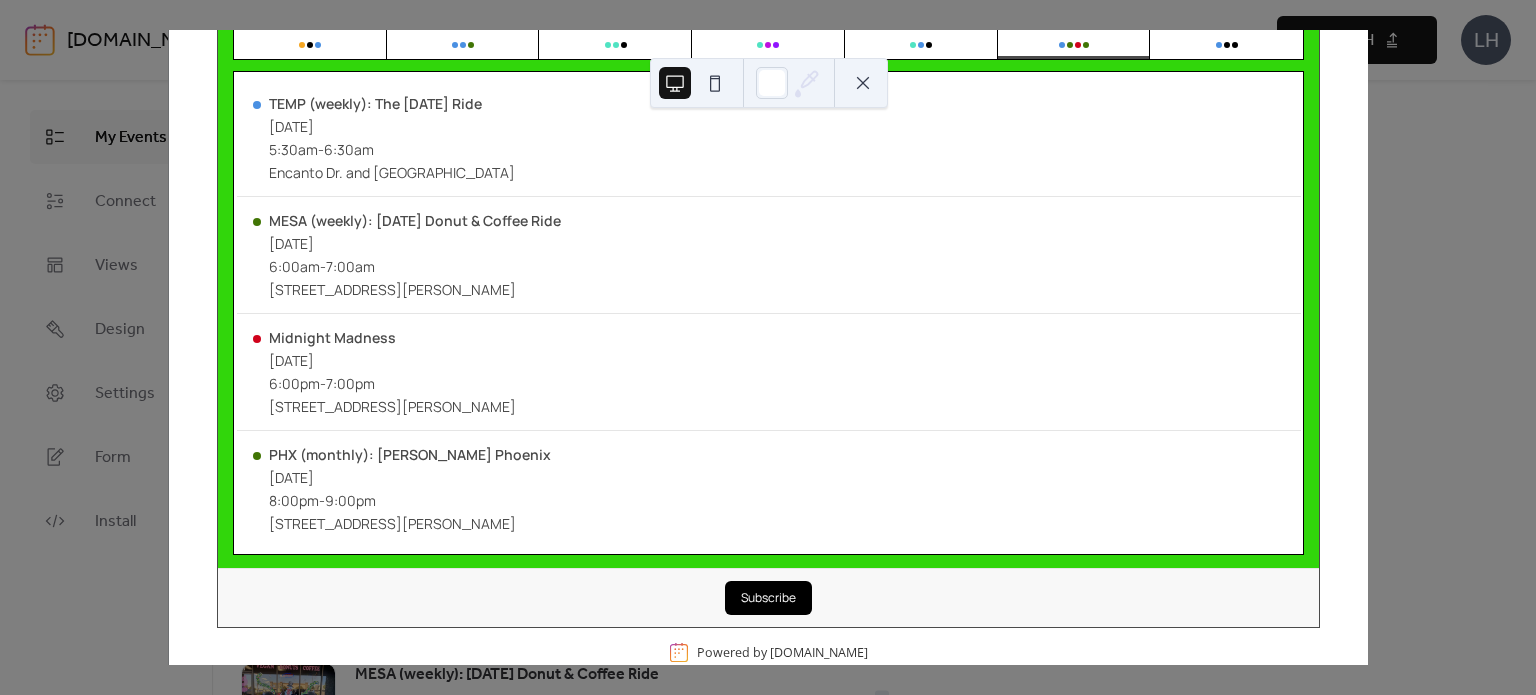 click at bounding box center [863, 83] 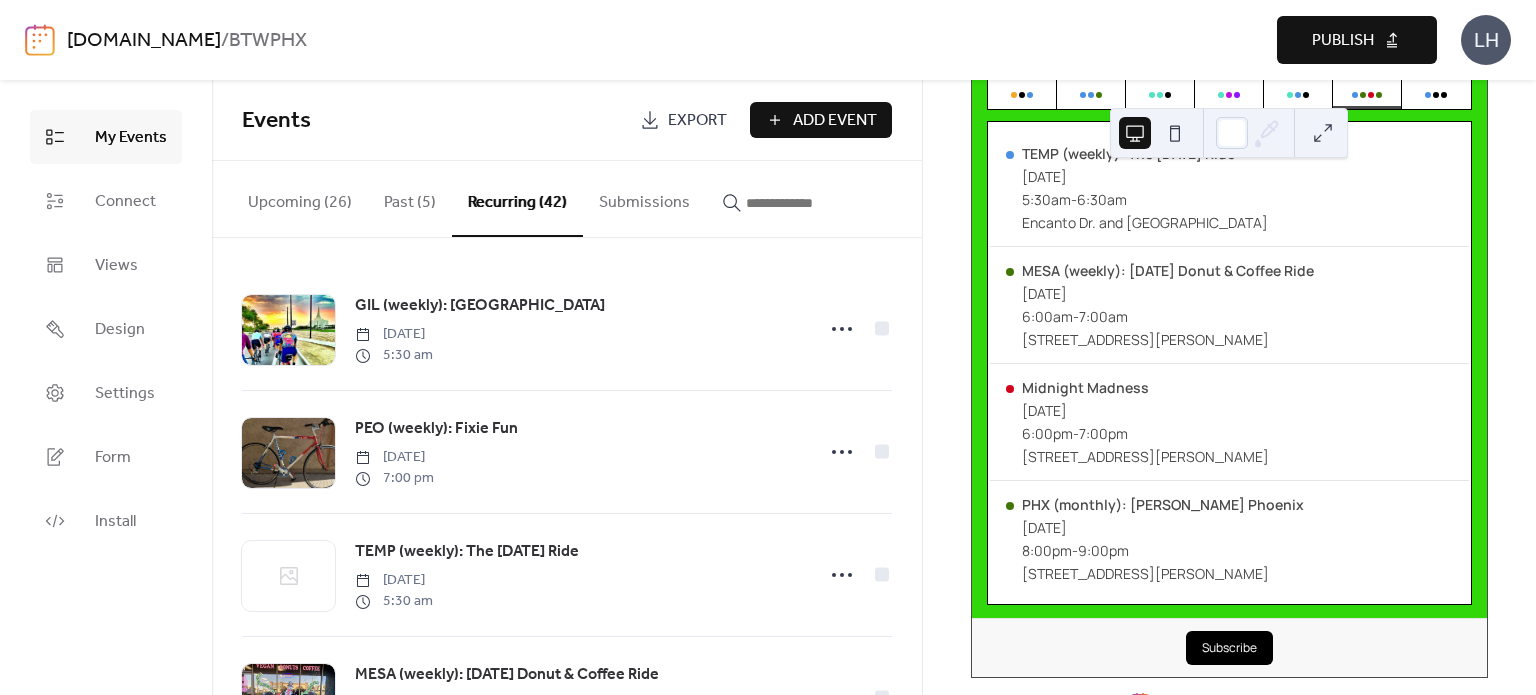 scroll, scrollTop: 312, scrollLeft: 0, axis: vertical 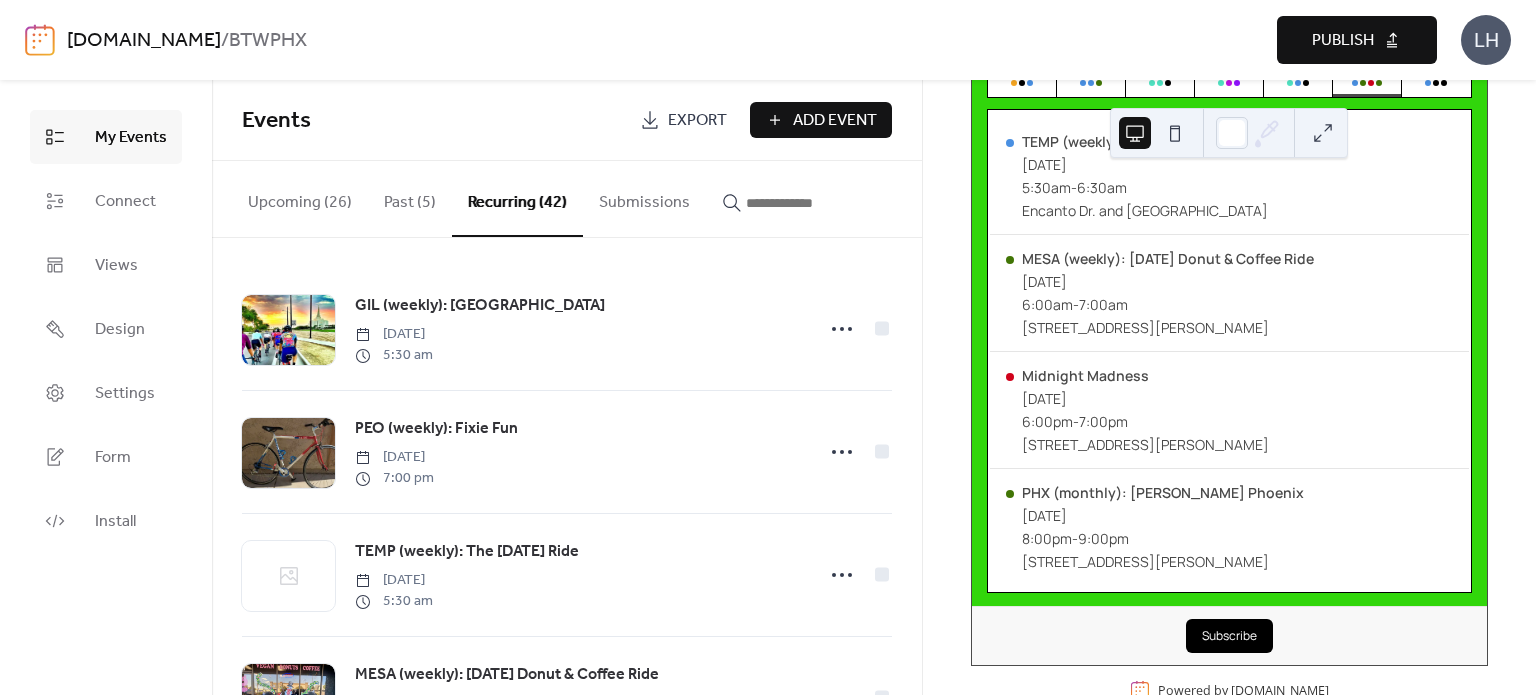 click on "[DOMAIN_NAME]" at bounding box center [144, 41] 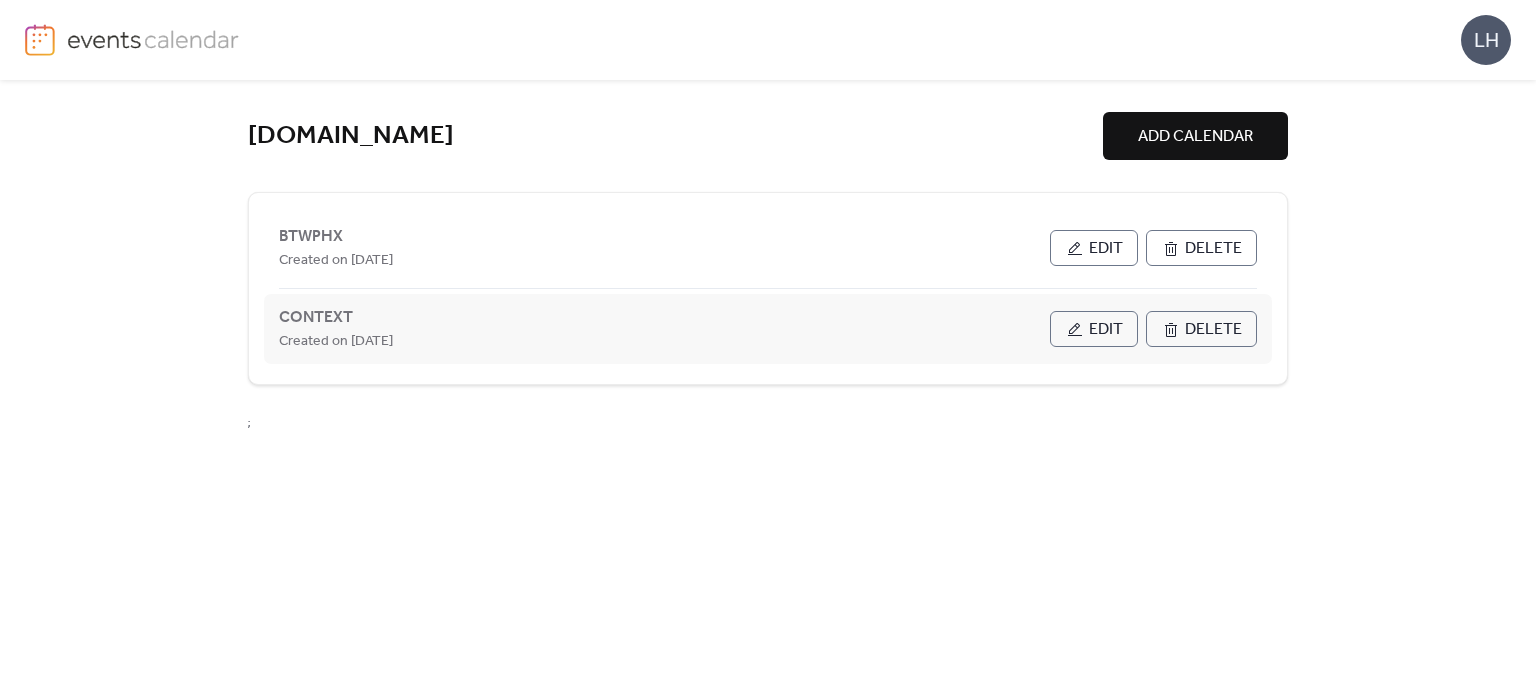 click on "Edit" at bounding box center (1106, 330) 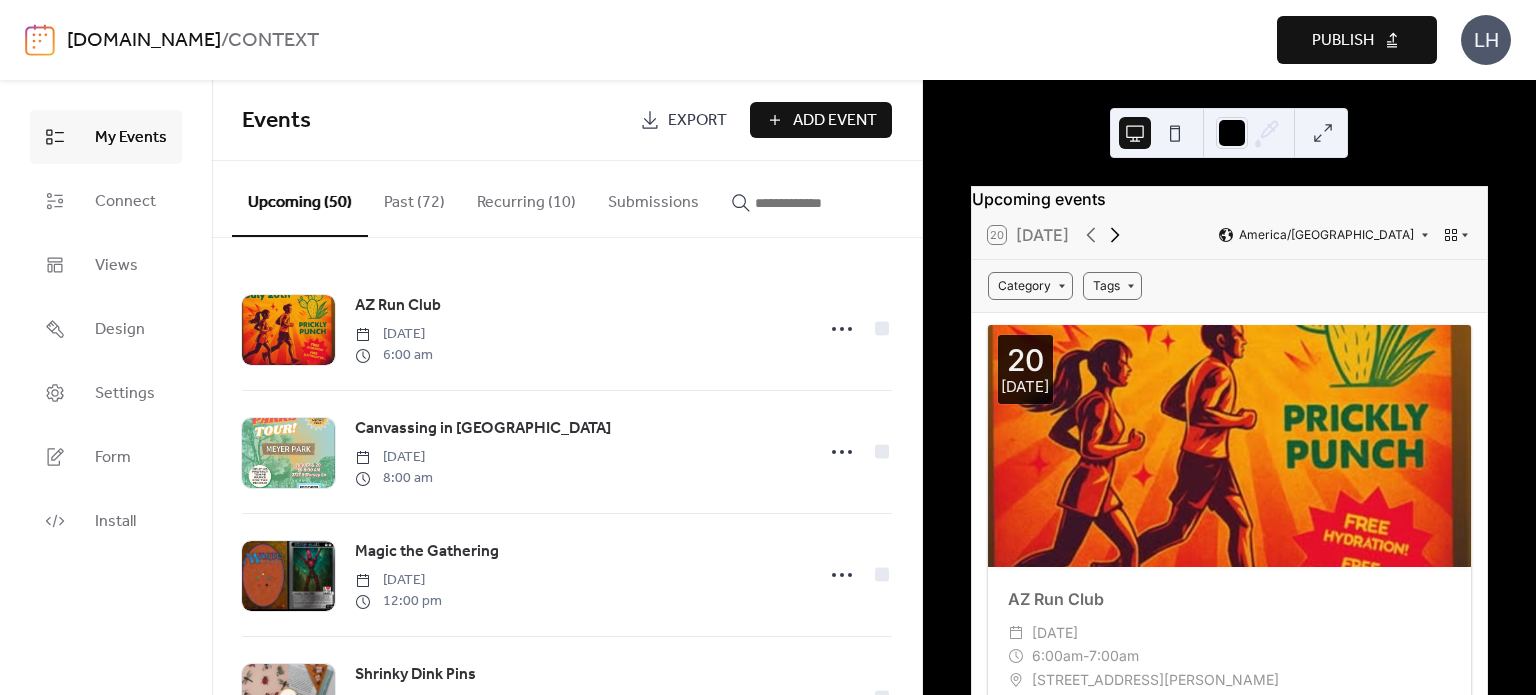 click 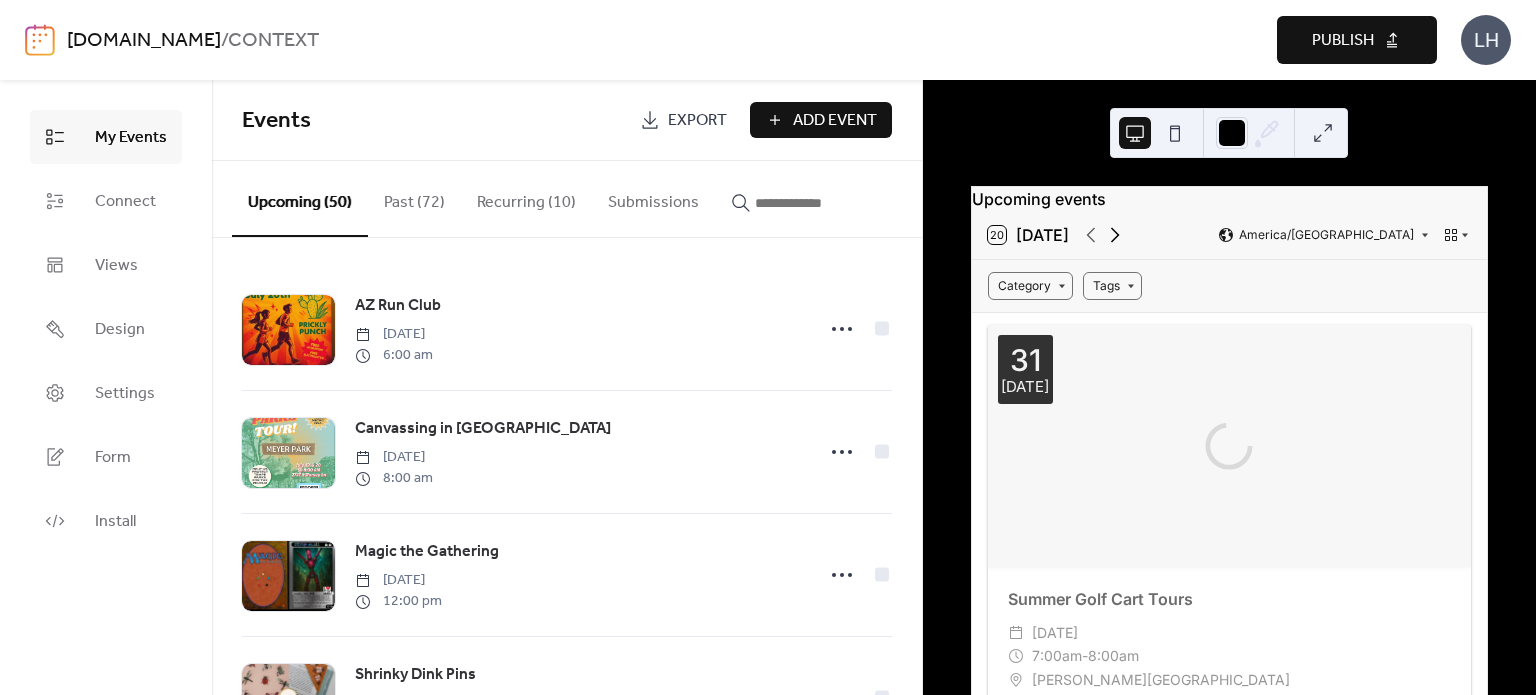 click 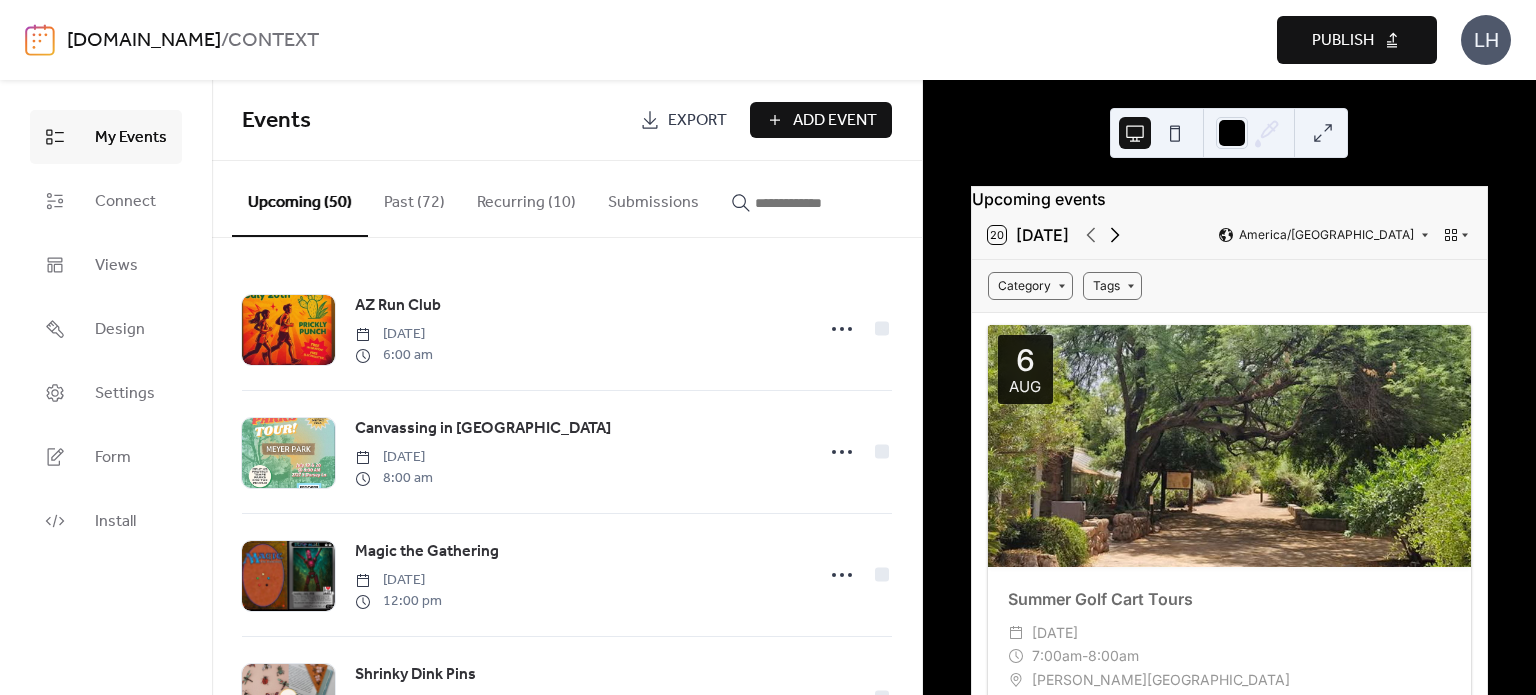 click 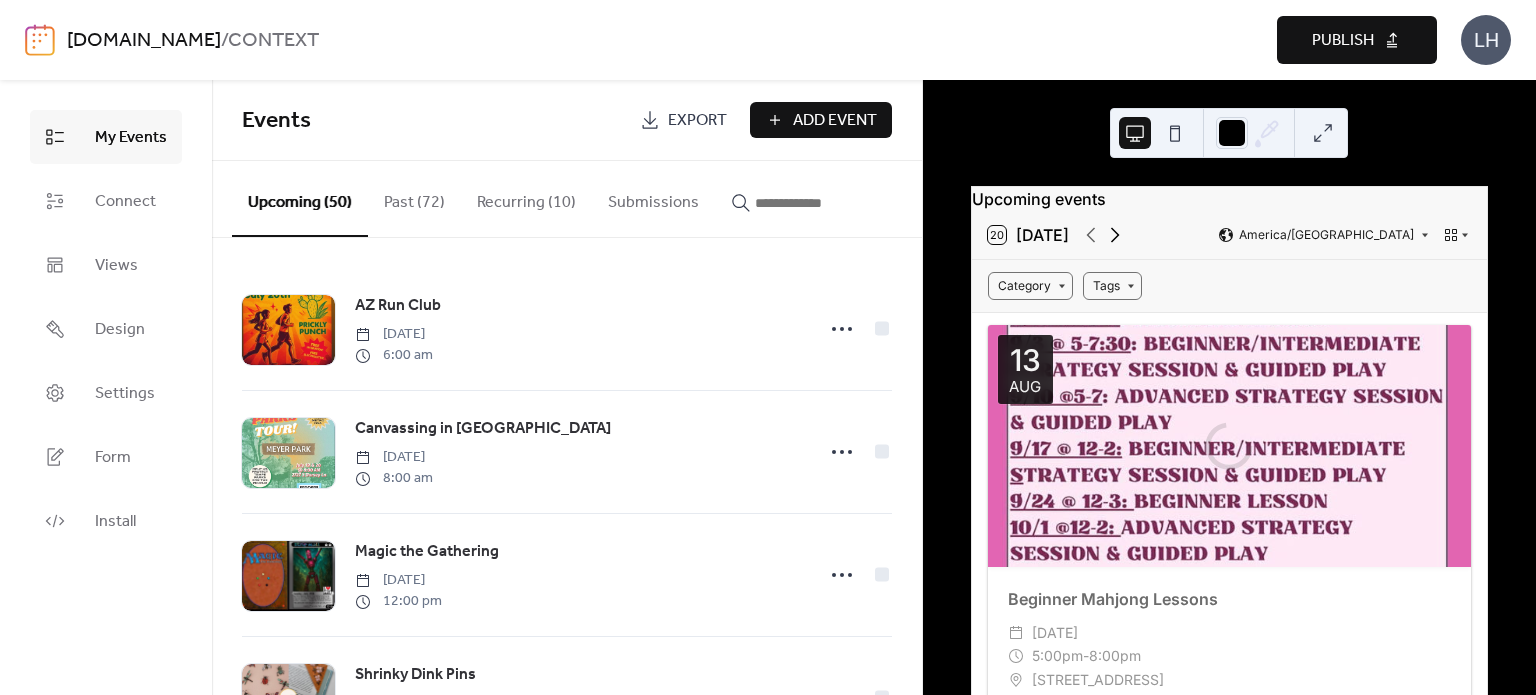 click 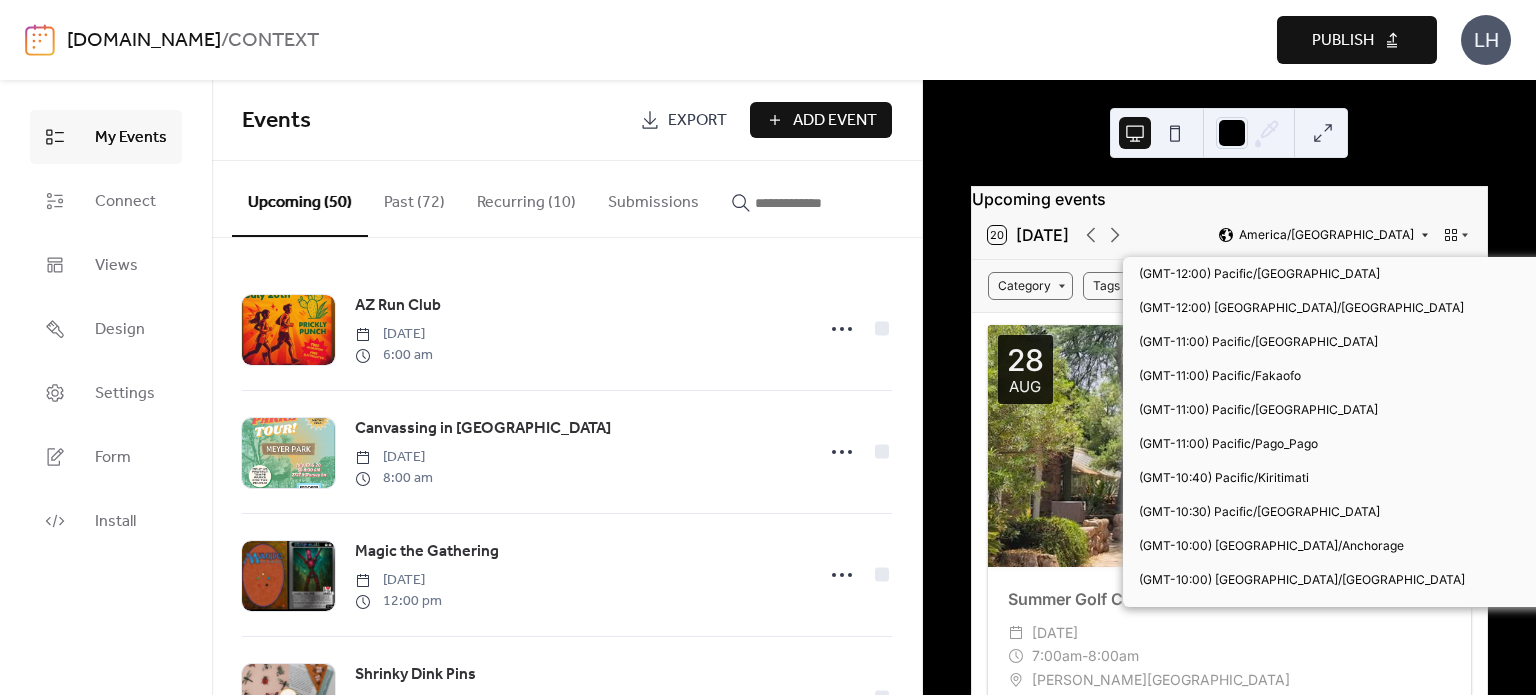 click on "America/[GEOGRAPHIC_DATA]" at bounding box center (1326, 235) 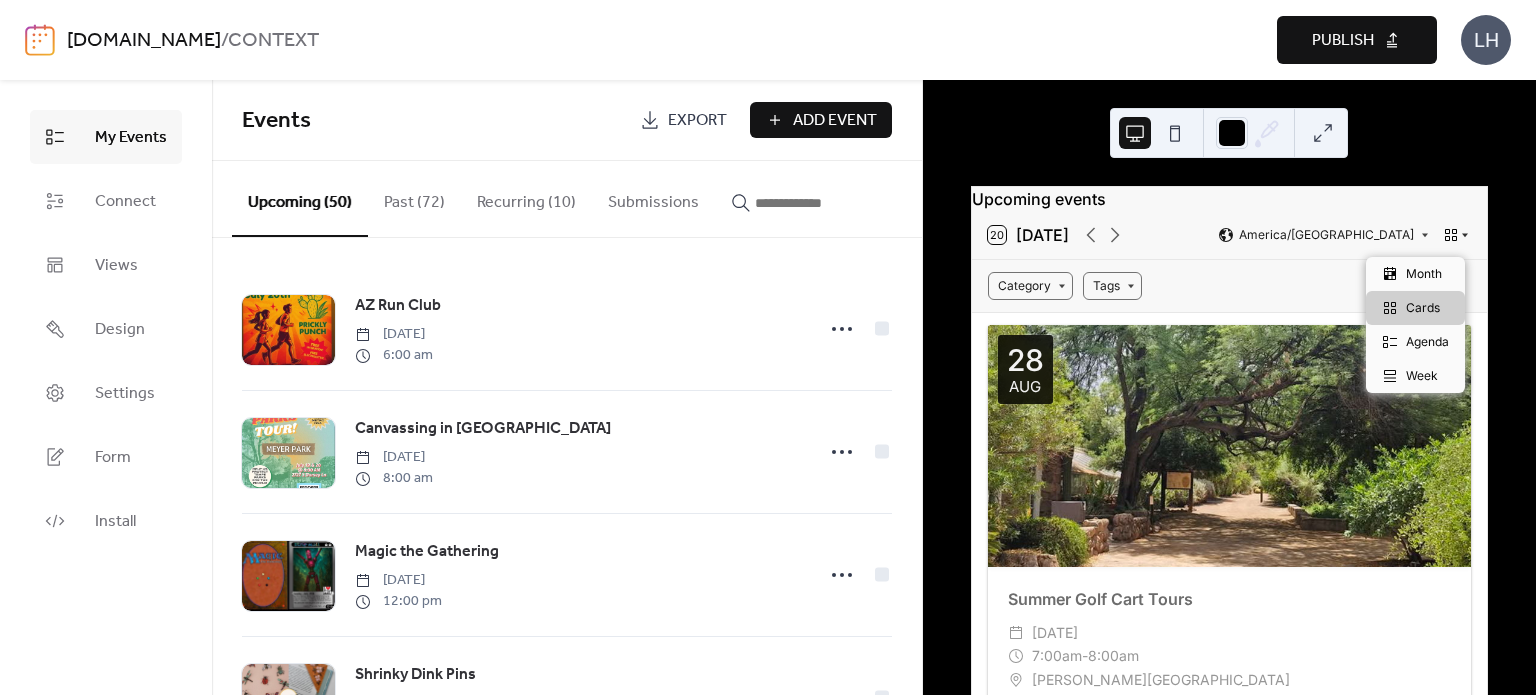 click 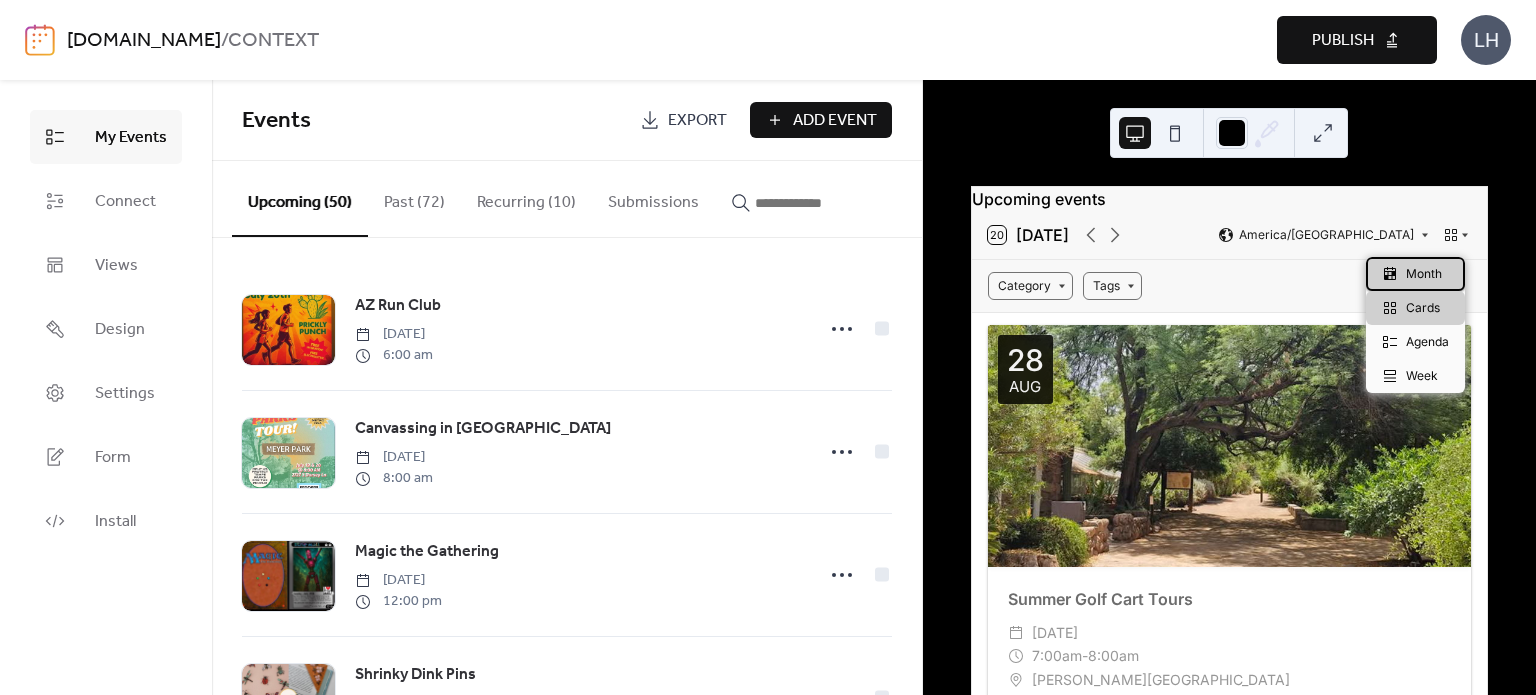 click on "Month" at bounding box center (1424, 274) 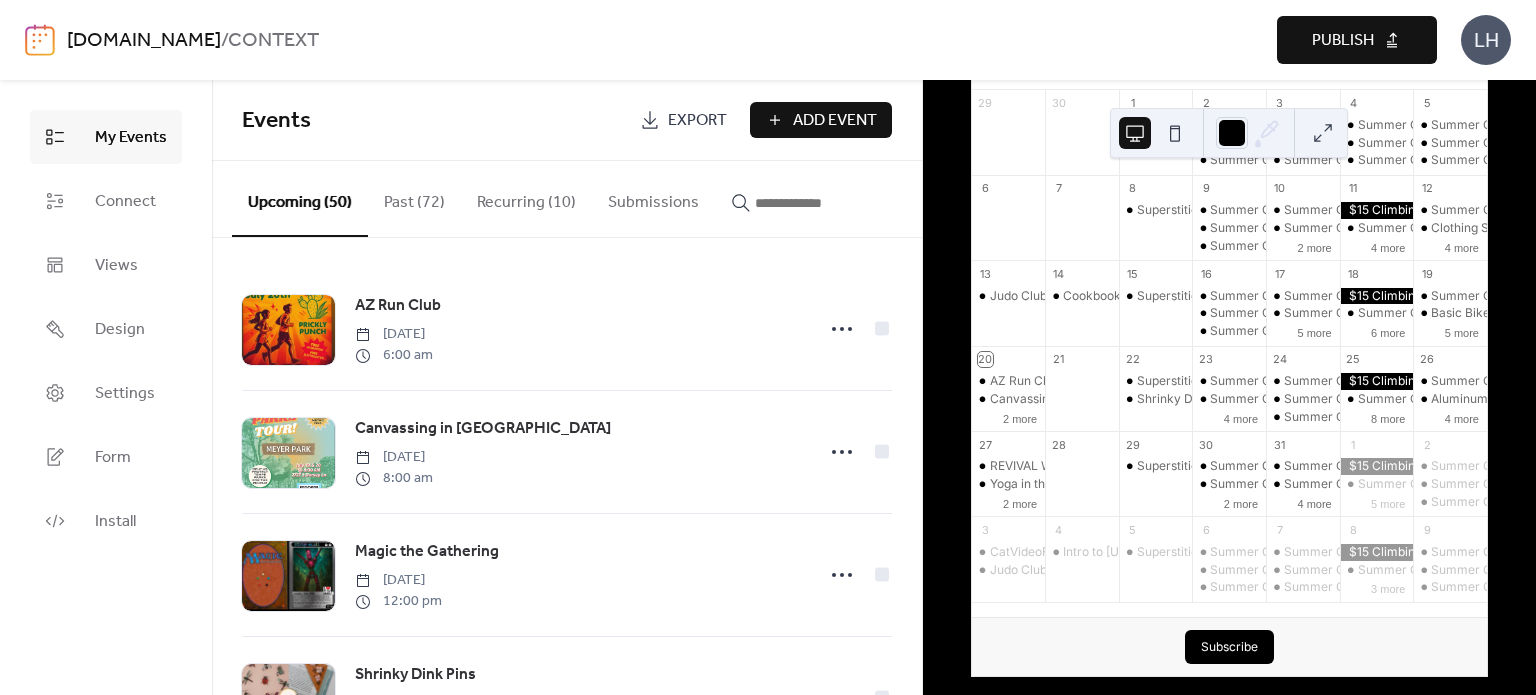 scroll, scrollTop: 264, scrollLeft: 0, axis: vertical 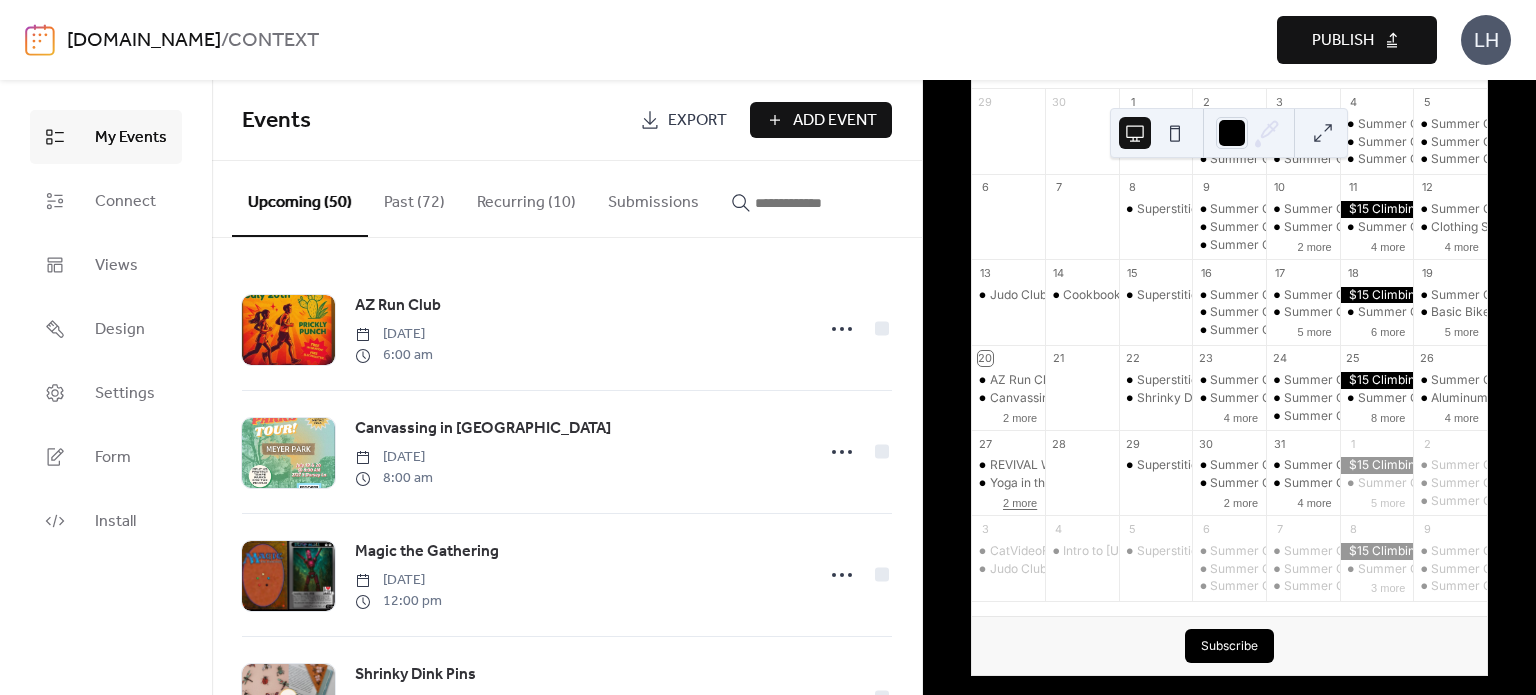 click on "2 more" at bounding box center (1020, 501) 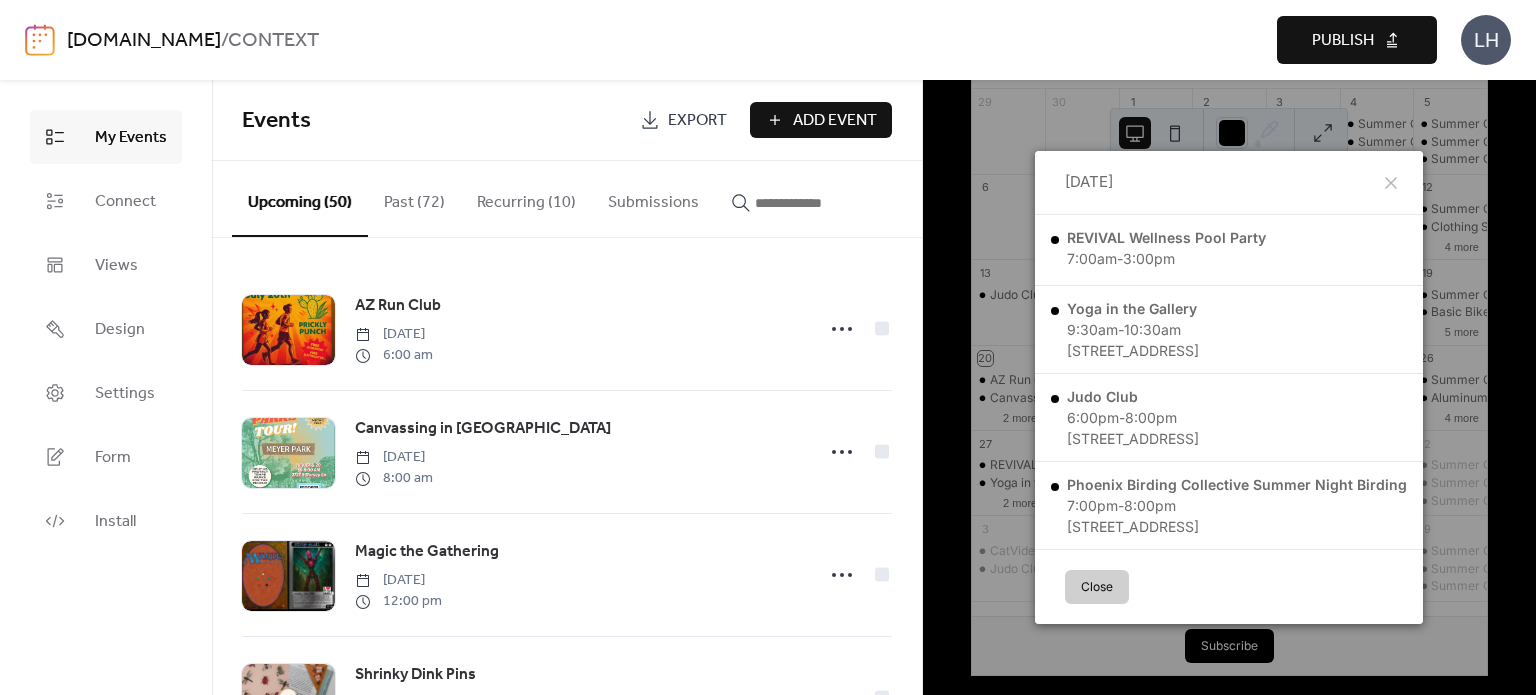 click on "Add Event" at bounding box center [835, 121] 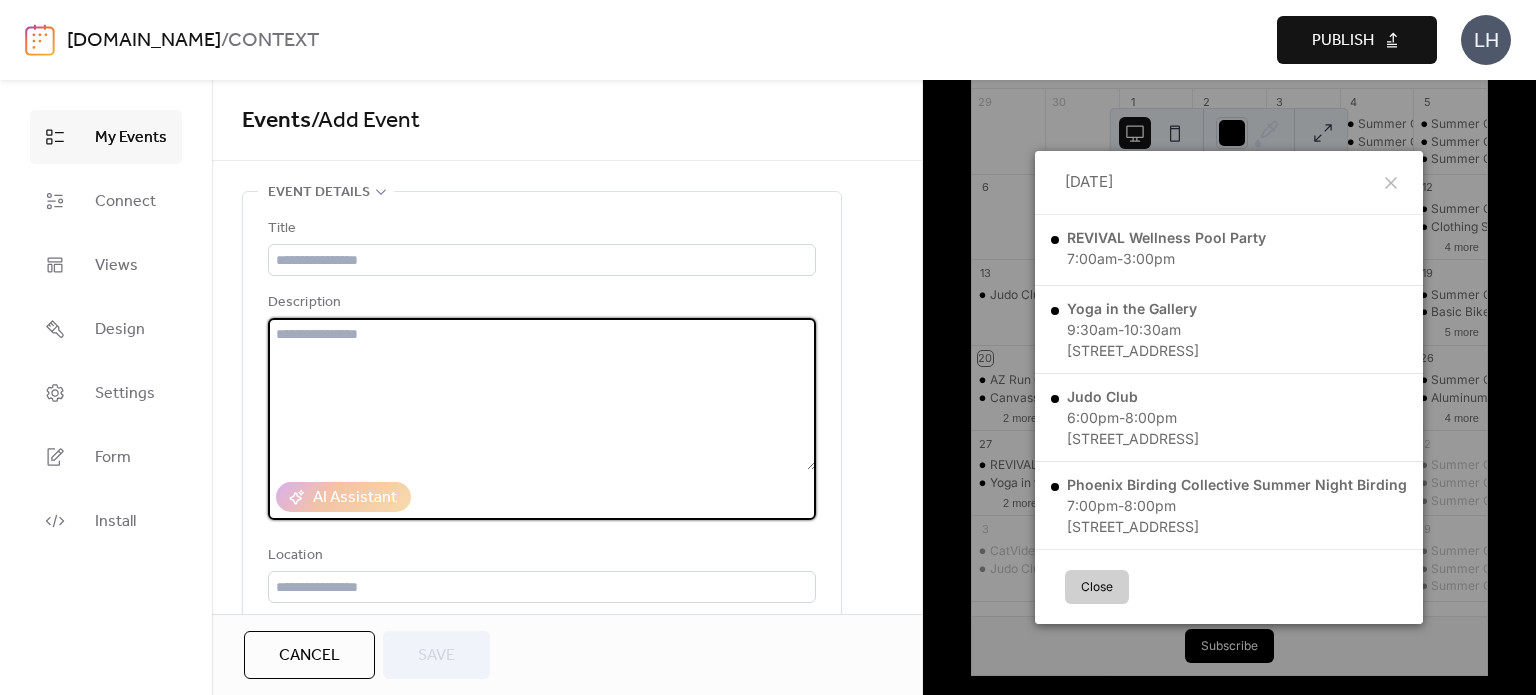 click at bounding box center (542, 394) 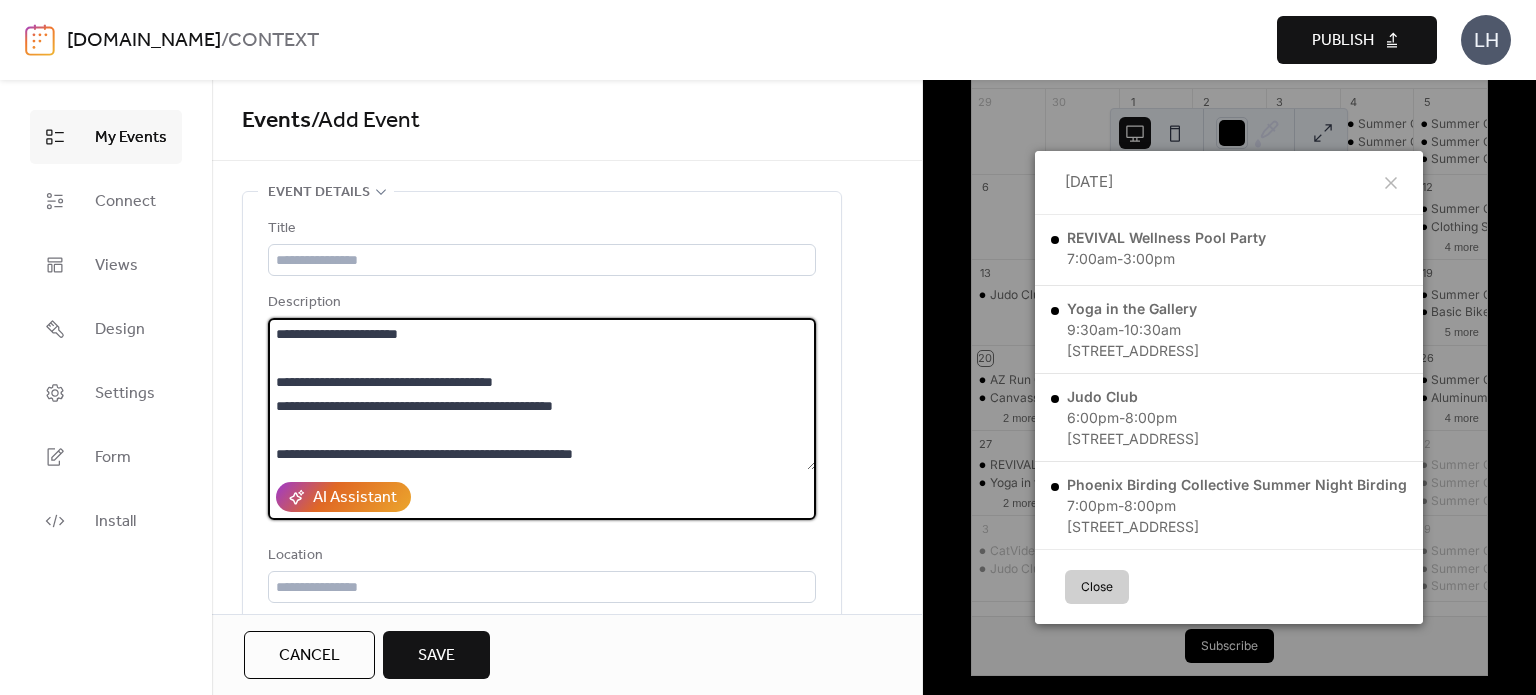 scroll, scrollTop: 0, scrollLeft: 0, axis: both 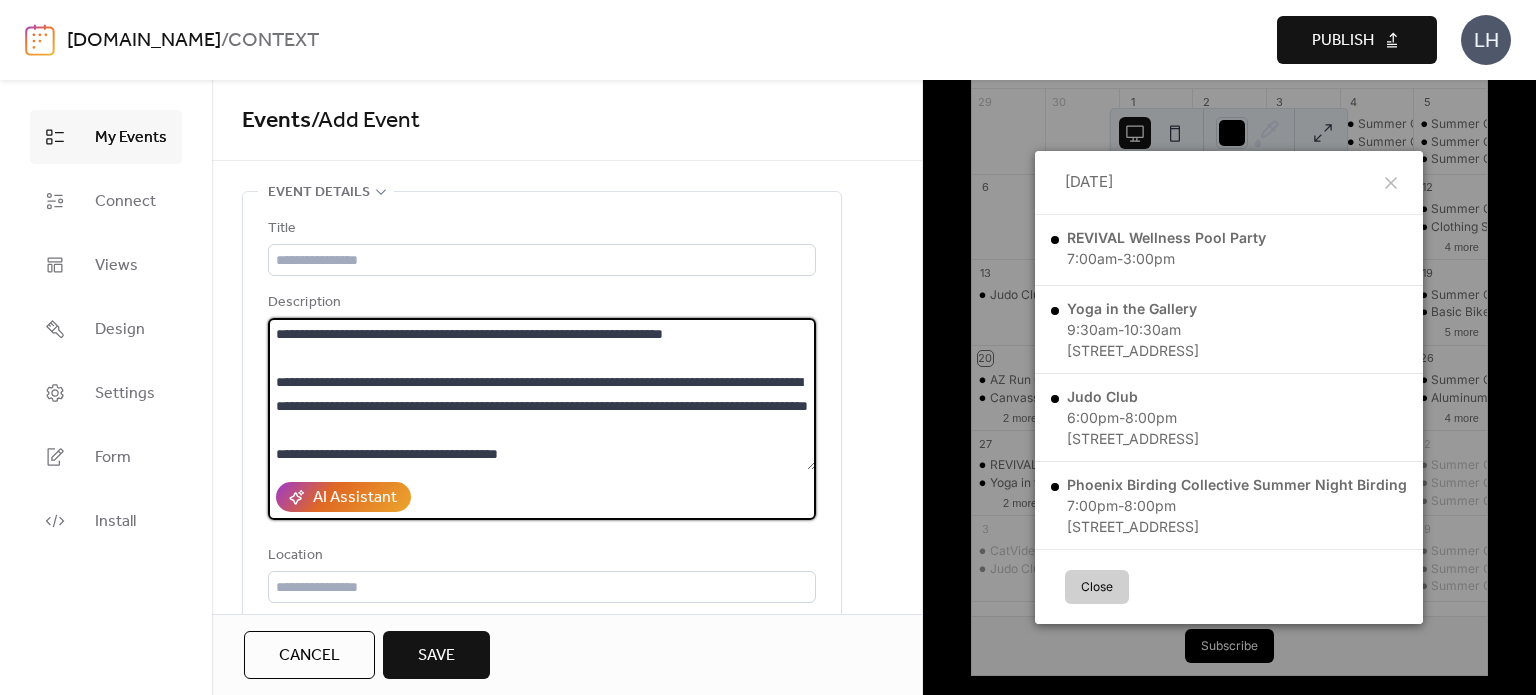 drag, startPoint x: 276, startPoint y: 331, endPoint x: 408, endPoint y: 328, distance: 132.03409 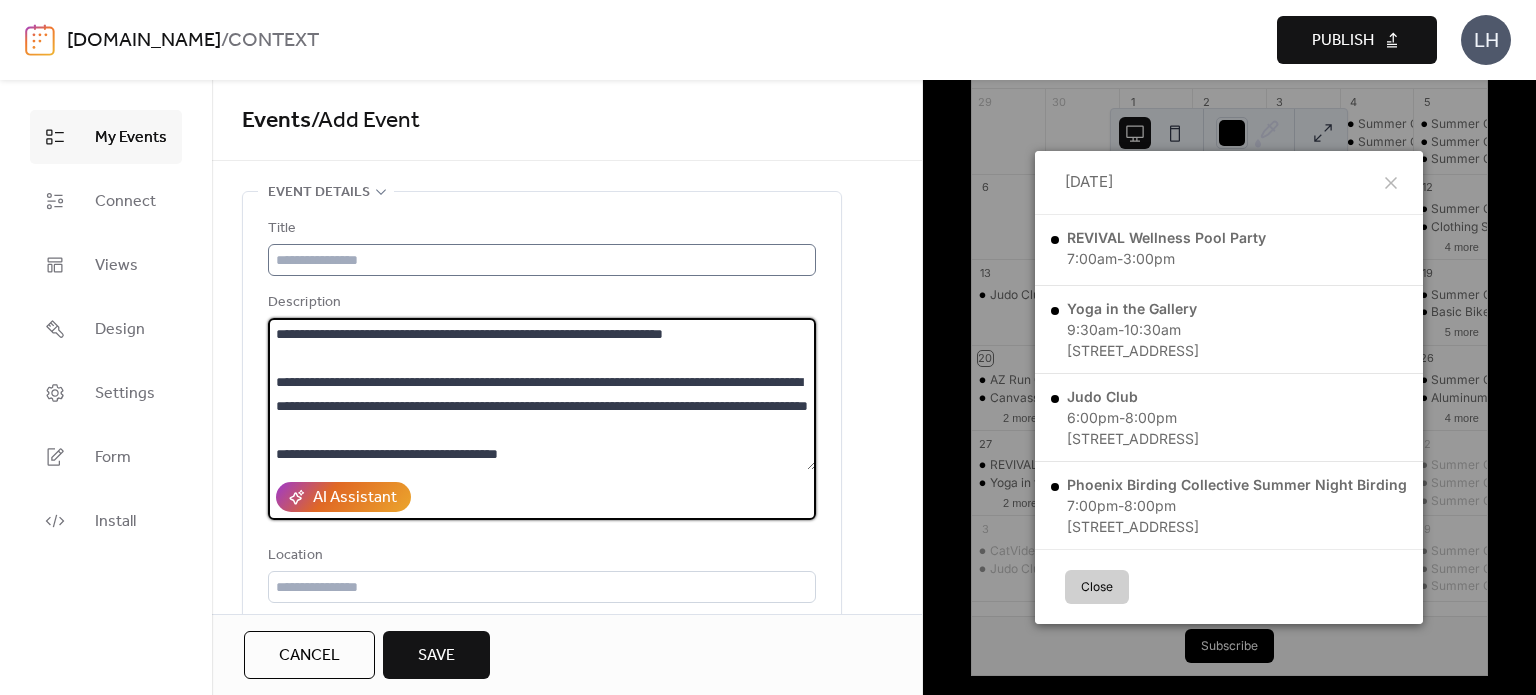 type on "**********" 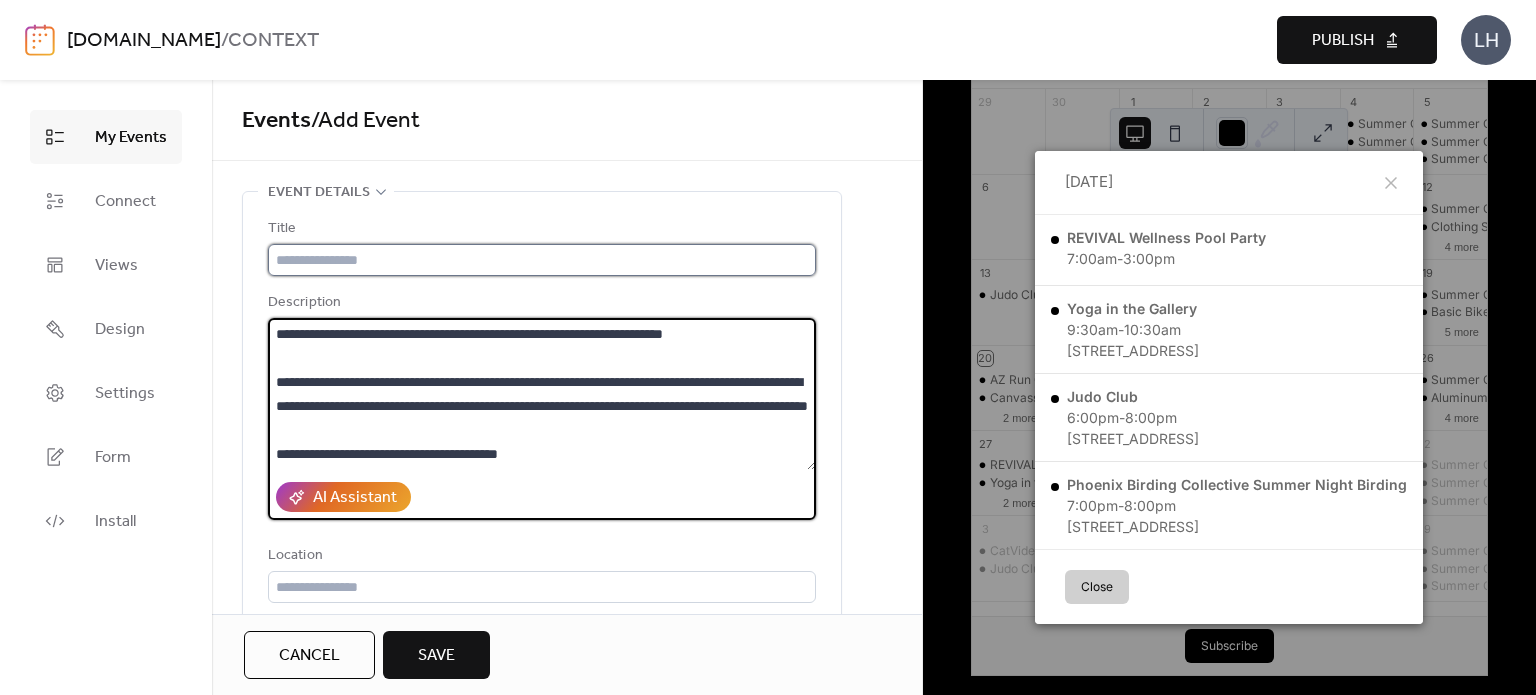 click at bounding box center (542, 260) 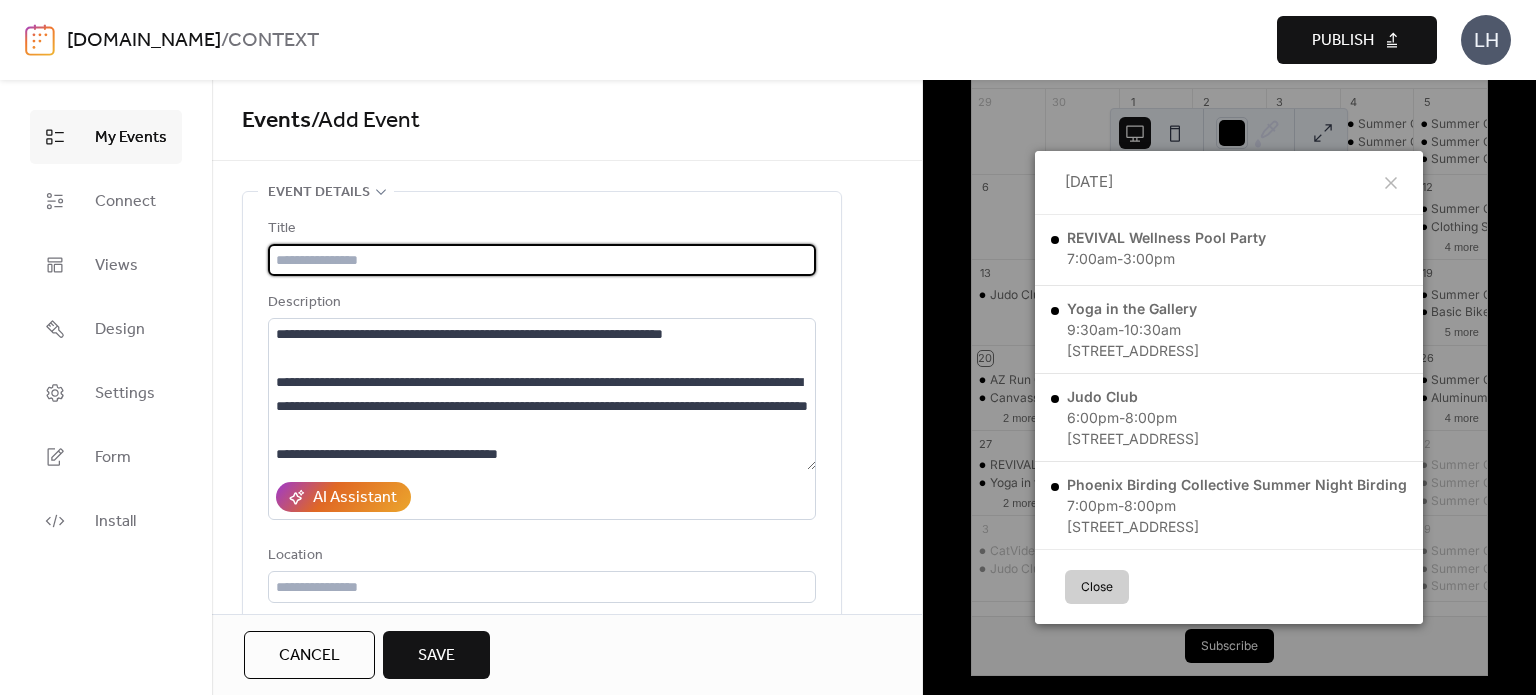 paste on "**********" 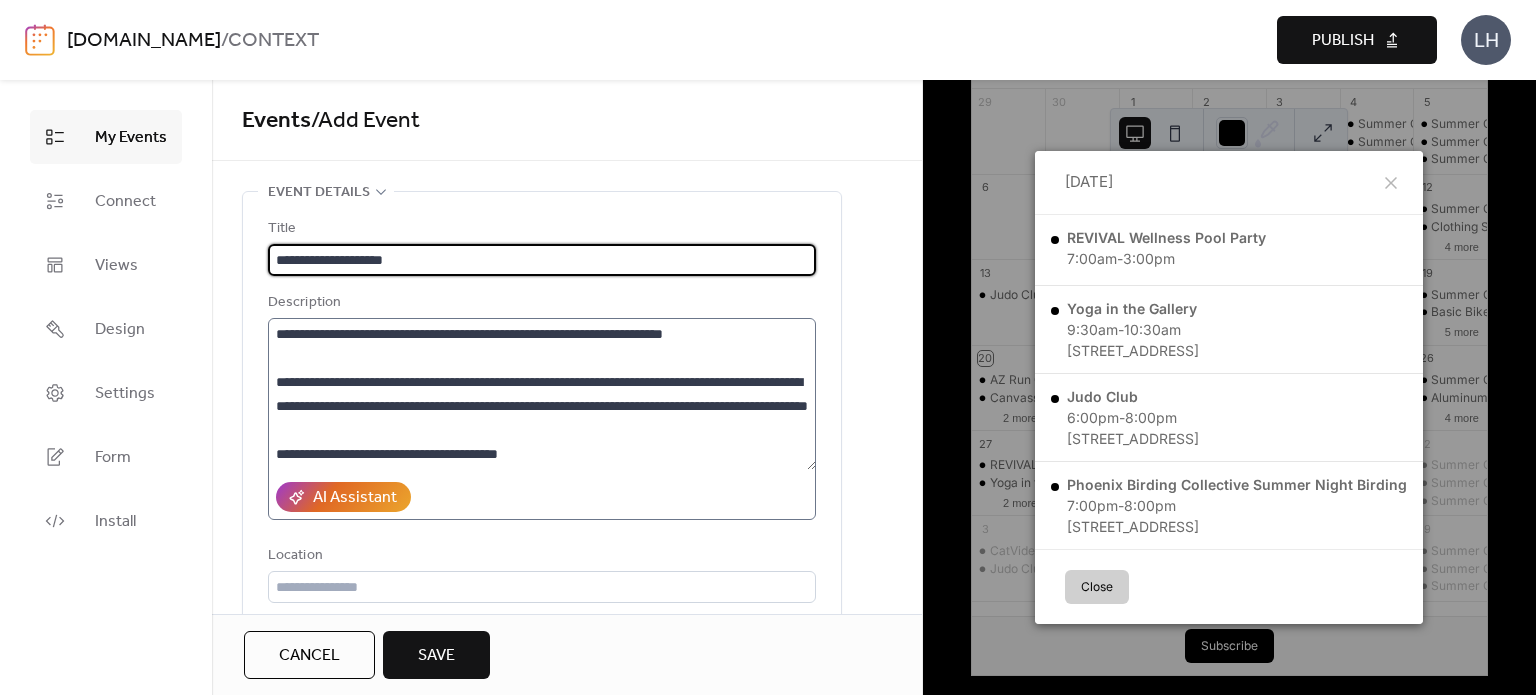 type on "**********" 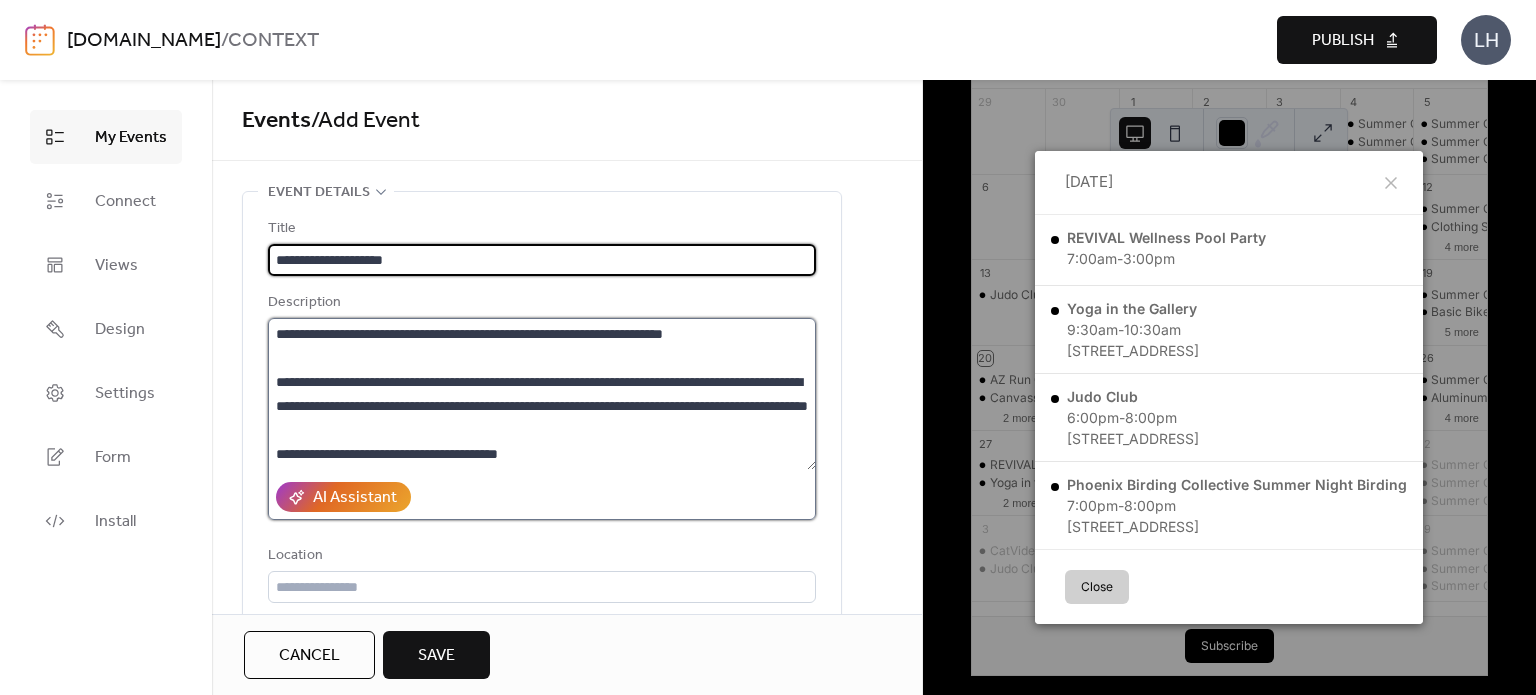 click on "**********" at bounding box center (542, 394) 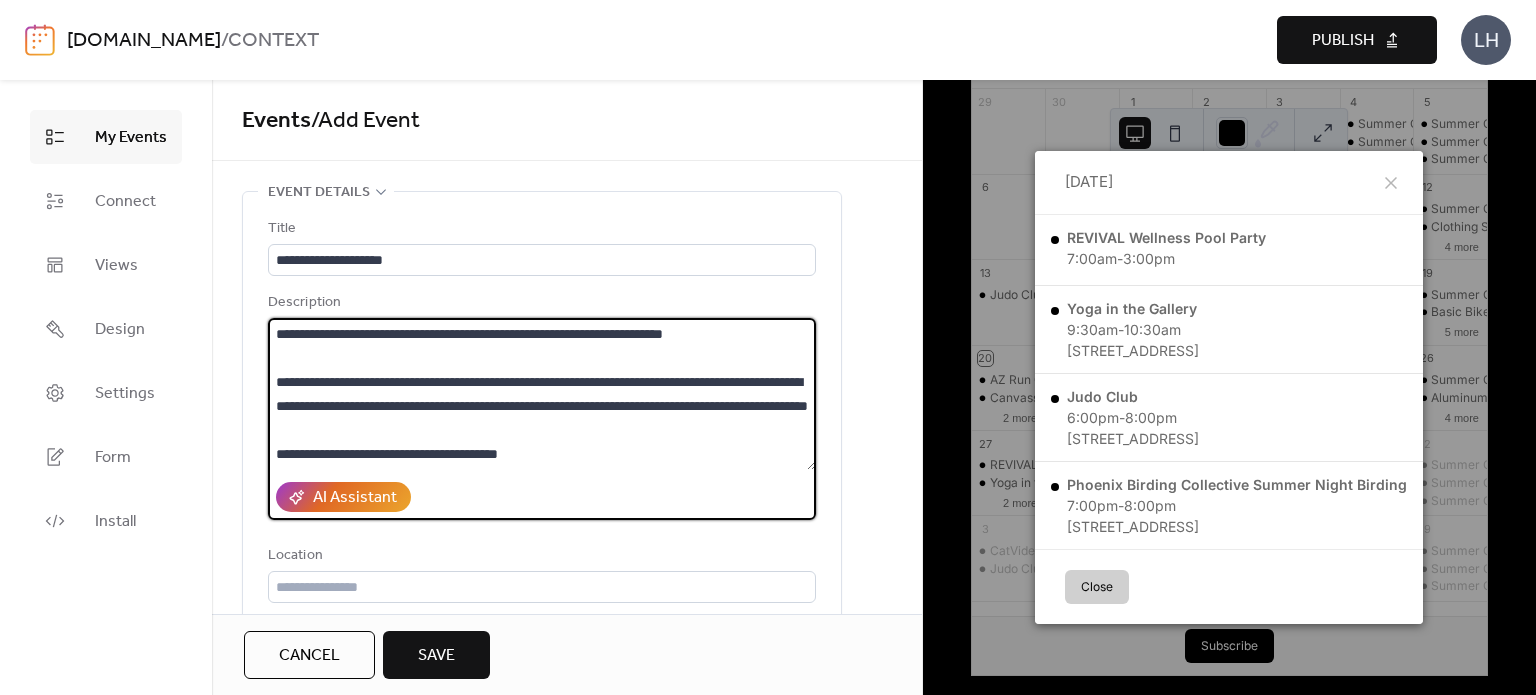 click on "**********" at bounding box center (542, 394) 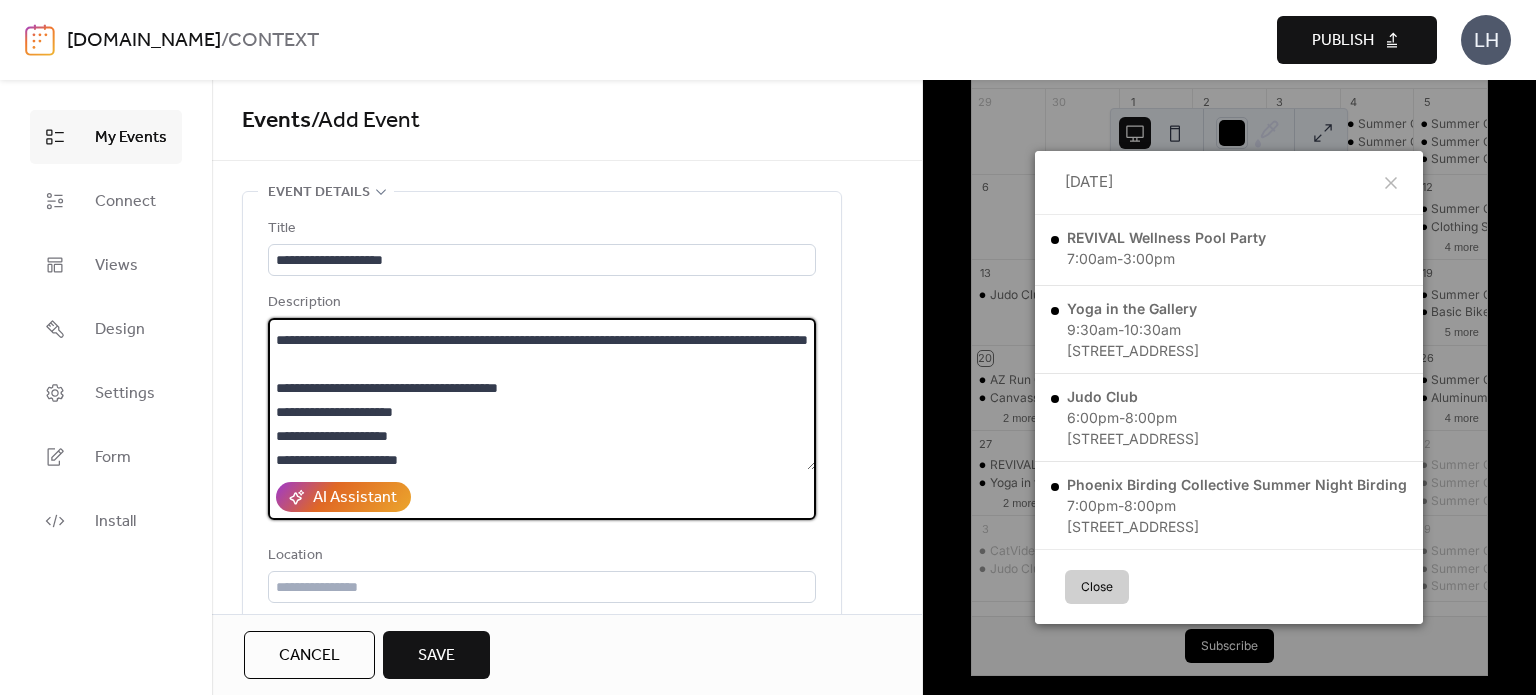 scroll, scrollTop: 0, scrollLeft: 0, axis: both 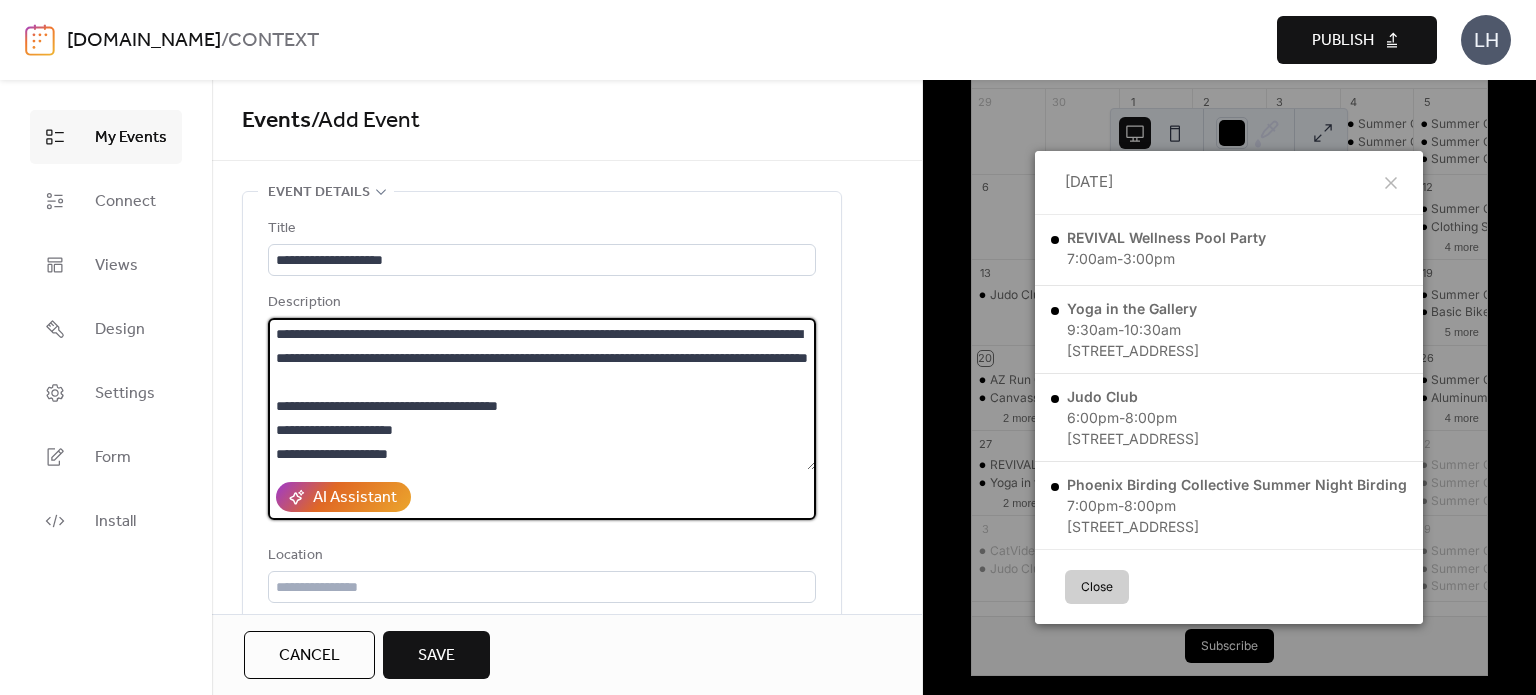 drag, startPoint x: 420, startPoint y: 355, endPoint x: 264, endPoint y: 319, distance: 160.09998 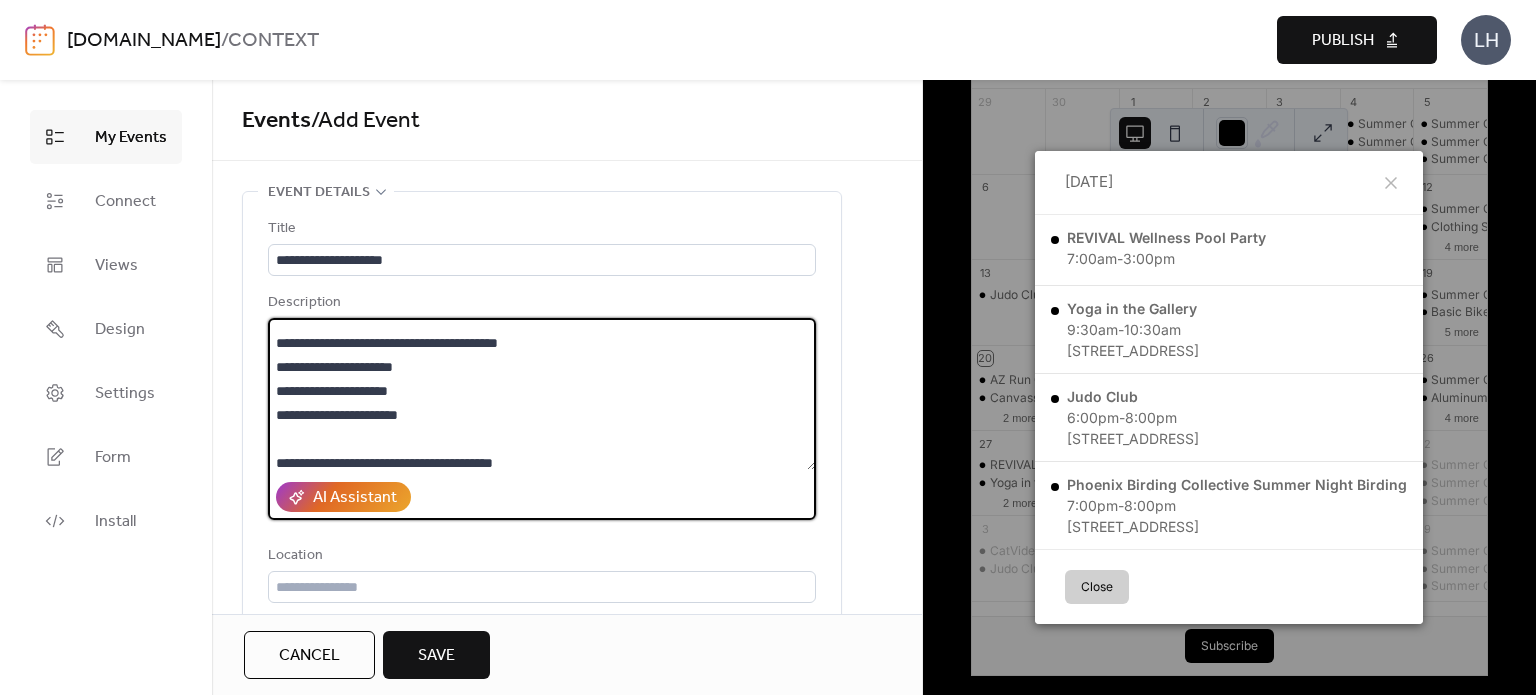 scroll, scrollTop: 42, scrollLeft: 0, axis: vertical 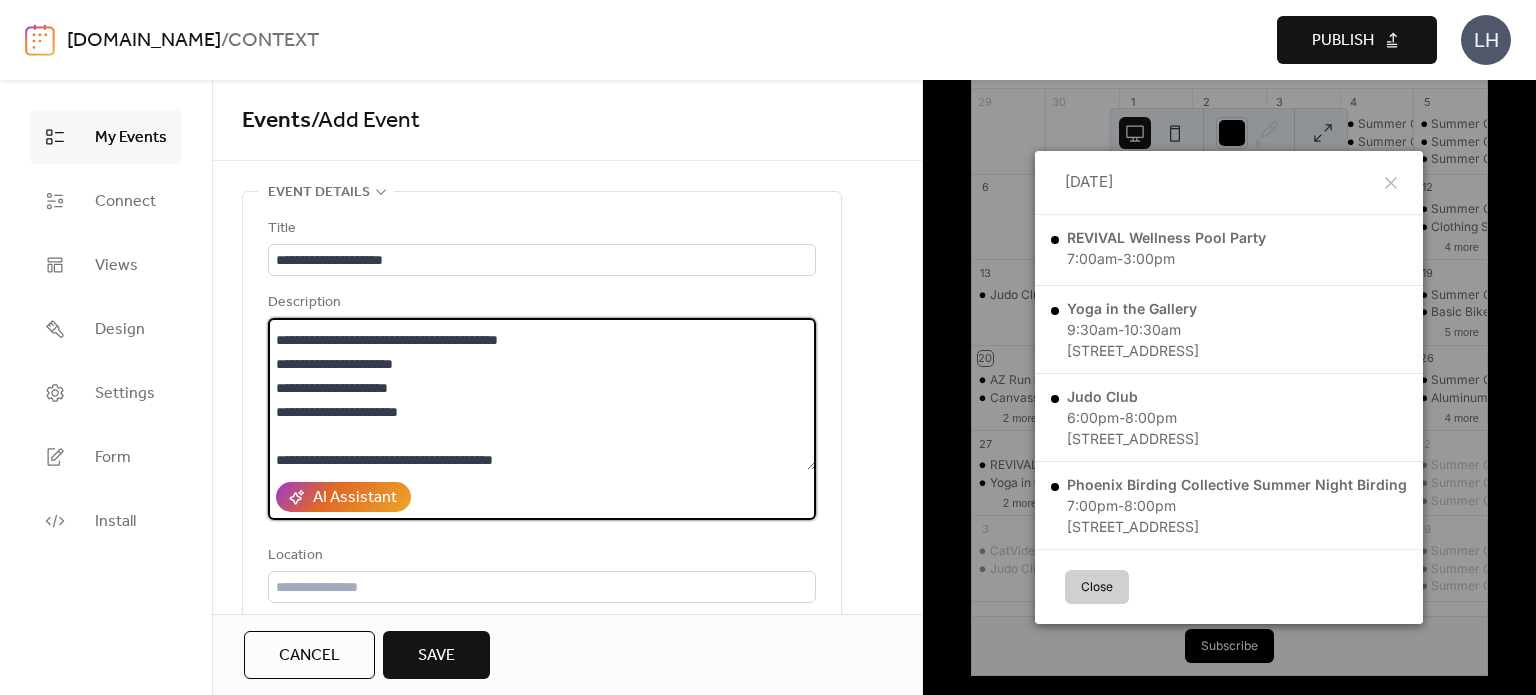 drag, startPoint x: 436, startPoint y: 362, endPoint x: 539, endPoint y: 362, distance: 103 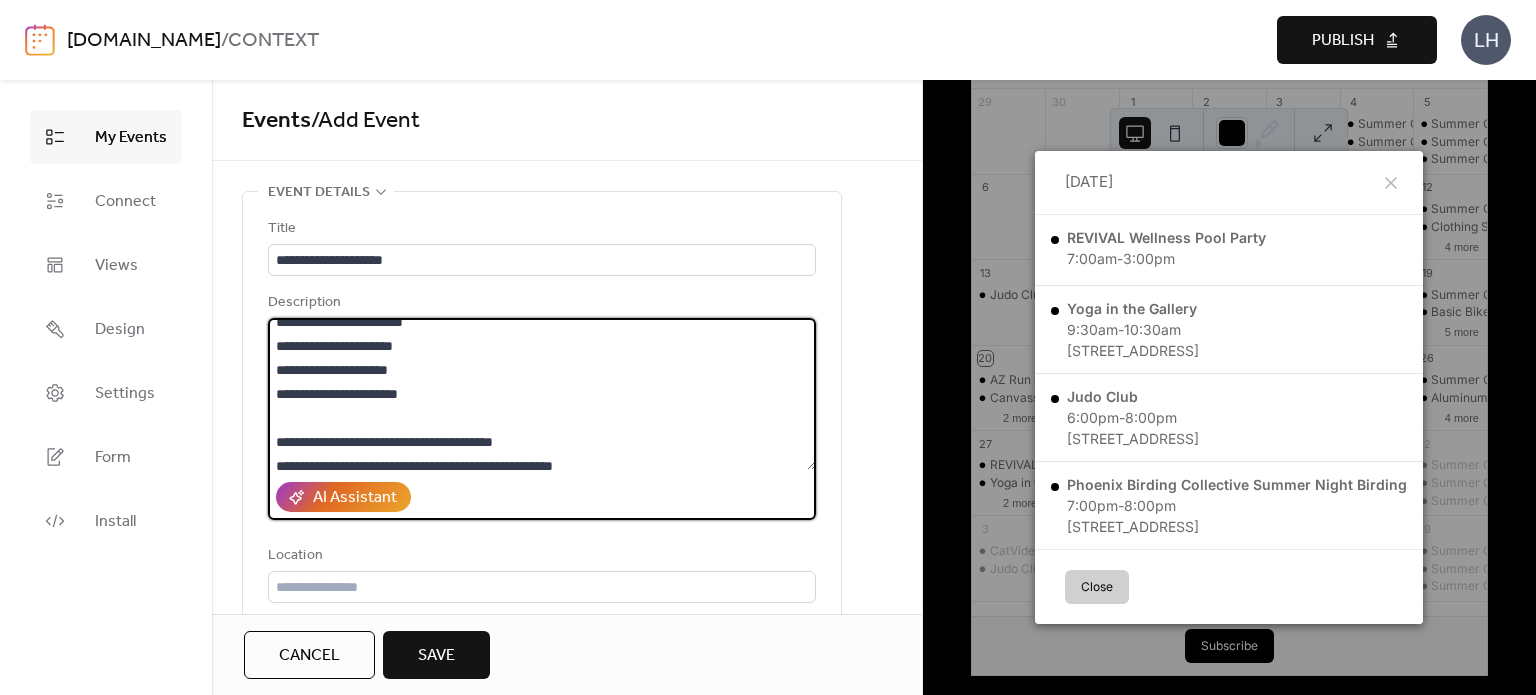 scroll, scrollTop: 63, scrollLeft: 0, axis: vertical 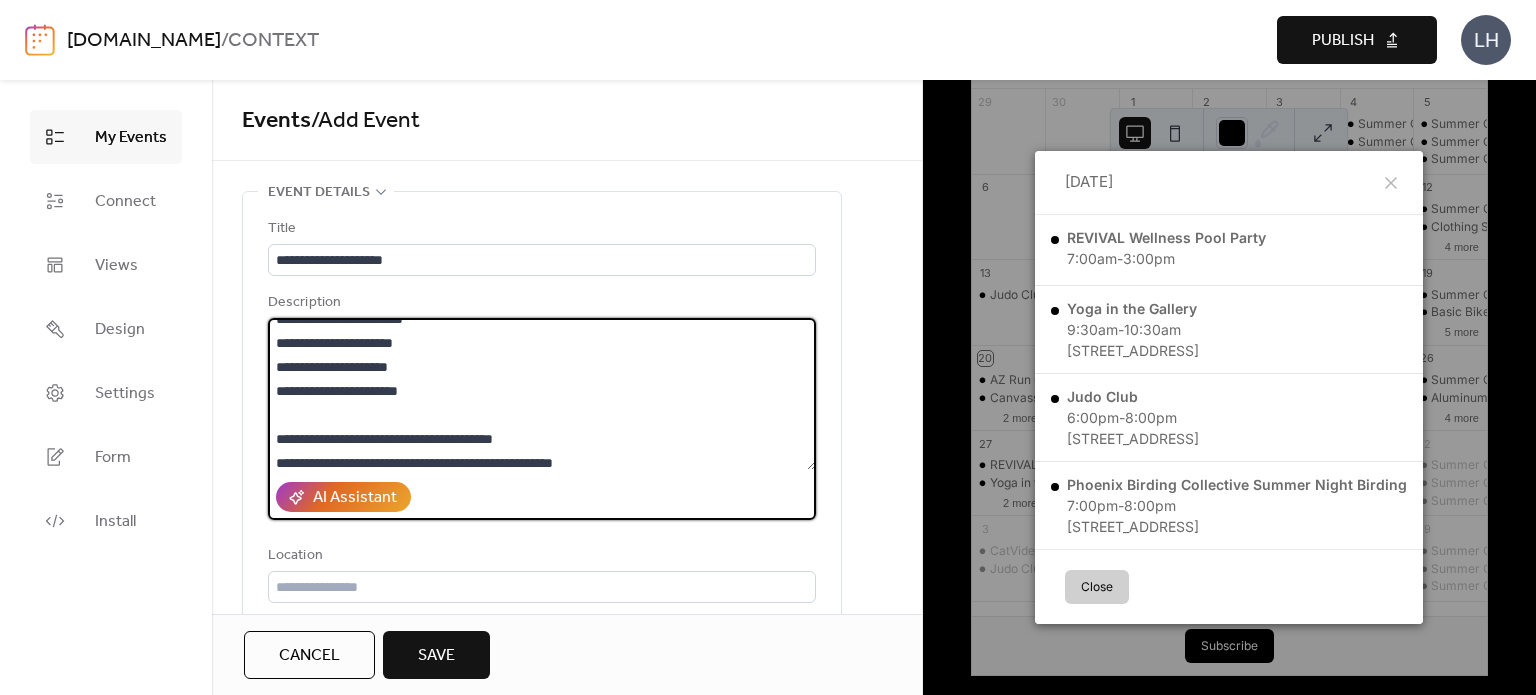 type on "**********" 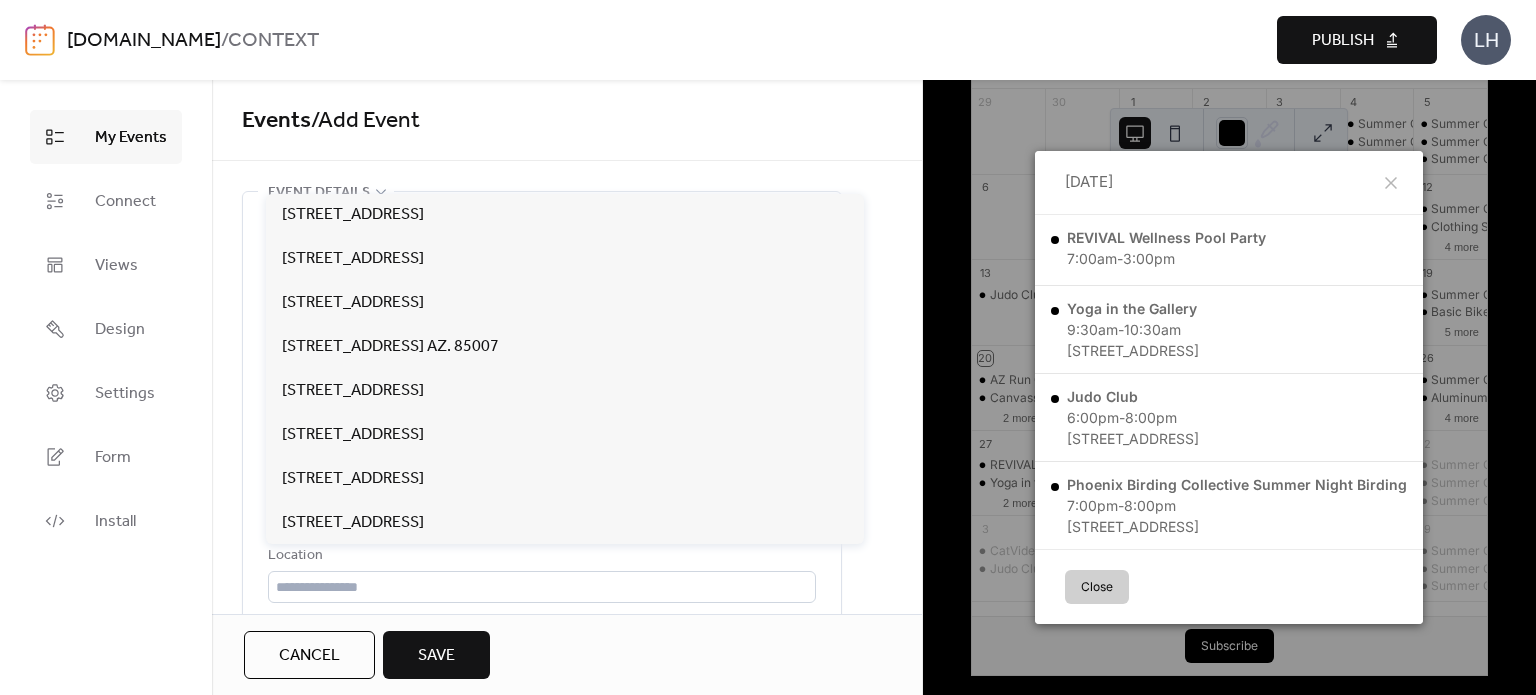 click on "Location" at bounding box center (540, 556) 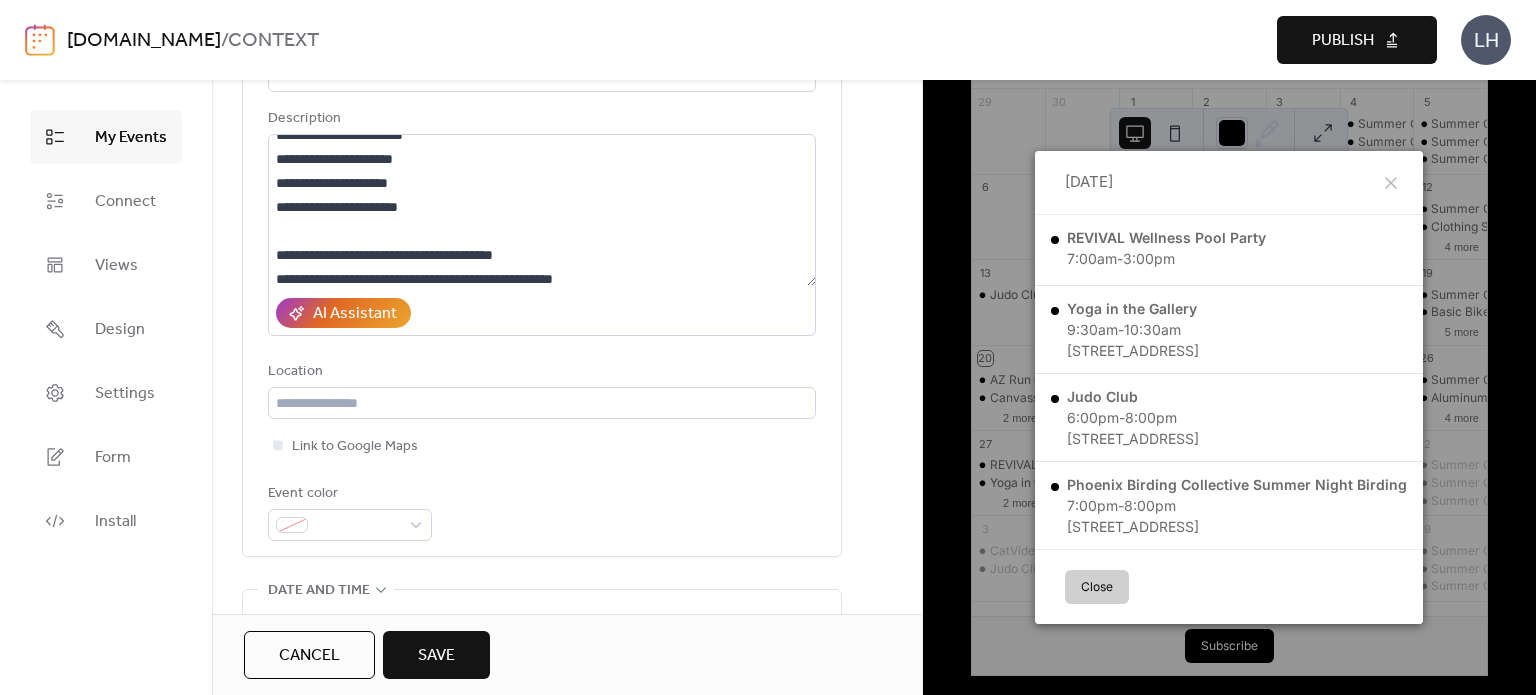 scroll, scrollTop: 188, scrollLeft: 0, axis: vertical 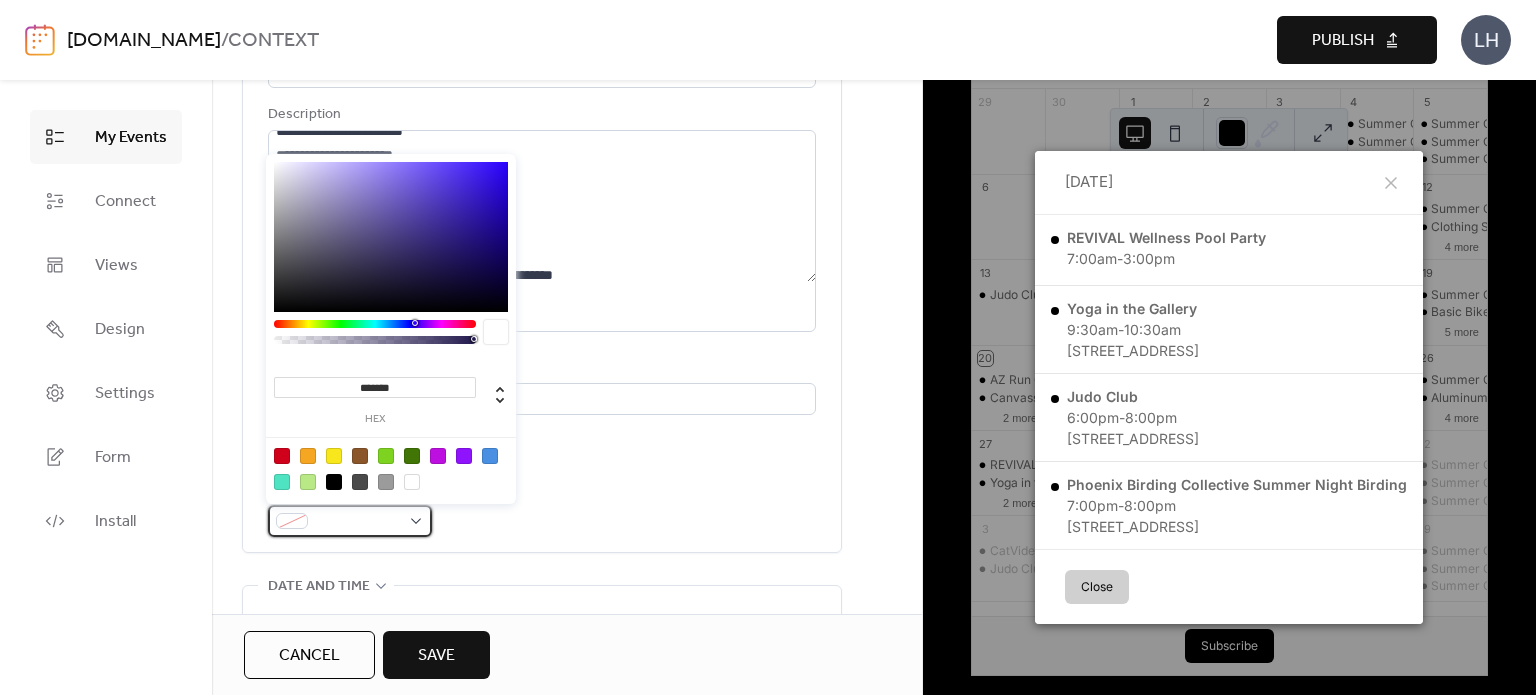 click at bounding box center [358, 522] 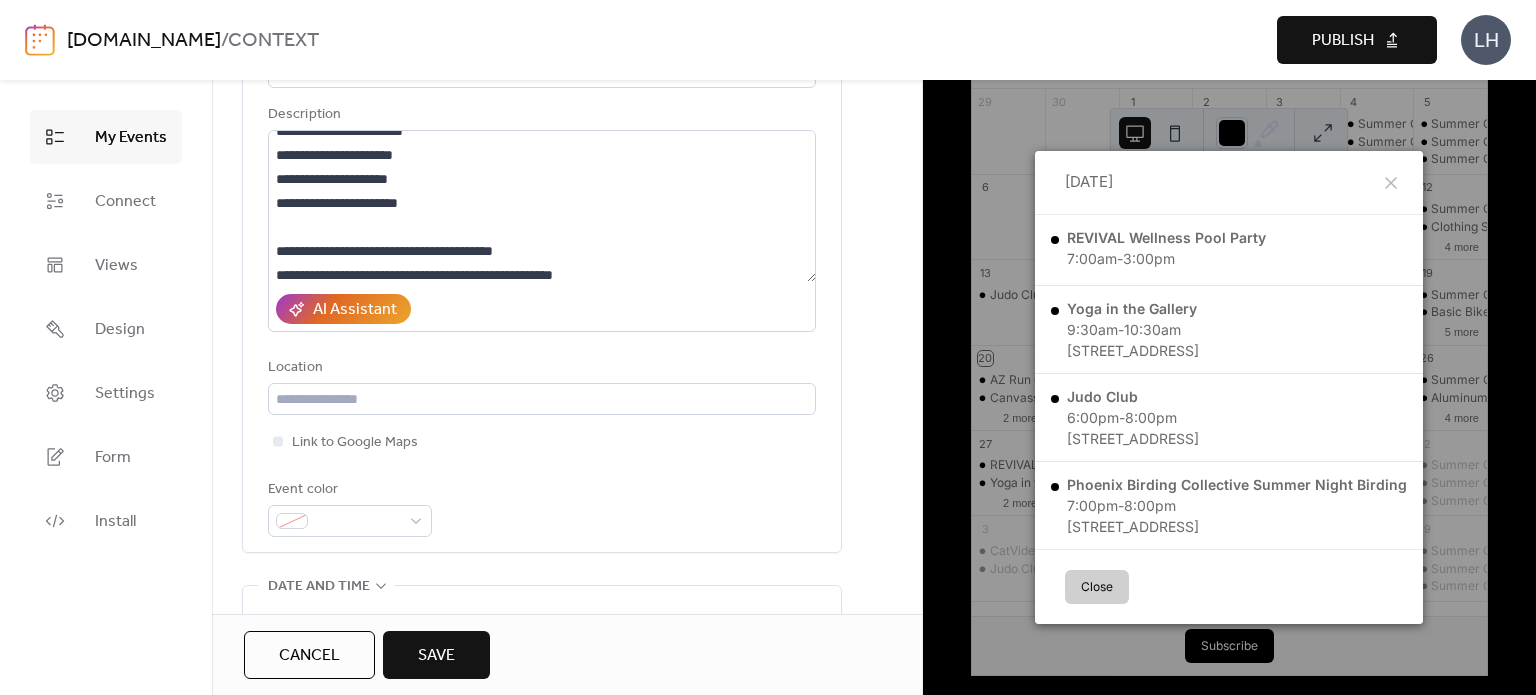 click on "Event color" at bounding box center (542, 507) 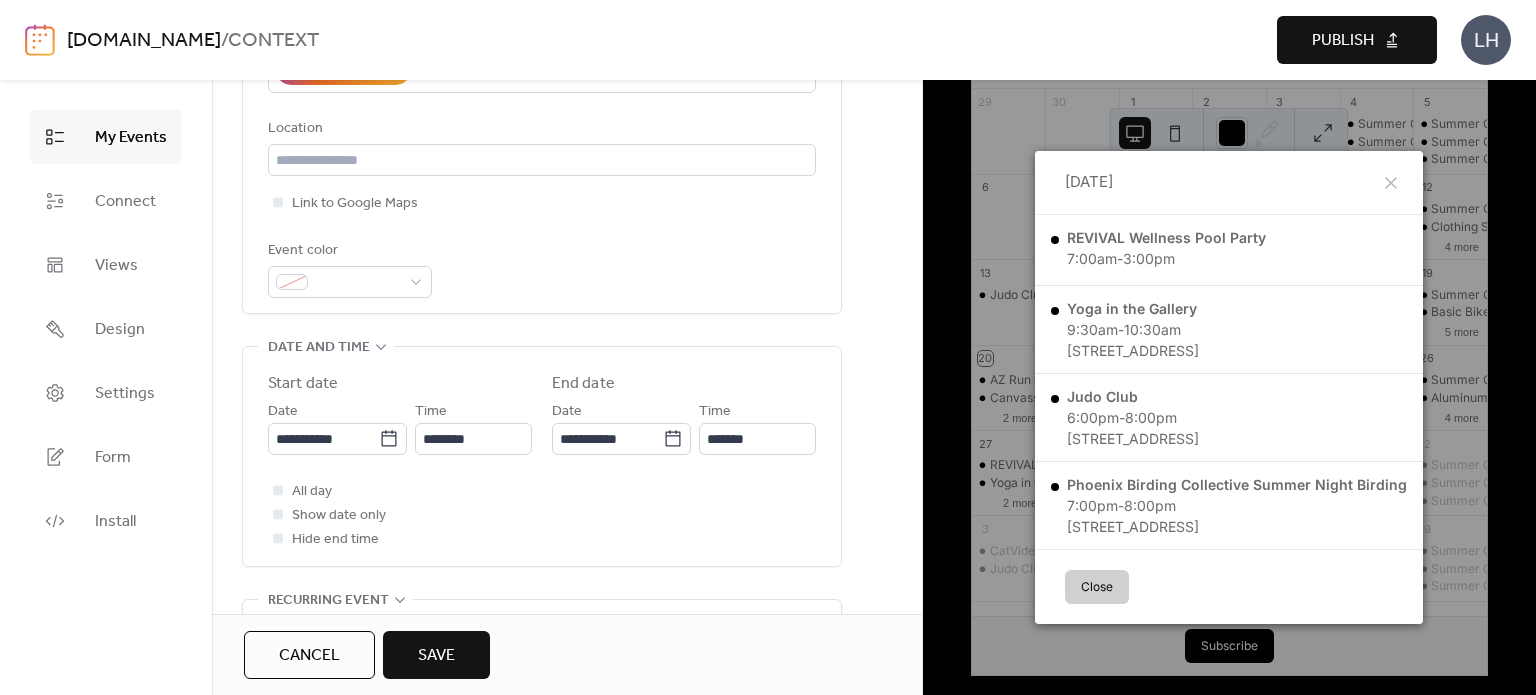 scroll, scrollTop: 430, scrollLeft: 0, axis: vertical 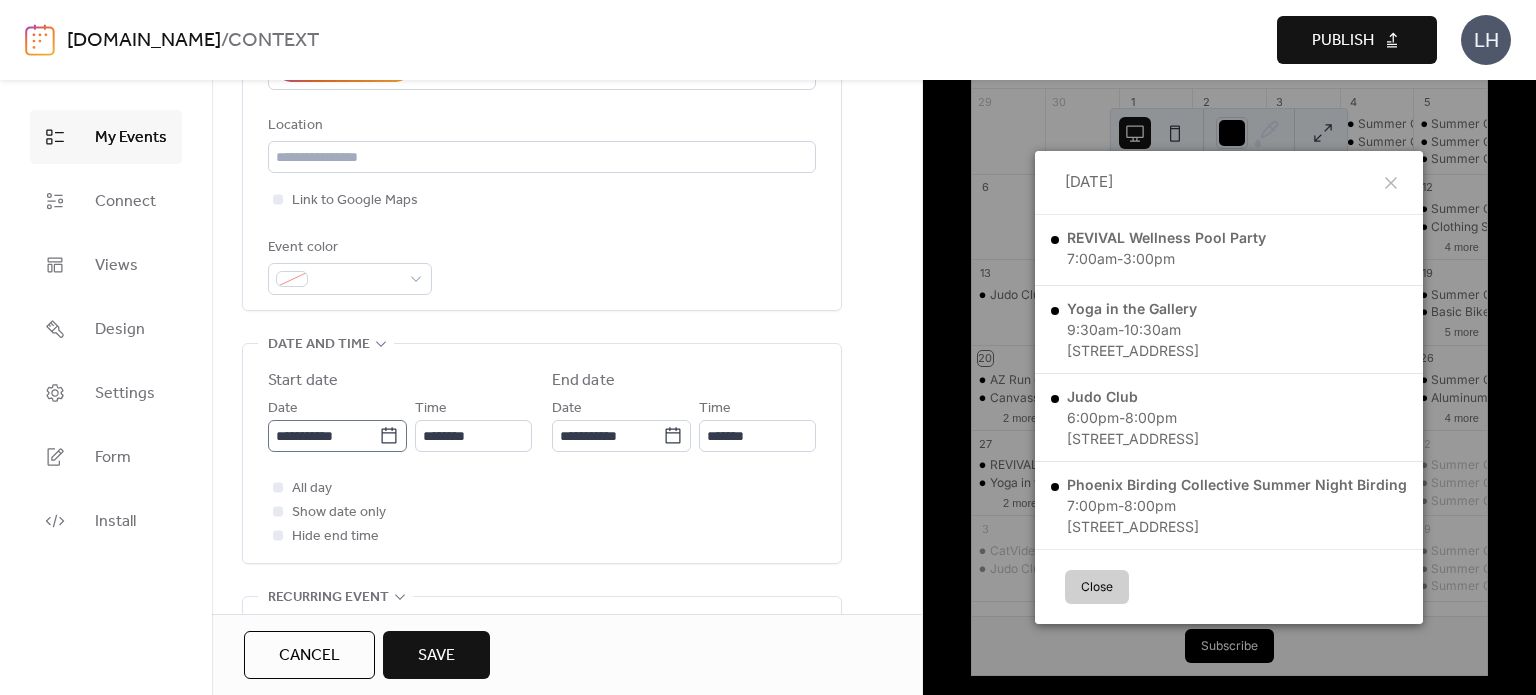 click on "**********" at bounding box center [337, 436] 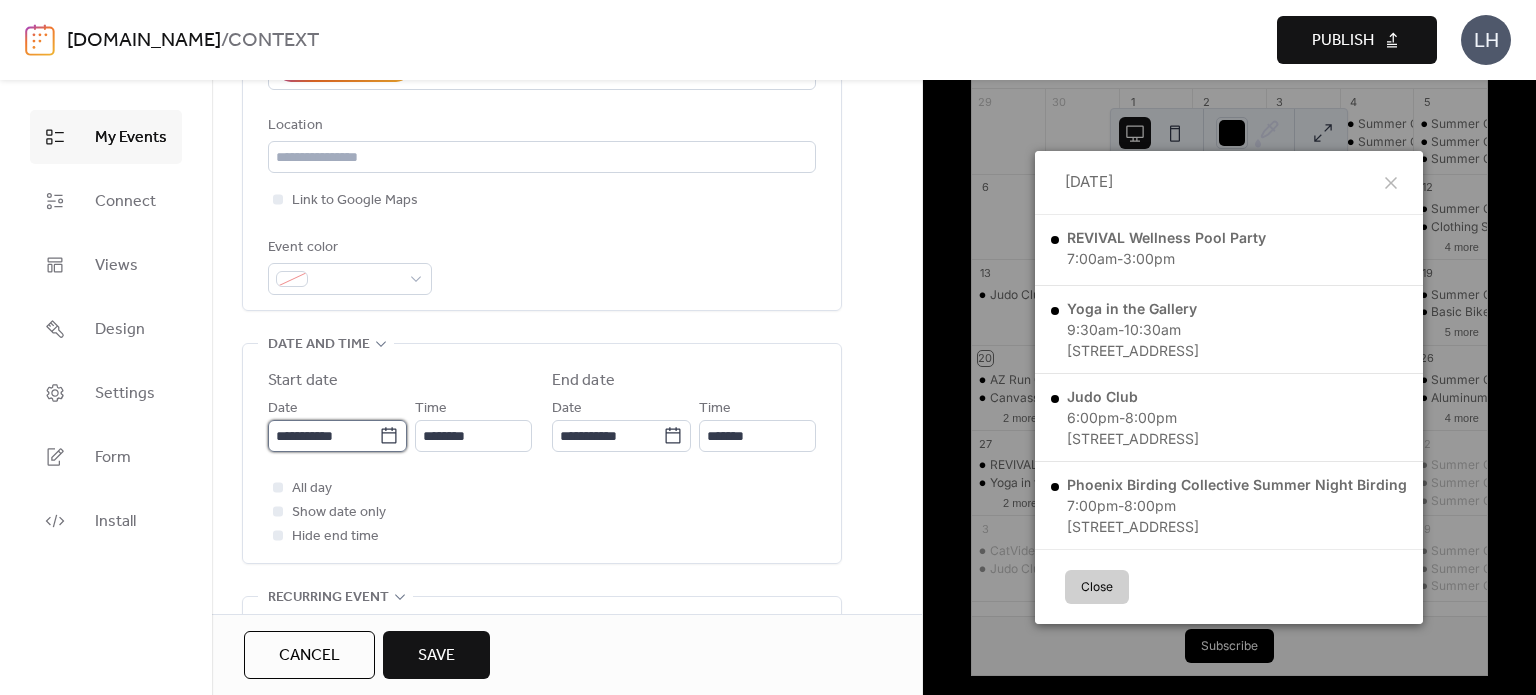 click on "**********" at bounding box center [323, 436] 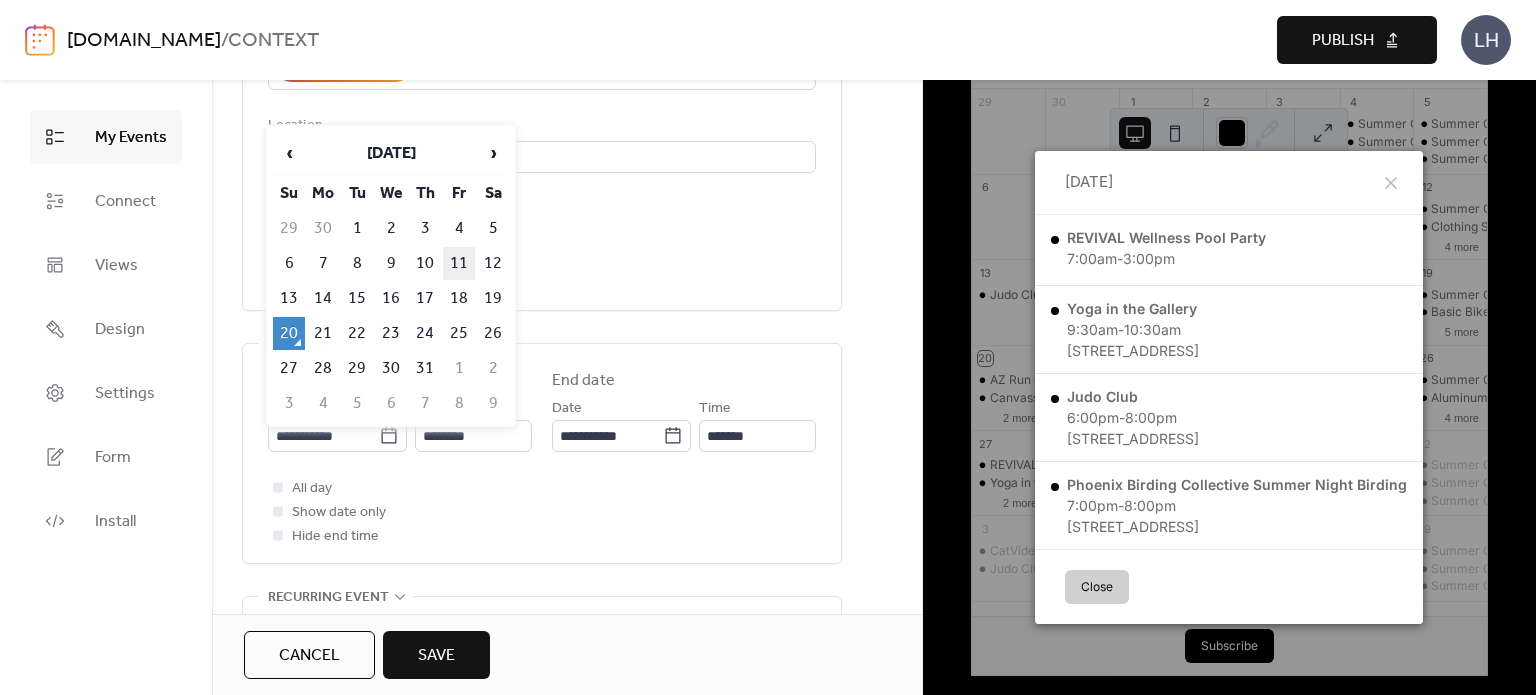 click on "11" at bounding box center (459, 263) 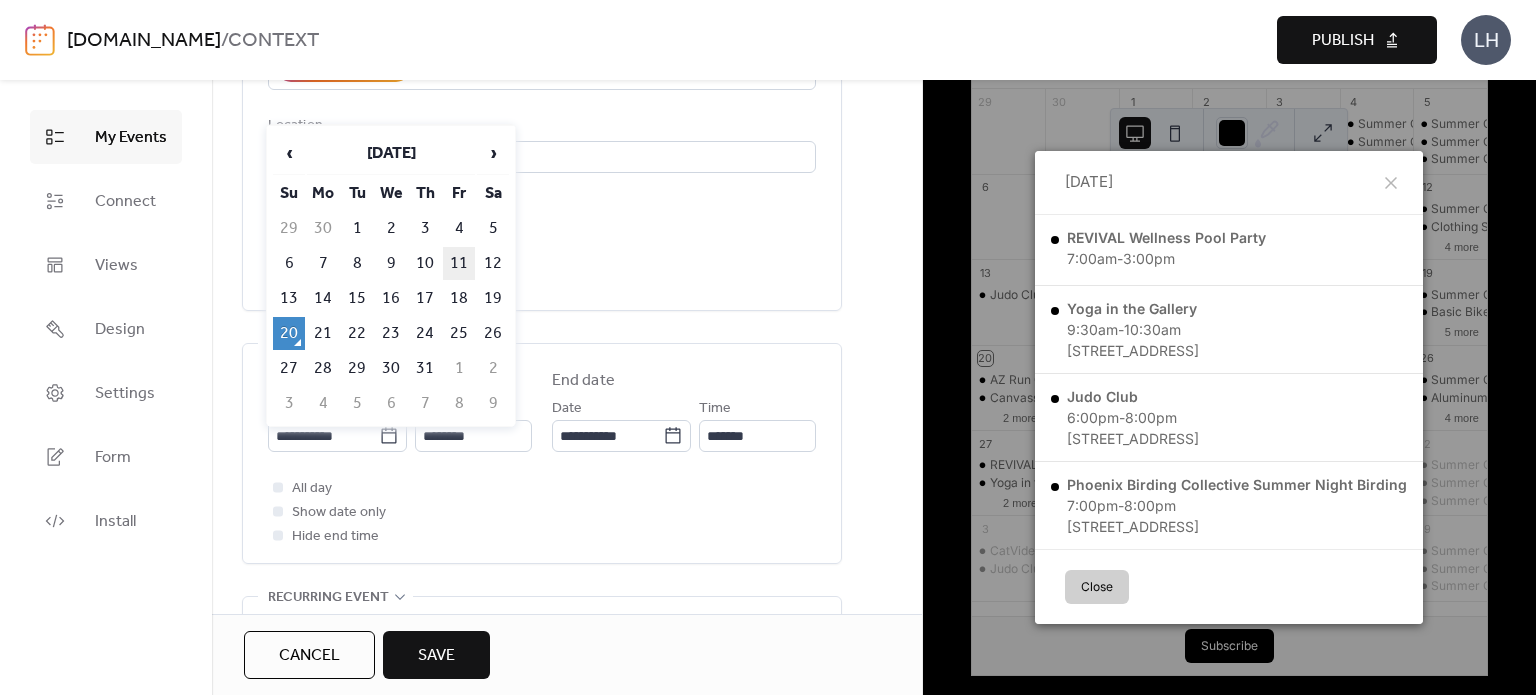 type on "**********" 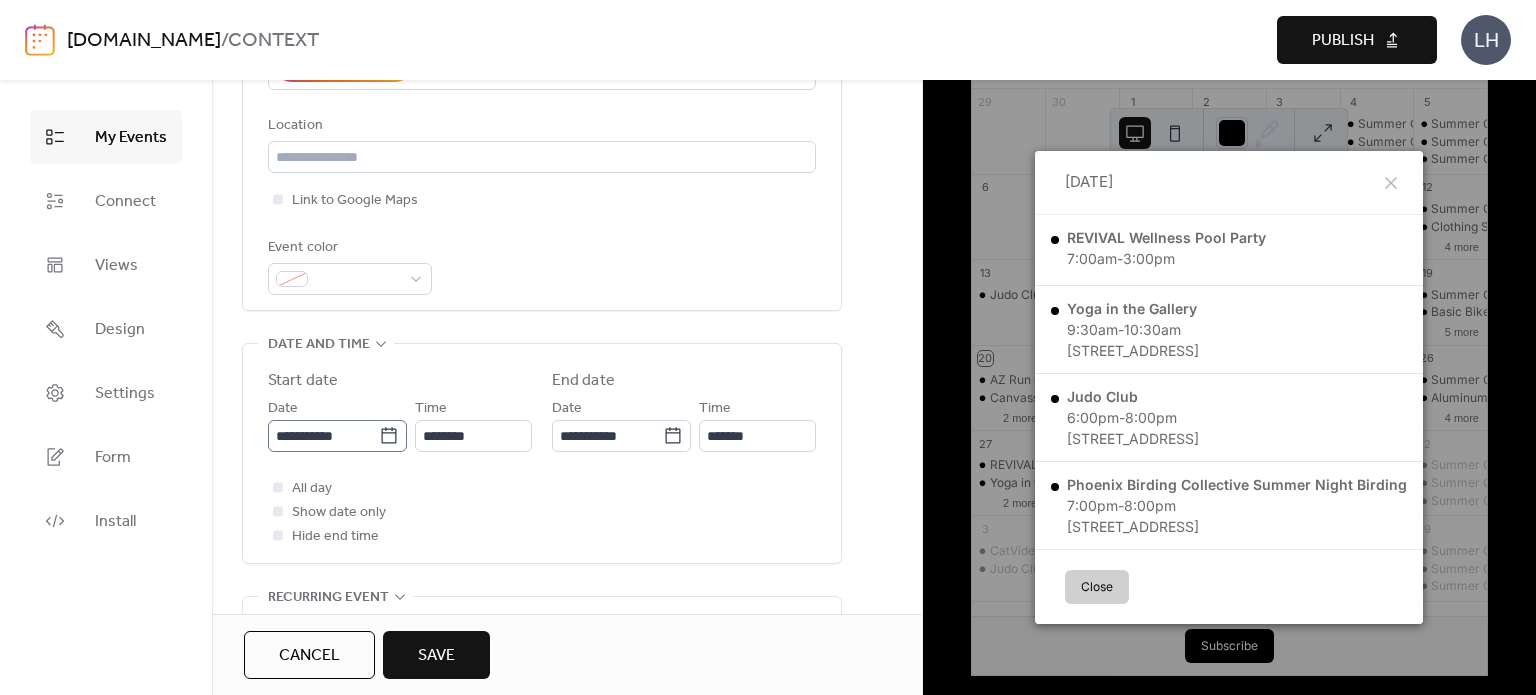 click 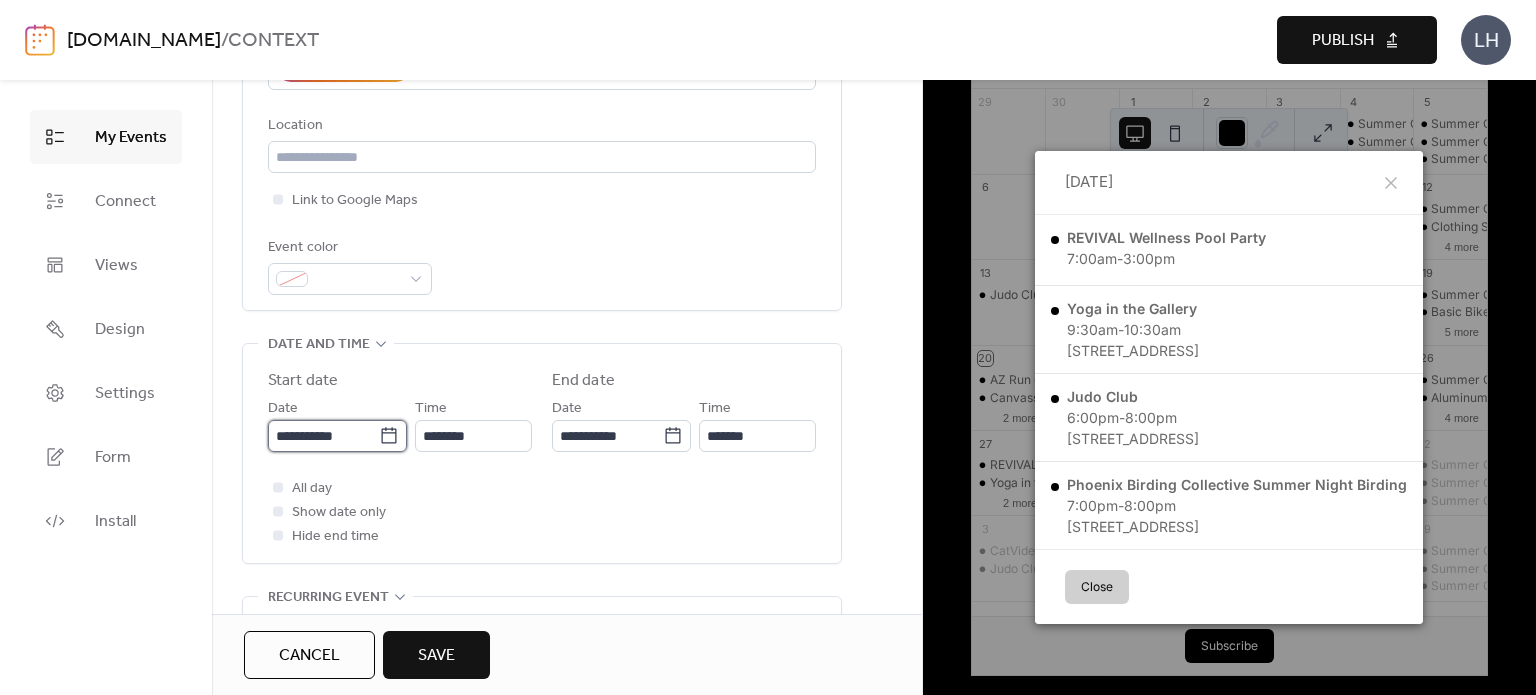 click on "**********" at bounding box center [323, 436] 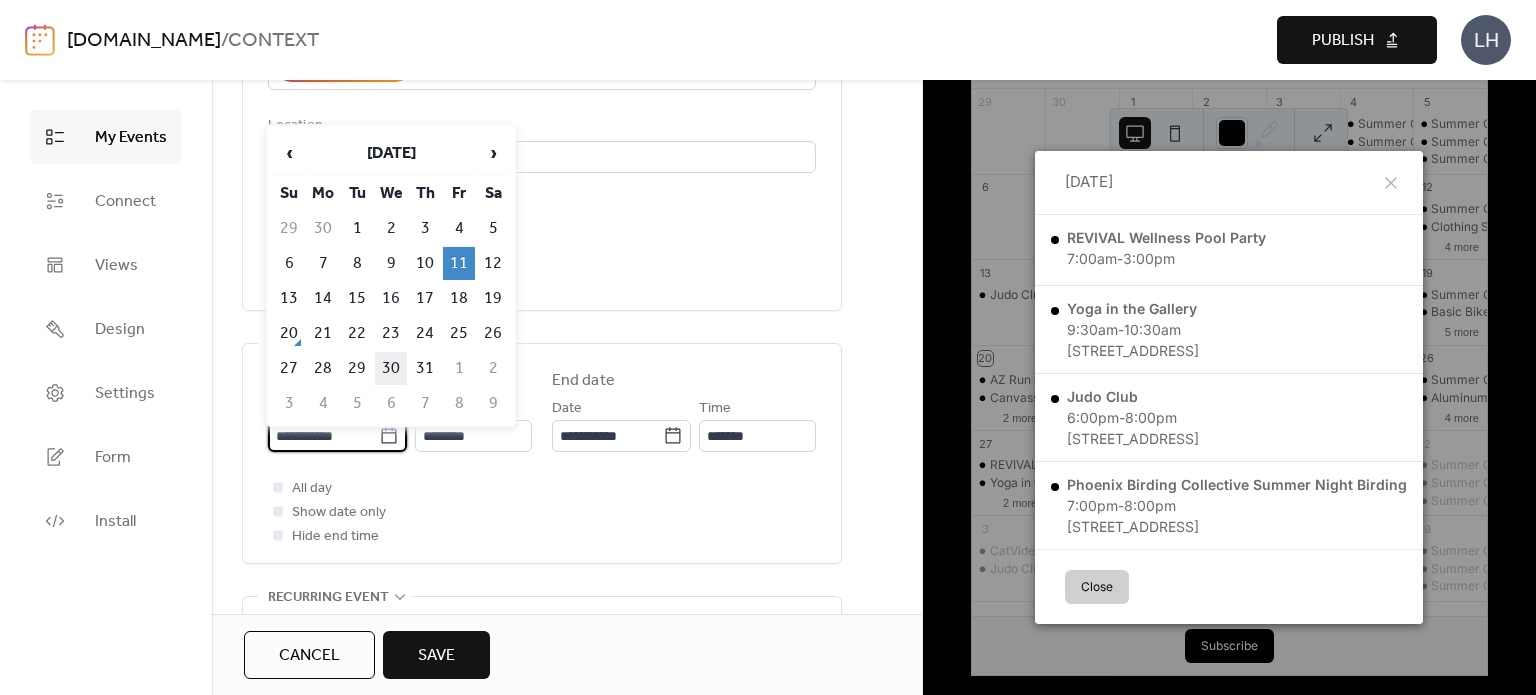 click on "30" at bounding box center [391, 368] 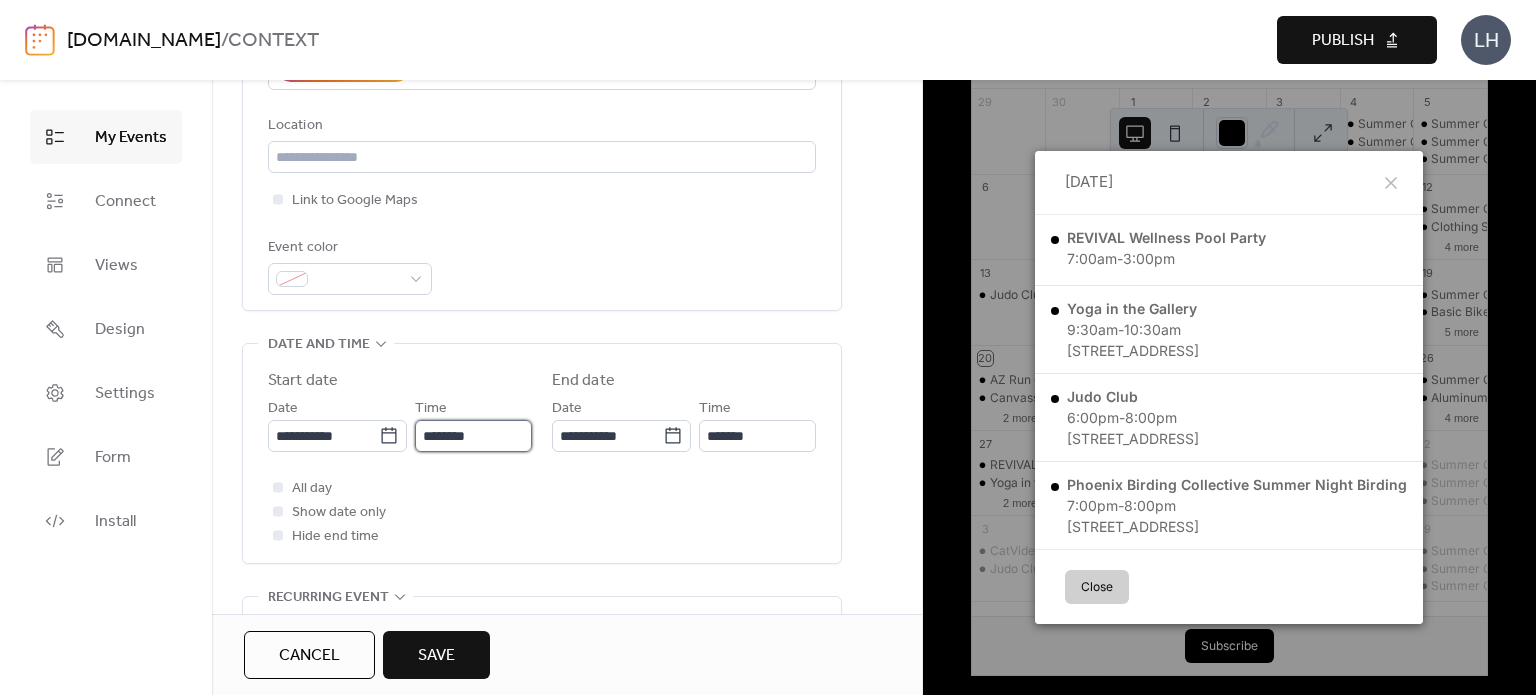 click on "********" at bounding box center (473, 436) 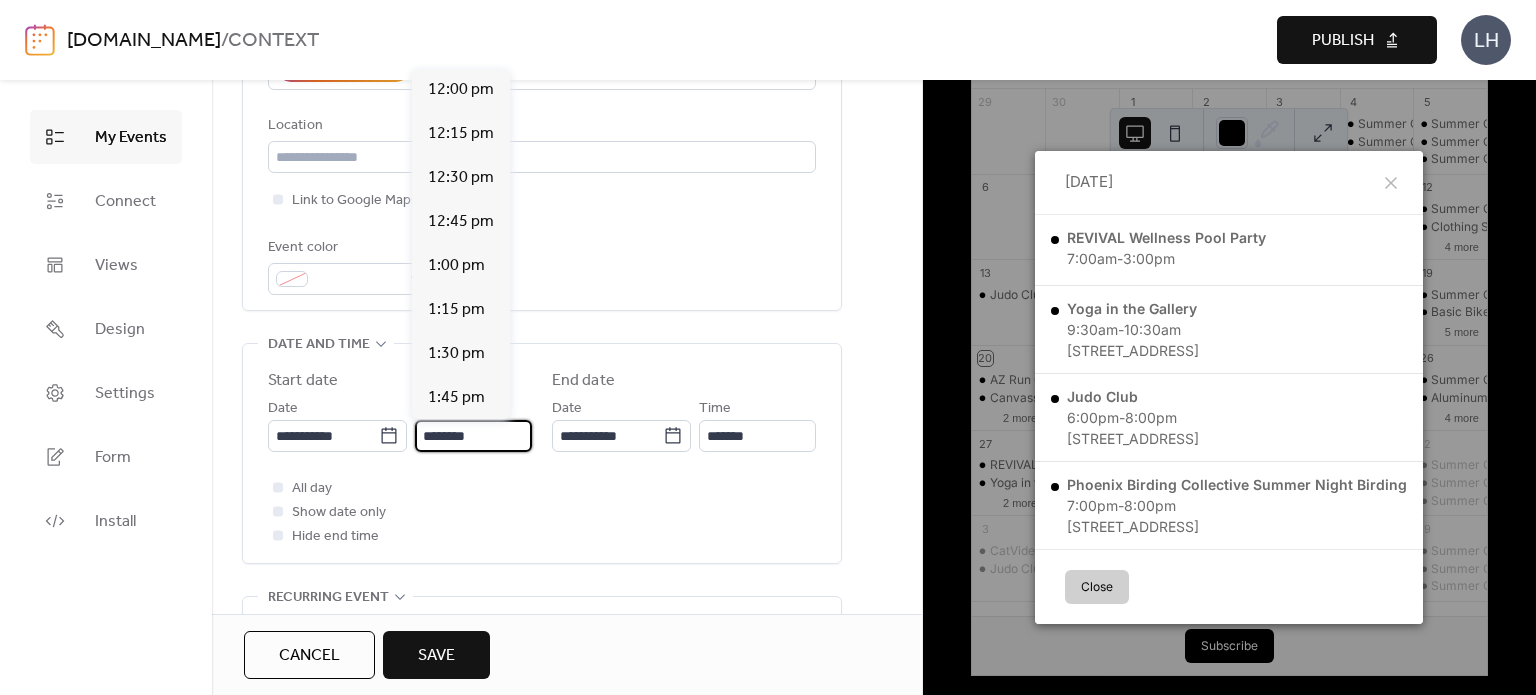scroll, scrollTop: 3873, scrollLeft: 0, axis: vertical 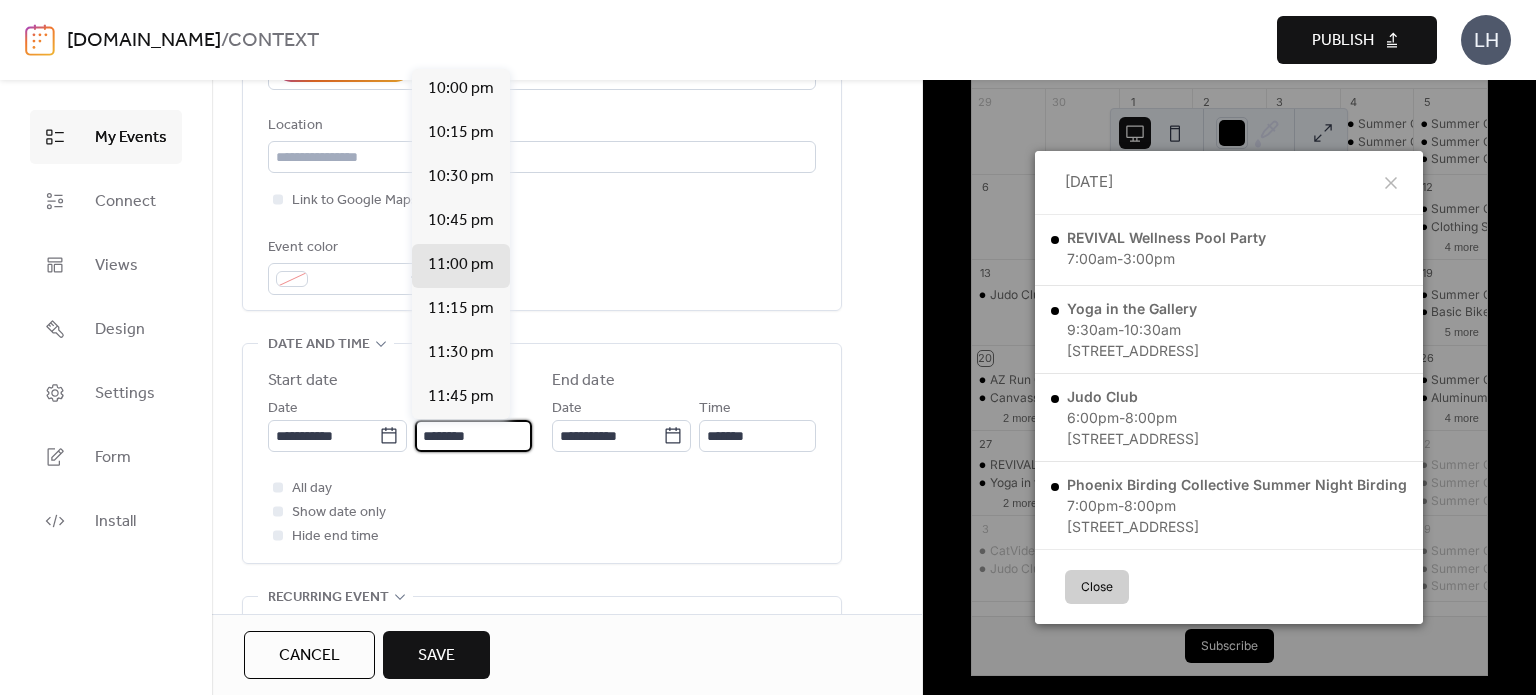 click on "********" at bounding box center (473, 436) 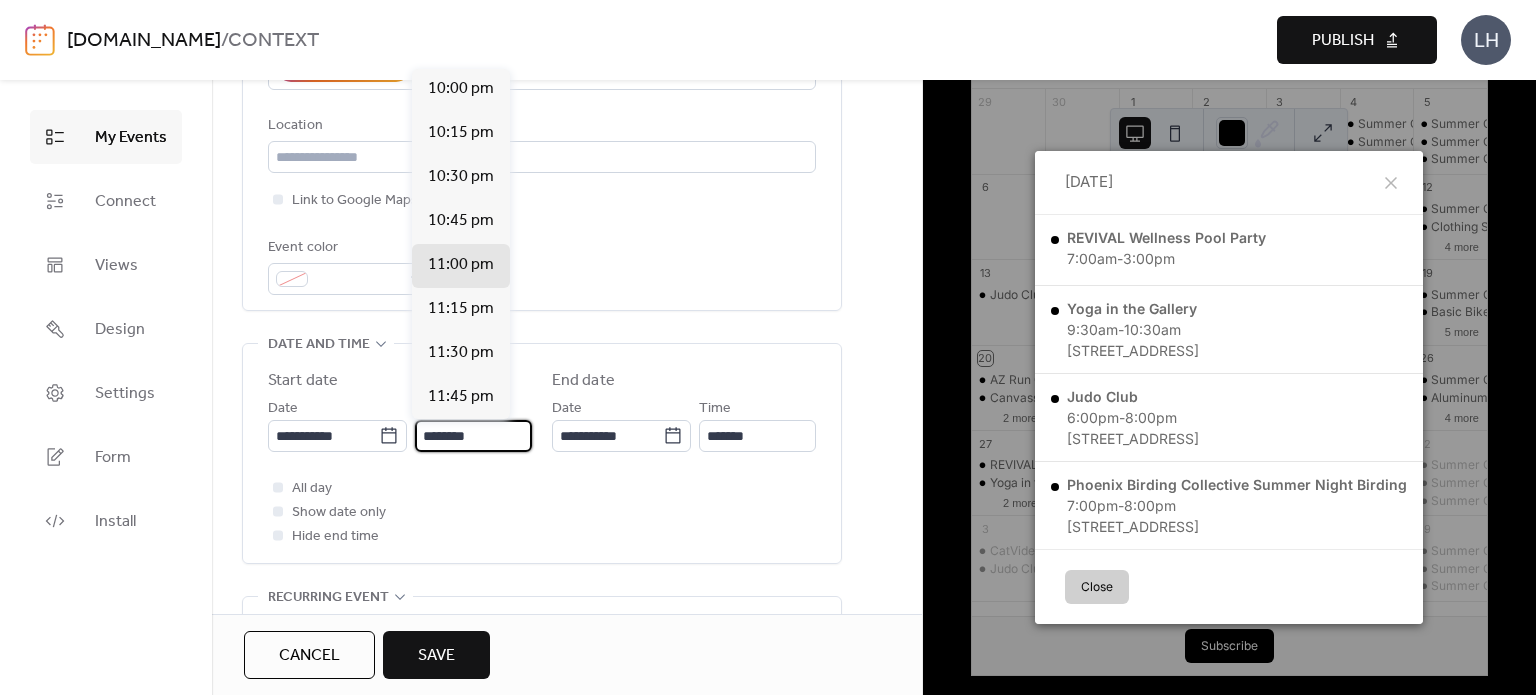 scroll, scrollTop: 1936, scrollLeft: 0, axis: vertical 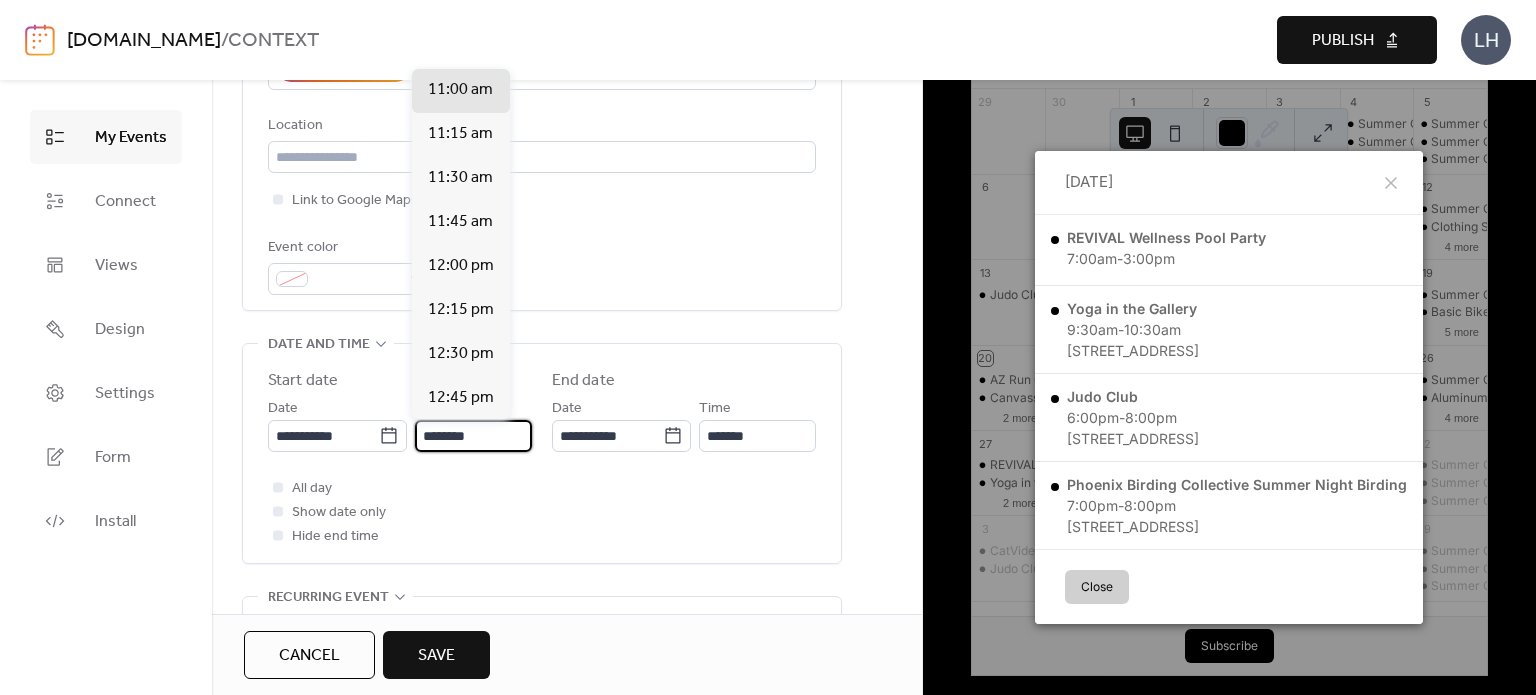 type on "********" 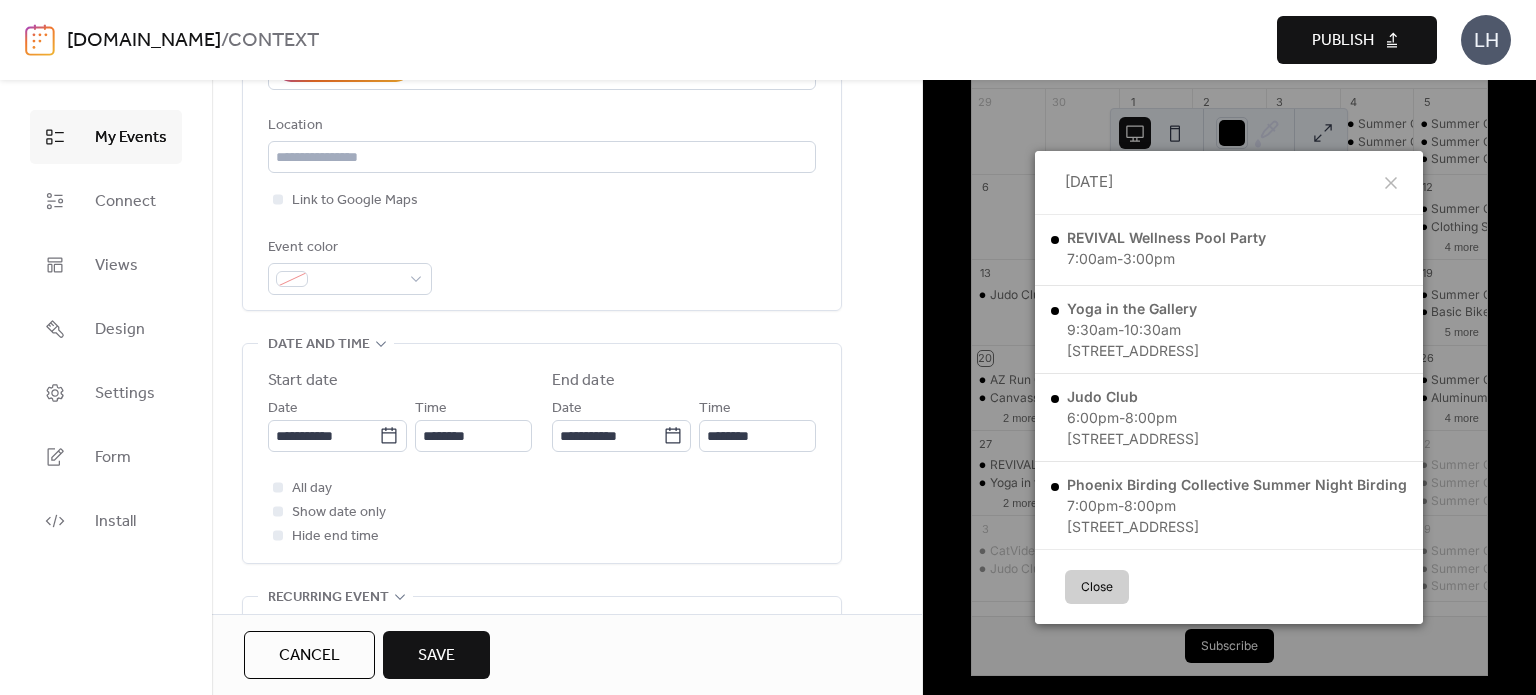 click on "End date" at bounding box center [583, 381] 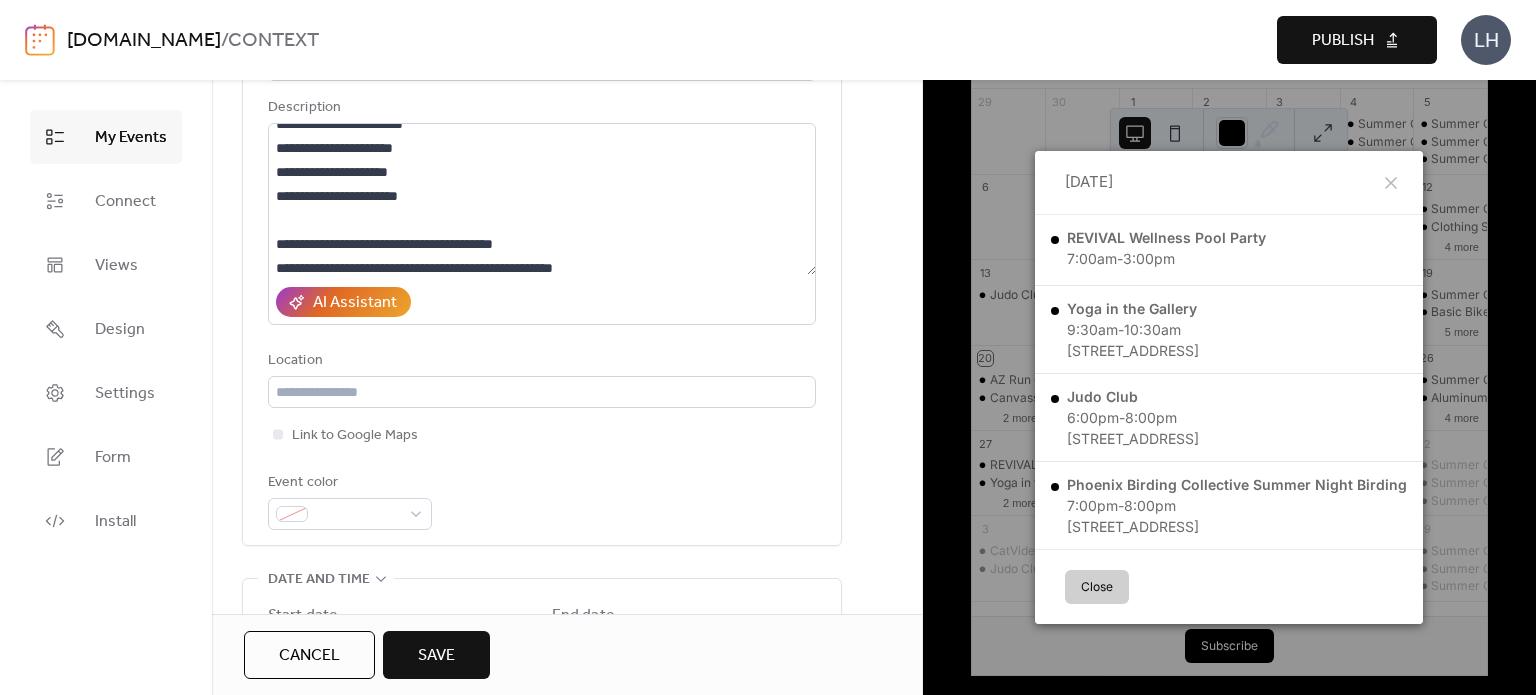scroll, scrollTop: 182, scrollLeft: 0, axis: vertical 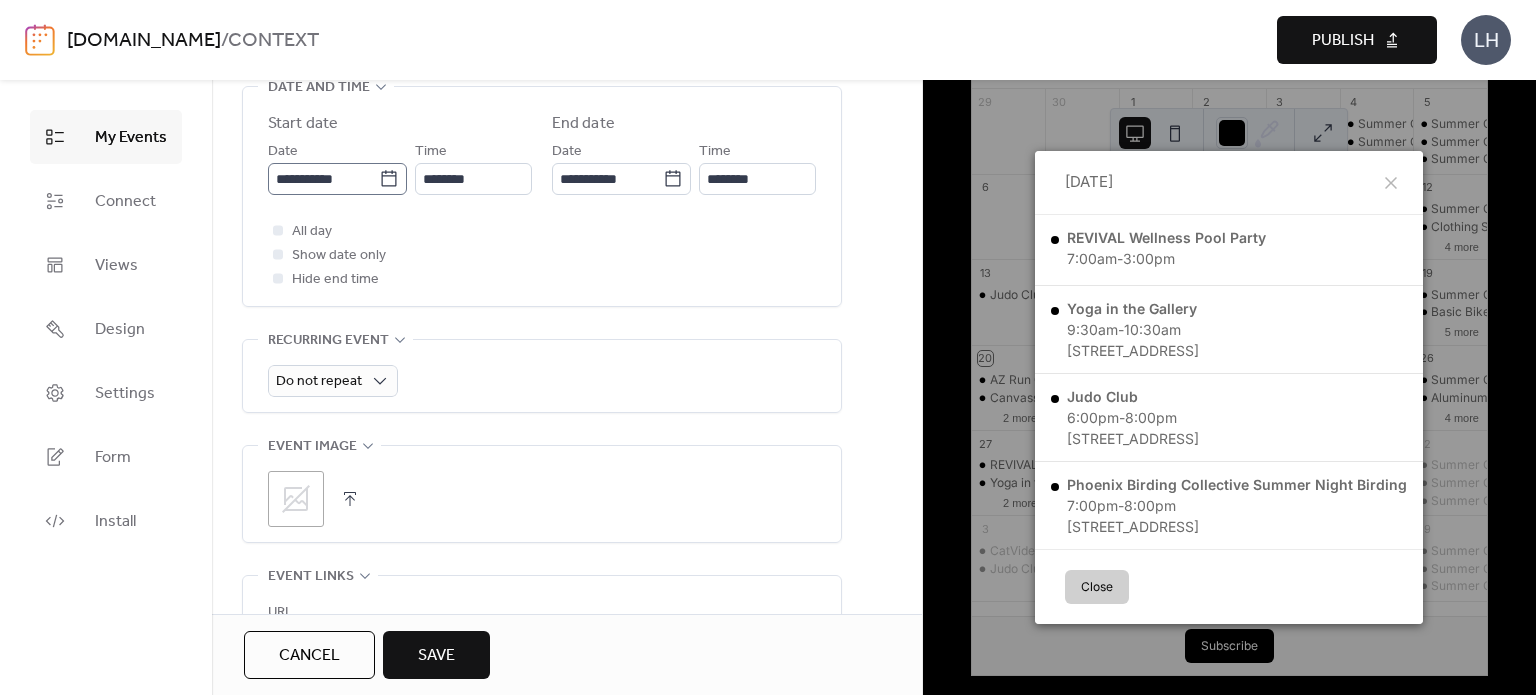 click 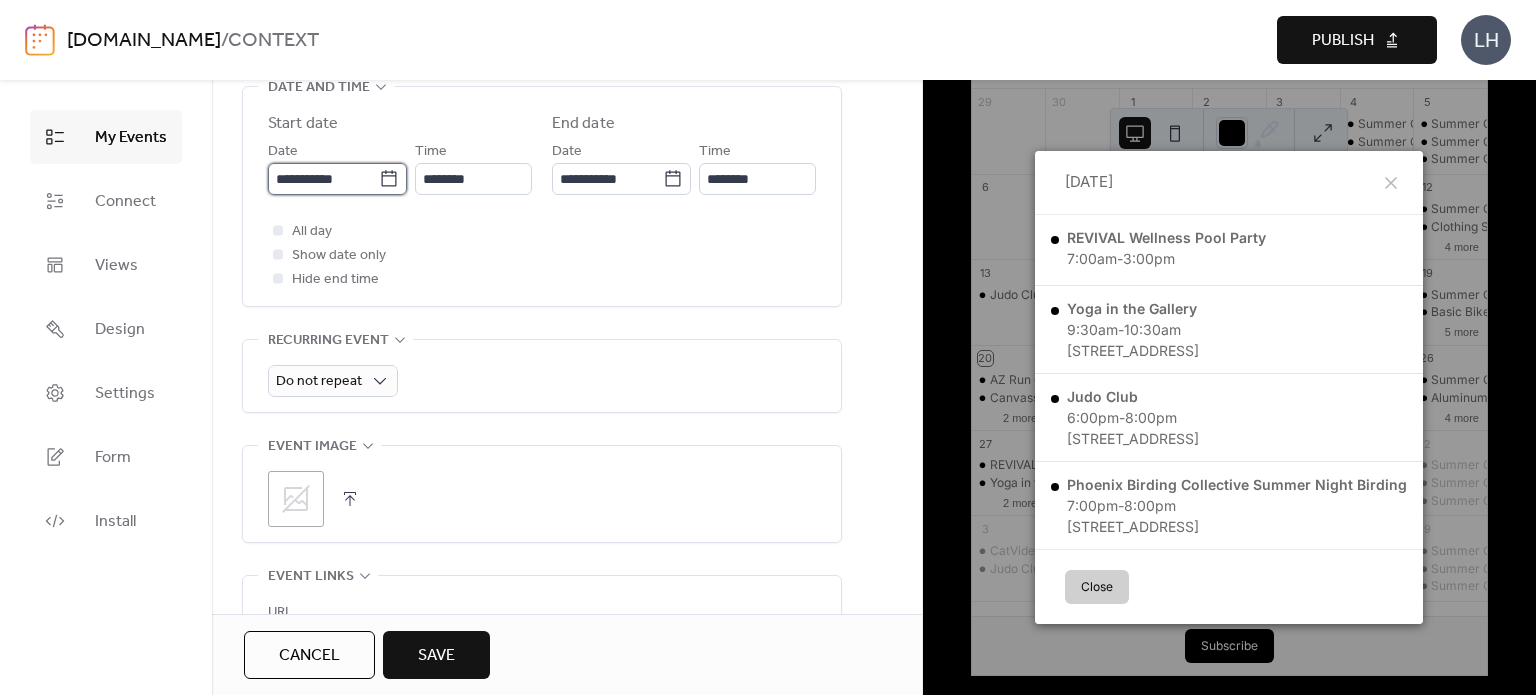 click on "**********" at bounding box center [323, 179] 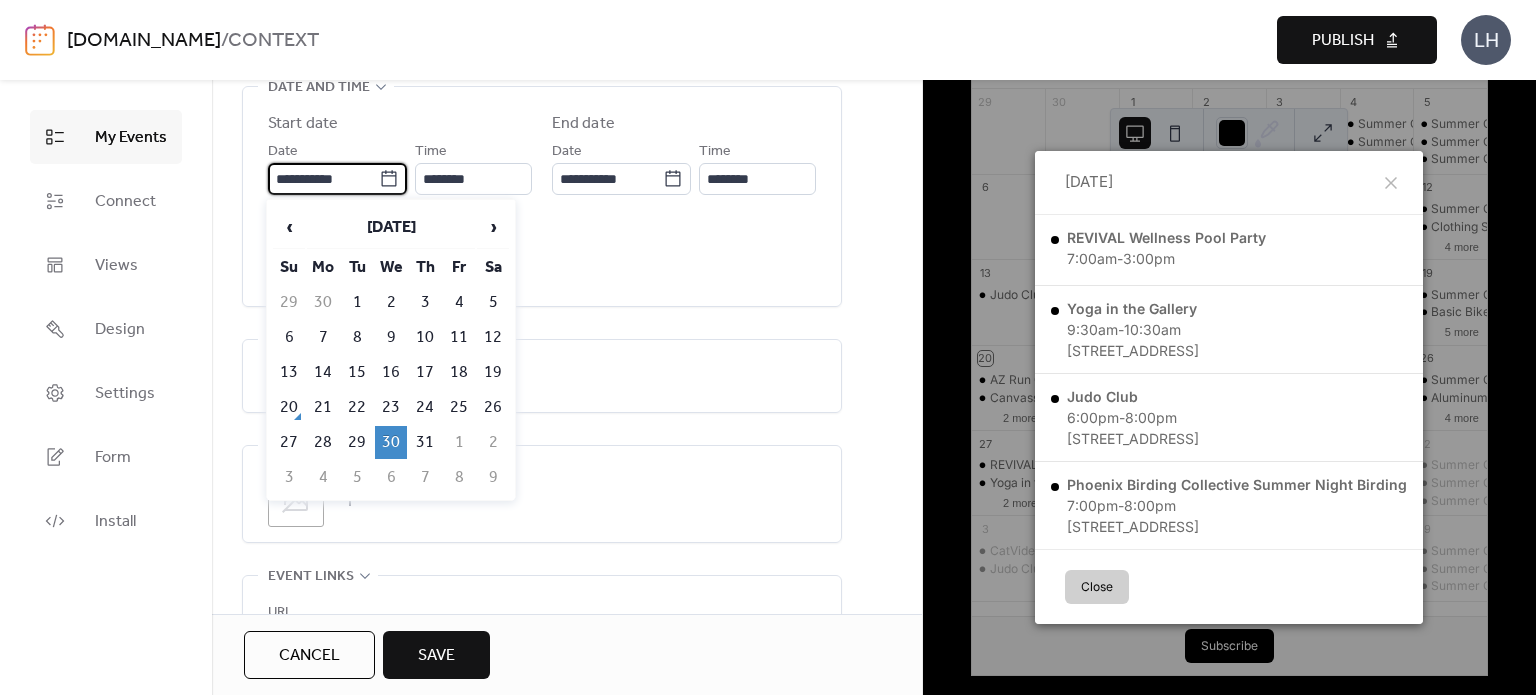 click on "All day Show date only Hide end time" at bounding box center [542, 255] 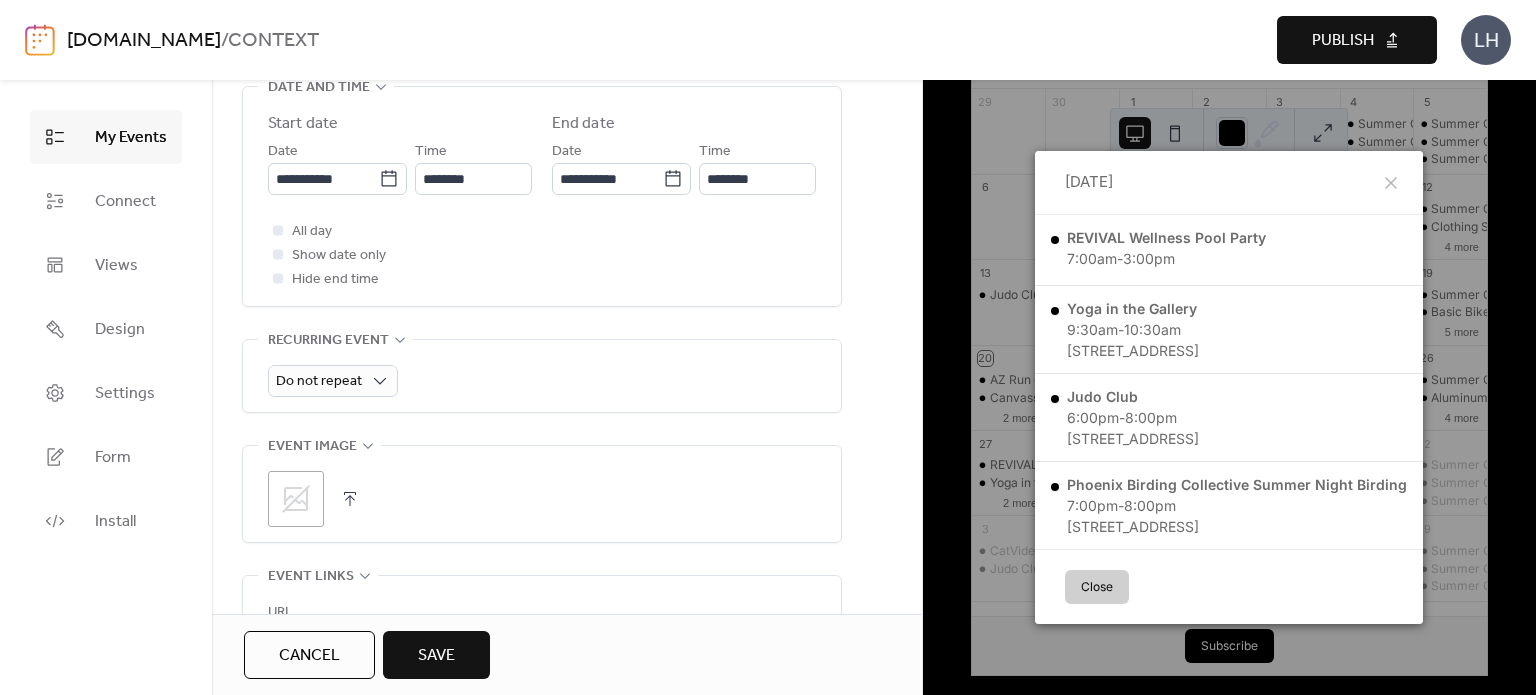 scroll, scrollTop: 691, scrollLeft: 0, axis: vertical 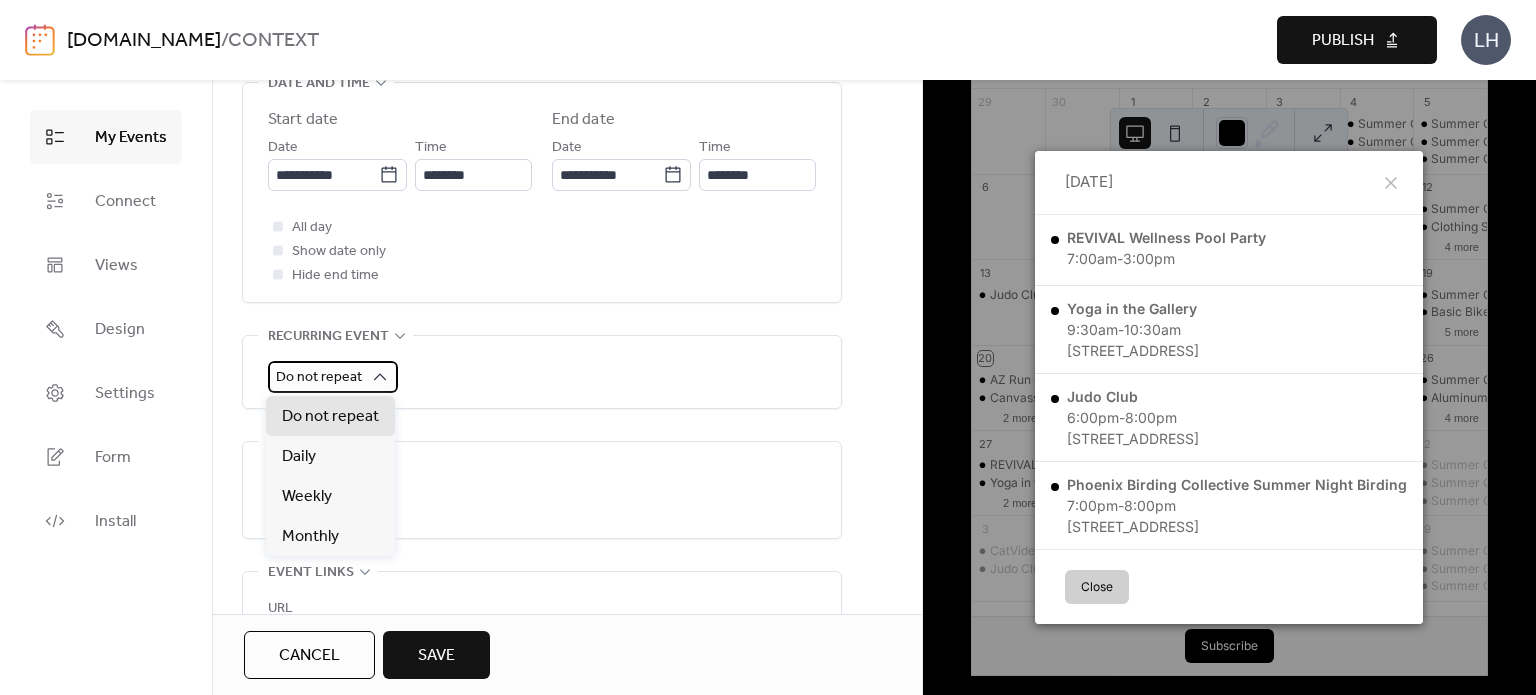 click on "Do not repeat" at bounding box center (319, 377) 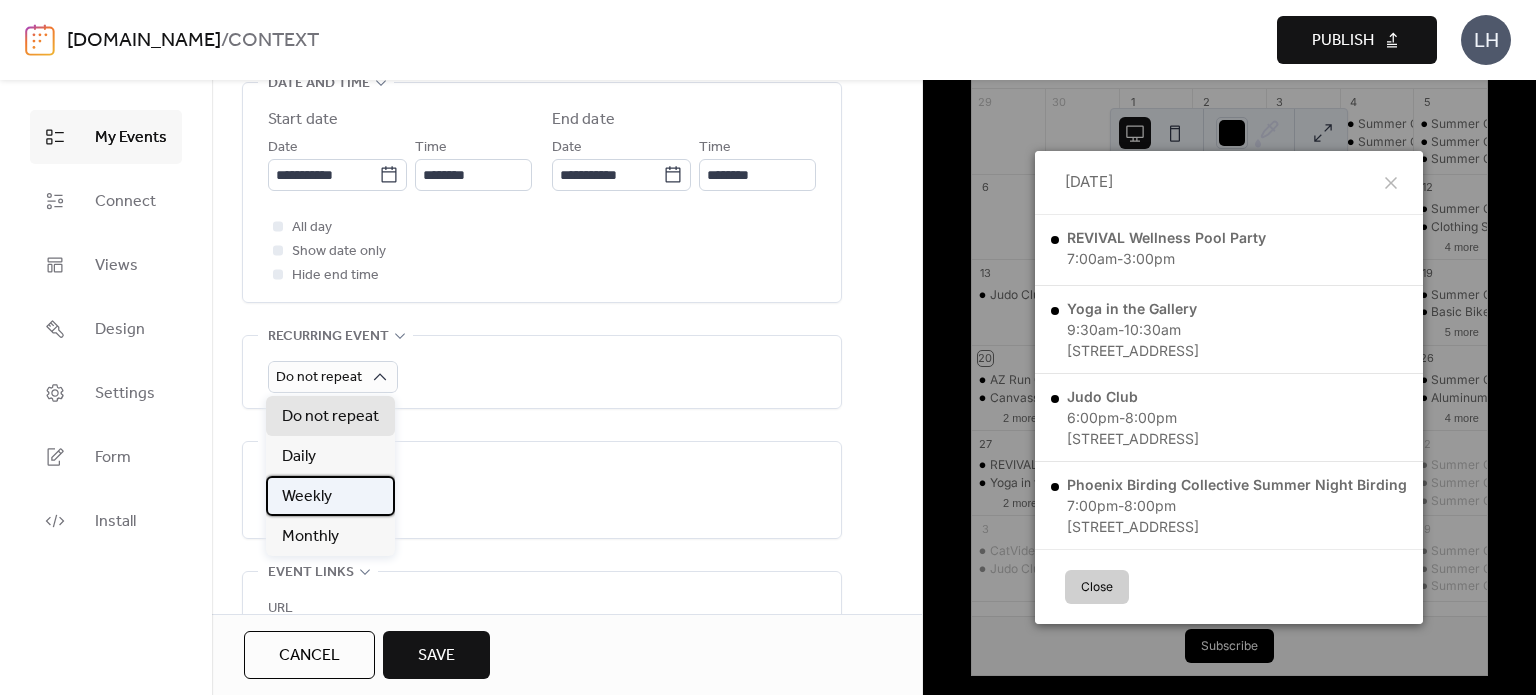 click on "Weekly" at bounding box center [330, 496] 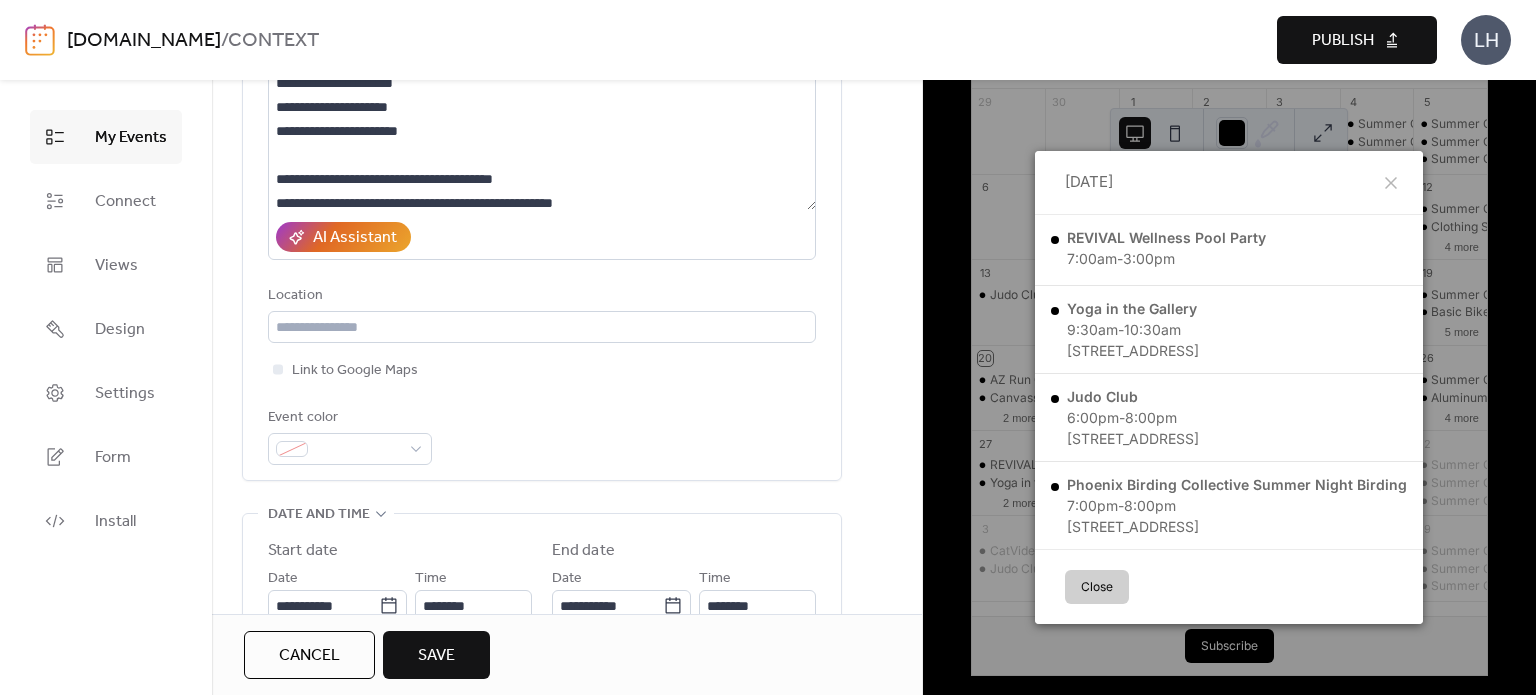 scroll, scrollTop: 215, scrollLeft: 0, axis: vertical 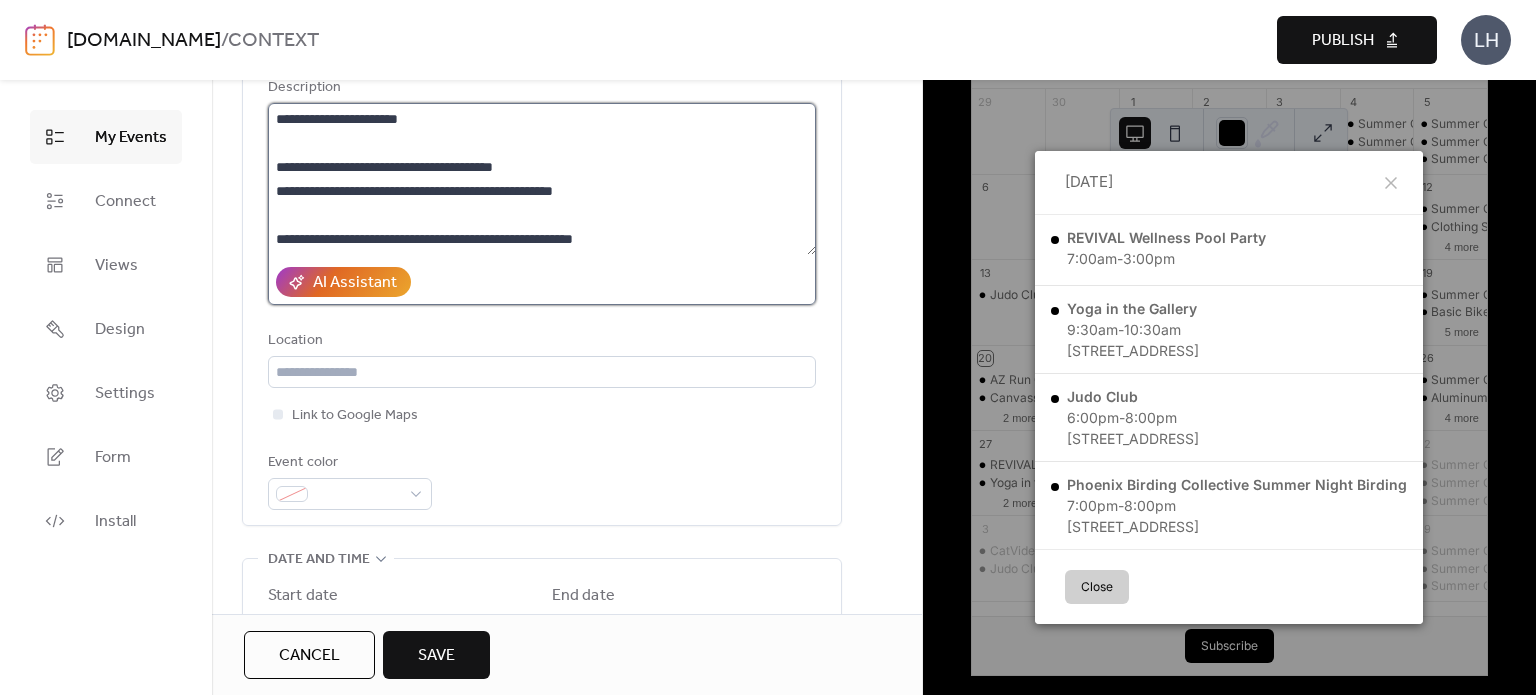 click on "**********" at bounding box center (542, 179) 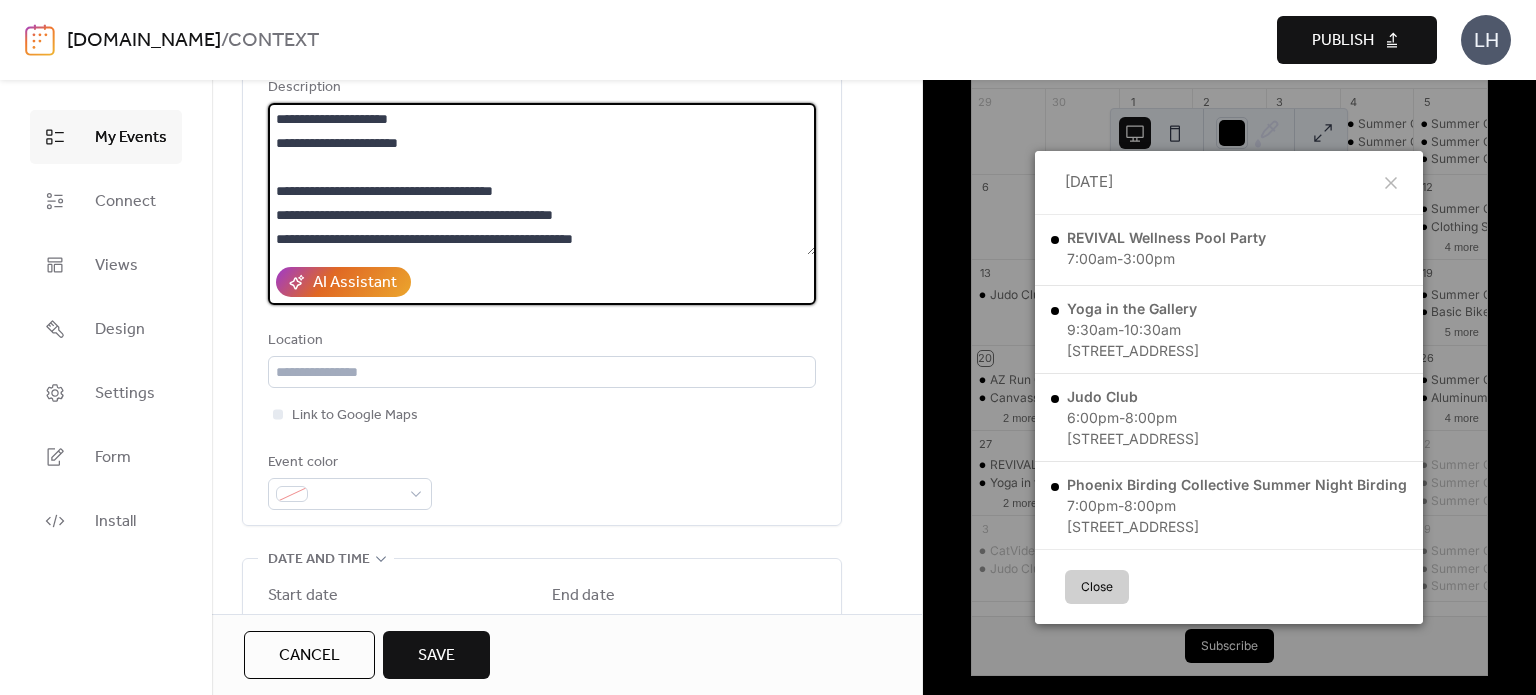 scroll, scrollTop: 144, scrollLeft: 0, axis: vertical 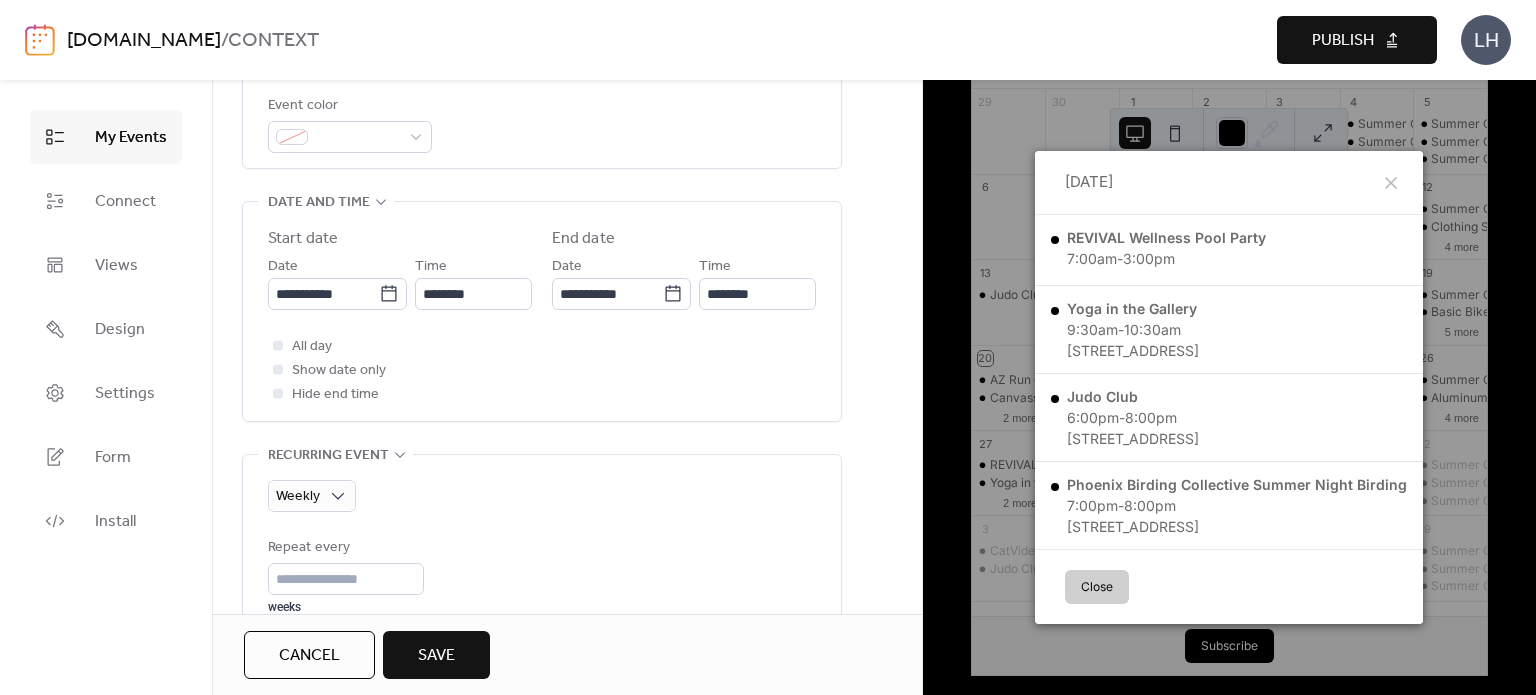 type on "**********" 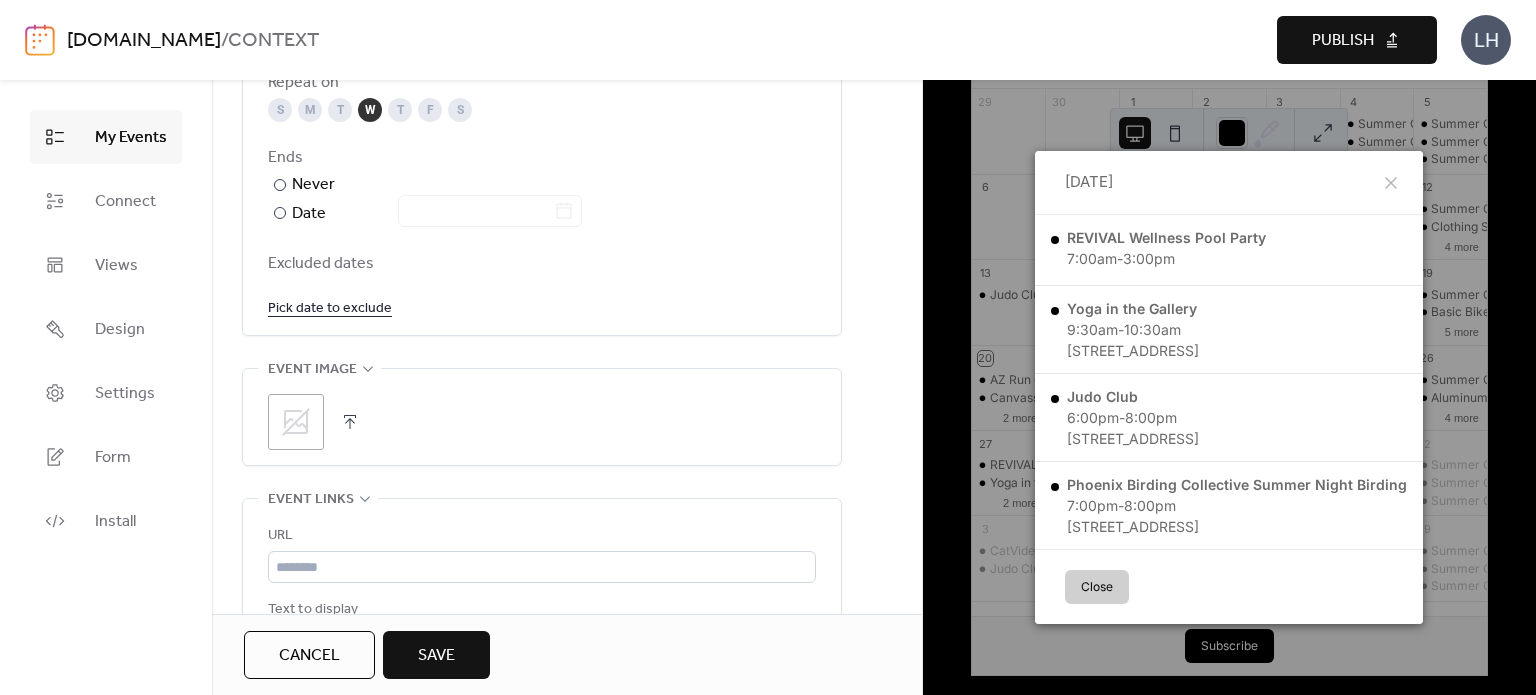 scroll, scrollTop: 1148, scrollLeft: 0, axis: vertical 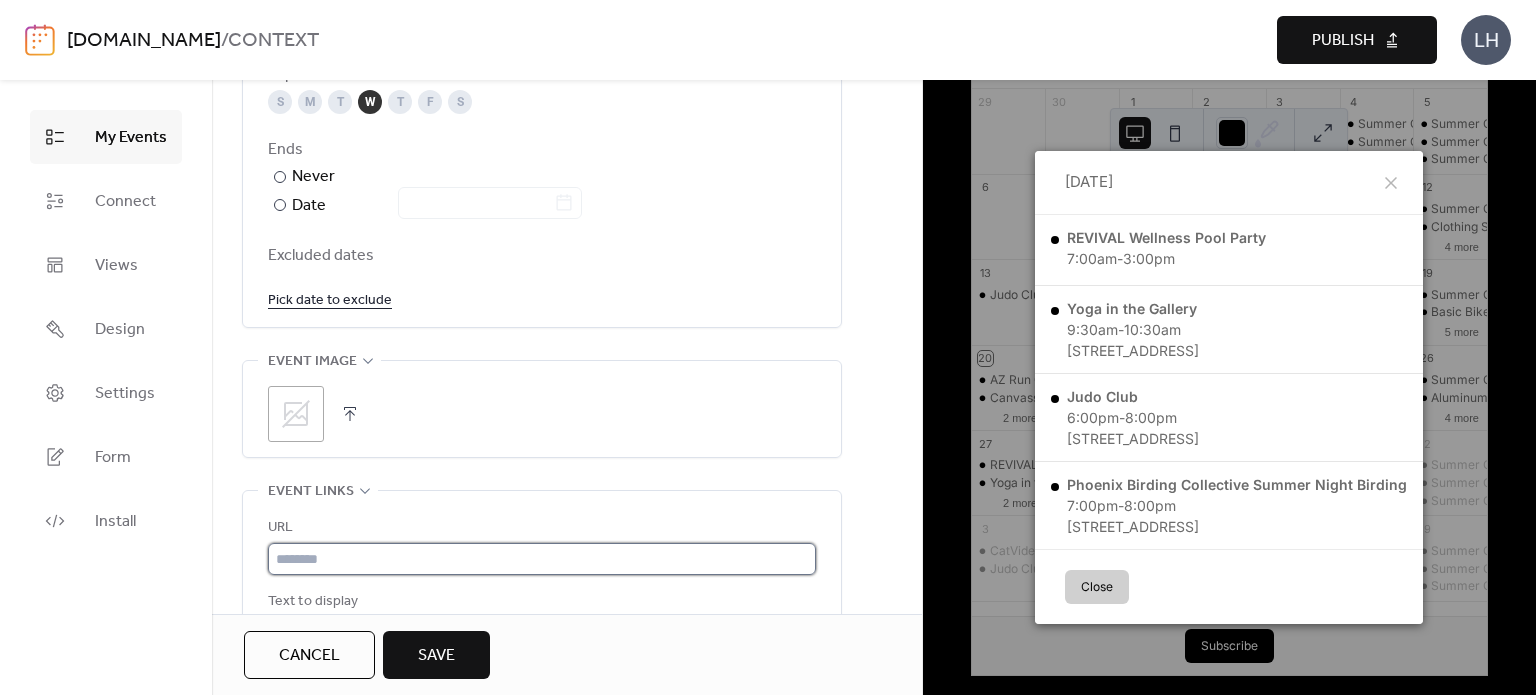click at bounding box center (542, 559) 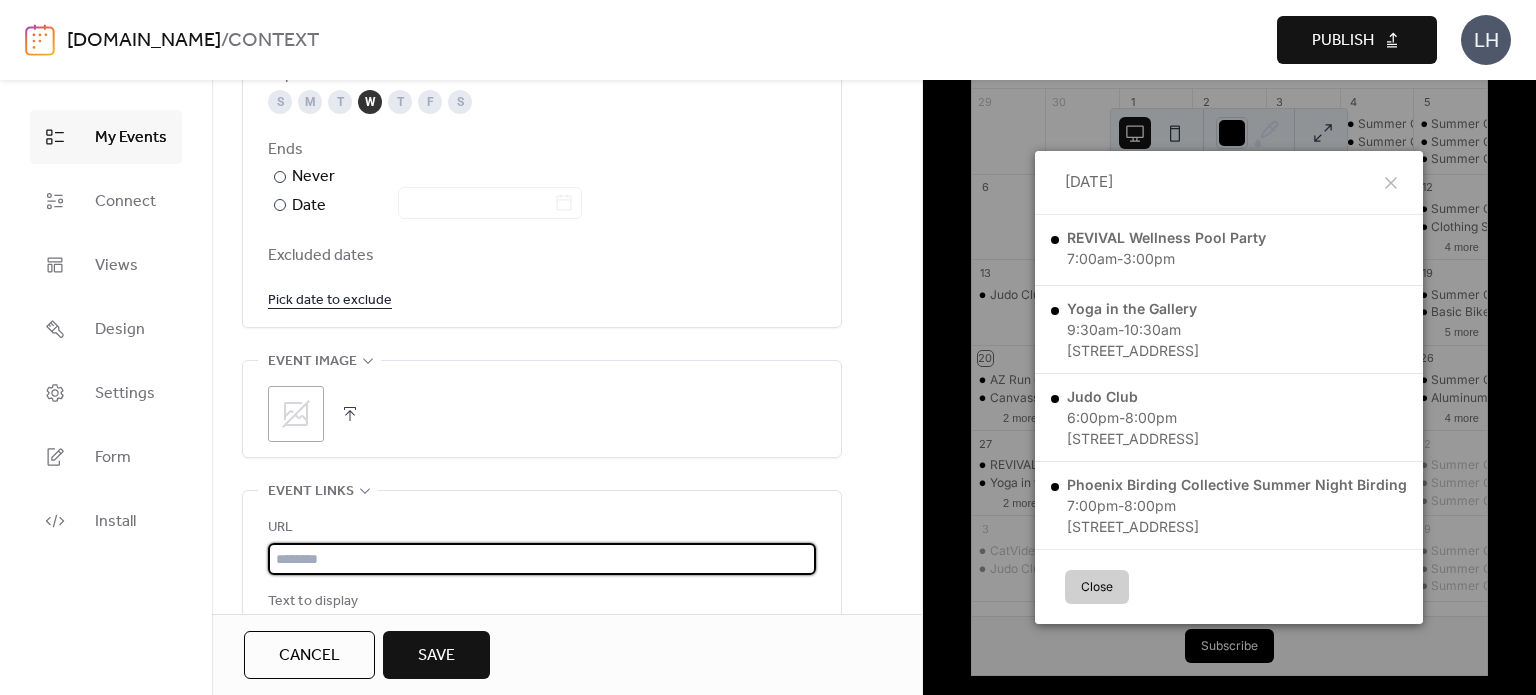 paste on "**********" 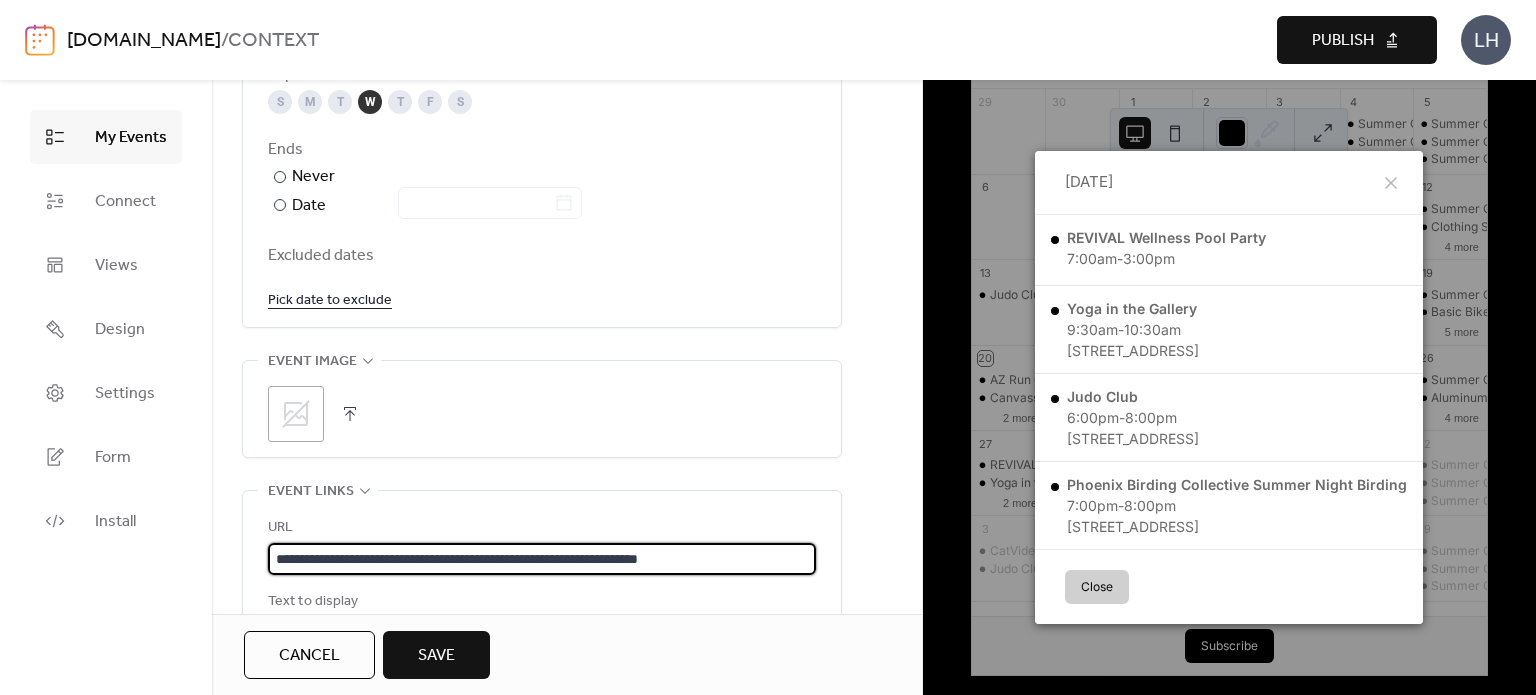 type on "**********" 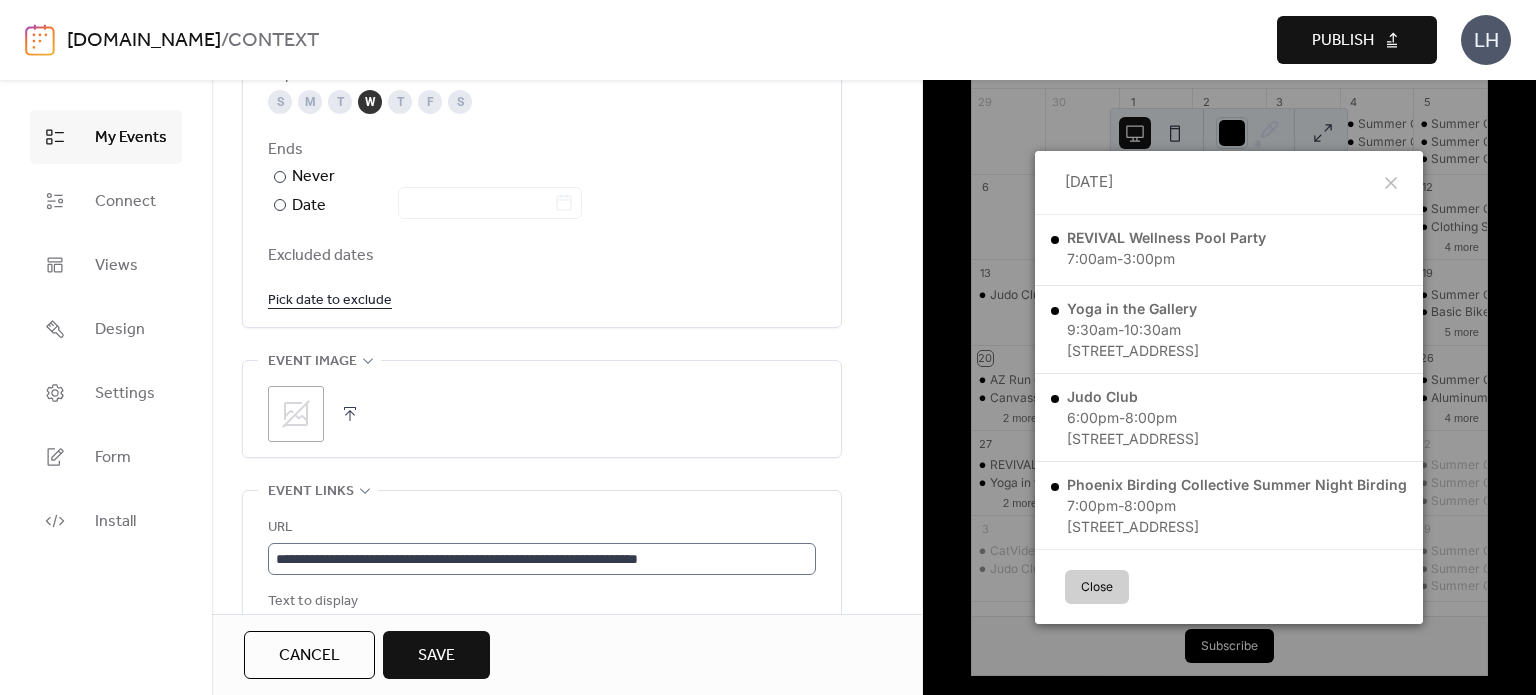 scroll, scrollTop: 1180, scrollLeft: 0, axis: vertical 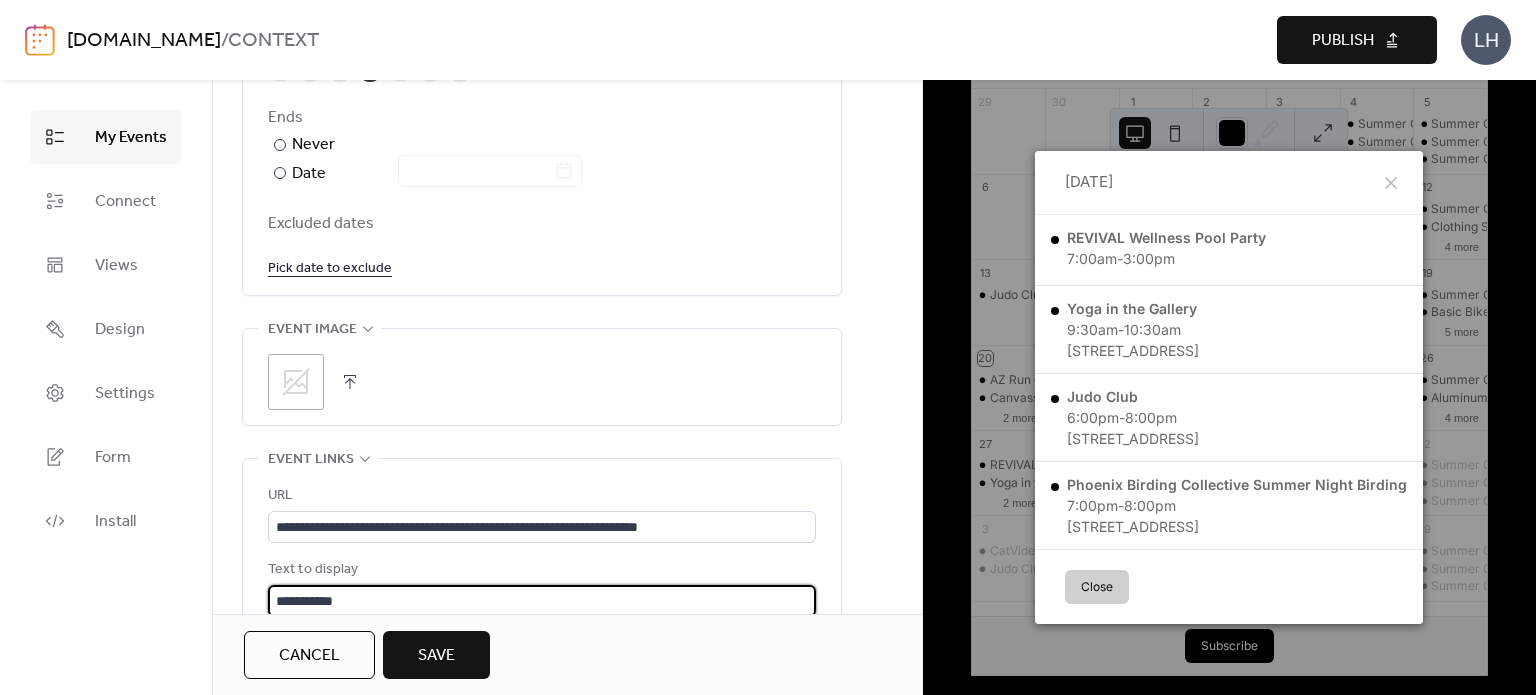 type on "**********" 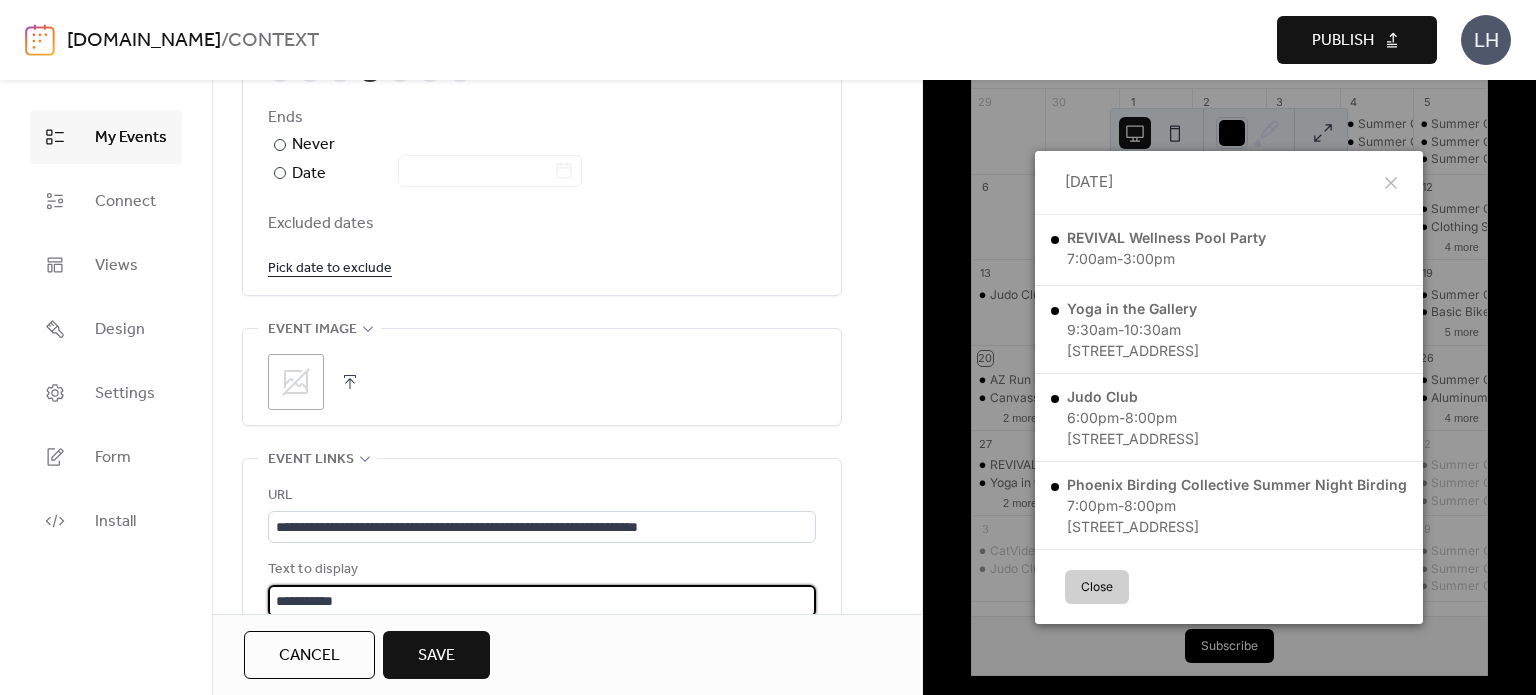 click on "**********" at bounding box center [542, 95] 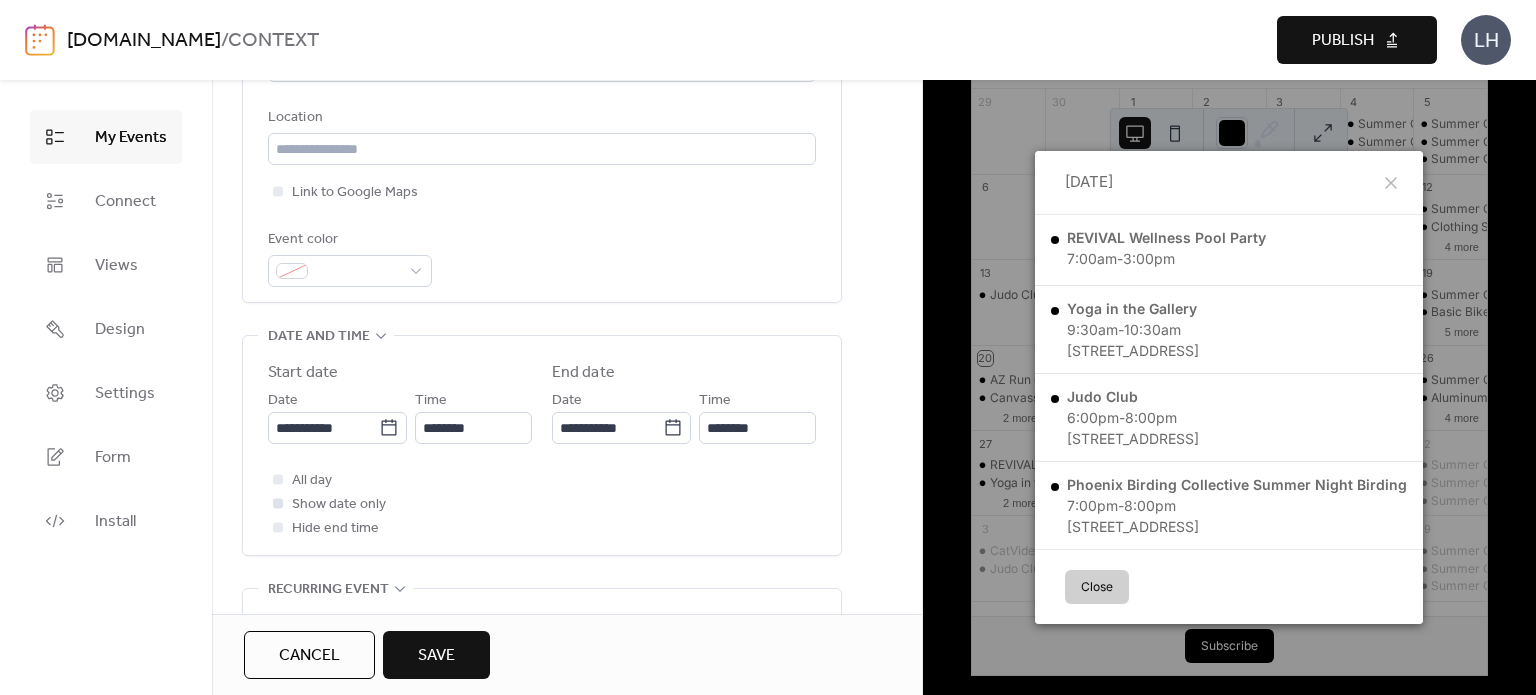scroll, scrollTop: 436, scrollLeft: 0, axis: vertical 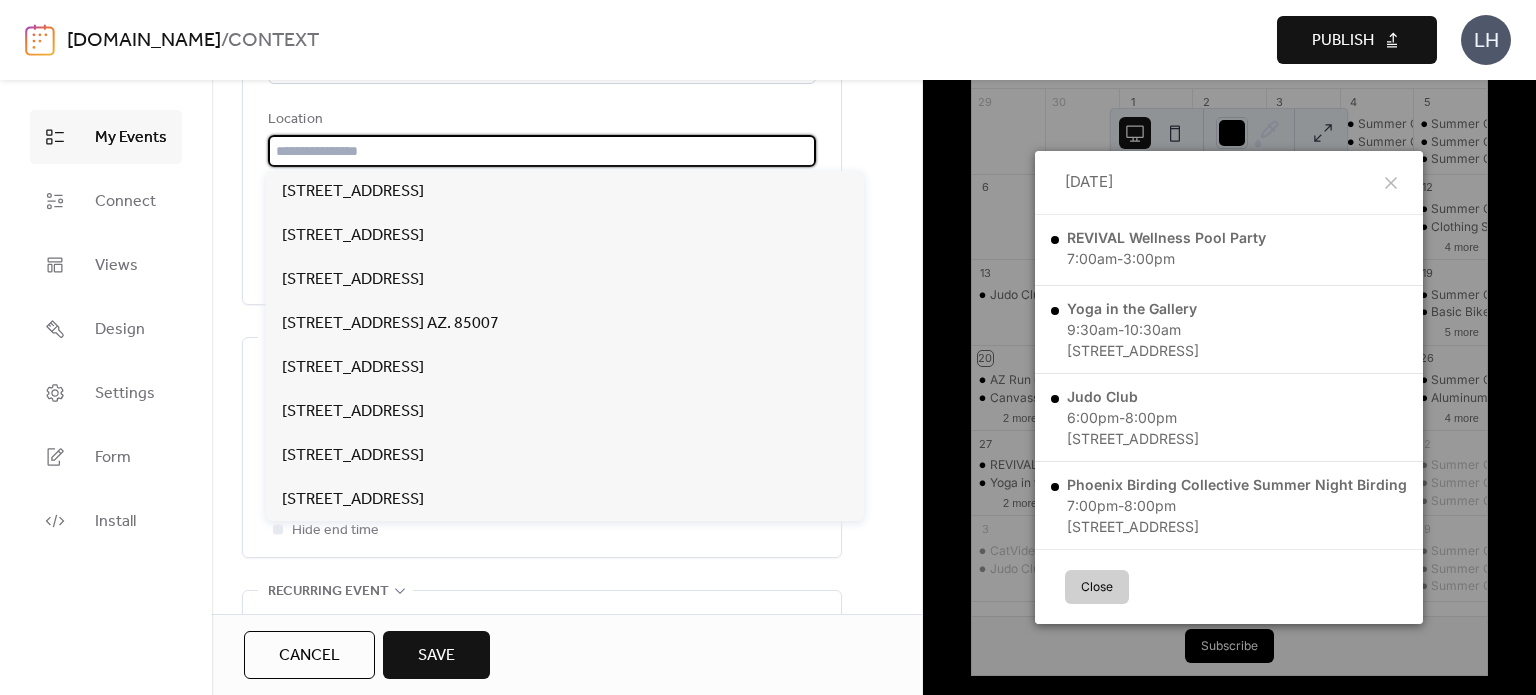 click at bounding box center [542, 151] 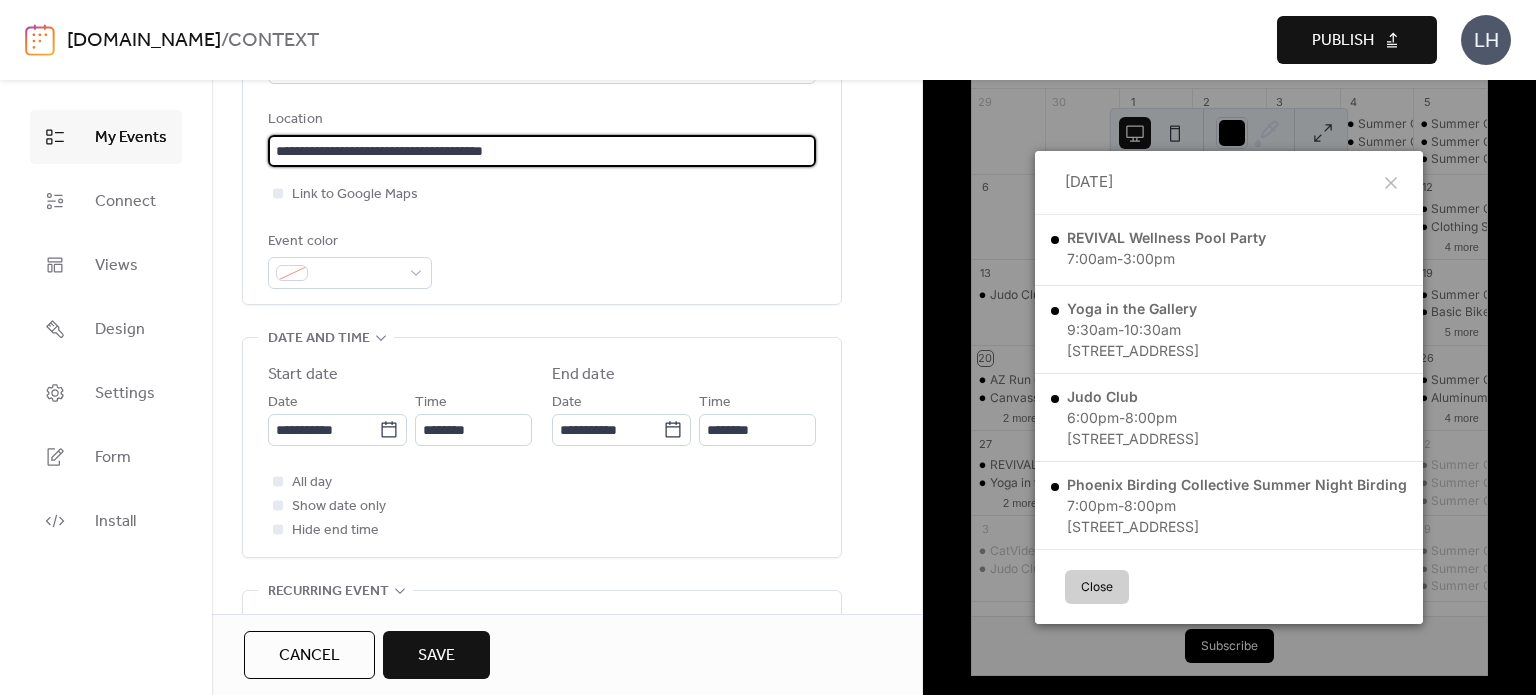 type on "**********" 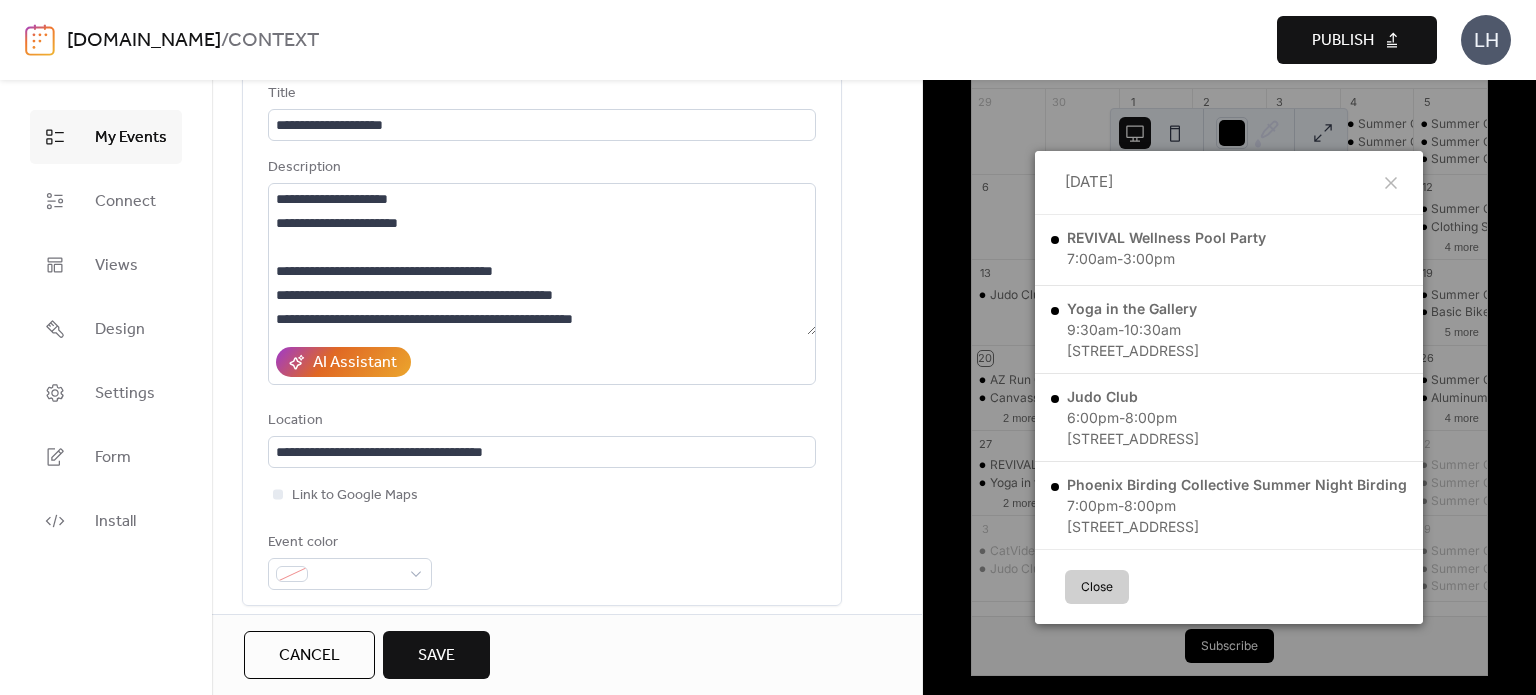 scroll, scrollTop: 114, scrollLeft: 0, axis: vertical 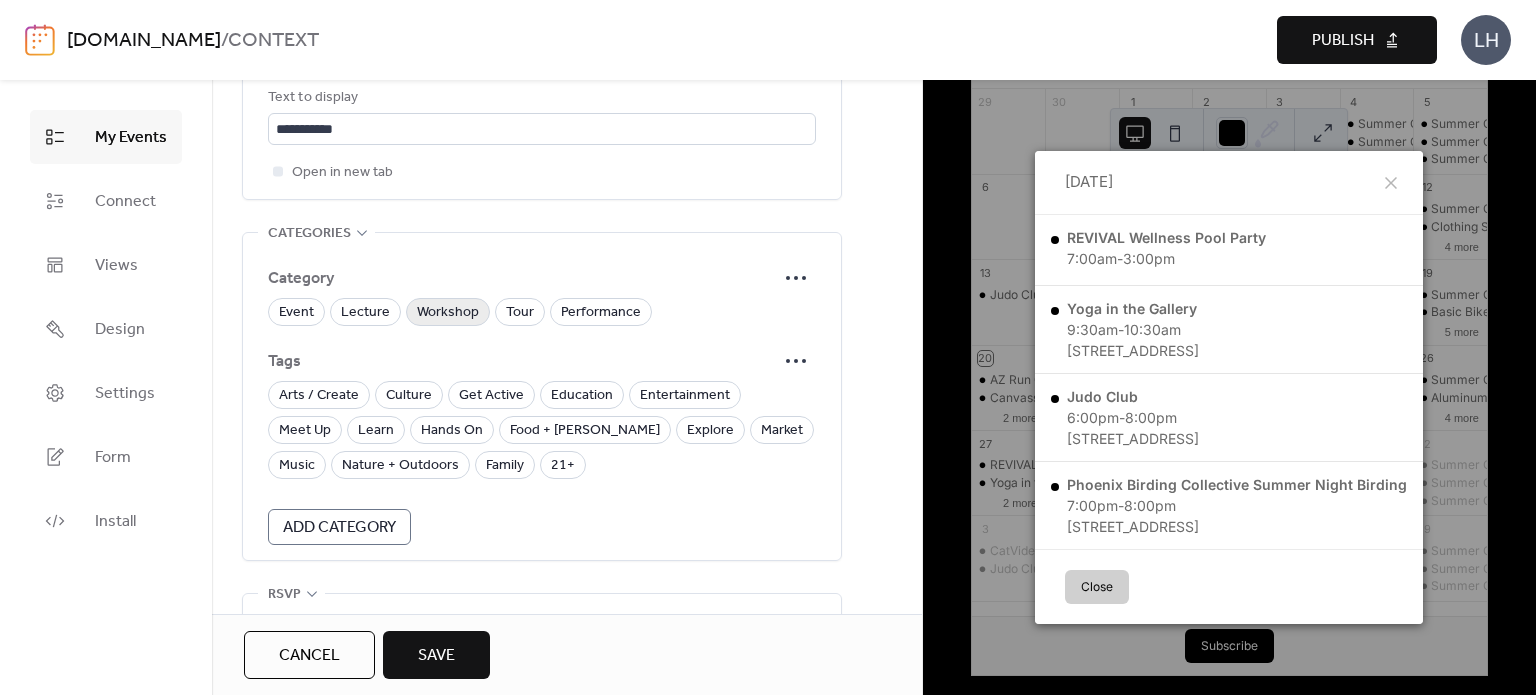 click on "Workshop" at bounding box center [448, 313] 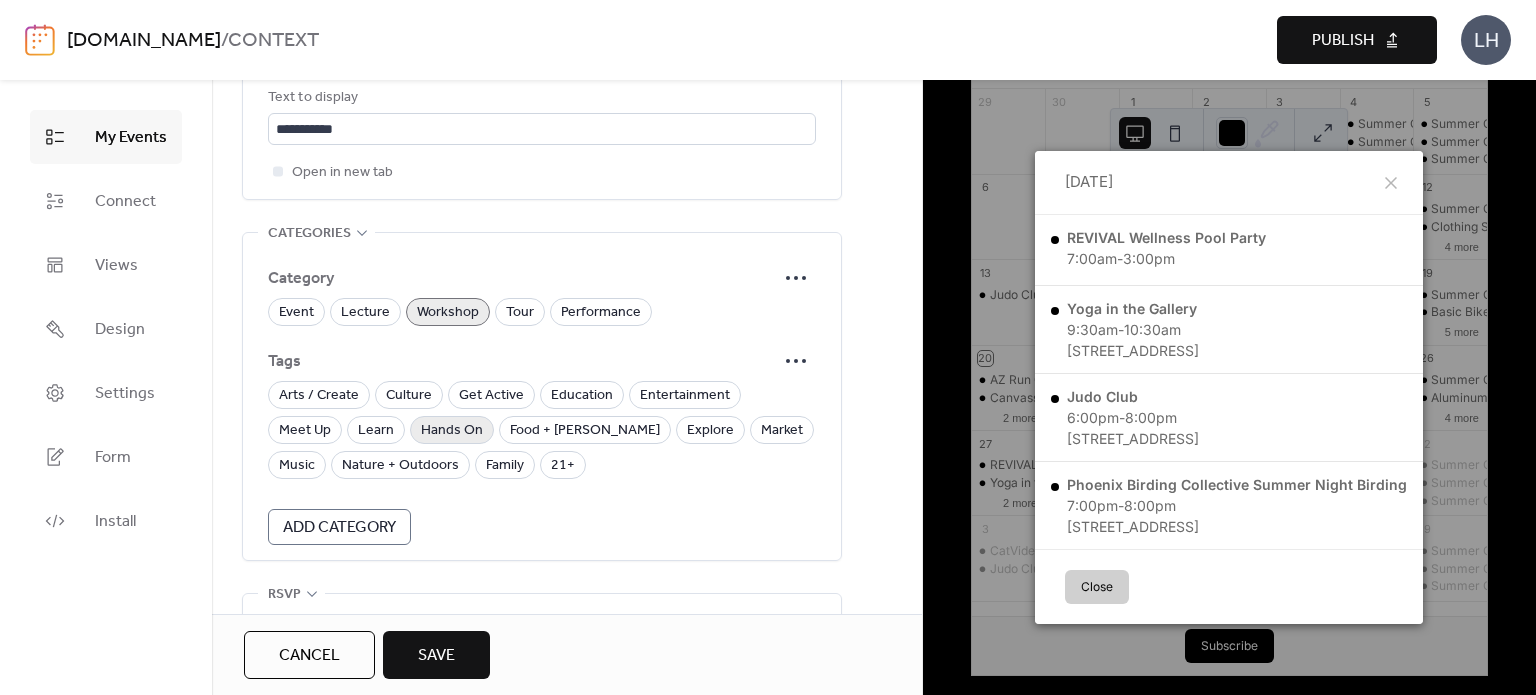 click on "Hands On" at bounding box center (452, 431) 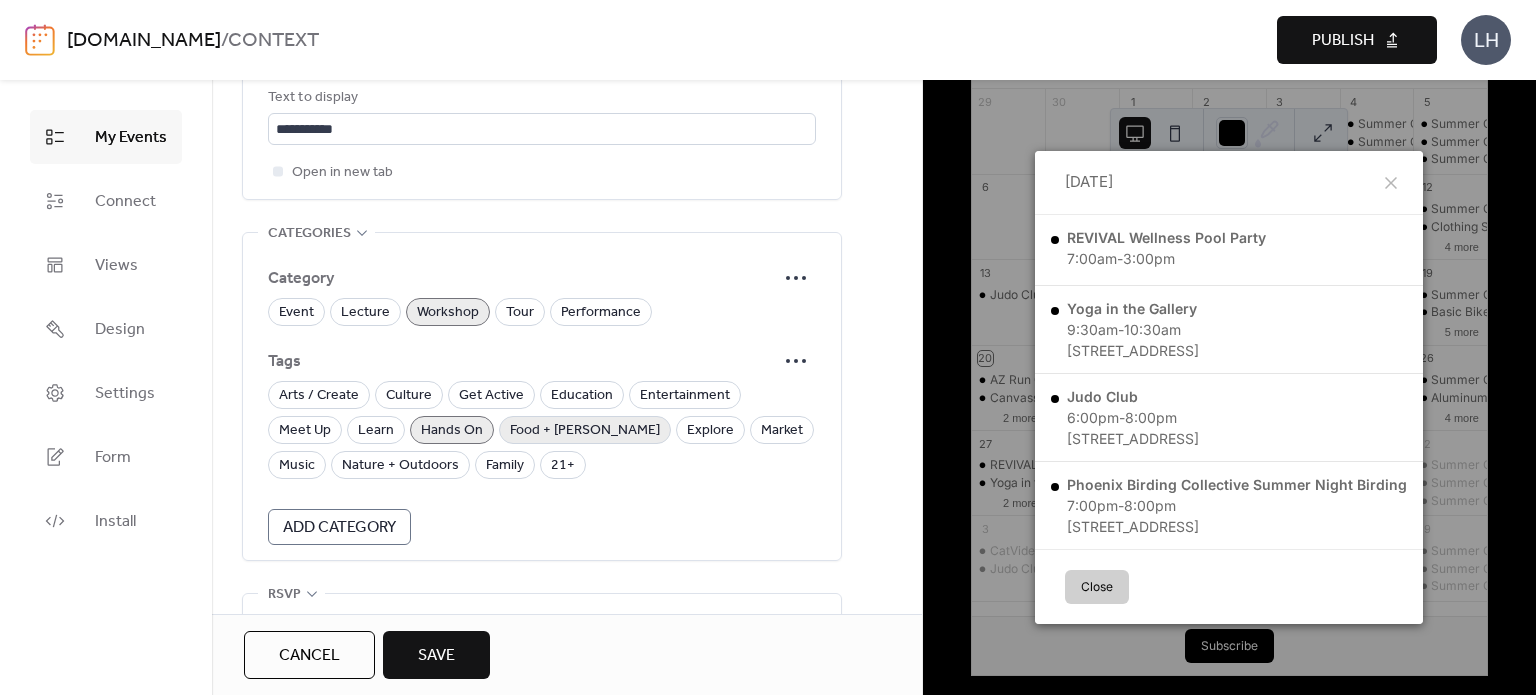 click on "Food + [PERSON_NAME]" at bounding box center (585, 431) 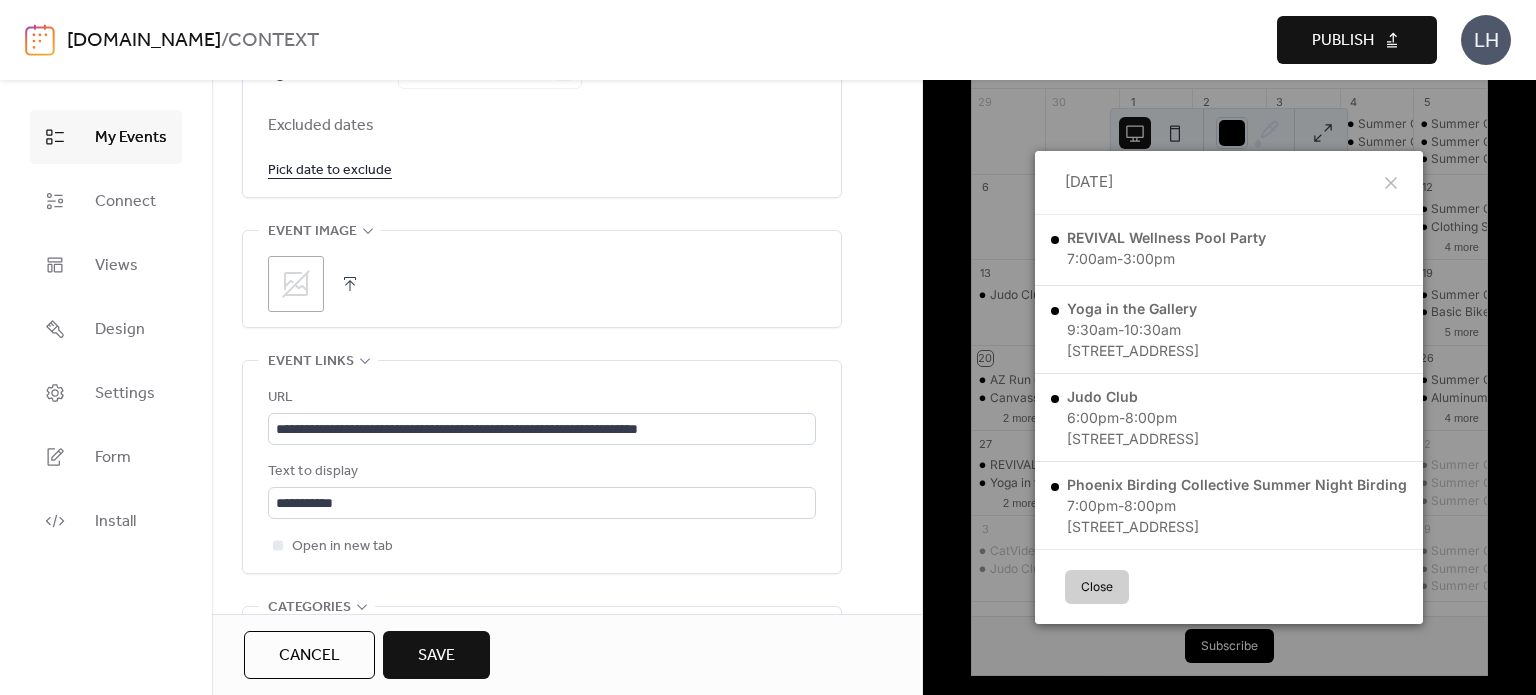 scroll, scrollTop: 1266, scrollLeft: 0, axis: vertical 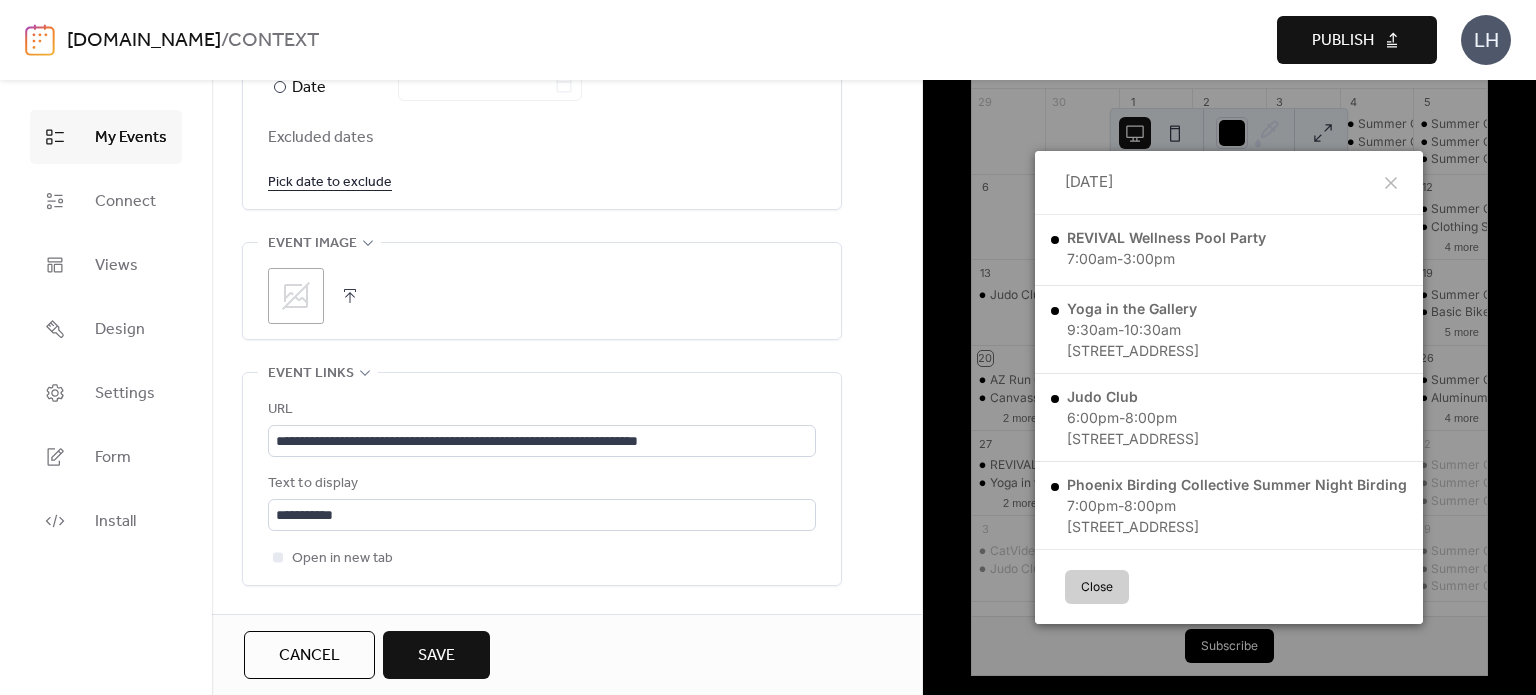 click on ";" at bounding box center [296, 296] 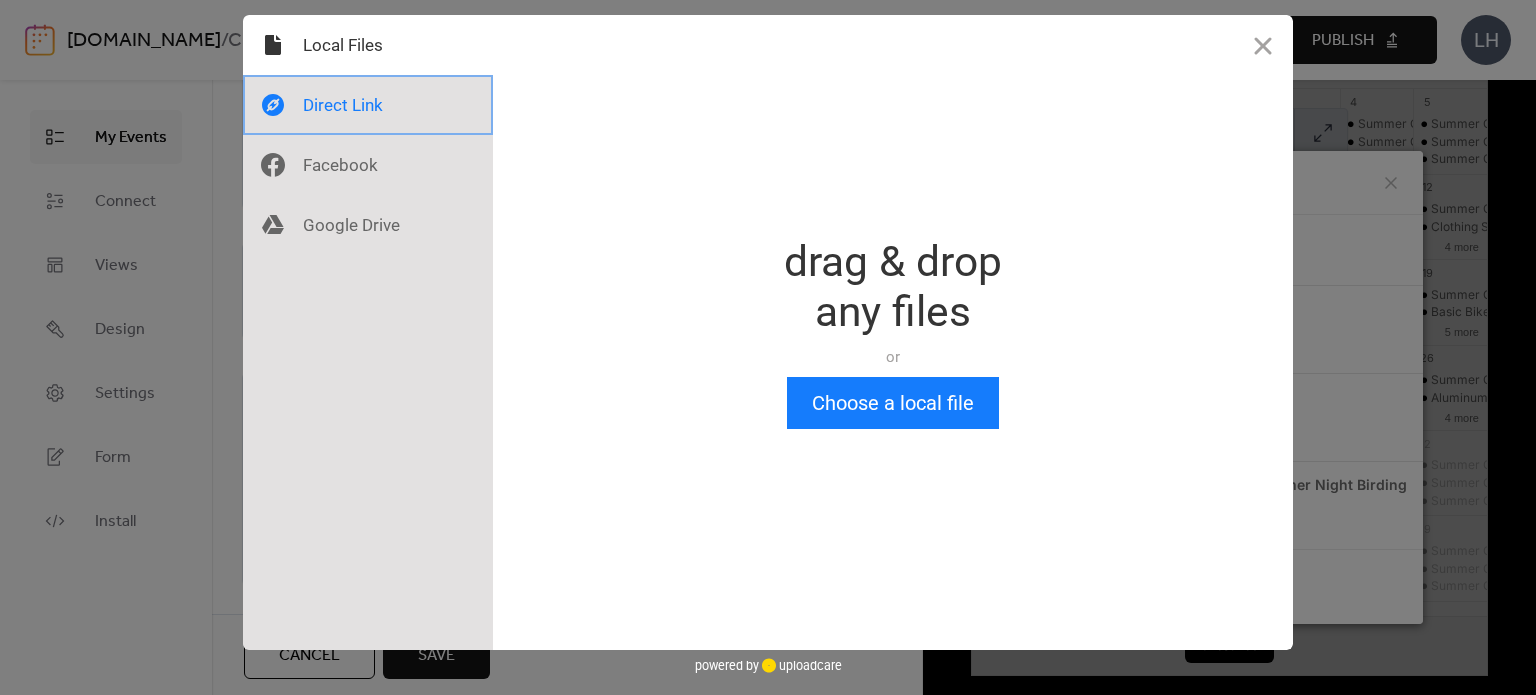 click at bounding box center (368, 105) 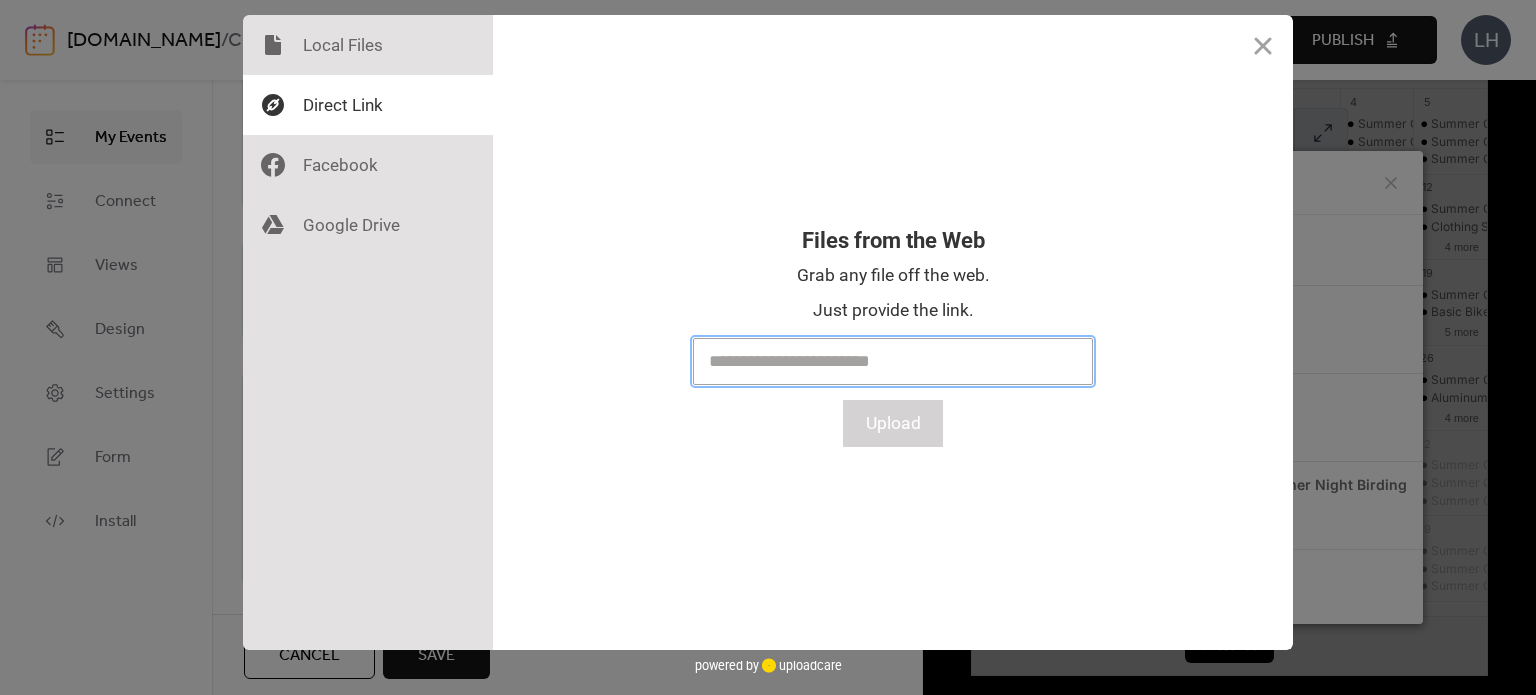 paste on "**********" 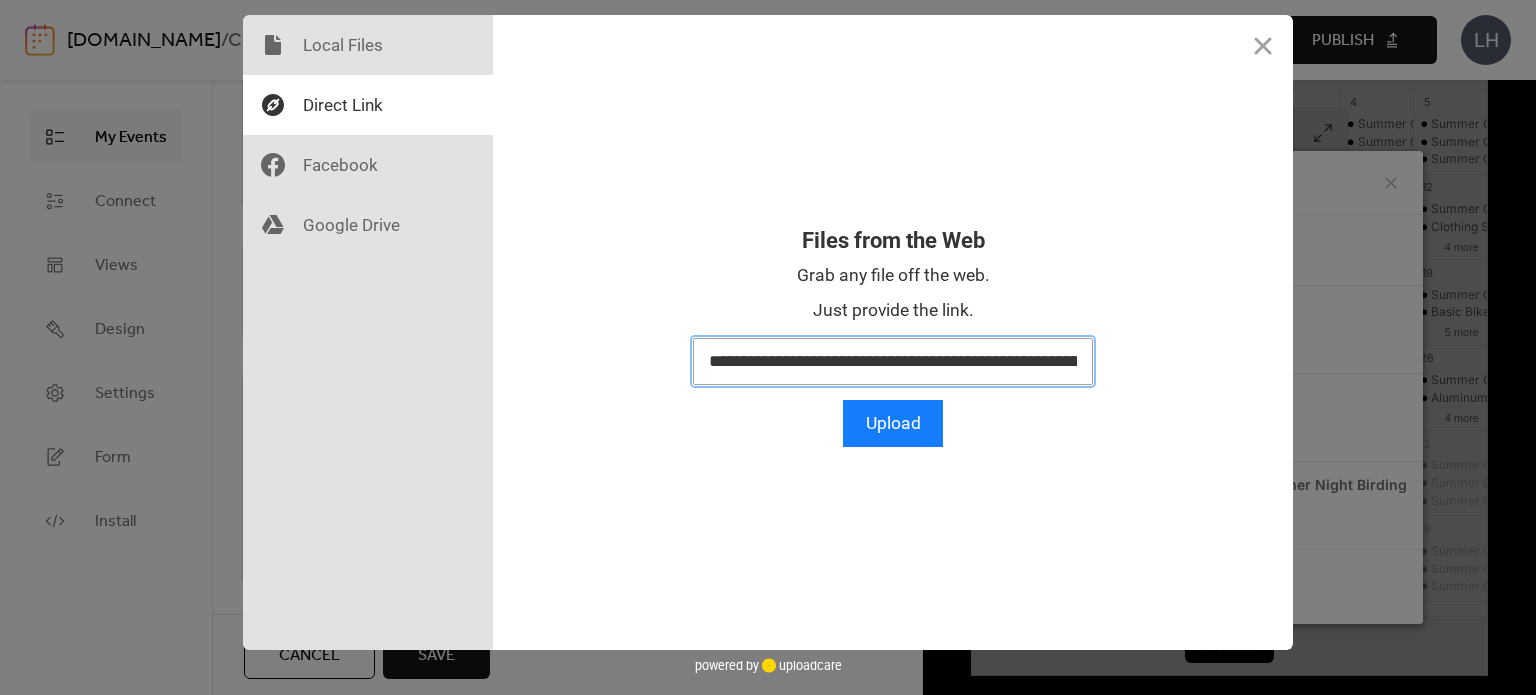 scroll, scrollTop: 0, scrollLeft: 1329, axis: horizontal 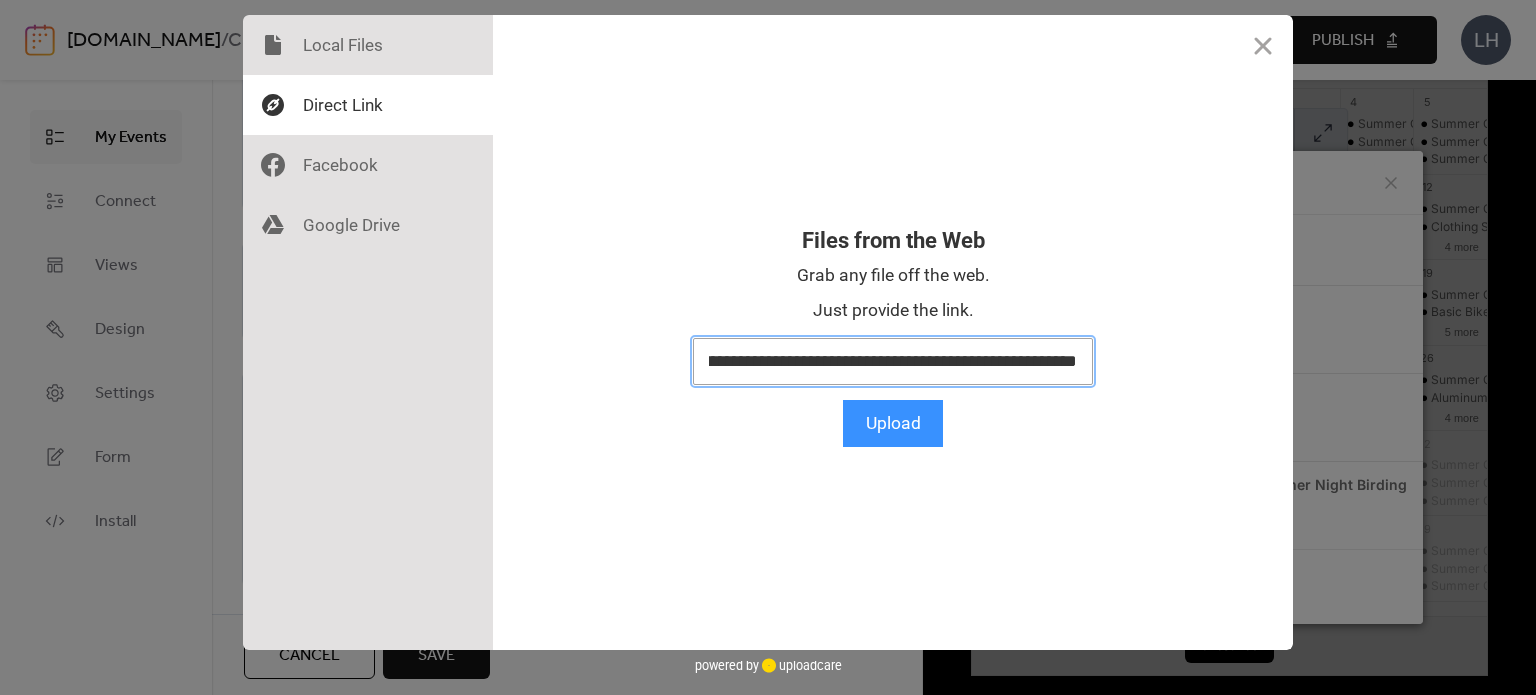 type on "**********" 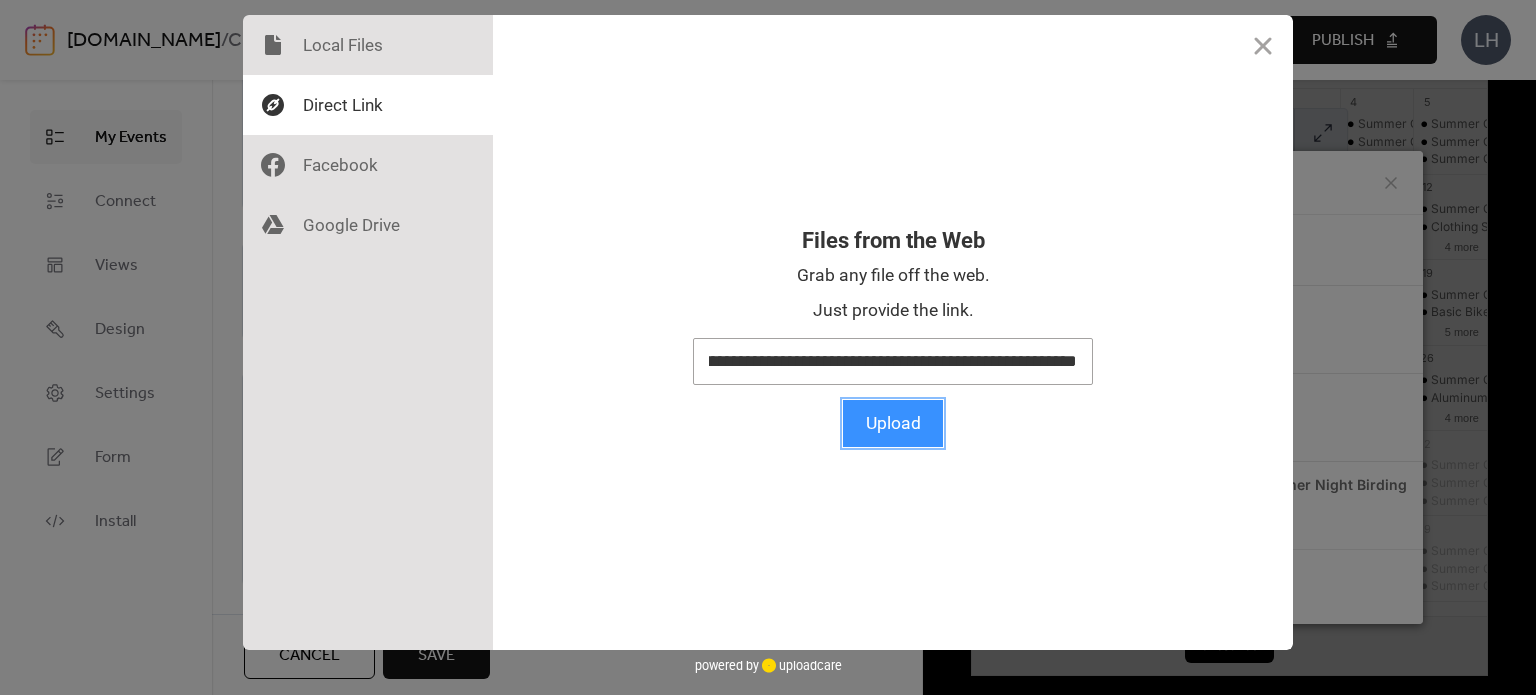 click on "Upload" at bounding box center (893, 423) 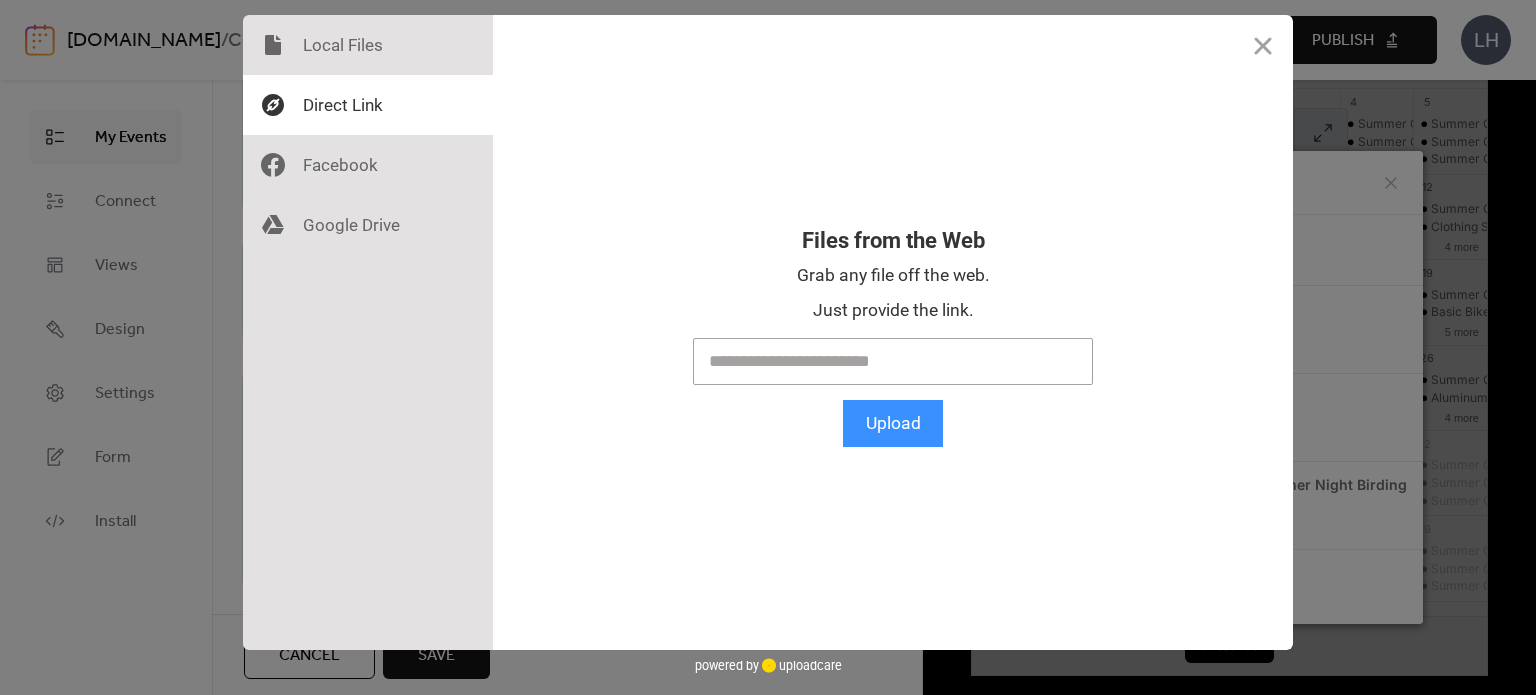 scroll, scrollTop: 0, scrollLeft: 0, axis: both 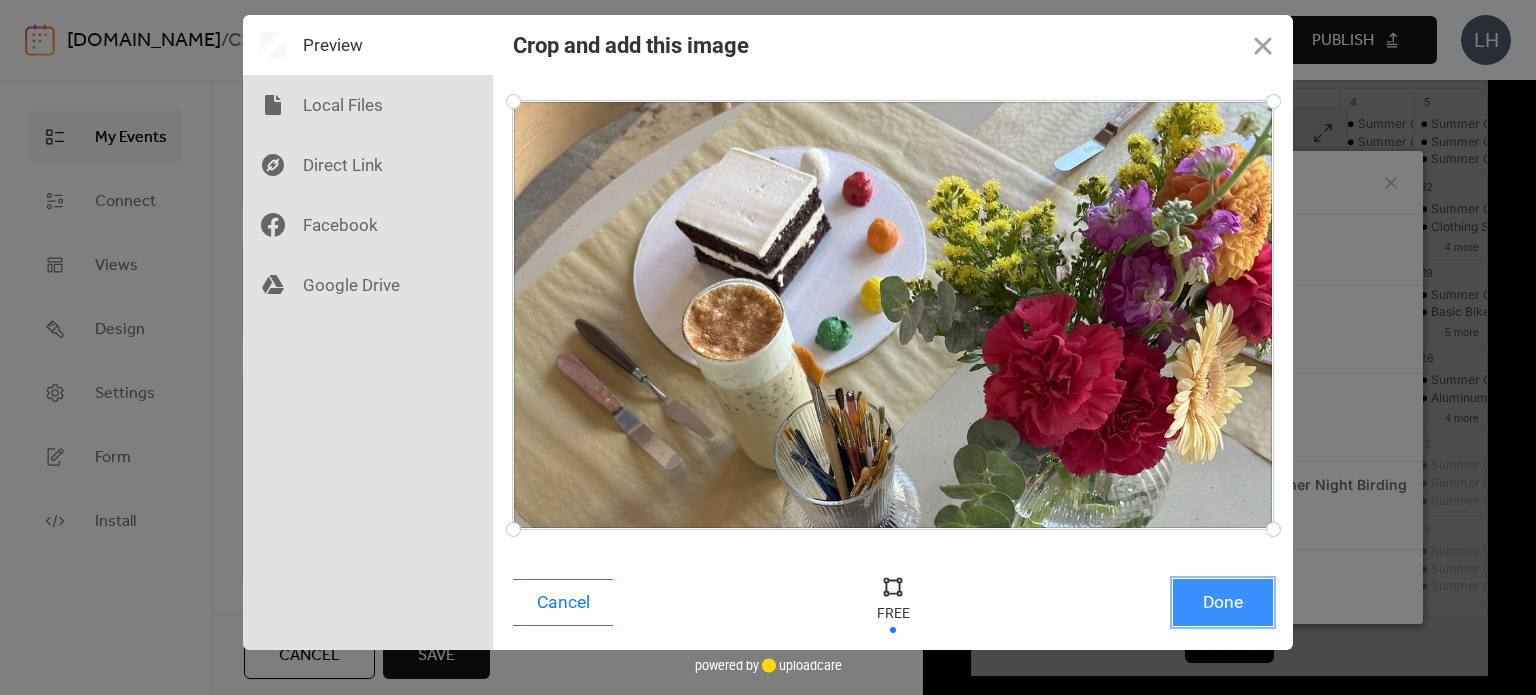 click on "Done" at bounding box center [1223, 602] 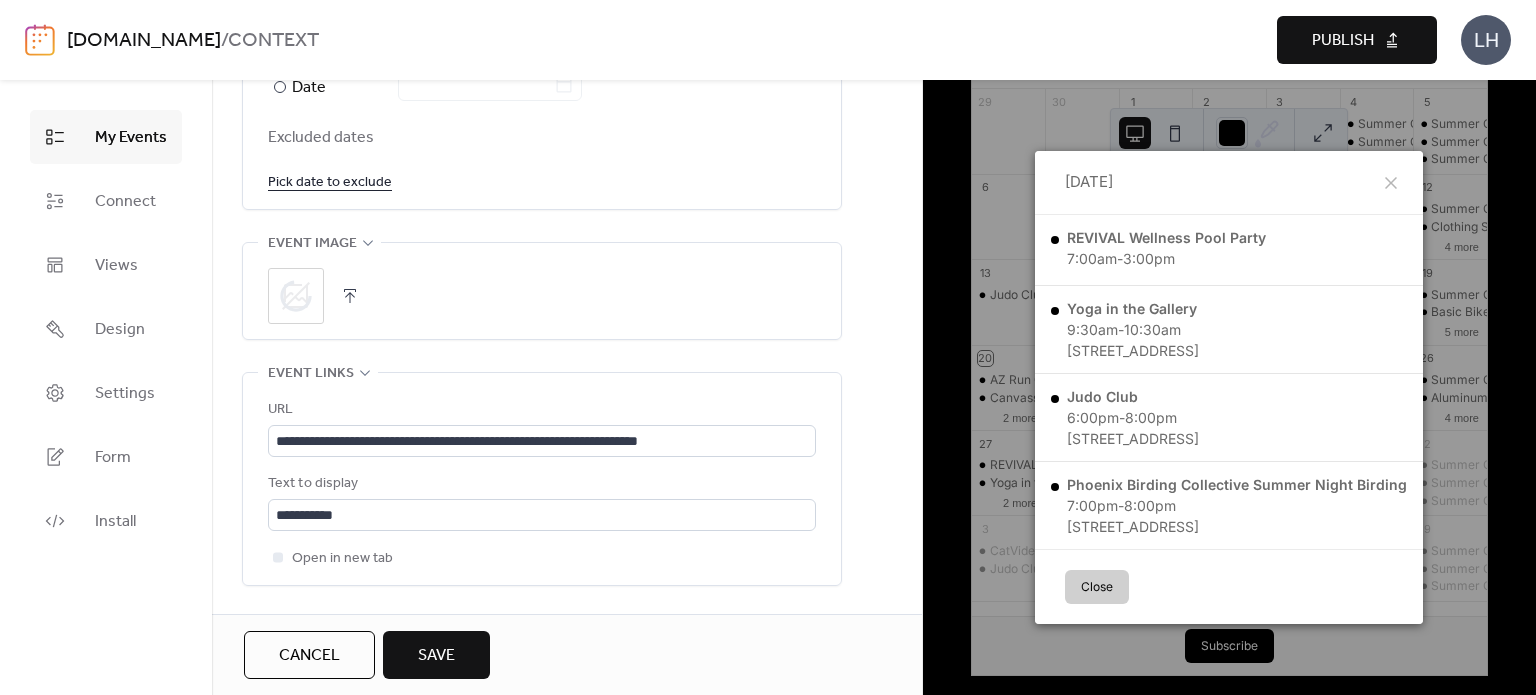 click on "Save" at bounding box center (436, 656) 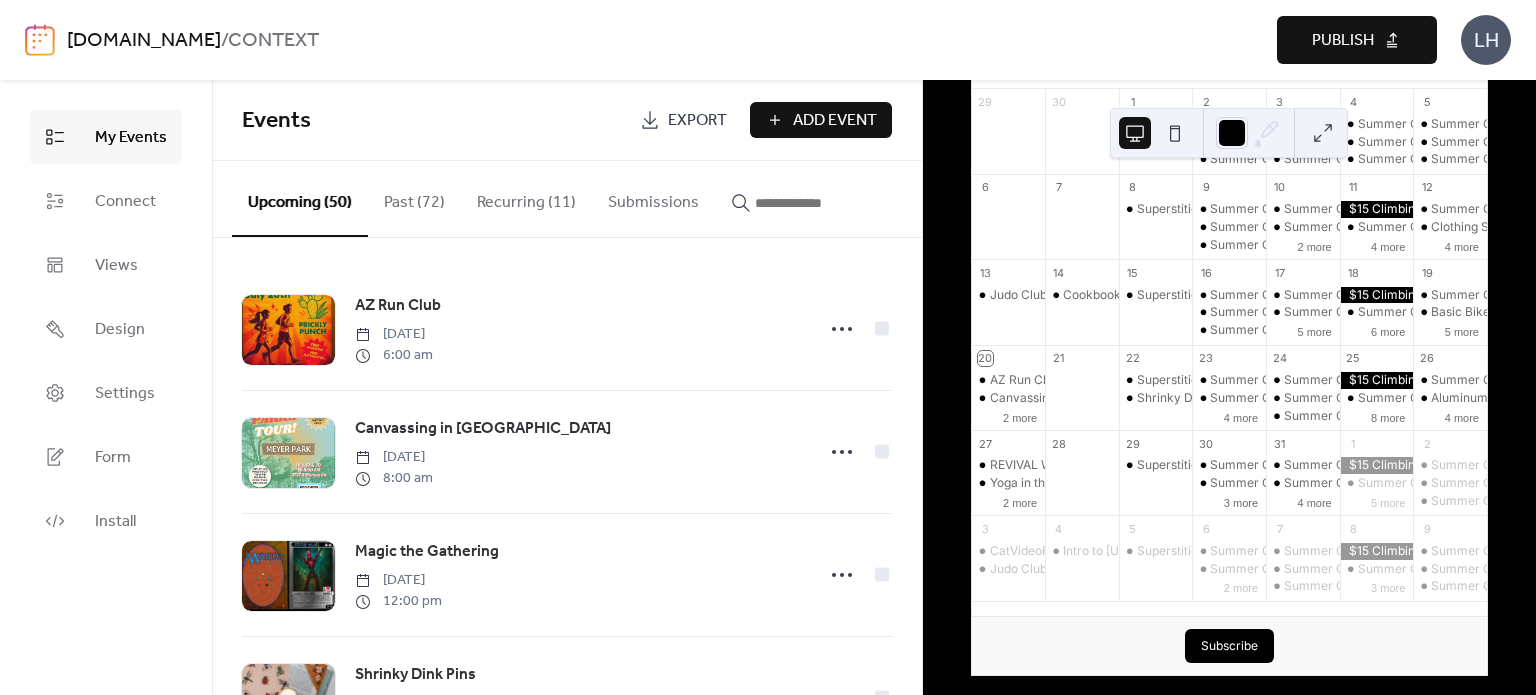 click on "Recurring (11)" at bounding box center [526, 198] 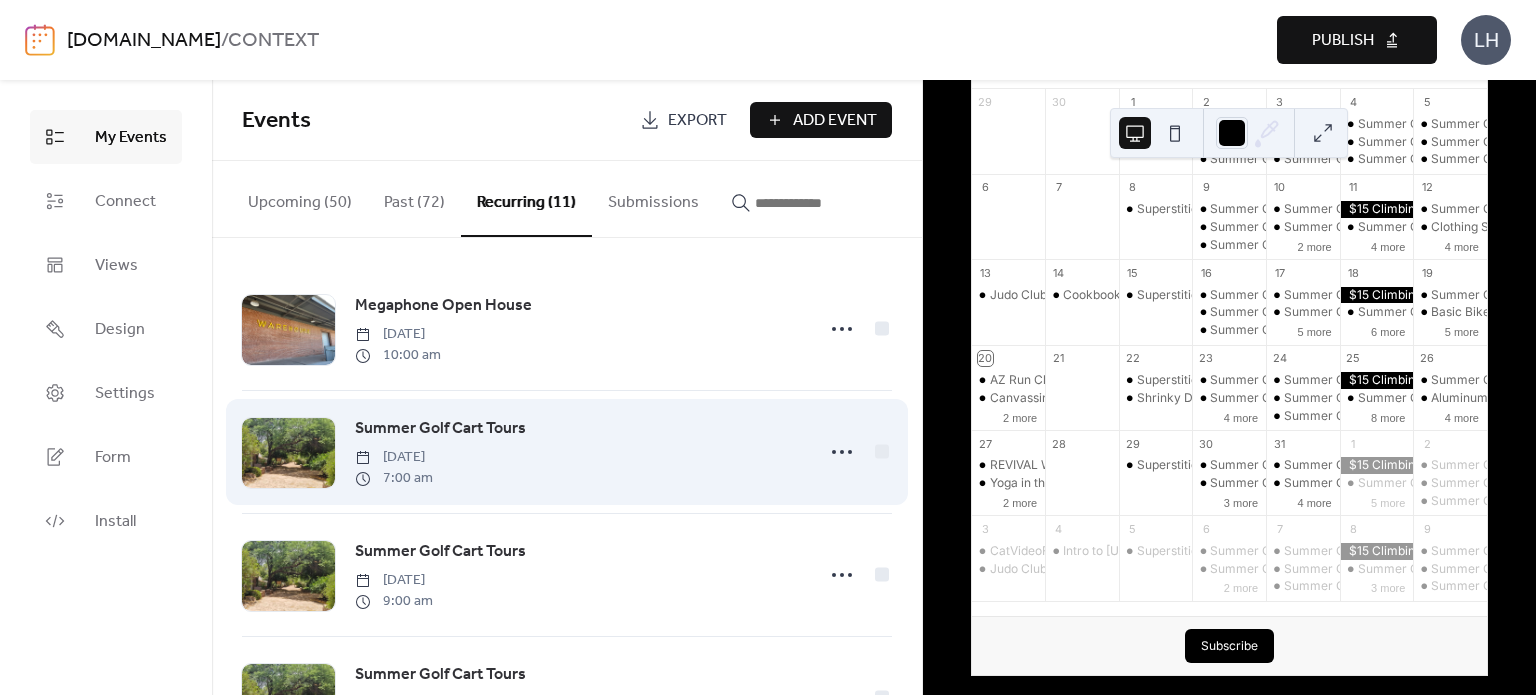 scroll, scrollTop: 956, scrollLeft: 0, axis: vertical 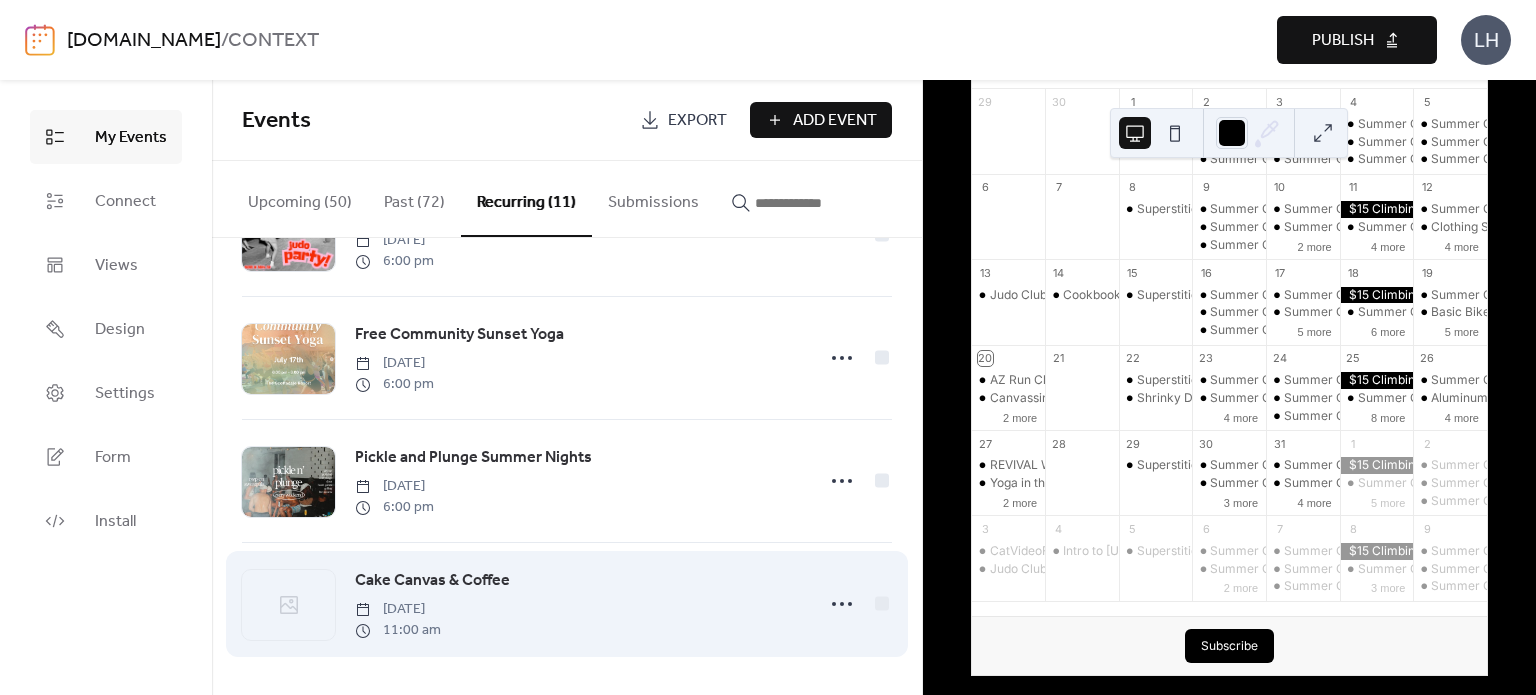 click on "Cake Canvas & Coffee" at bounding box center (432, 581) 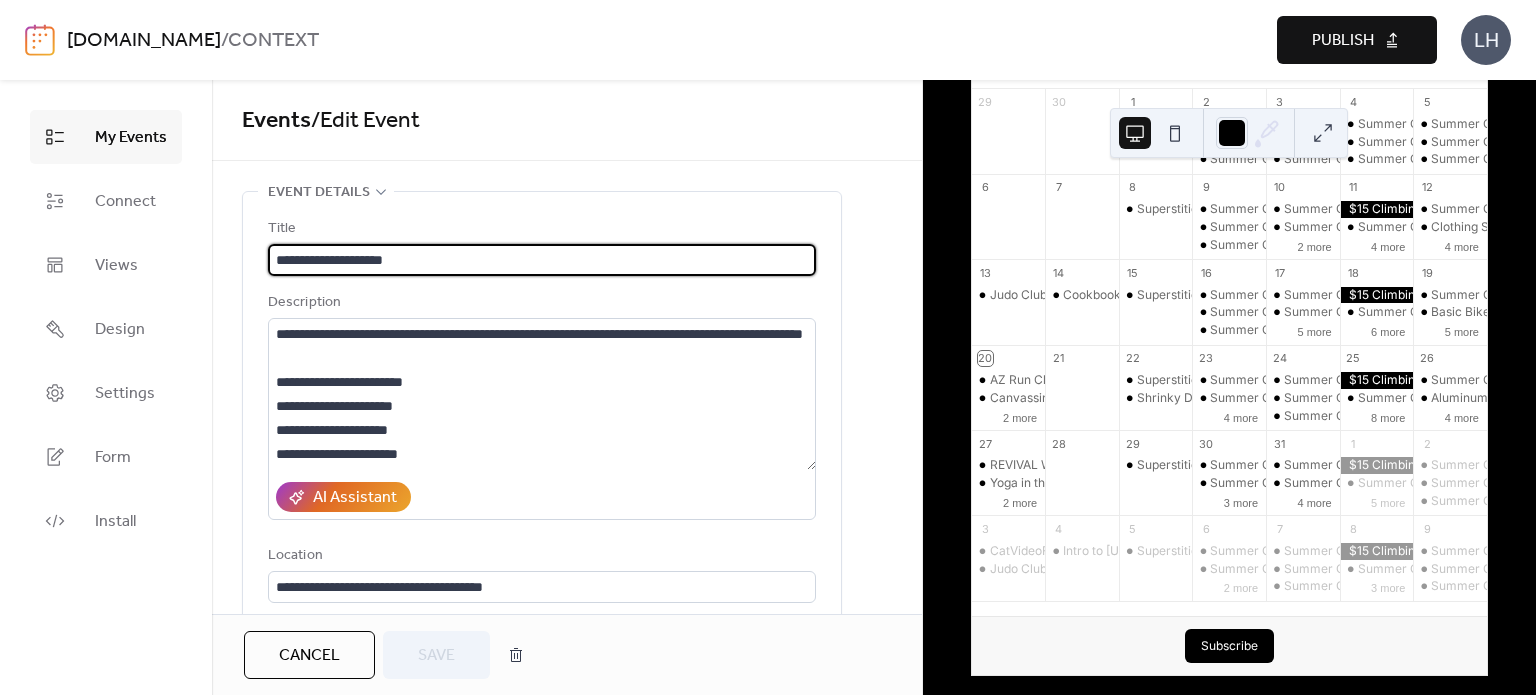 scroll, scrollTop: 0, scrollLeft: 0, axis: both 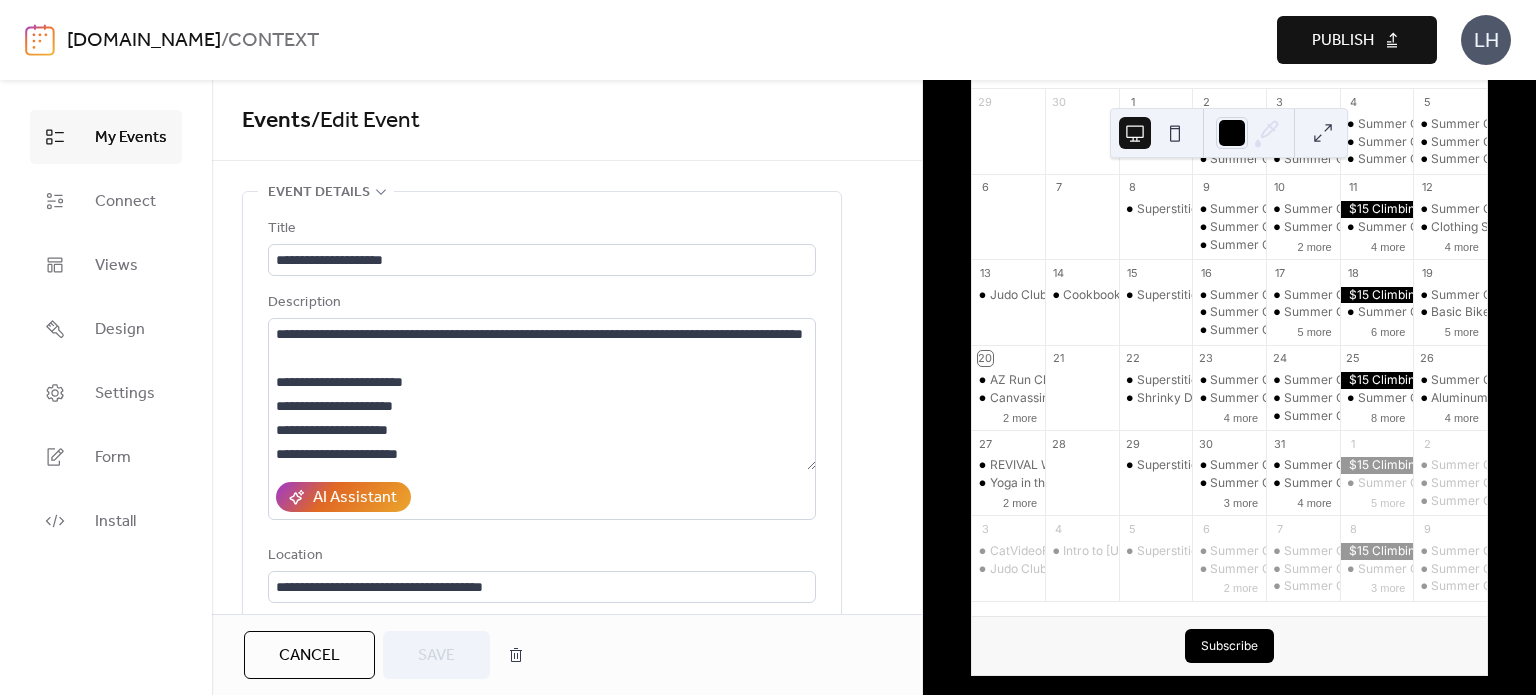 click on "Location" at bounding box center (540, 556) 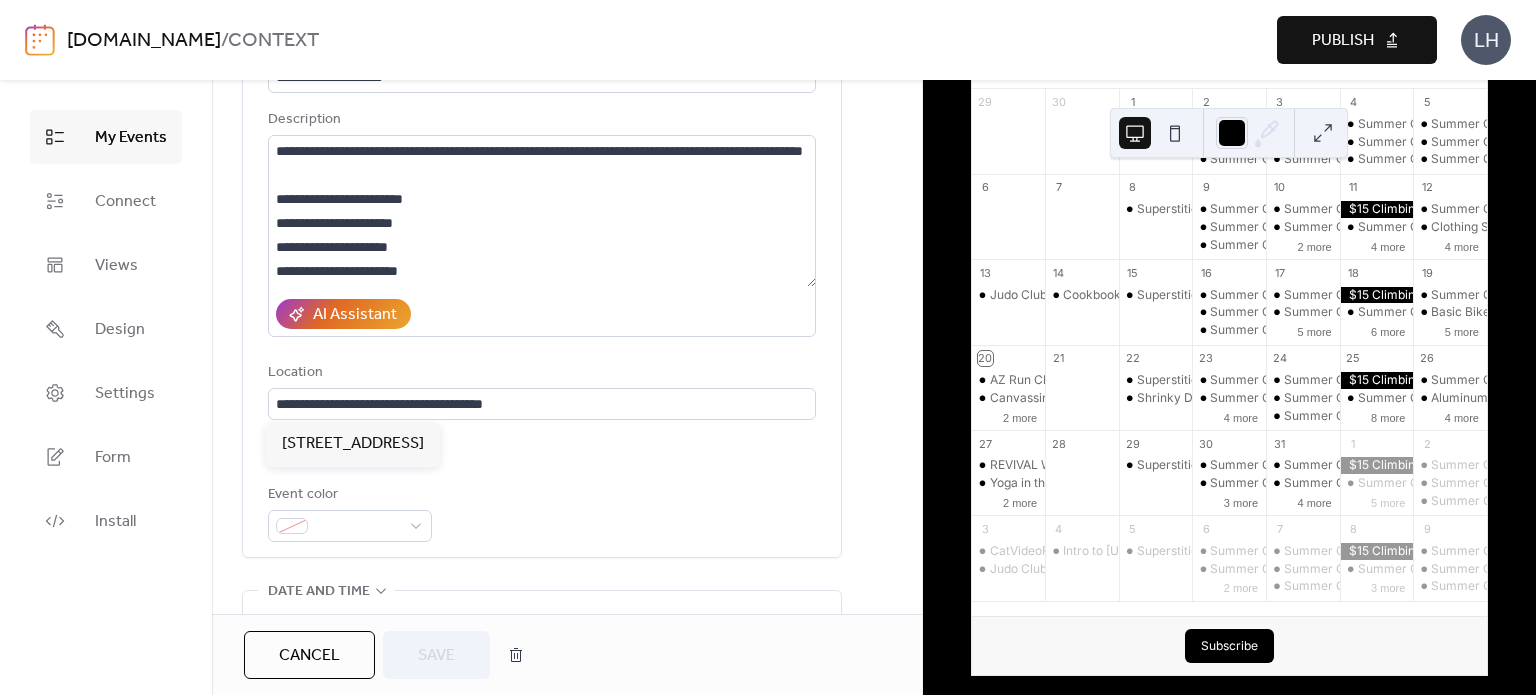 scroll, scrollTop: 218, scrollLeft: 0, axis: vertical 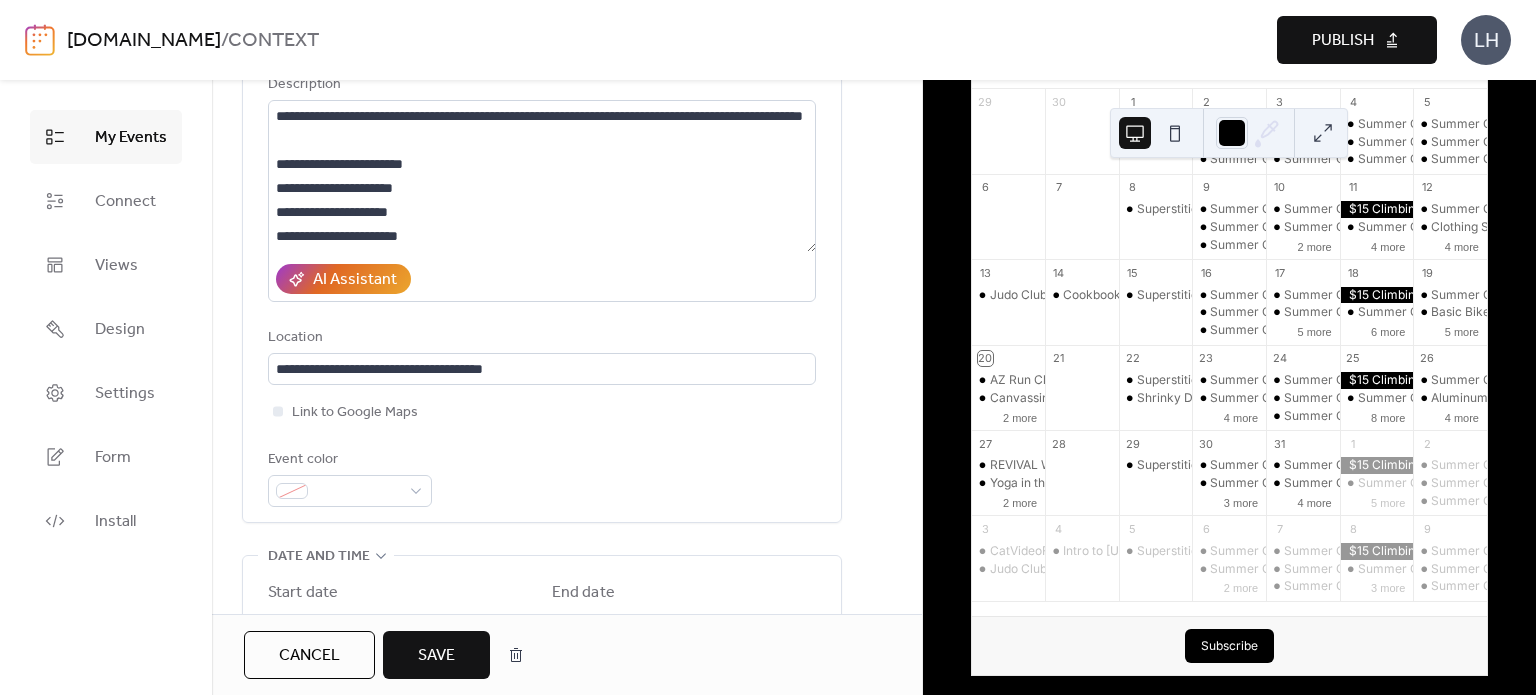 click on "Event color" at bounding box center (542, 477) 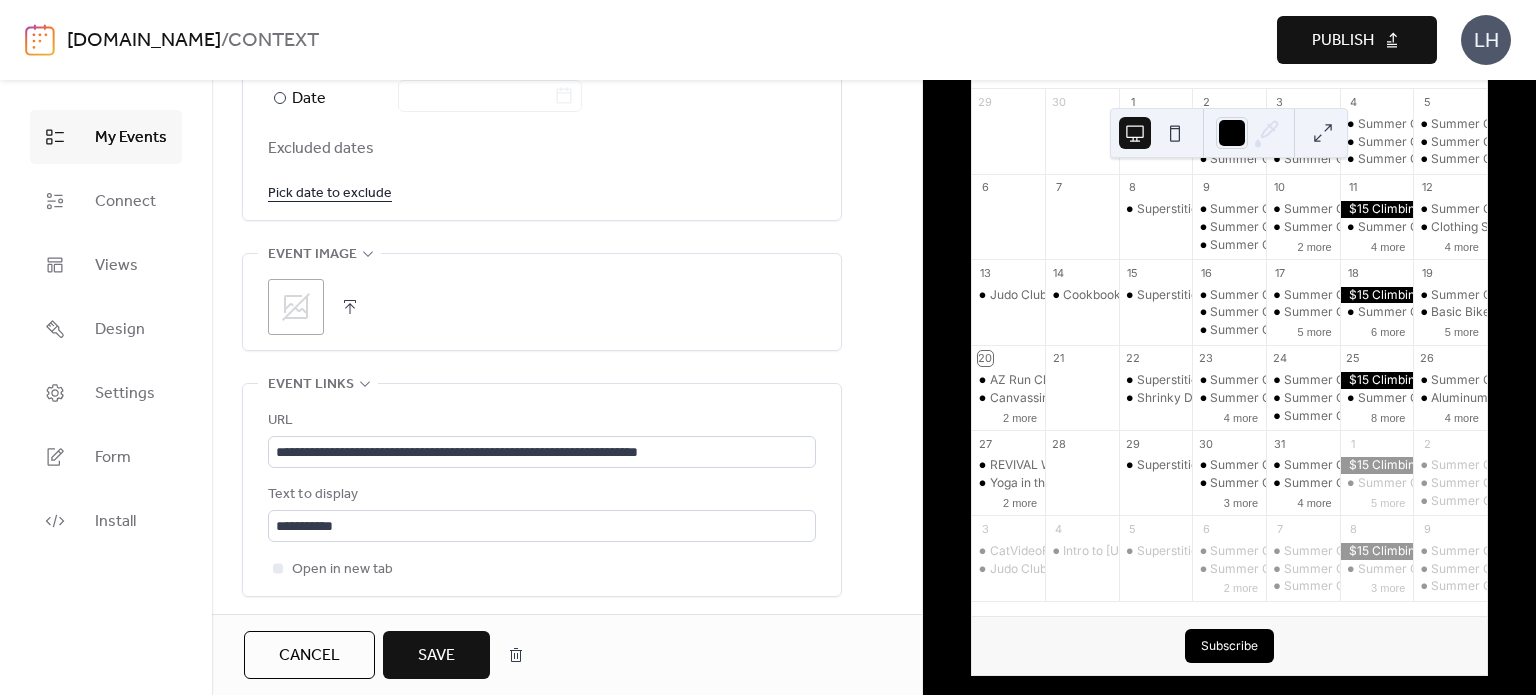 scroll, scrollTop: 1260, scrollLeft: 0, axis: vertical 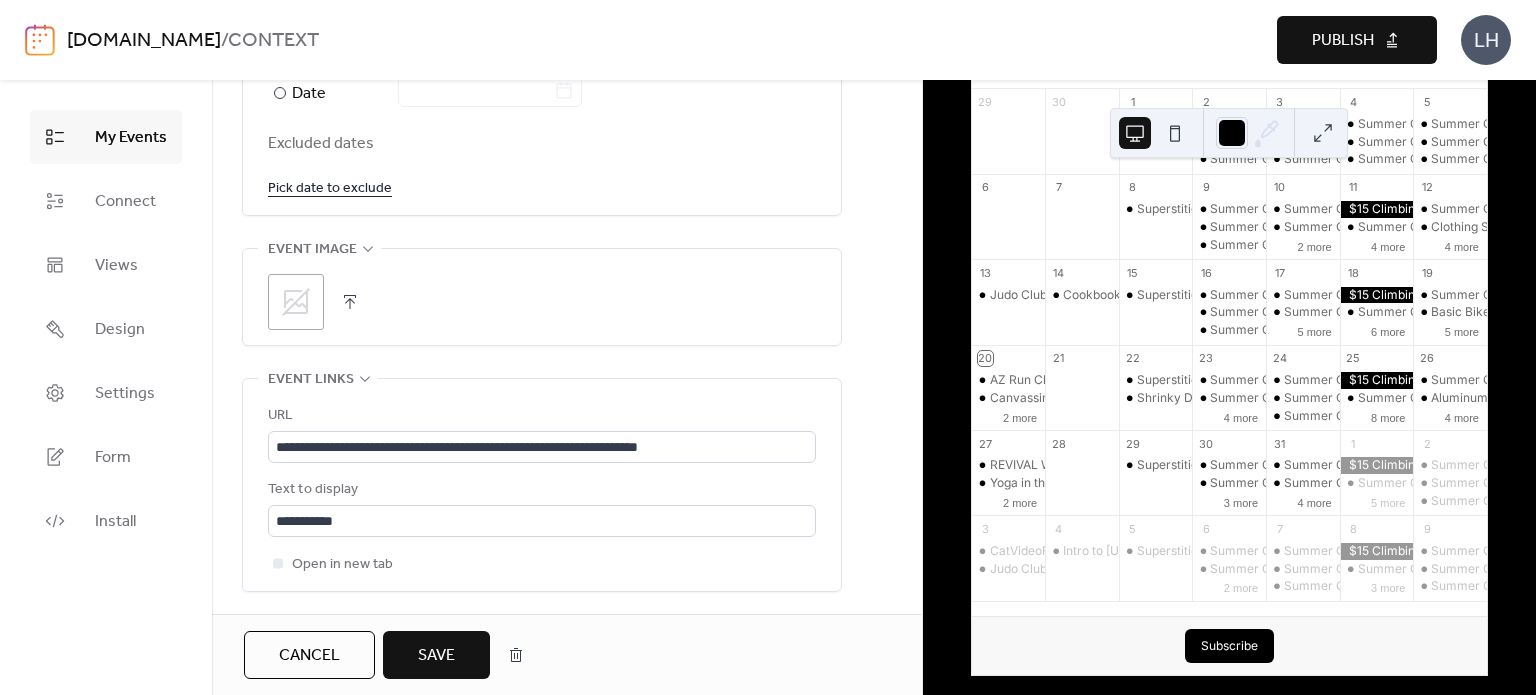 click 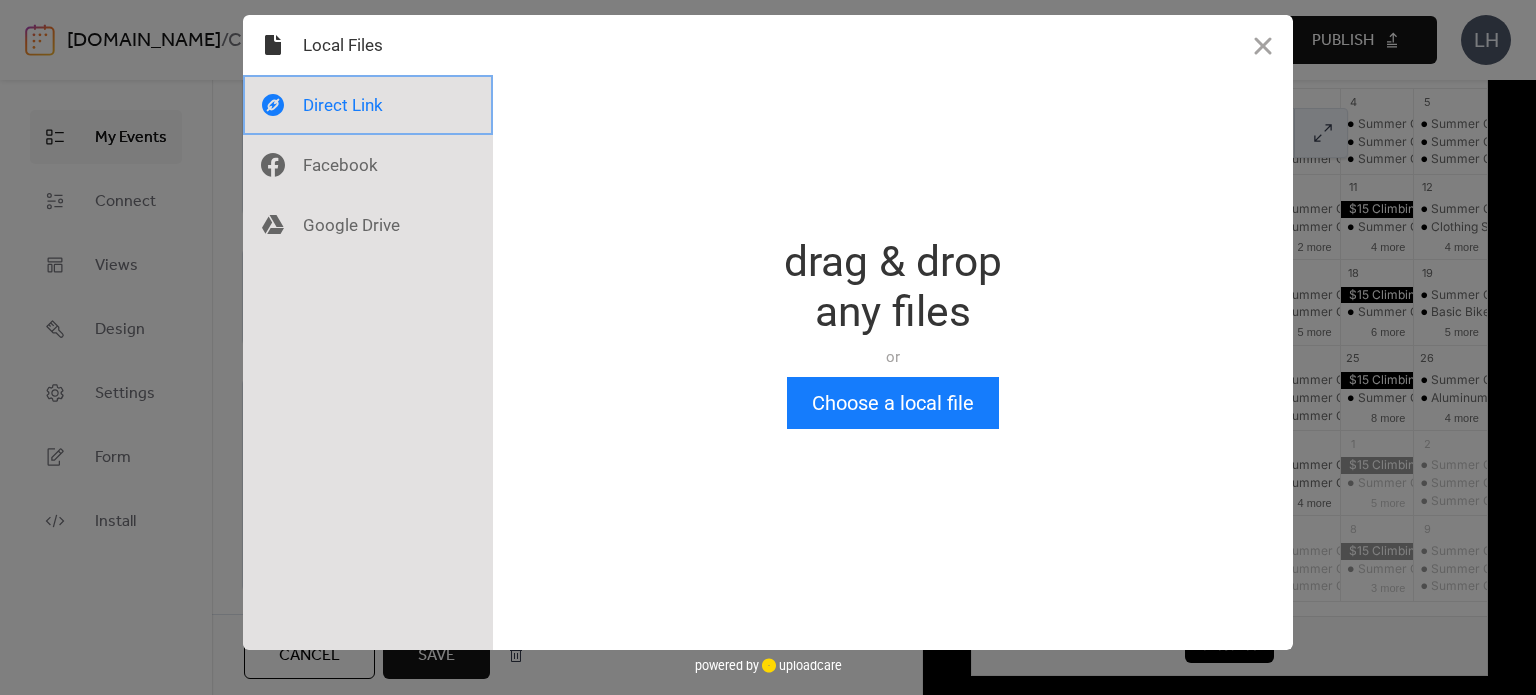 click at bounding box center (368, 105) 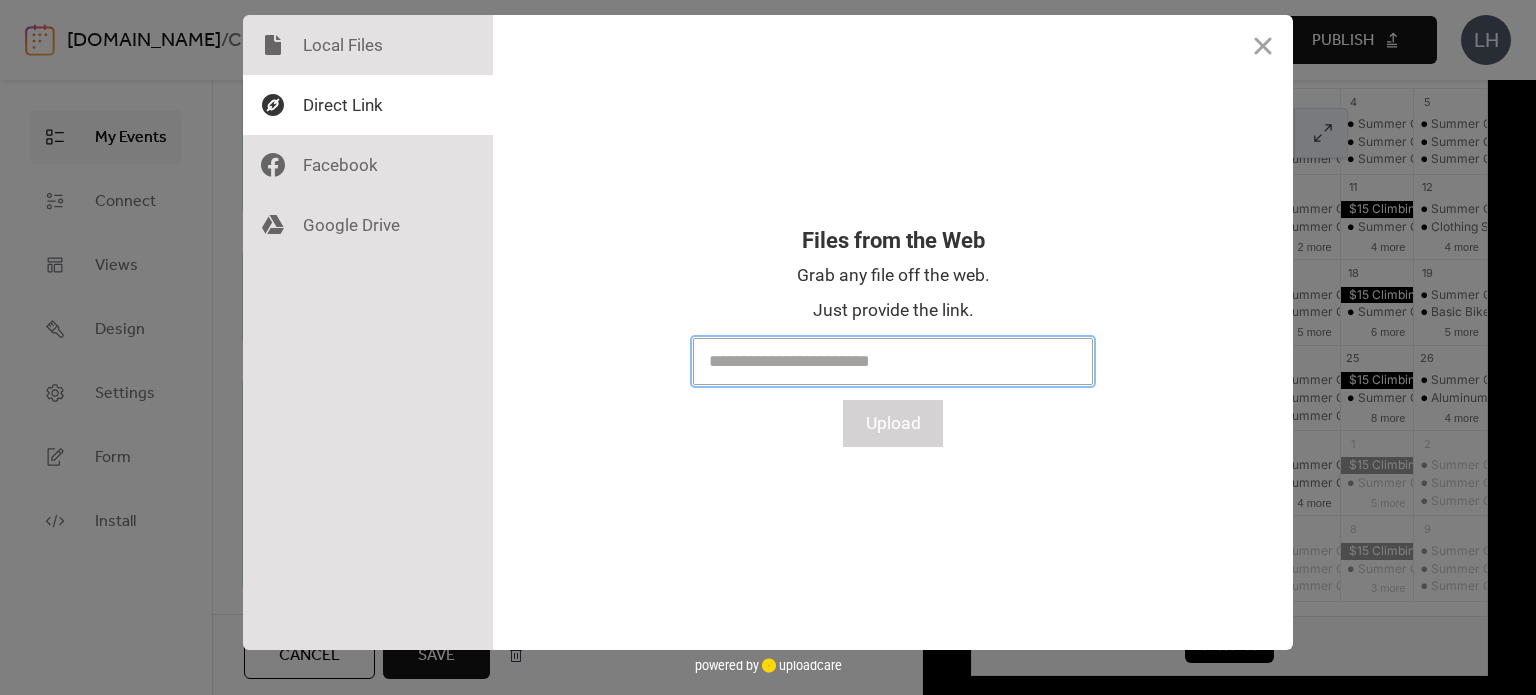 paste on "**********" 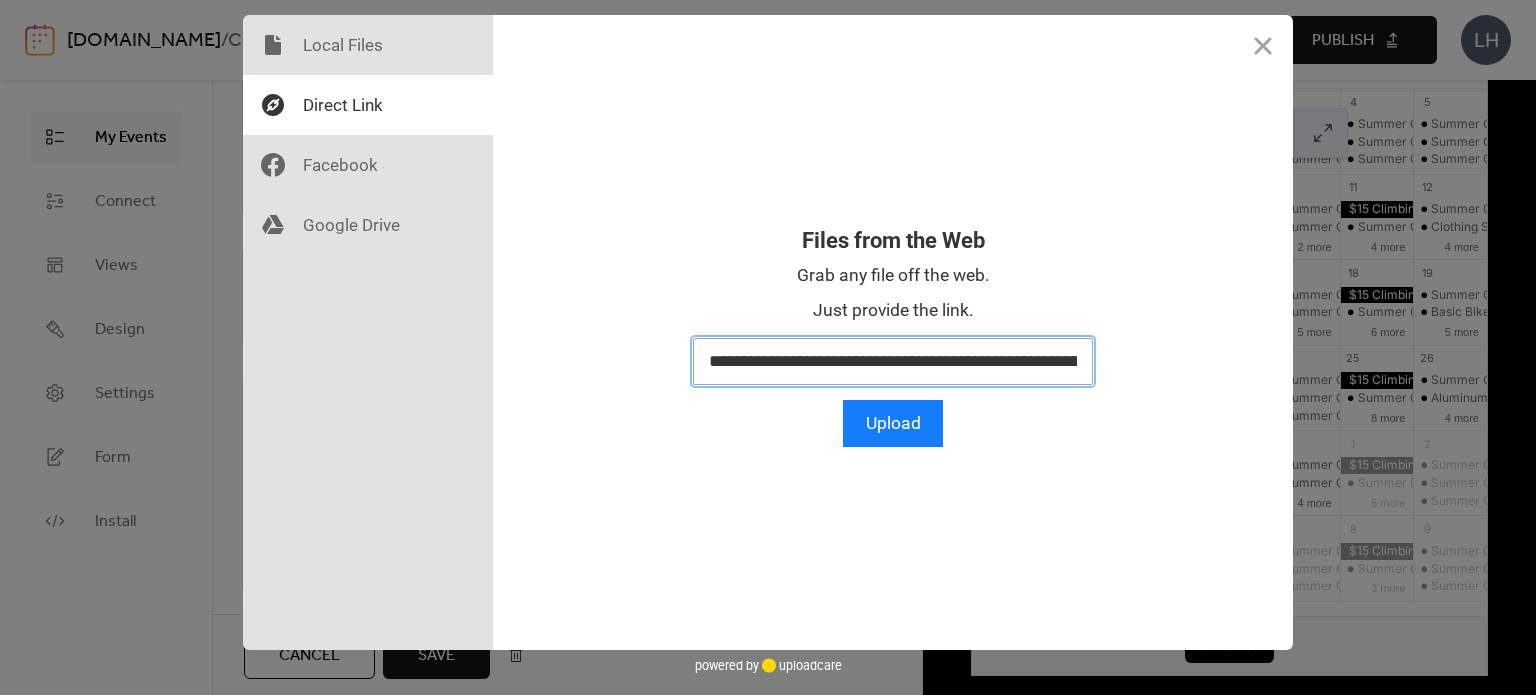 scroll, scrollTop: 0, scrollLeft: 1329, axis: horizontal 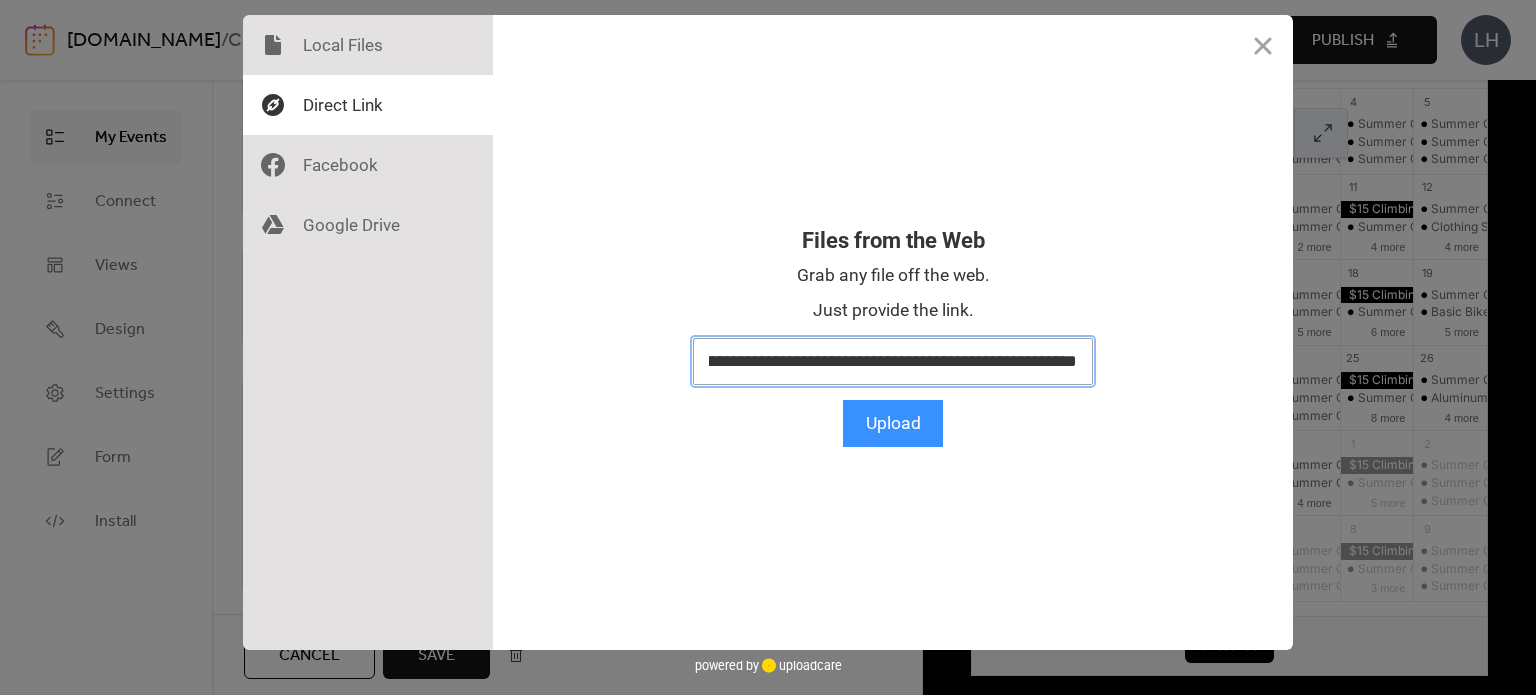 type on "**********" 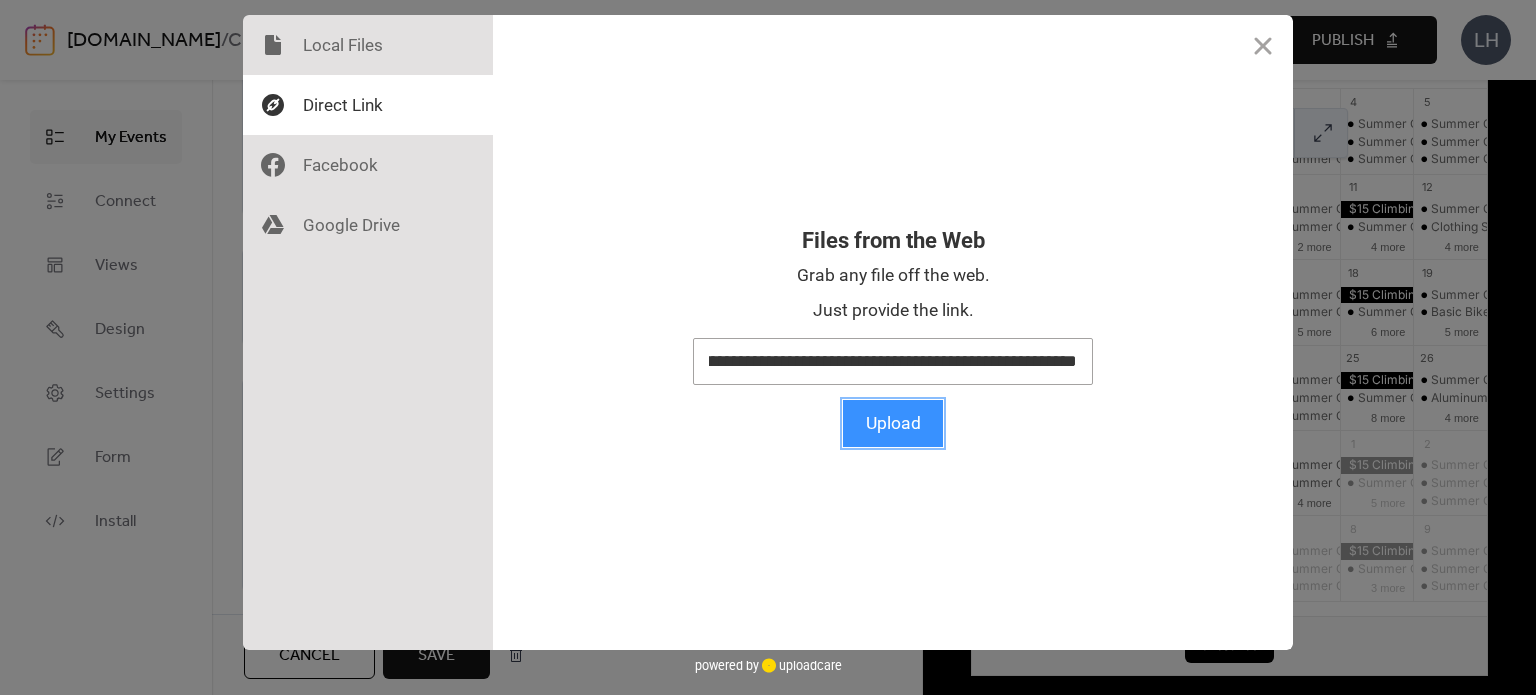 click on "Upload" at bounding box center (893, 423) 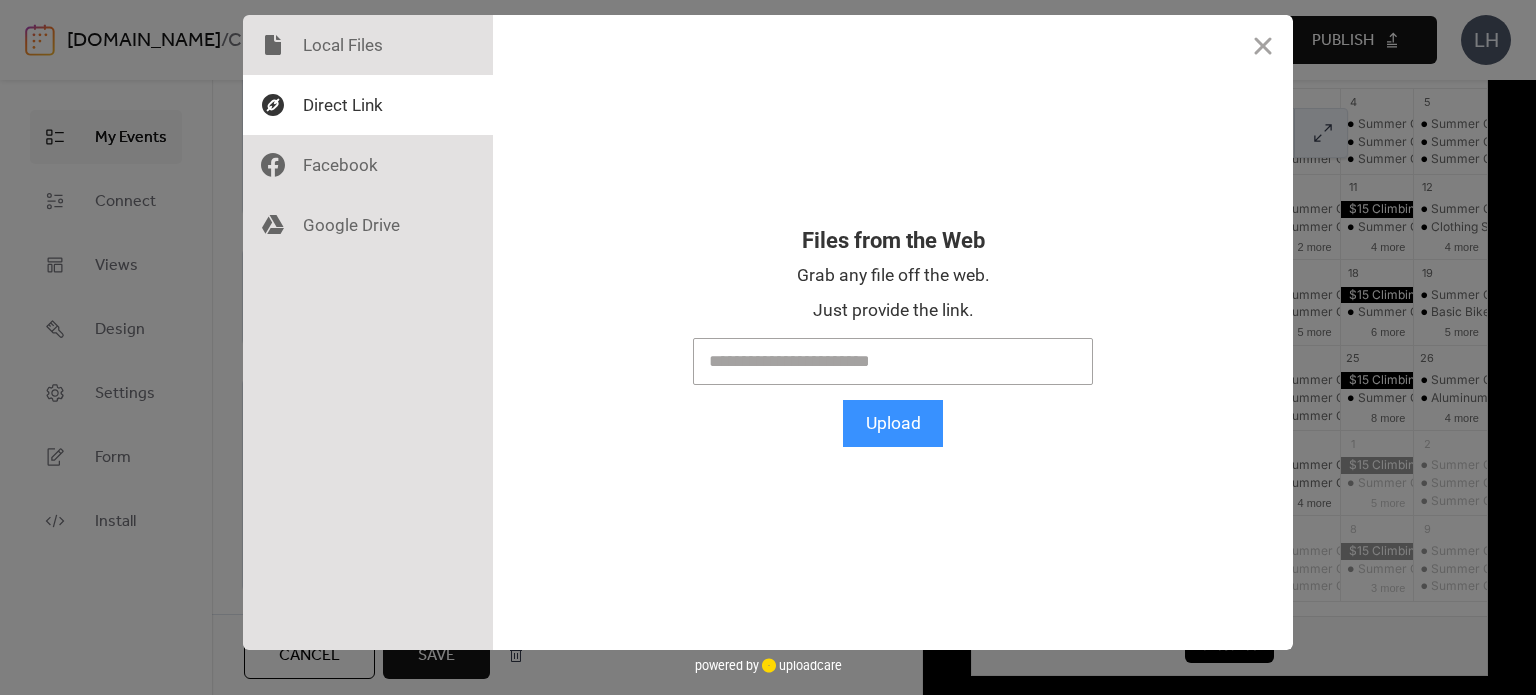 scroll, scrollTop: 0, scrollLeft: 0, axis: both 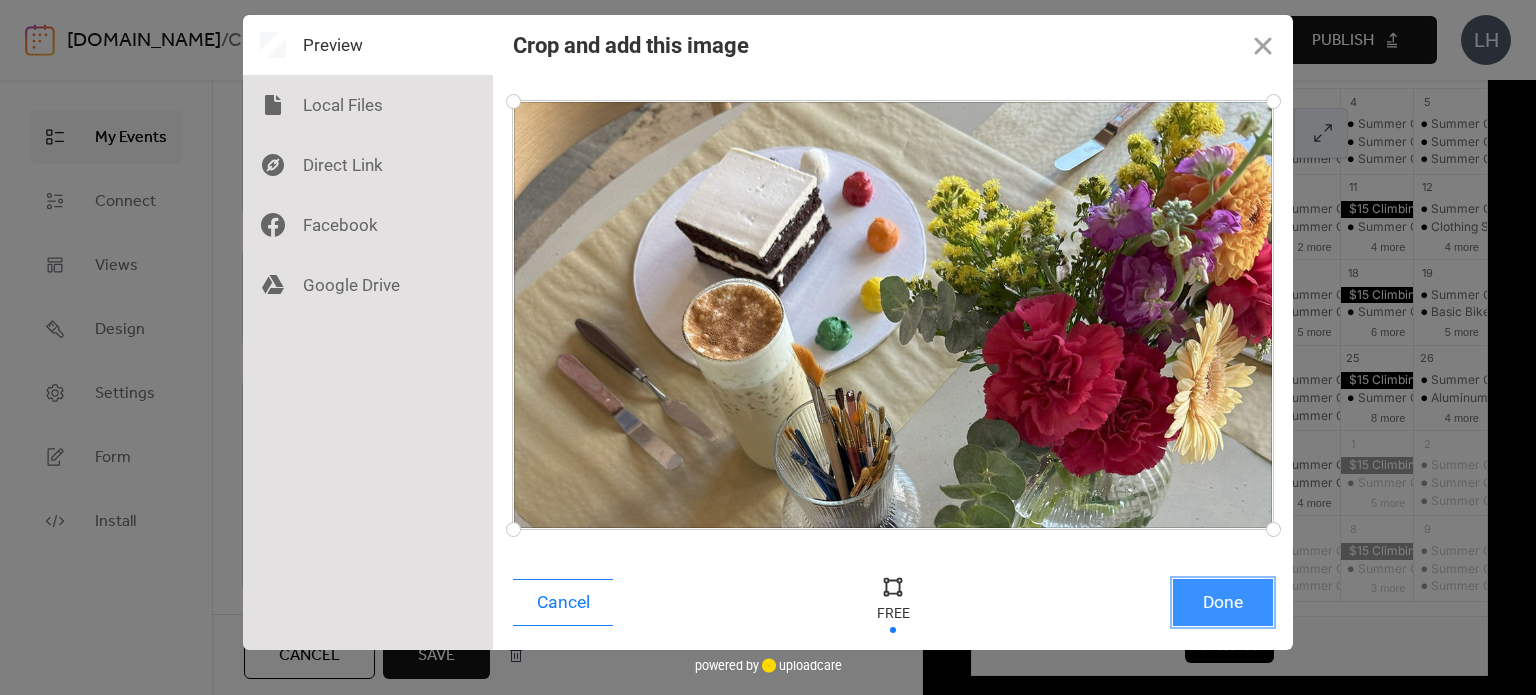 click on "Done" at bounding box center (1223, 602) 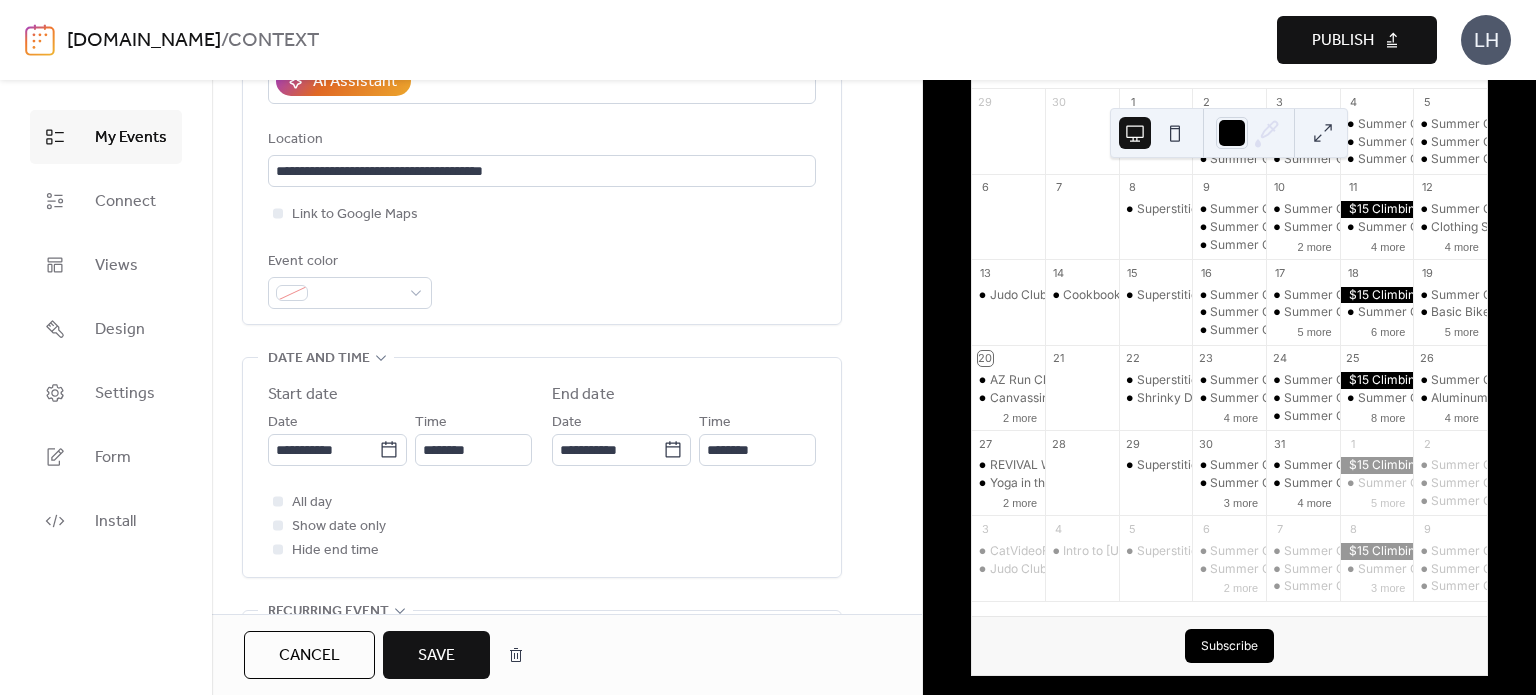 scroll, scrollTop: 416, scrollLeft: 0, axis: vertical 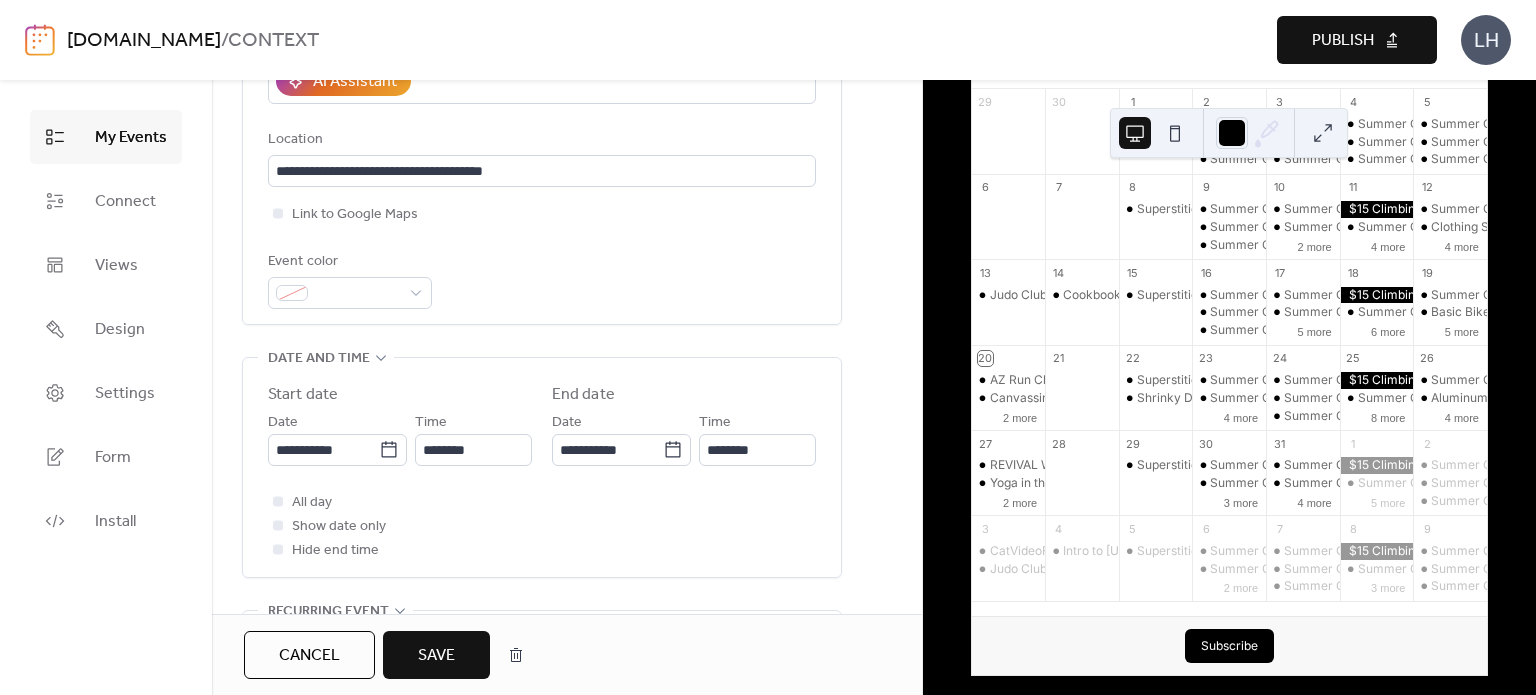 click on "Save" at bounding box center (436, 655) 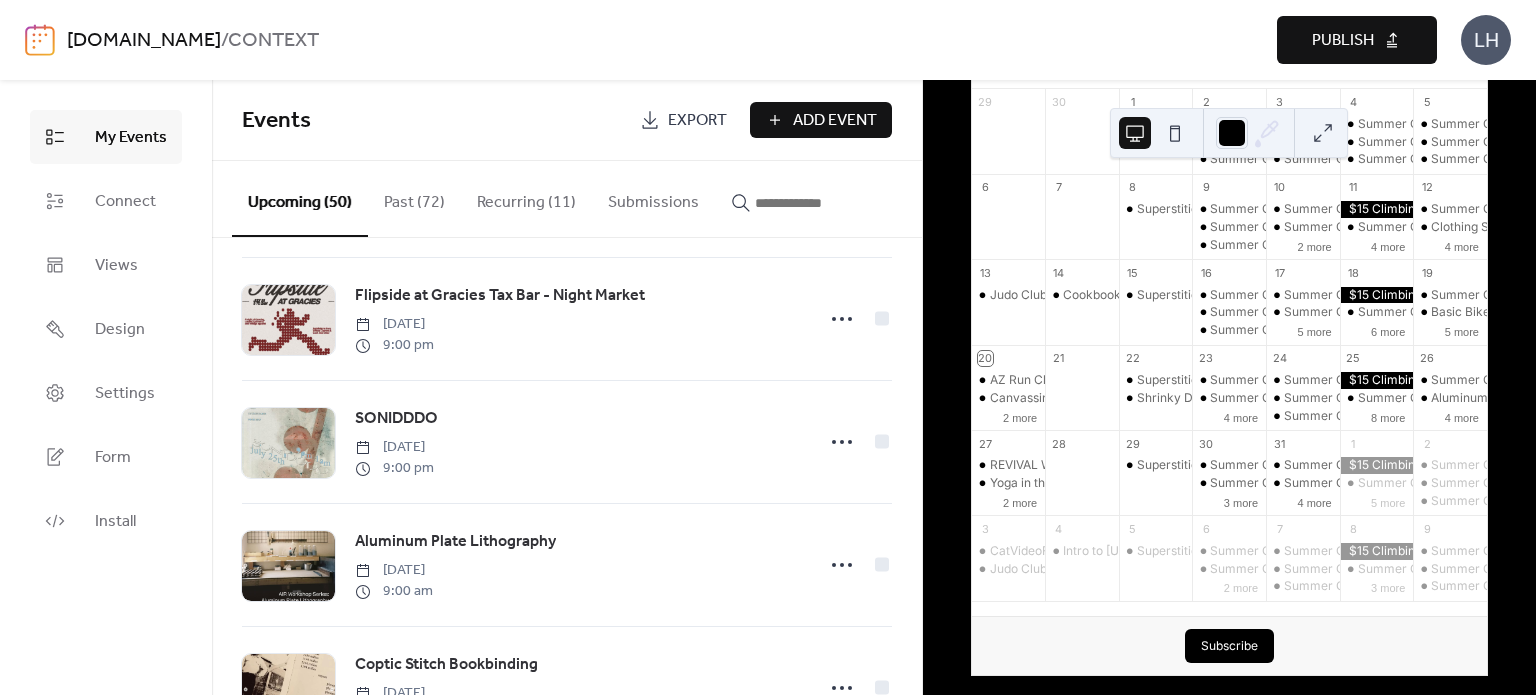 scroll, scrollTop: 1312, scrollLeft: 0, axis: vertical 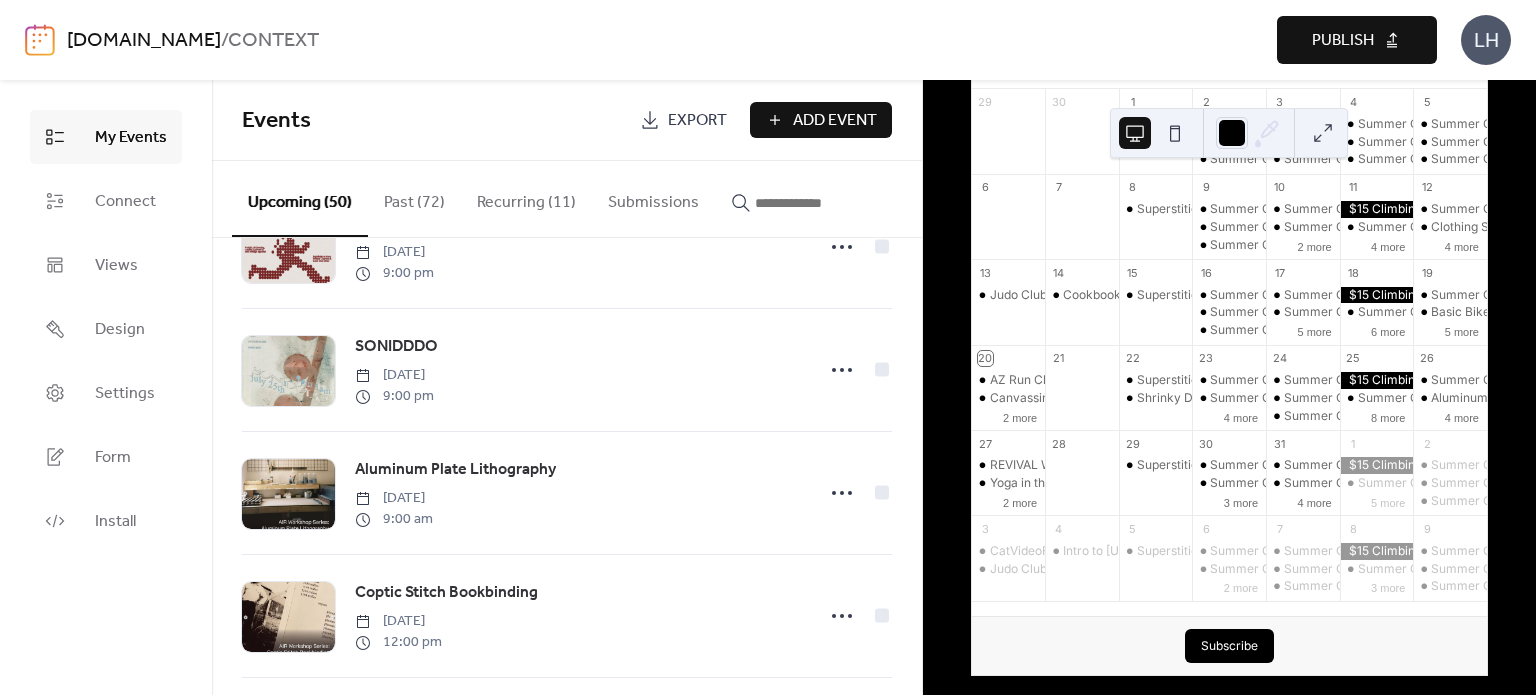 click on "Recurring (11)" at bounding box center [526, 198] 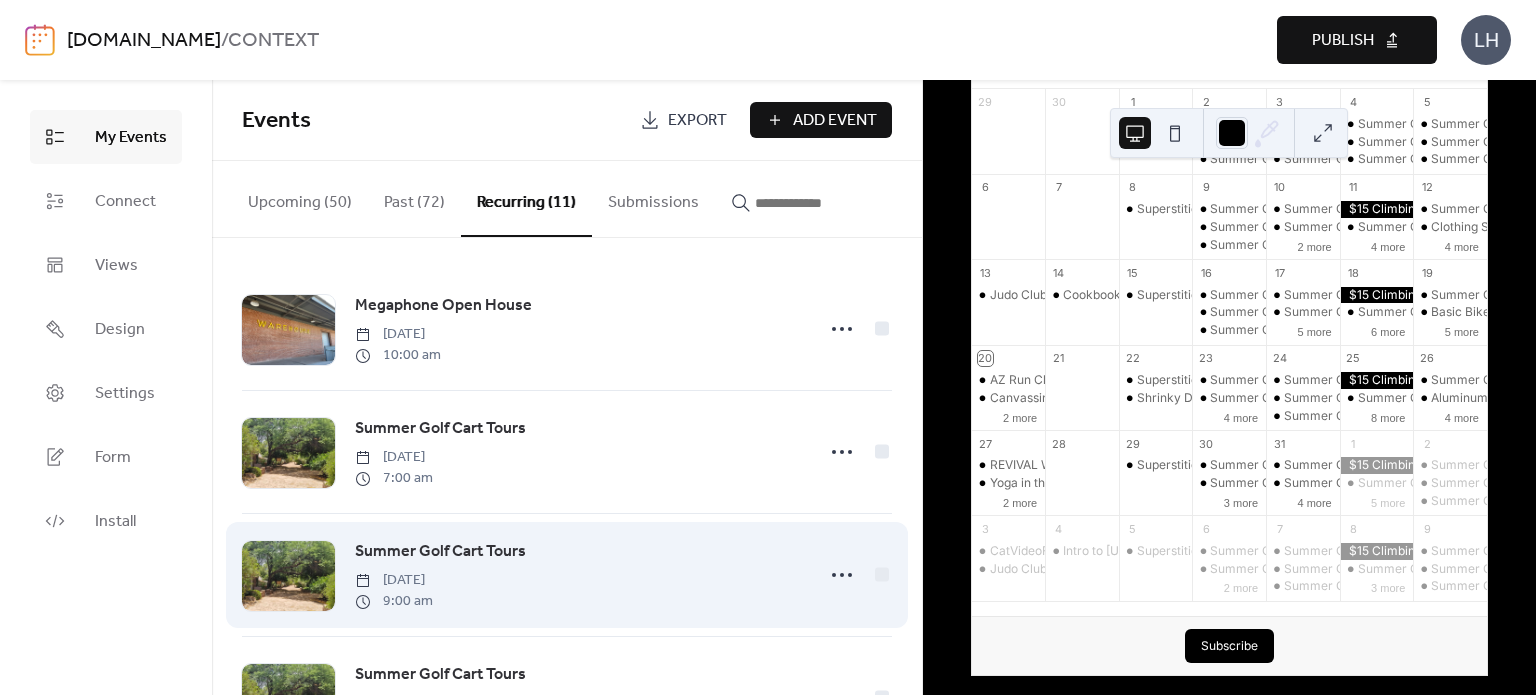 scroll, scrollTop: 956, scrollLeft: 0, axis: vertical 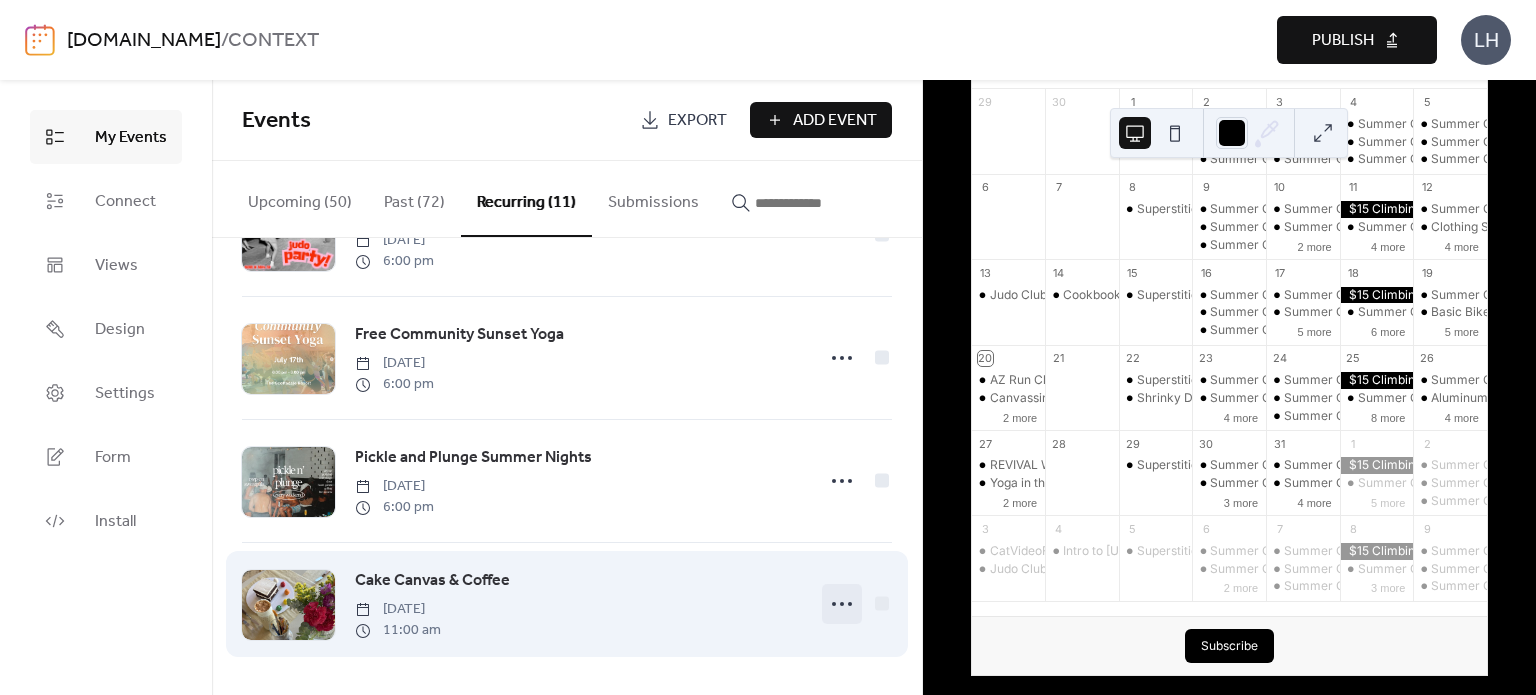 click 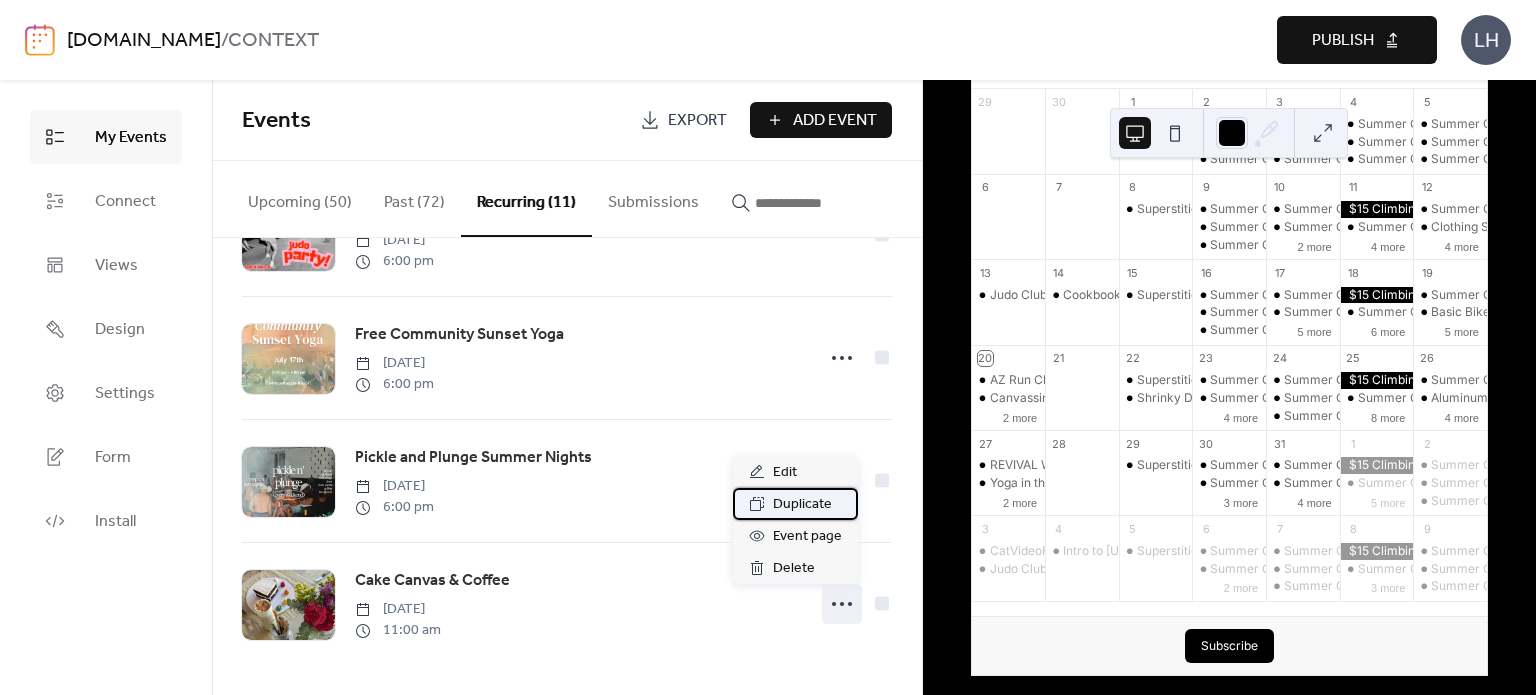 click on "Duplicate" at bounding box center [802, 505] 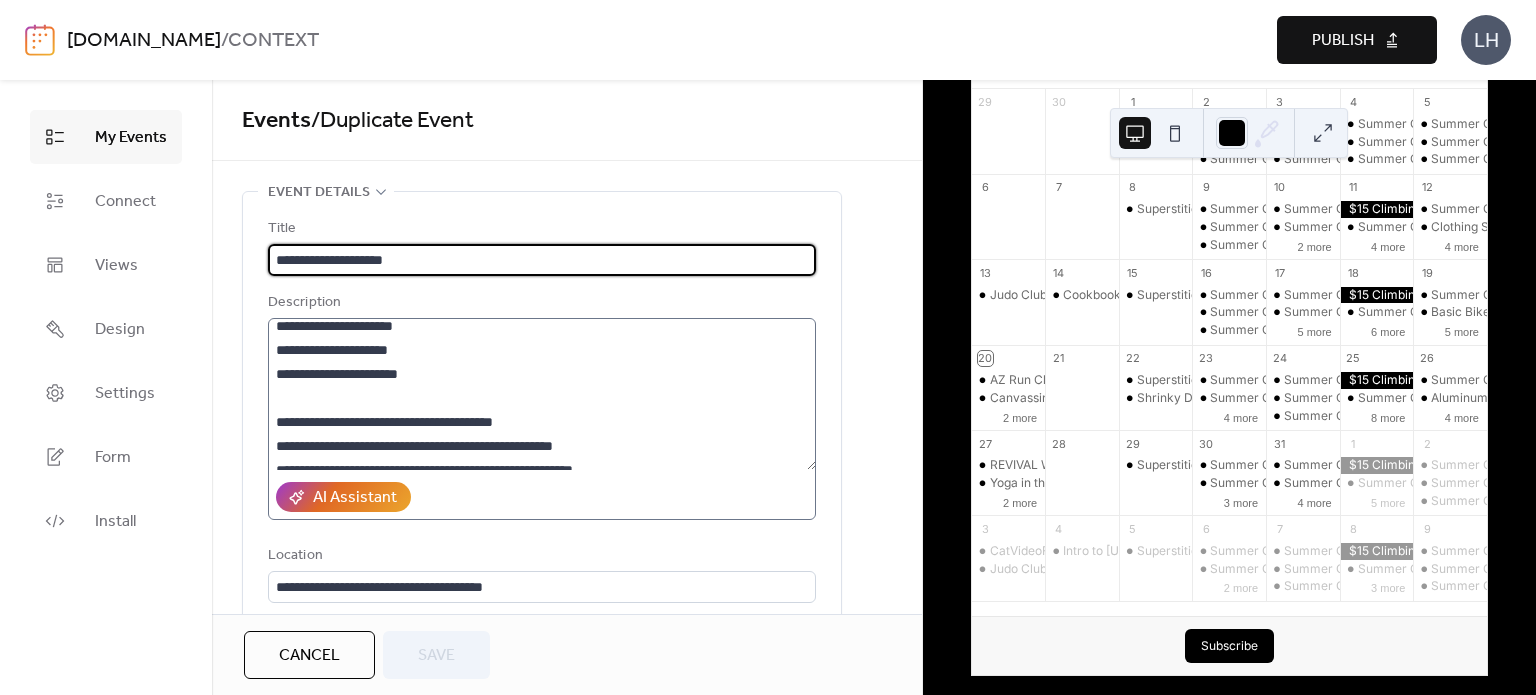 scroll, scrollTop: 144, scrollLeft: 0, axis: vertical 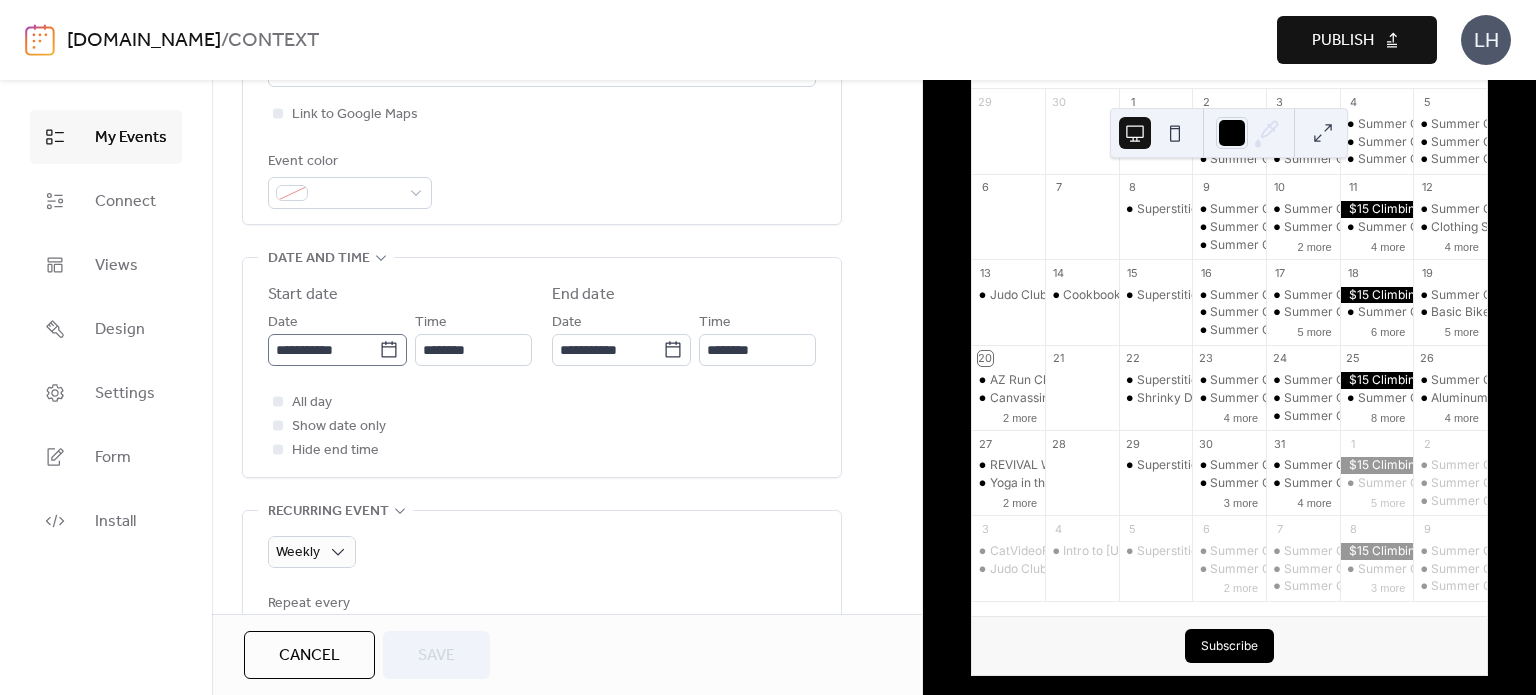 click 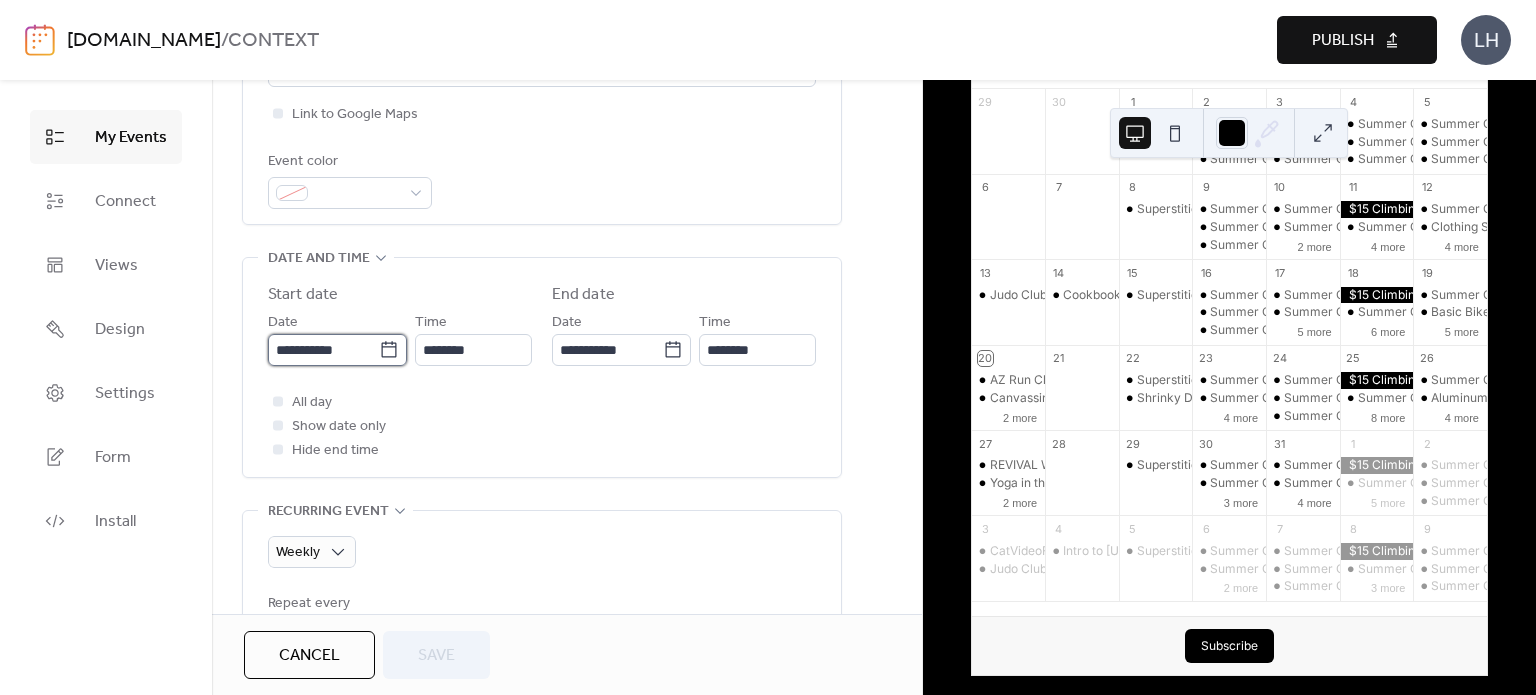 click on "**********" at bounding box center [323, 350] 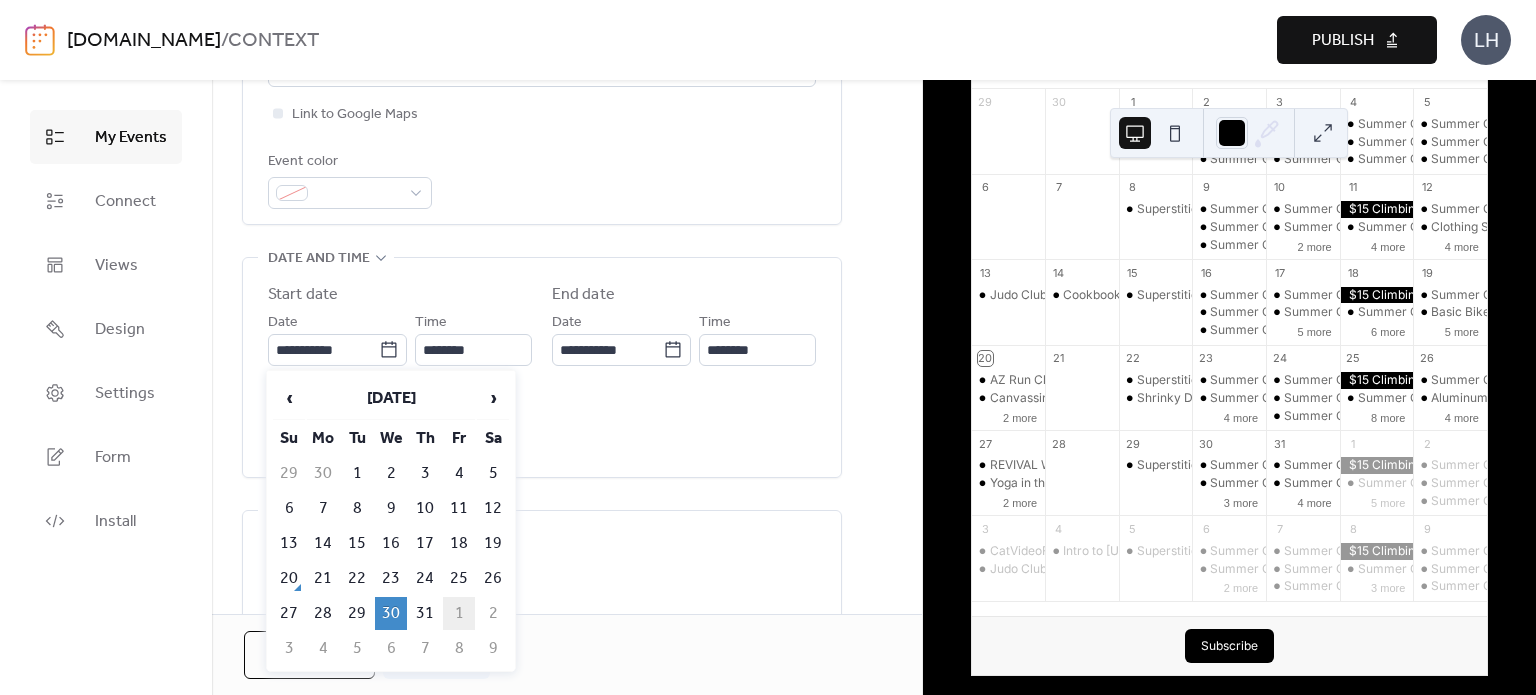 click on "1" at bounding box center [459, 613] 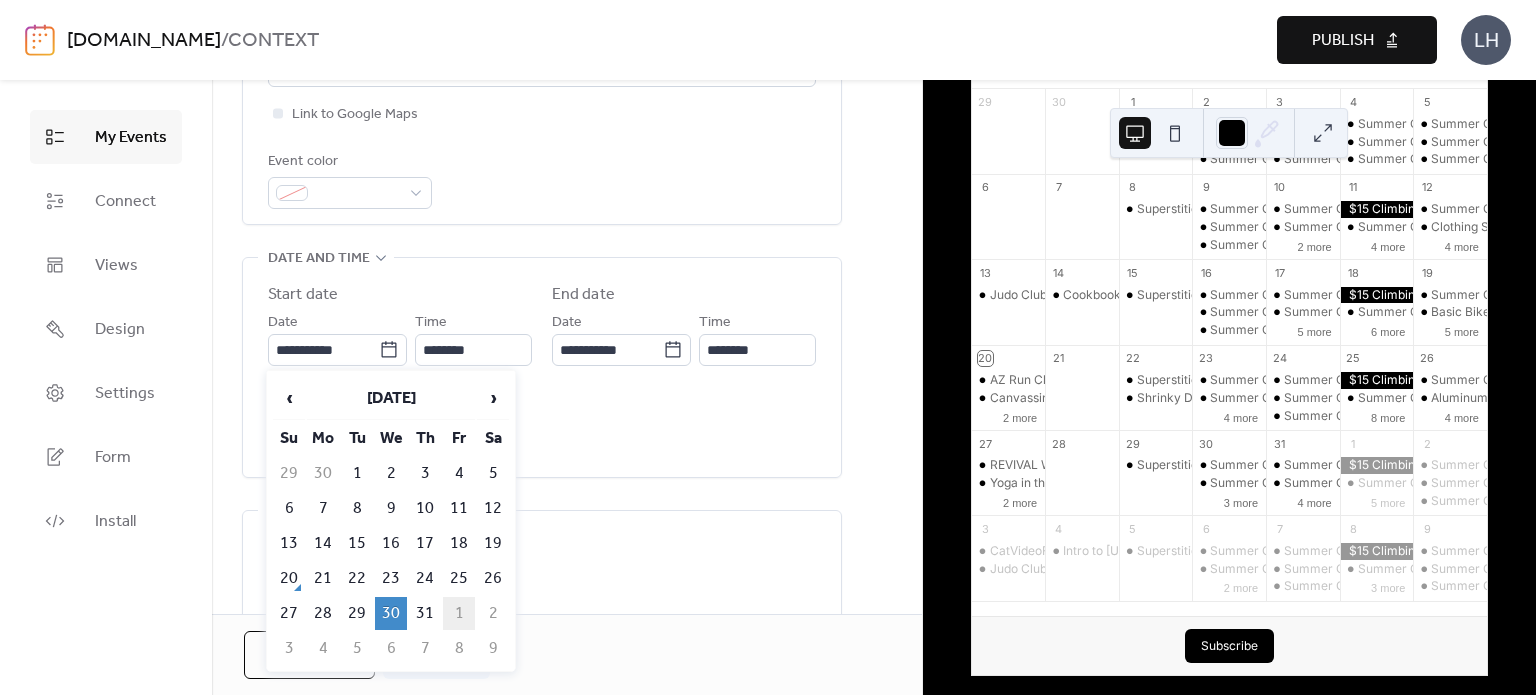 type on "**********" 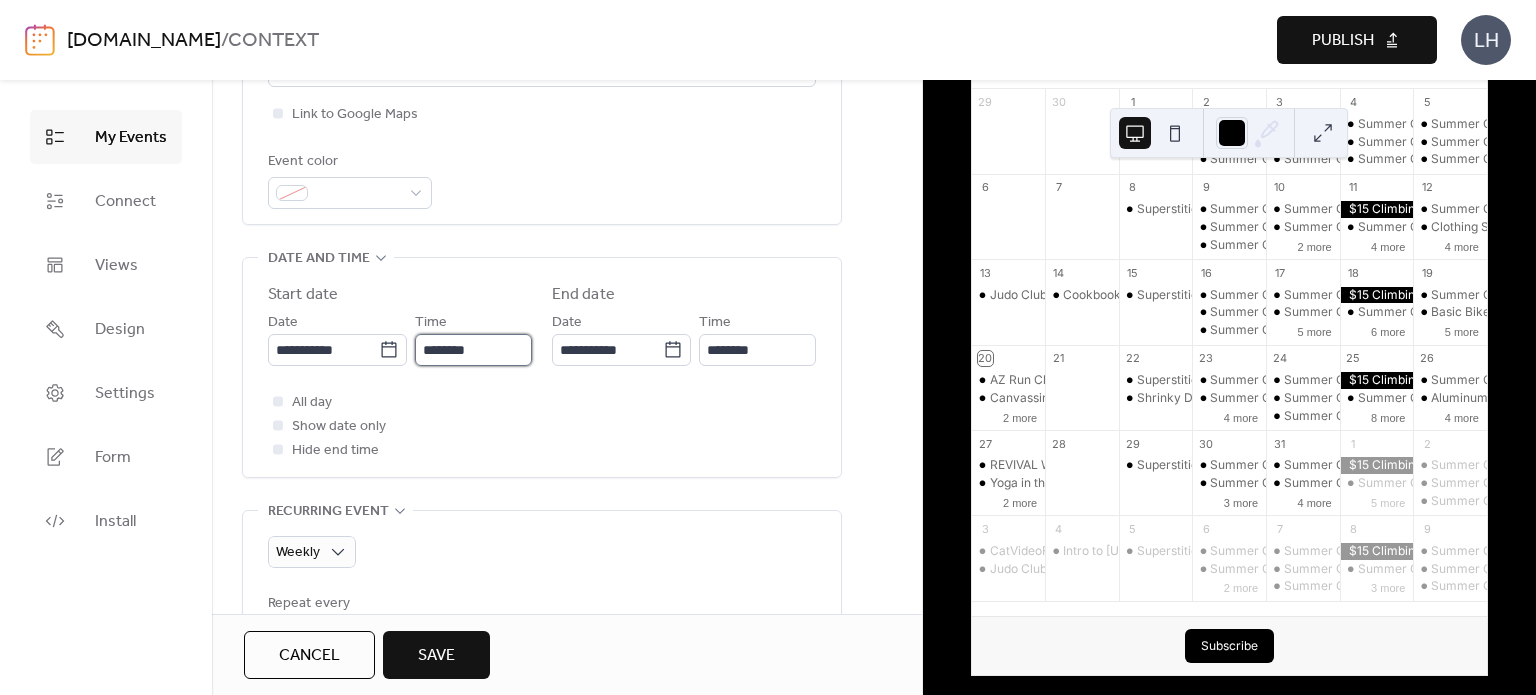 click on "********" at bounding box center [473, 350] 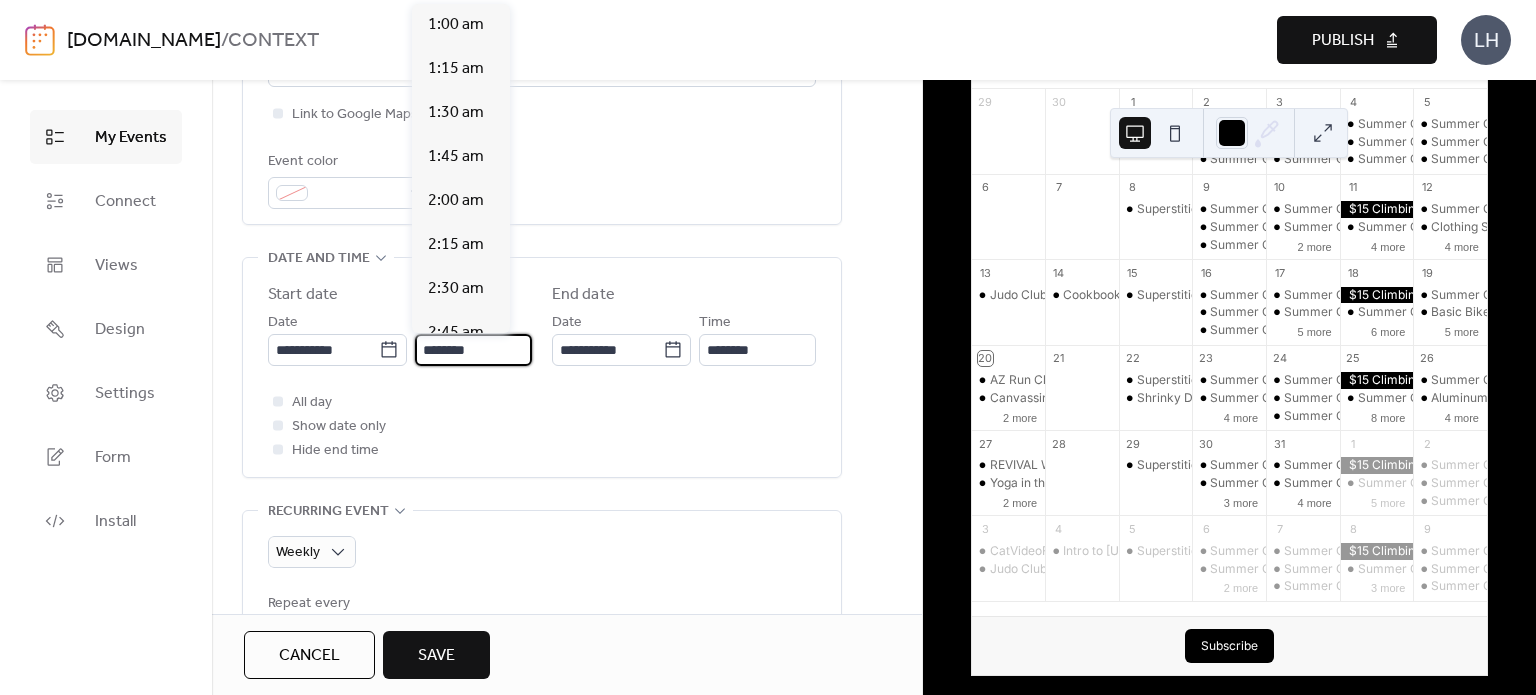 scroll, scrollTop: 0, scrollLeft: 0, axis: both 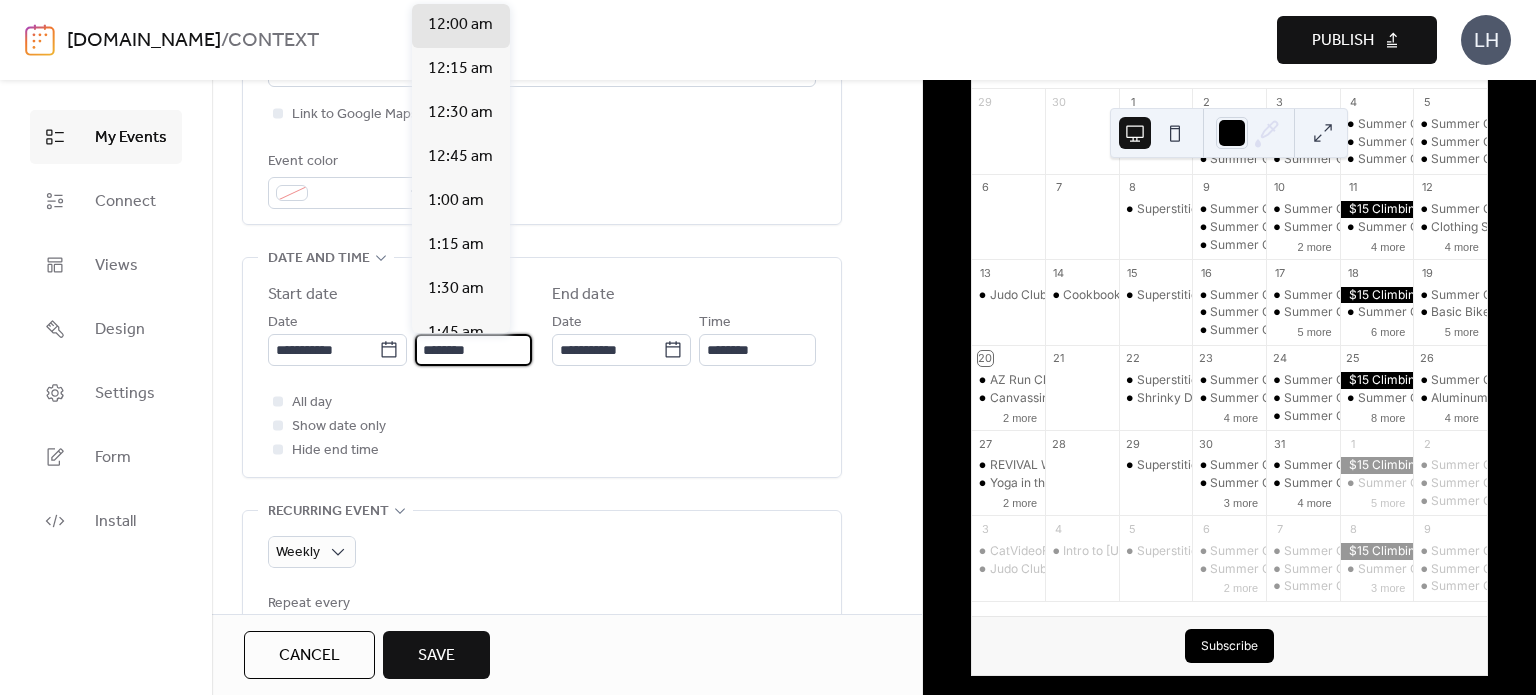 click on "********" at bounding box center [473, 350] 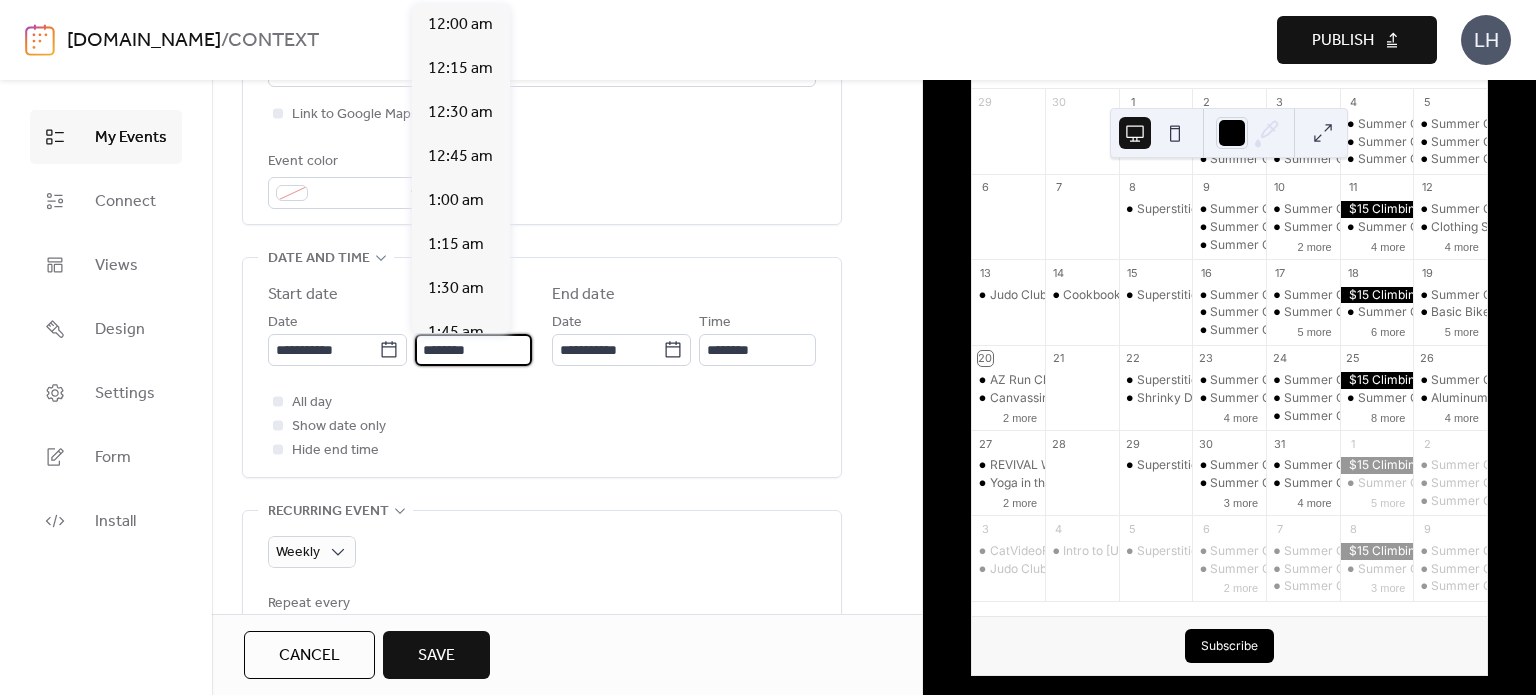 scroll, scrollTop: 2112, scrollLeft: 0, axis: vertical 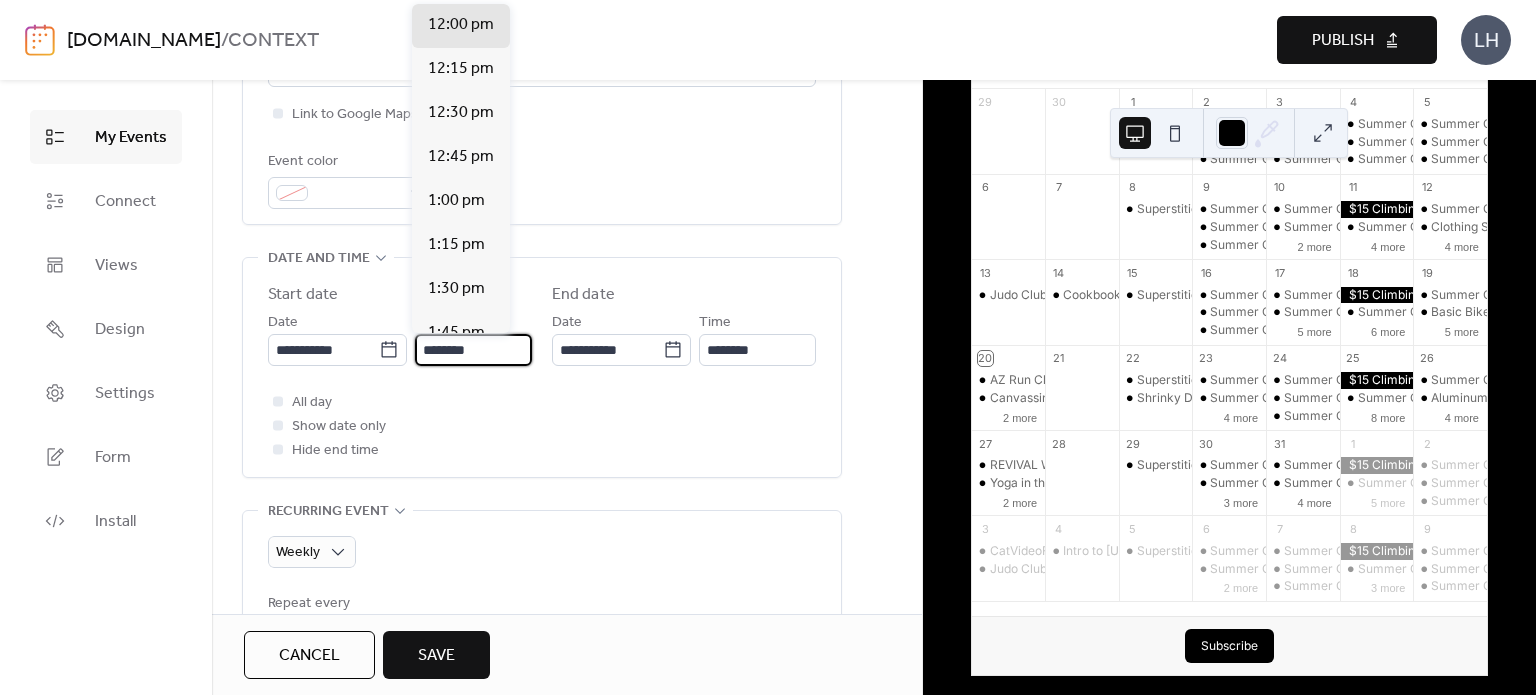 type on "********" 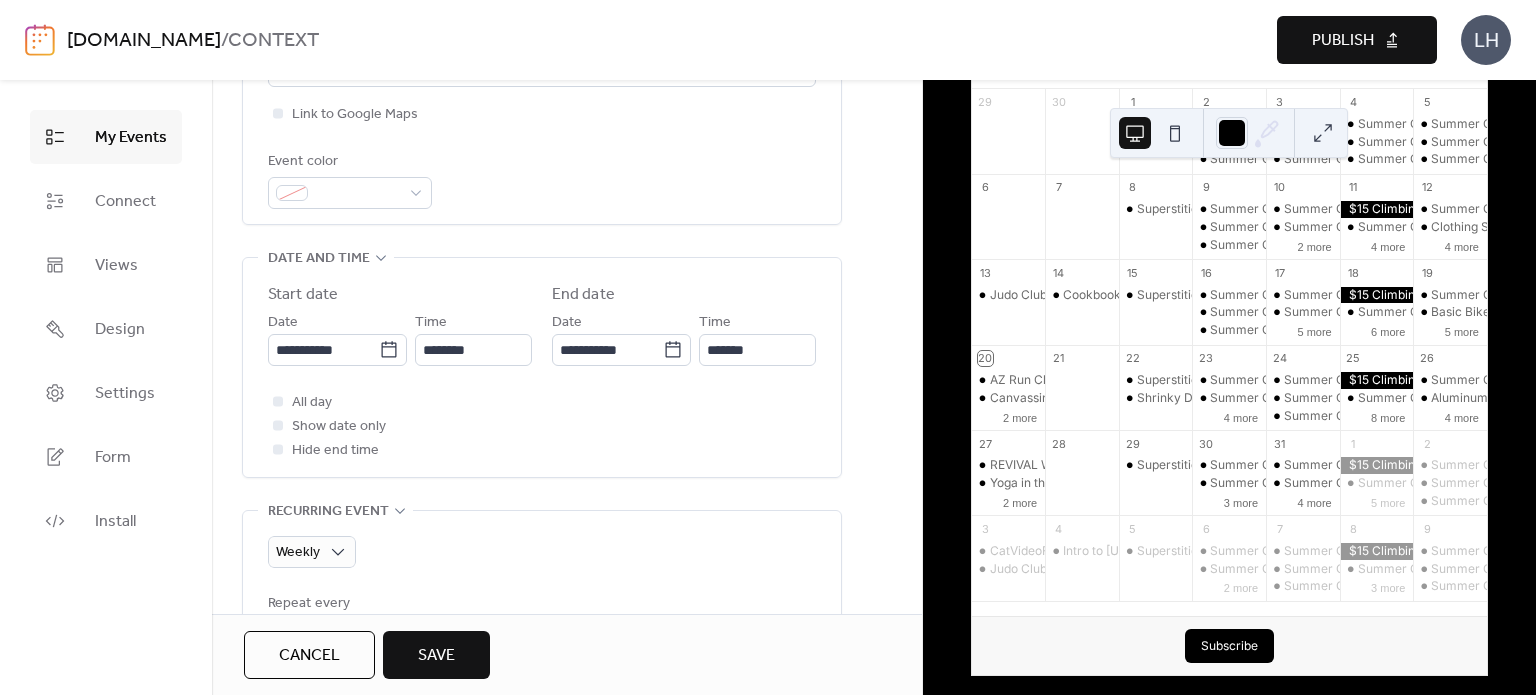 click on "**********" at bounding box center (542, 372) 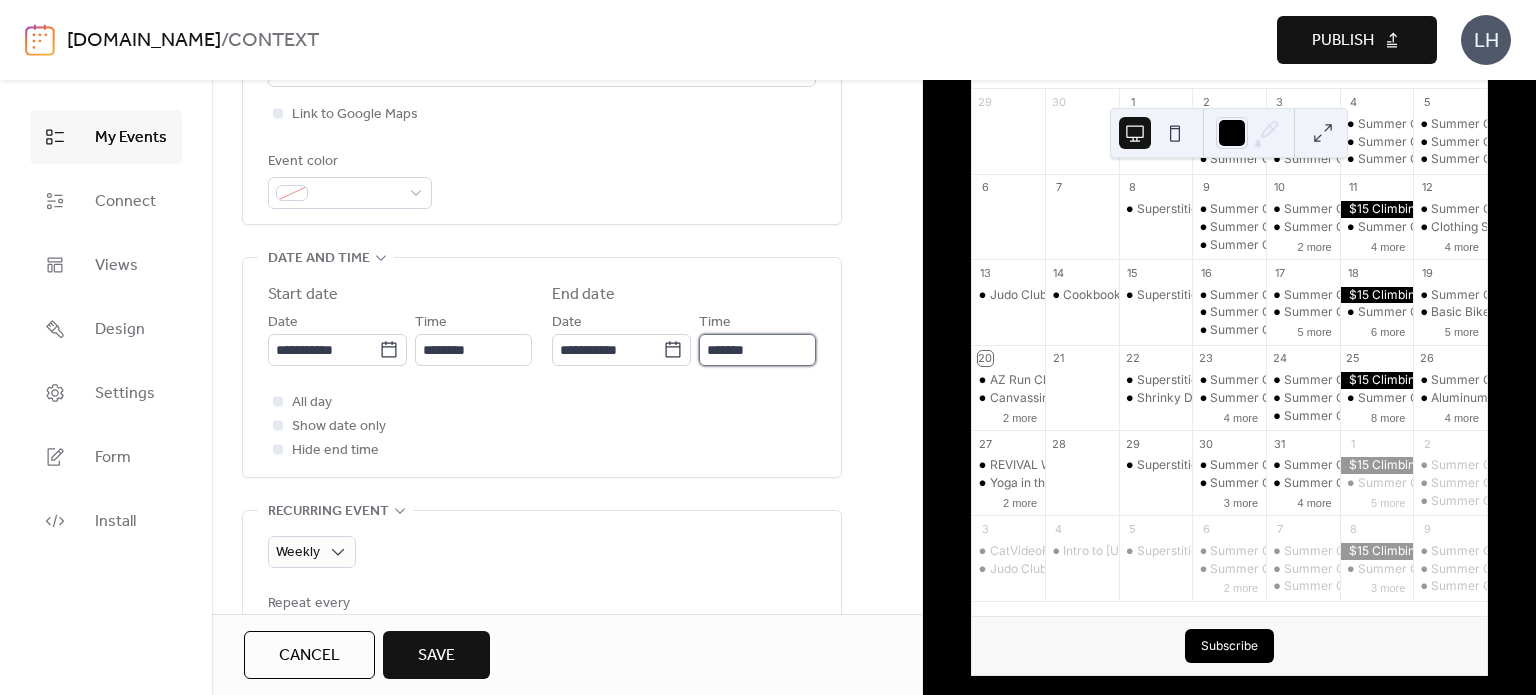 click on "*******" at bounding box center [757, 350] 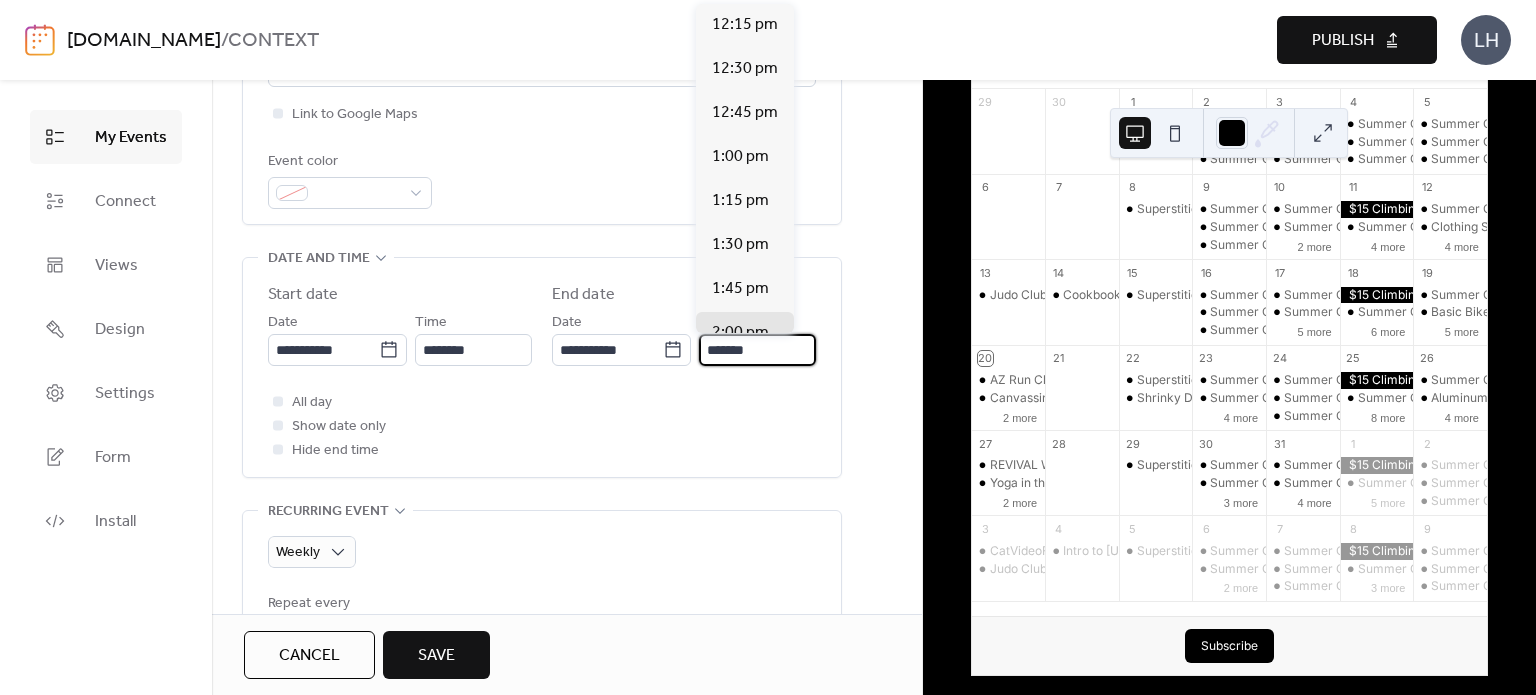 scroll, scrollTop: 308, scrollLeft: 0, axis: vertical 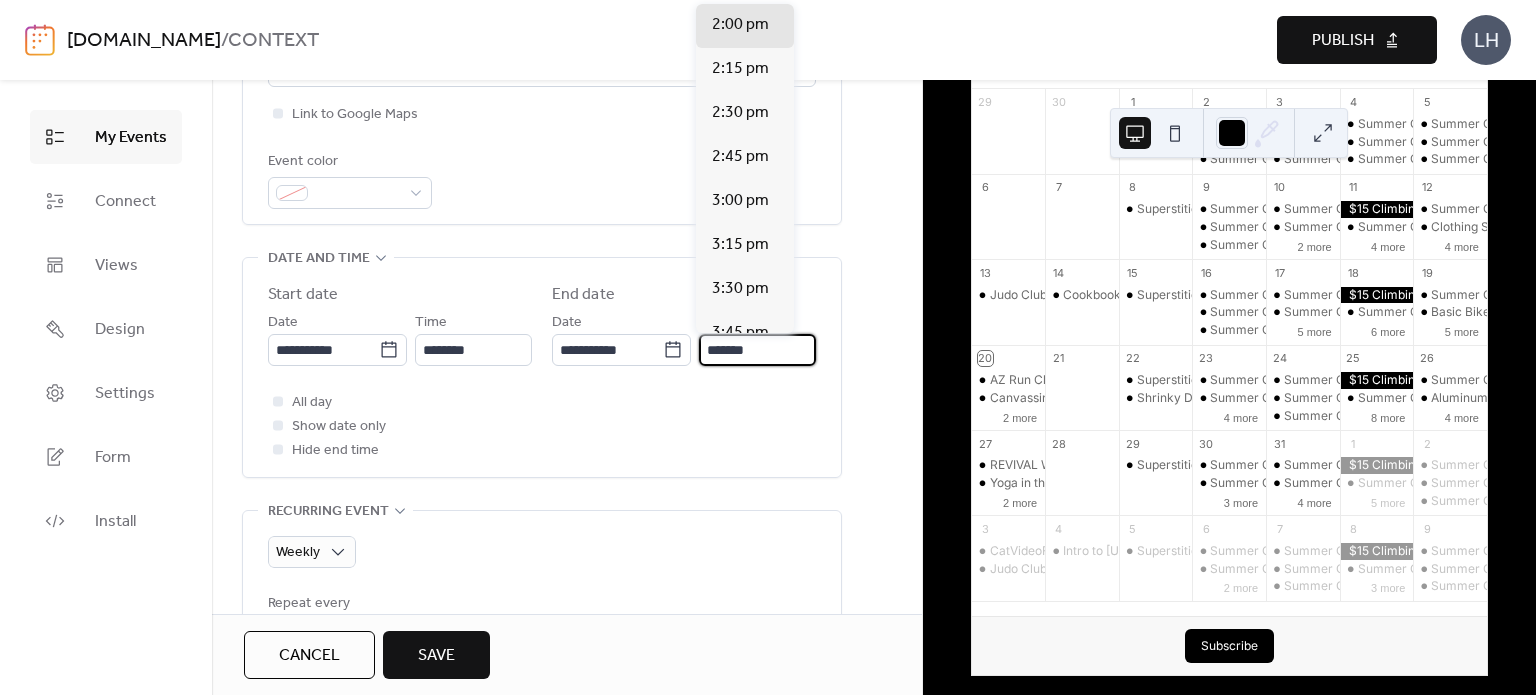 type on "*******" 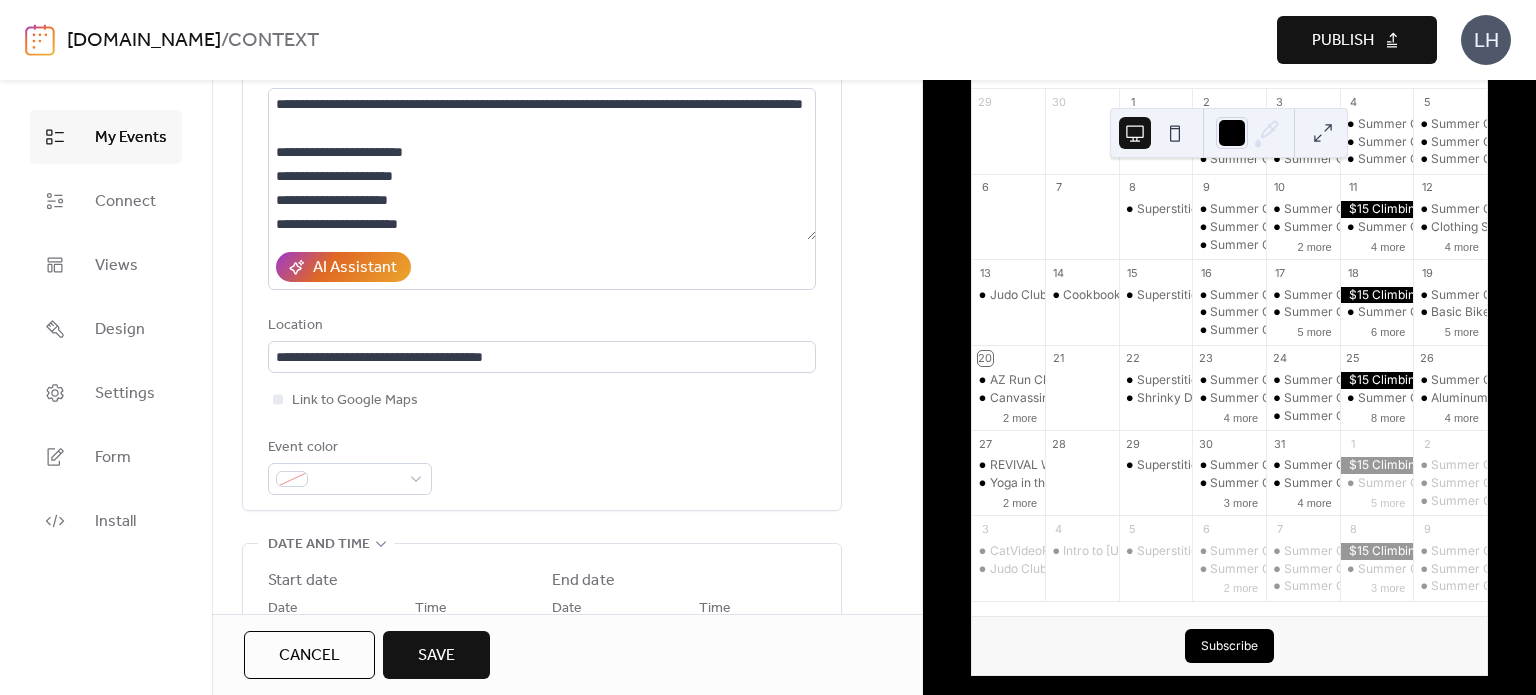 scroll, scrollTop: 119, scrollLeft: 0, axis: vertical 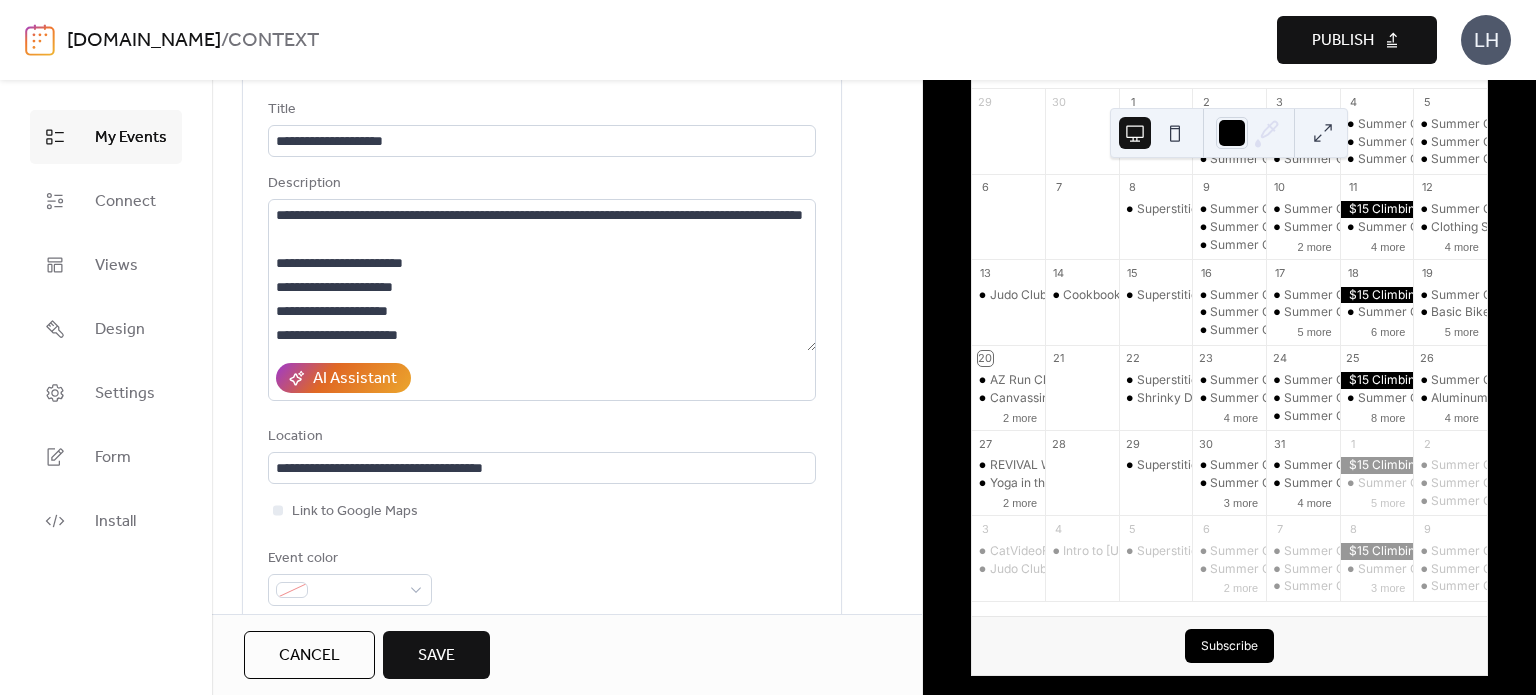 click on "Save" at bounding box center (436, 656) 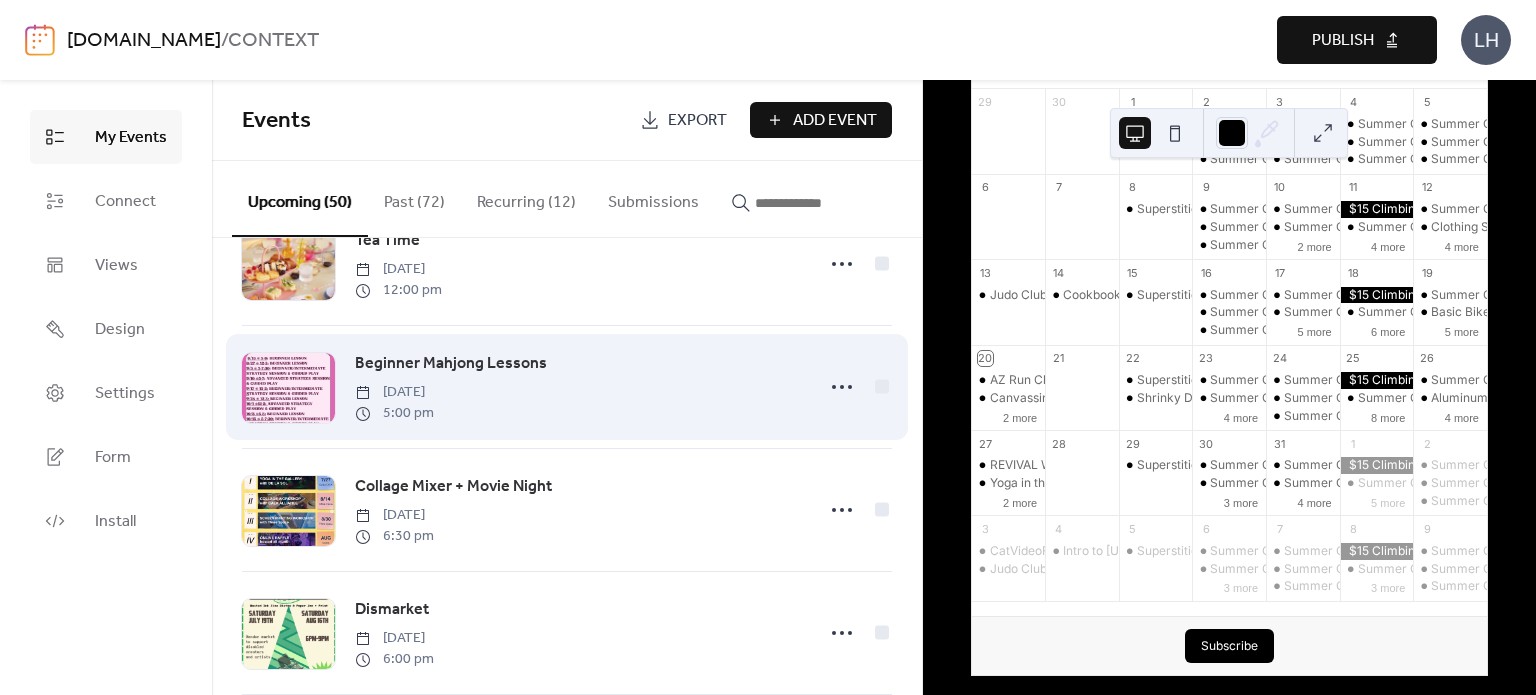 scroll, scrollTop: 3136, scrollLeft: 0, axis: vertical 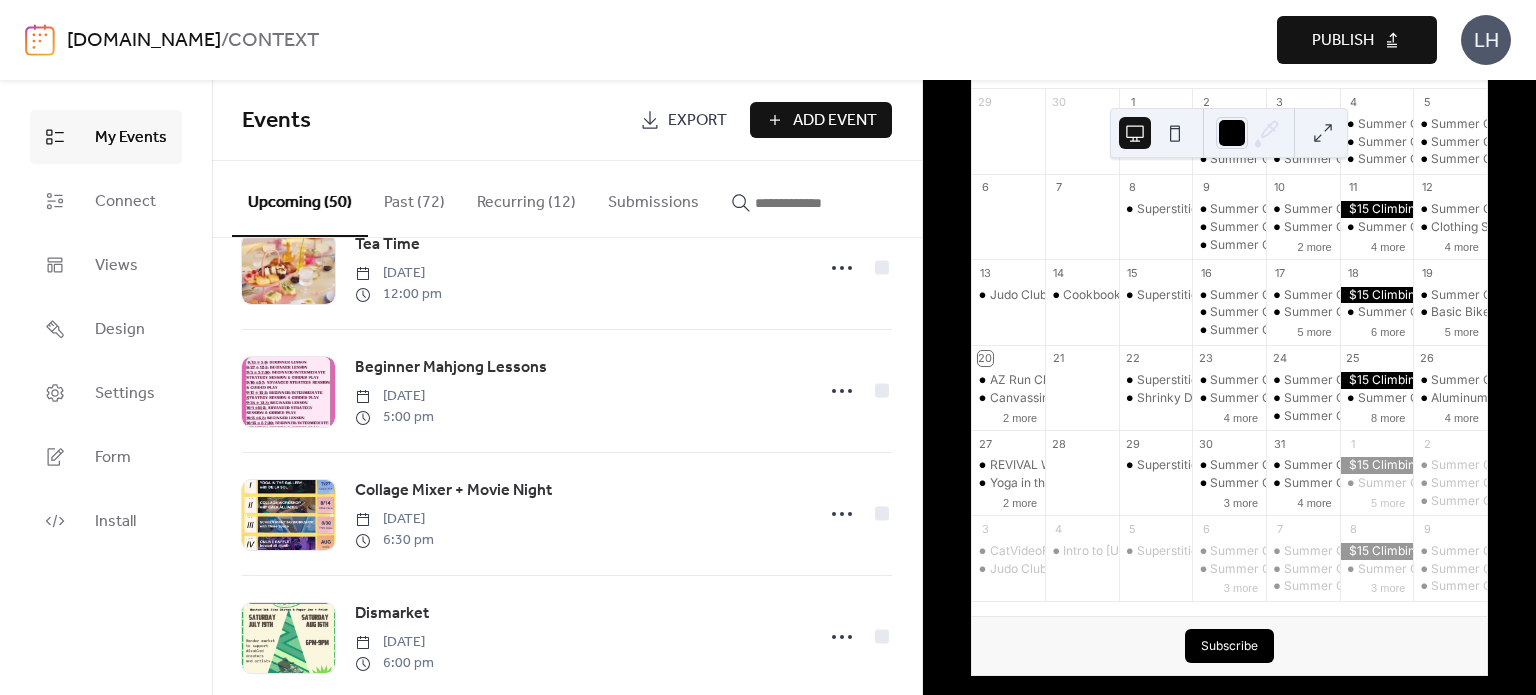 click on "Recurring (12)" at bounding box center [526, 198] 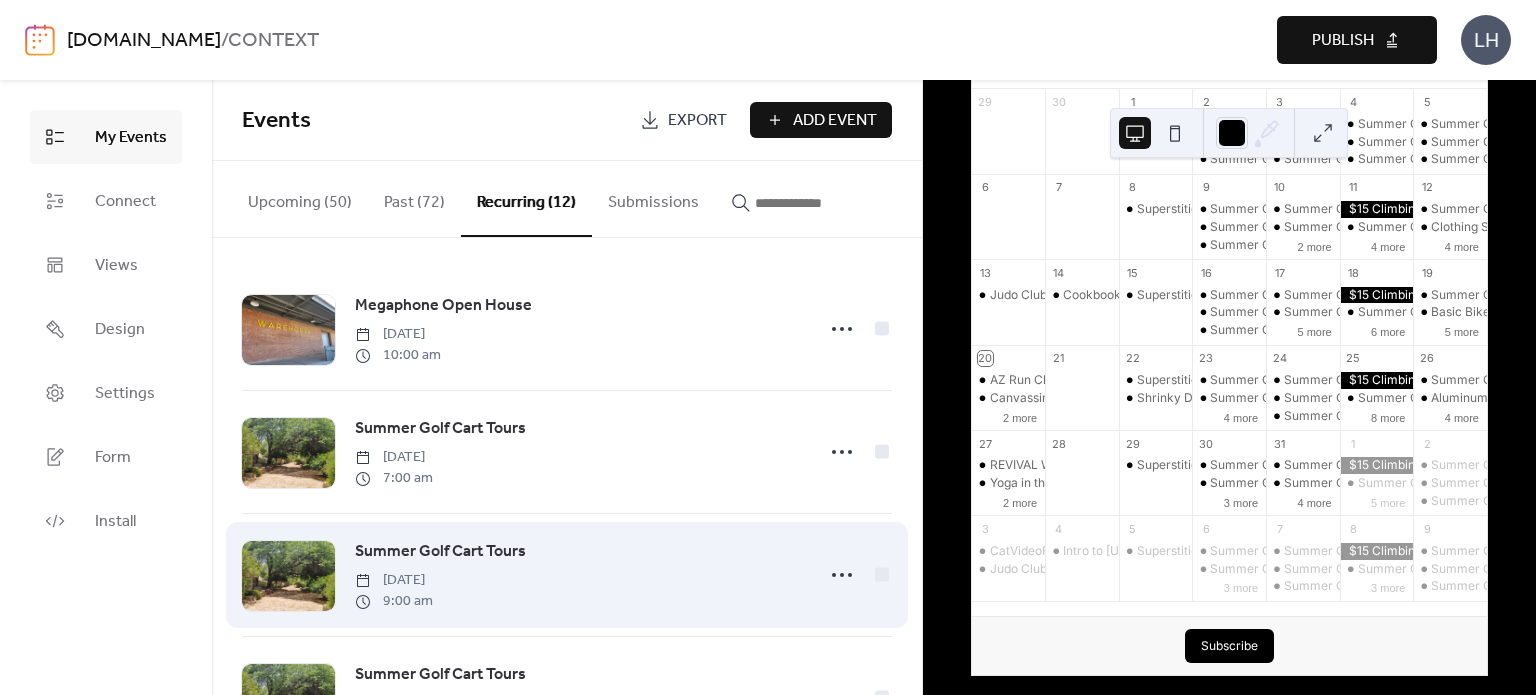 scroll, scrollTop: 1079, scrollLeft: 0, axis: vertical 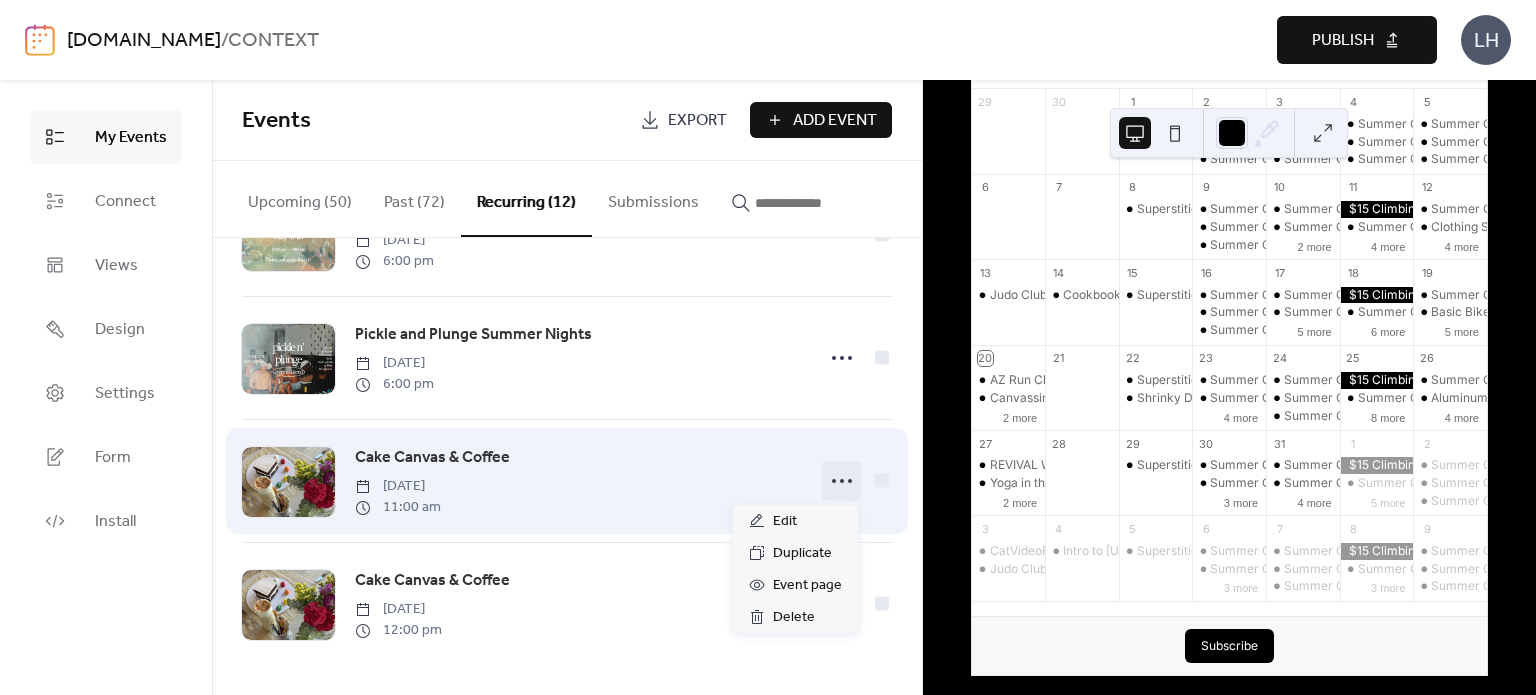 click 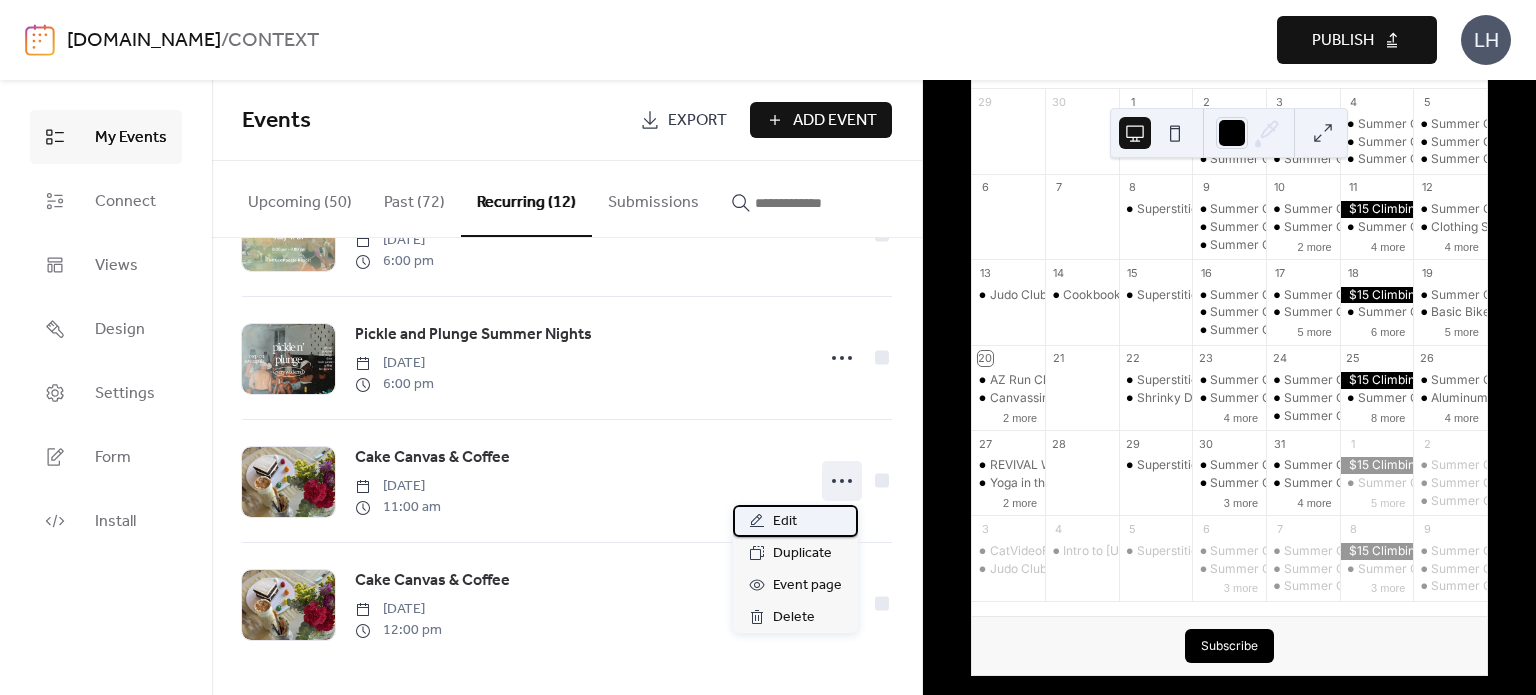 click on "Edit" at bounding box center (785, 522) 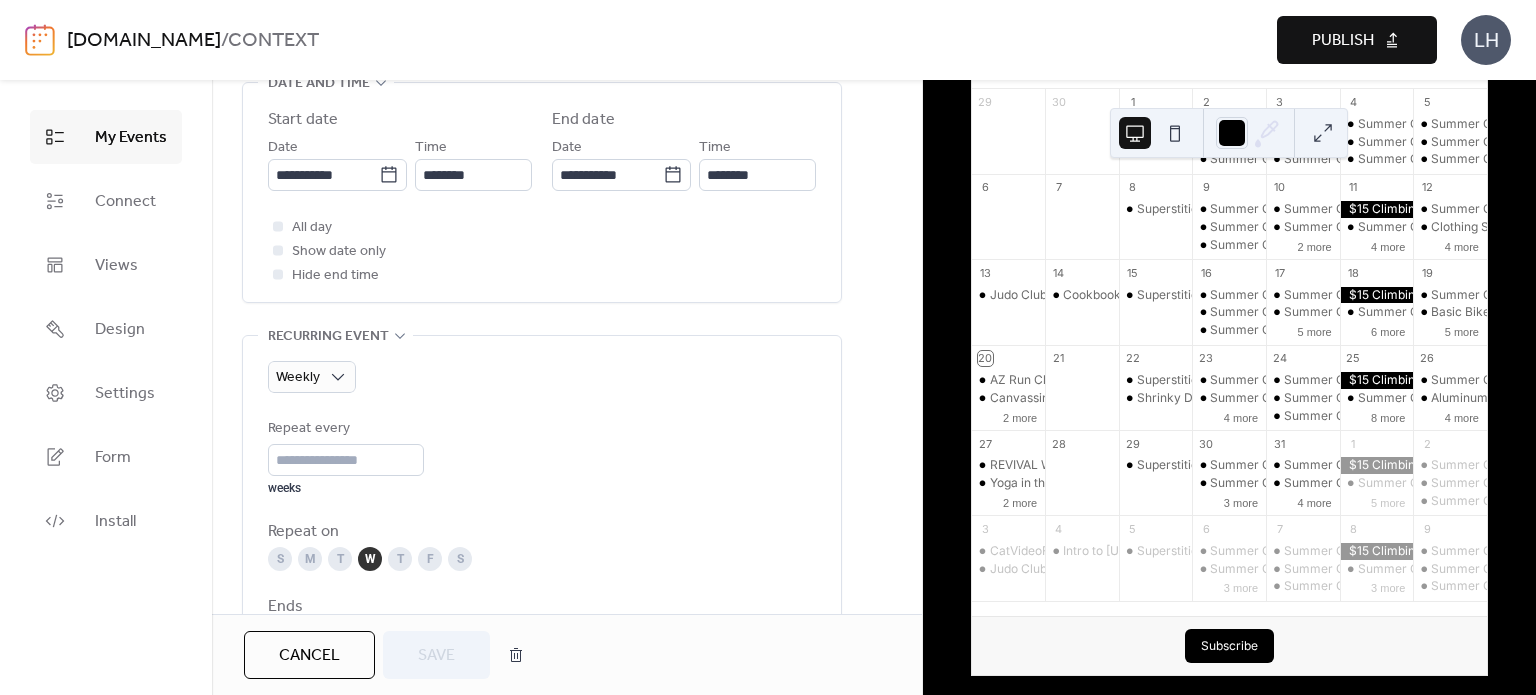scroll, scrollTop: 692, scrollLeft: 0, axis: vertical 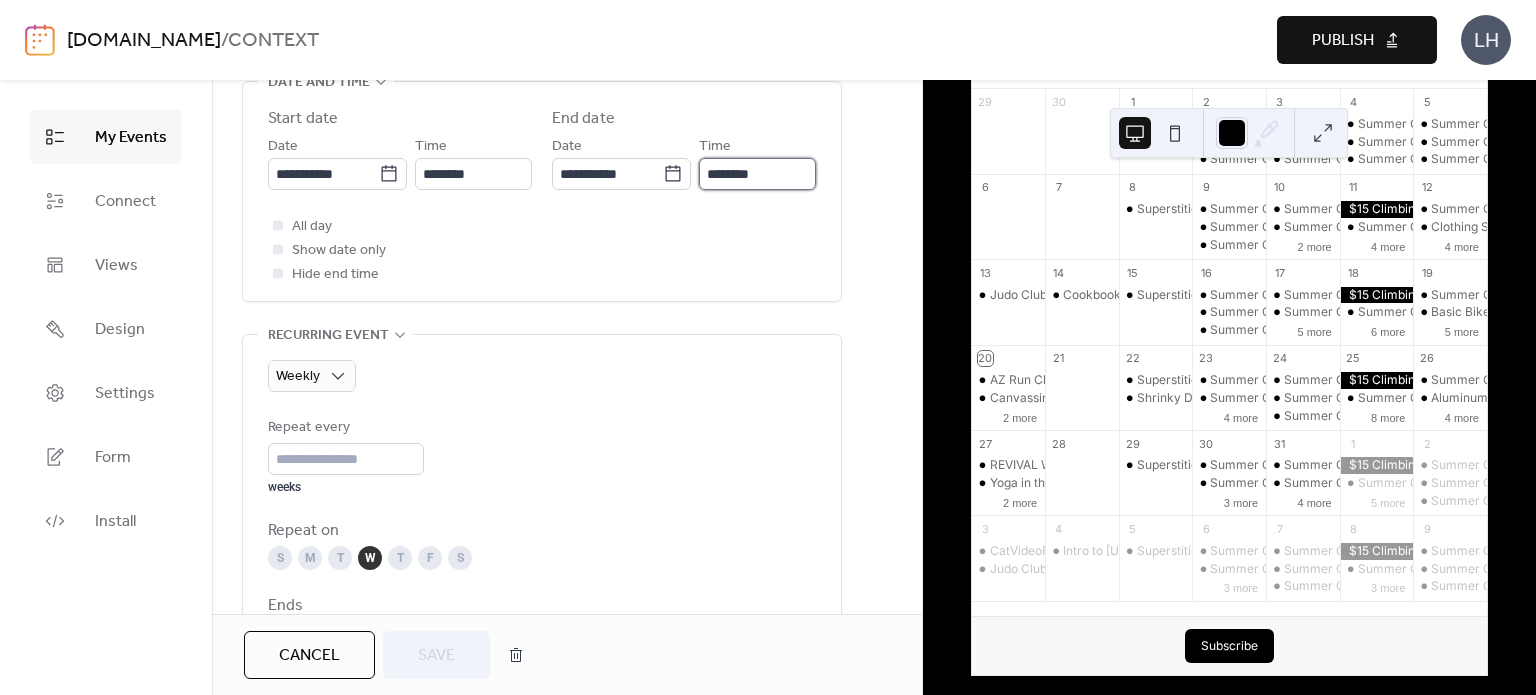 click on "********" at bounding box center [757, 174] 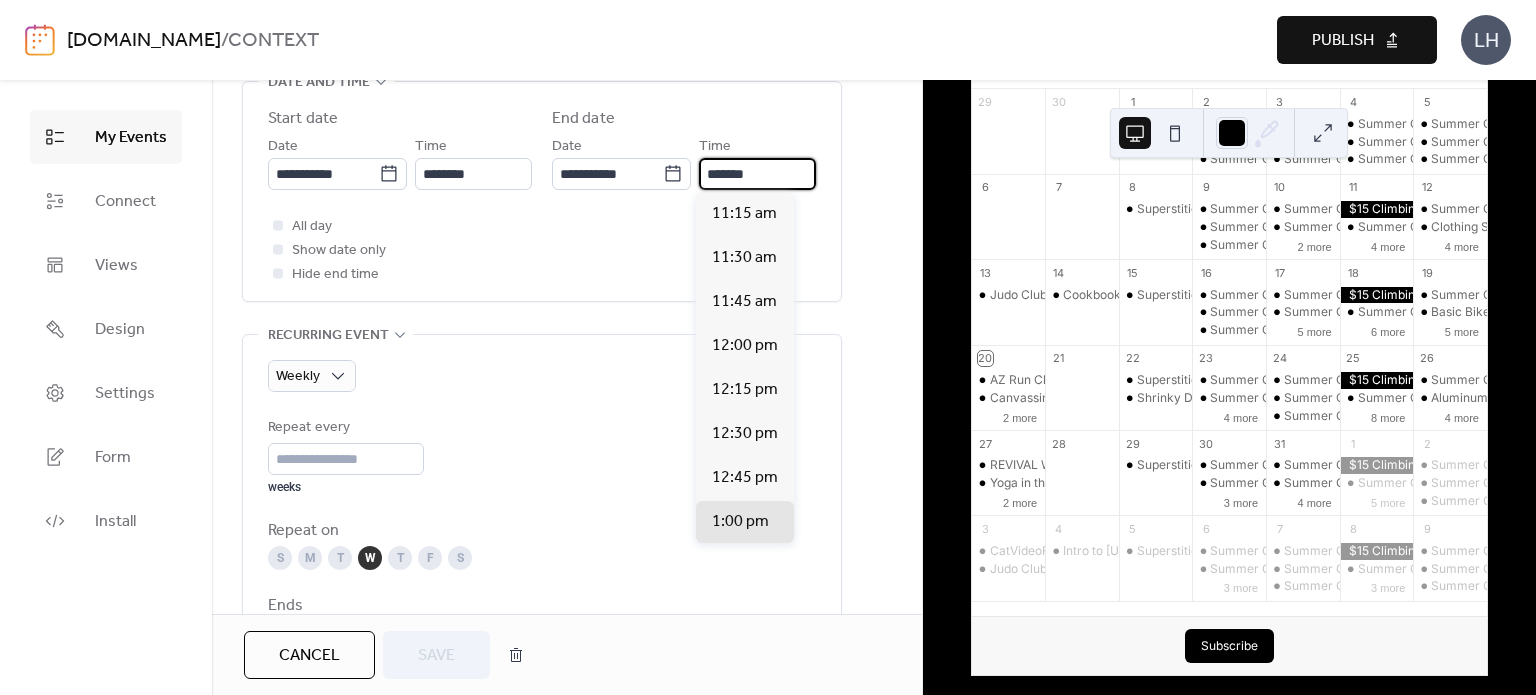 scroll, scrollTop: 308, scrollLeft: 0, axis: vertical 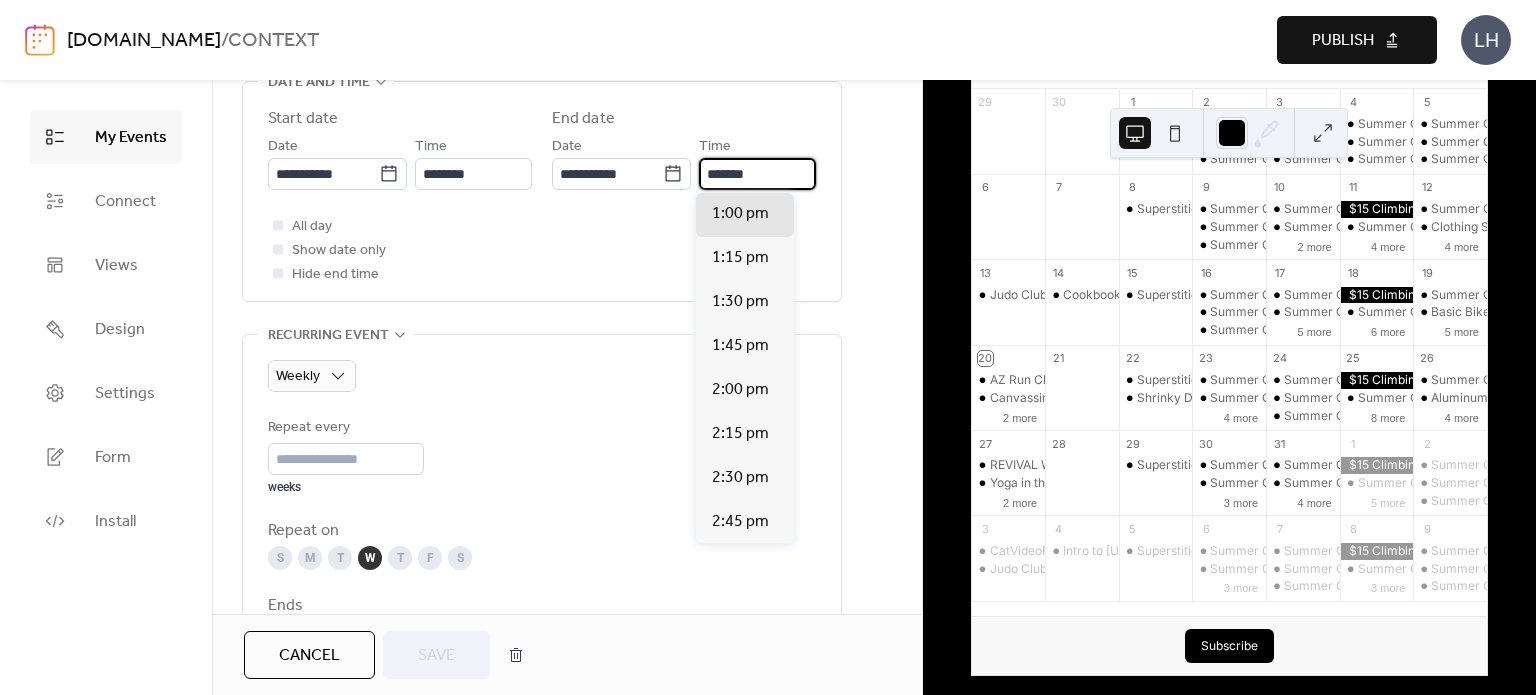 type on "*******" 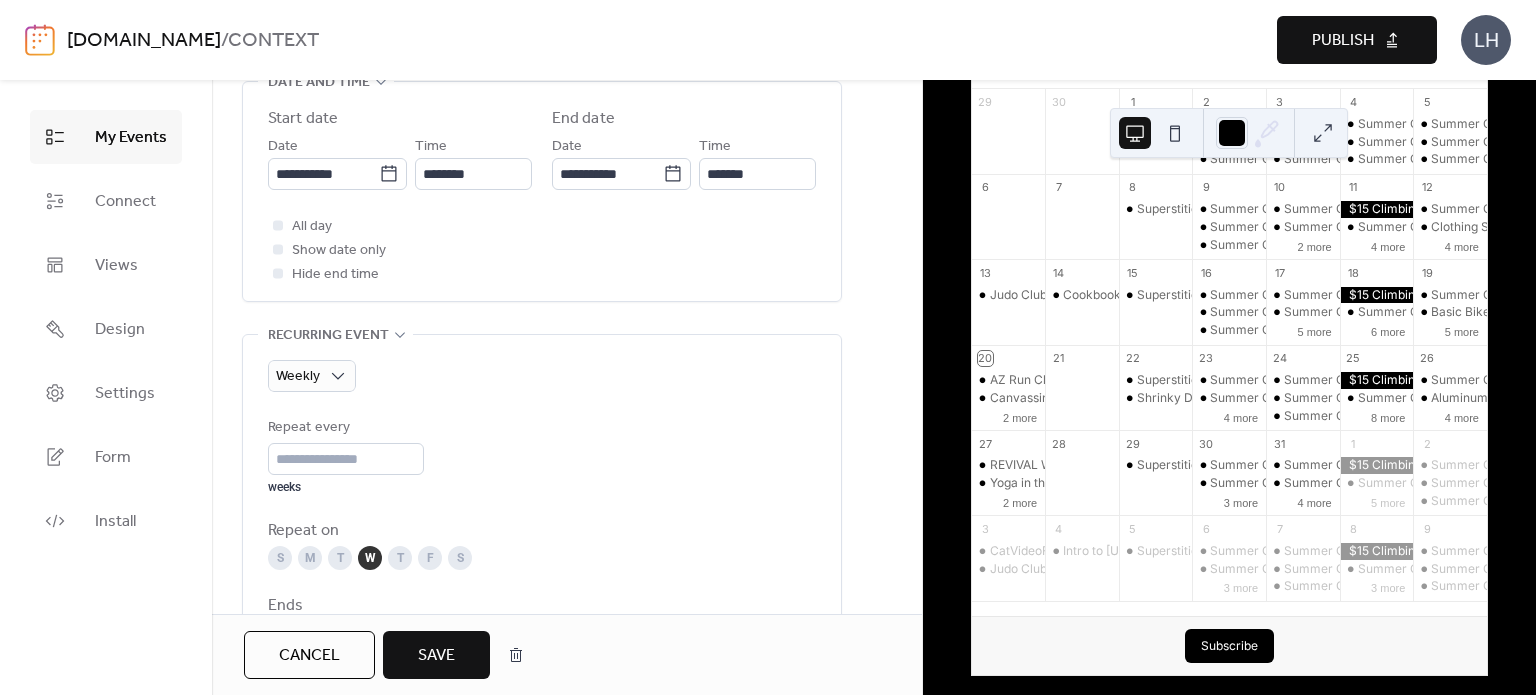 click on "Save" at bounding box center (436, 656) 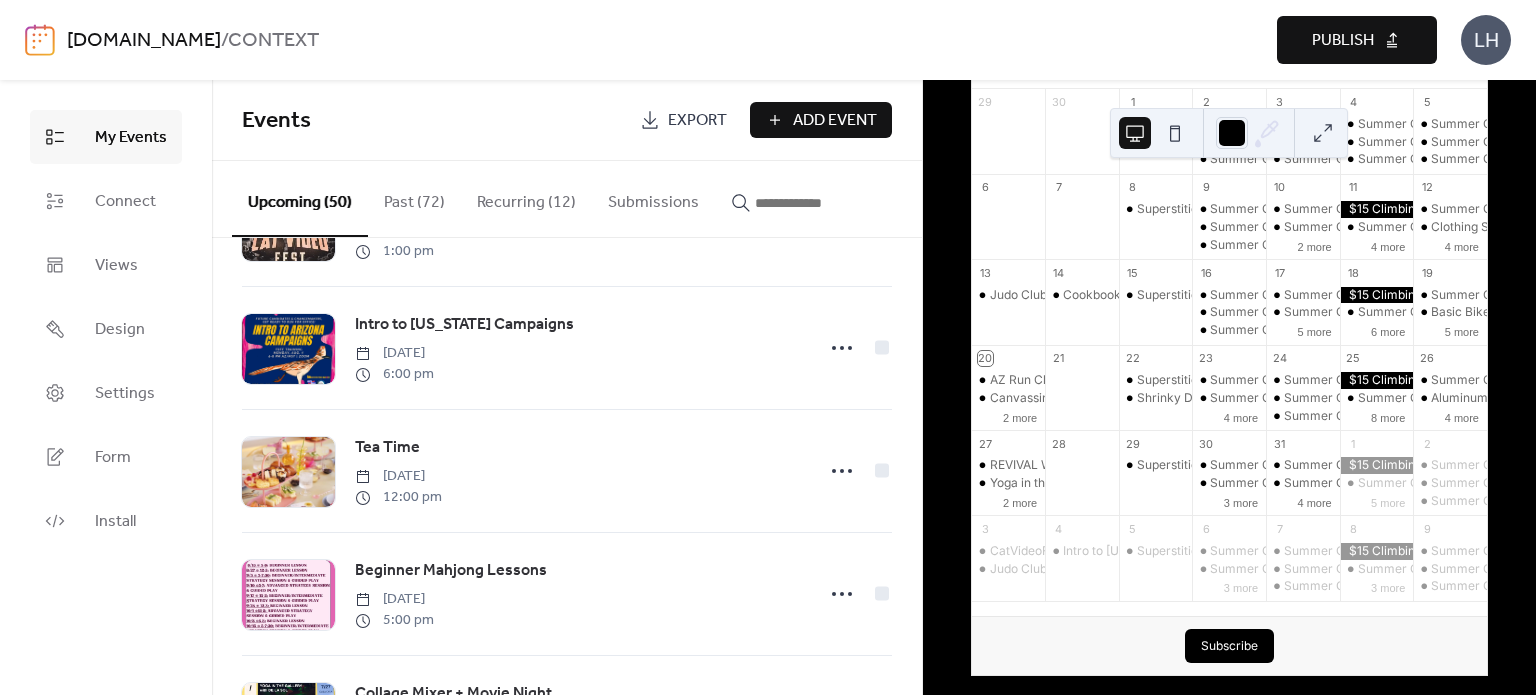 scroll, scrollTop: 2928, scrollLeft: 0, axis: vertical 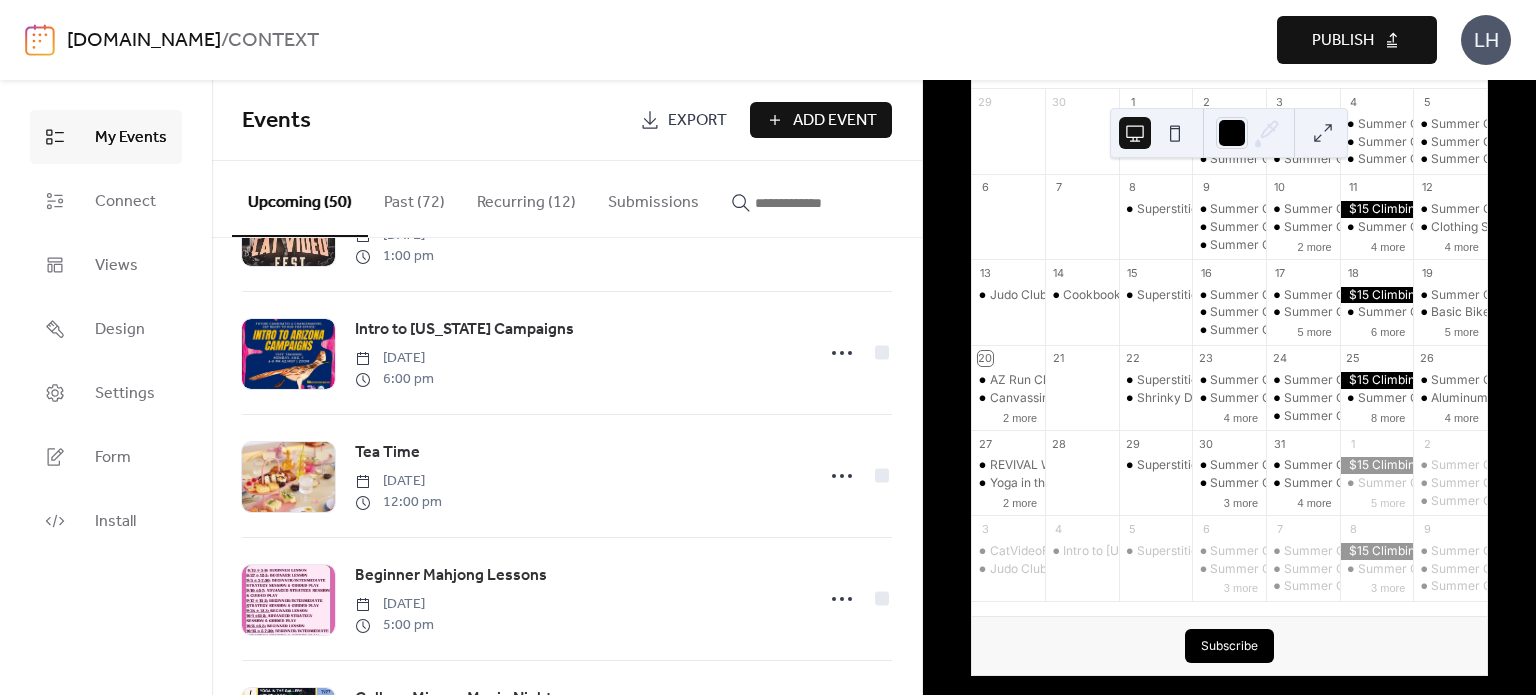 click on "Recurring (12)" at bounding box center (526, 198) 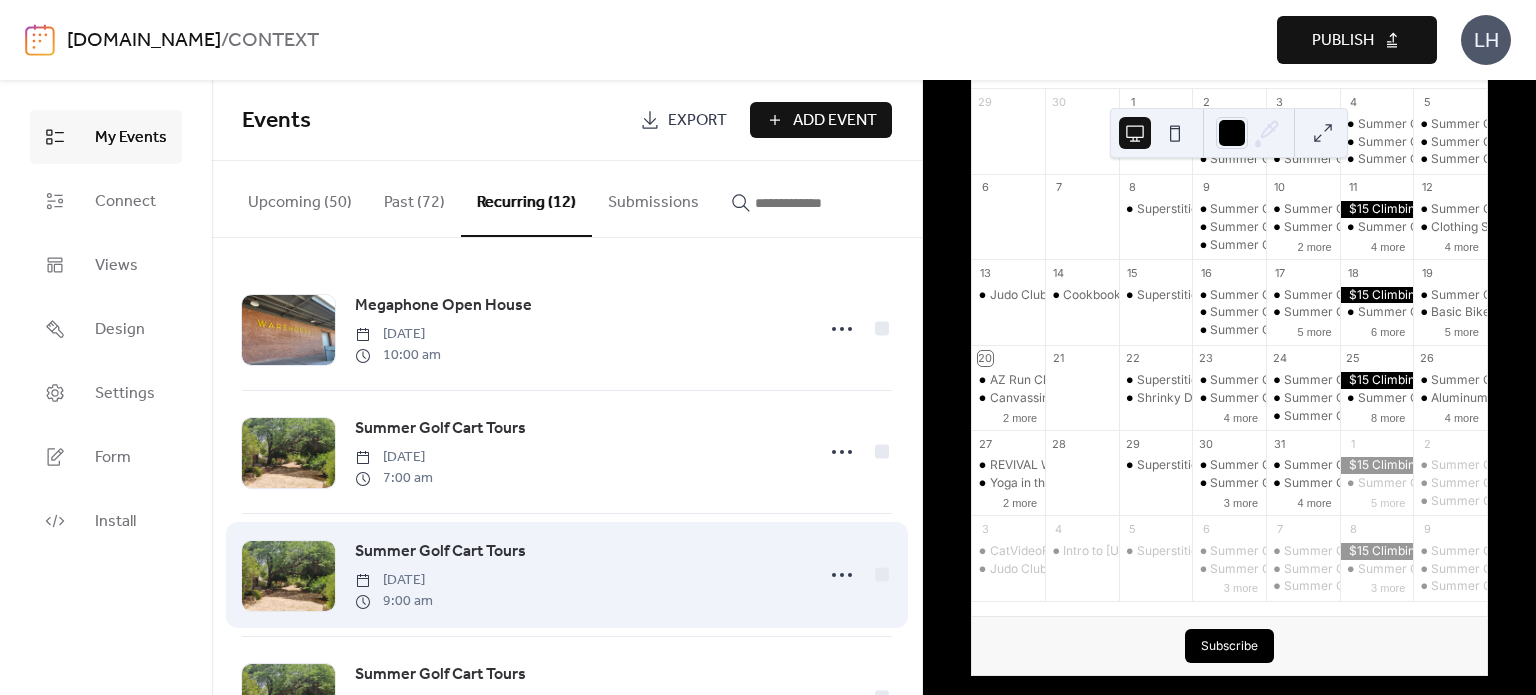 scroll, scrollTop: 1079, scrollLeft: 0, axis: vertical 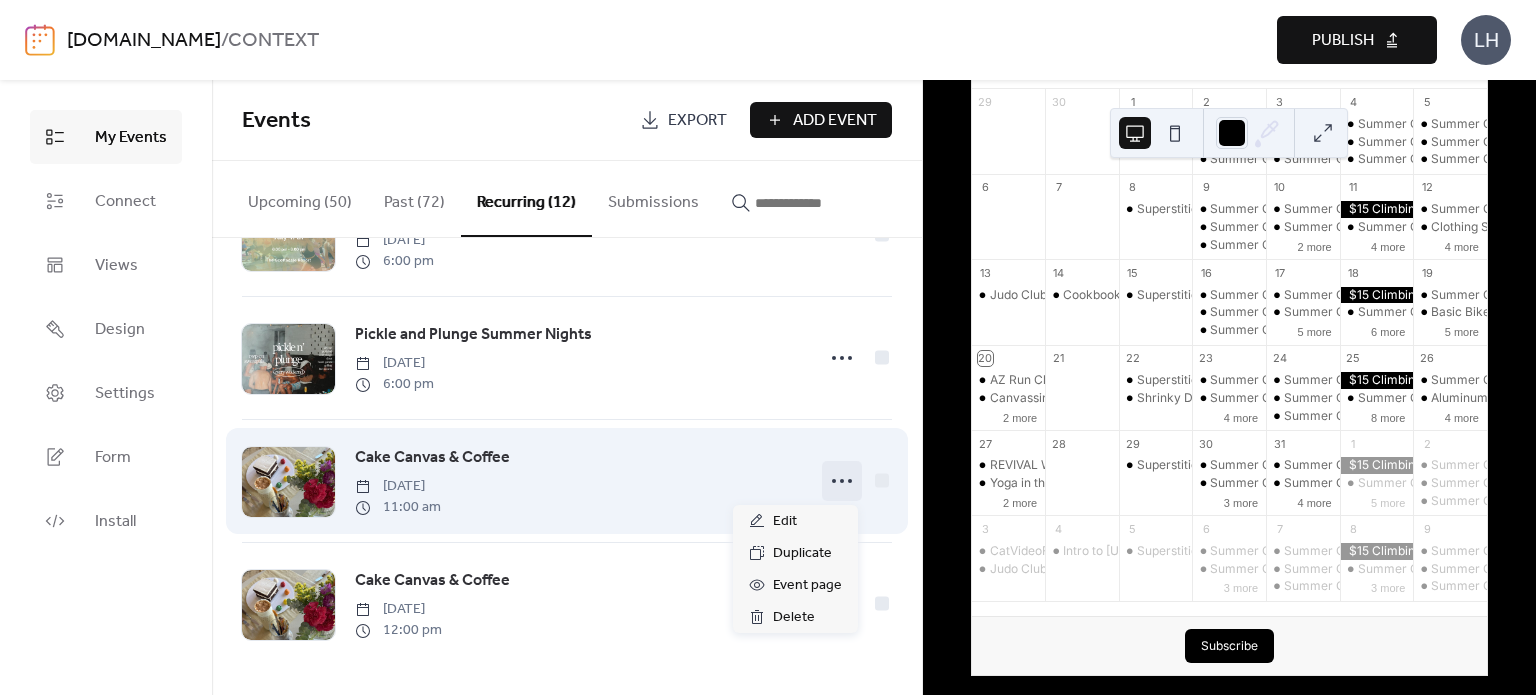 click 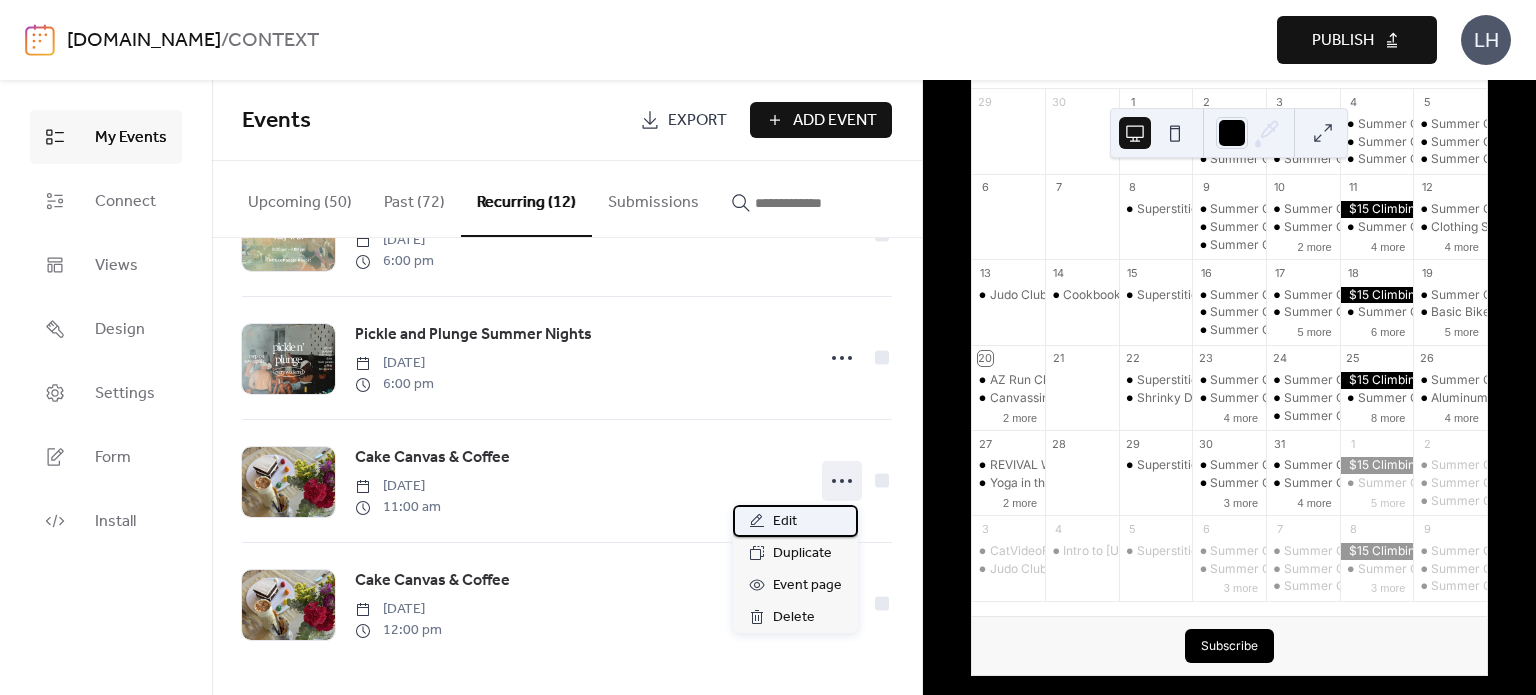 click on "Edit" at bounding box center (785, 522) 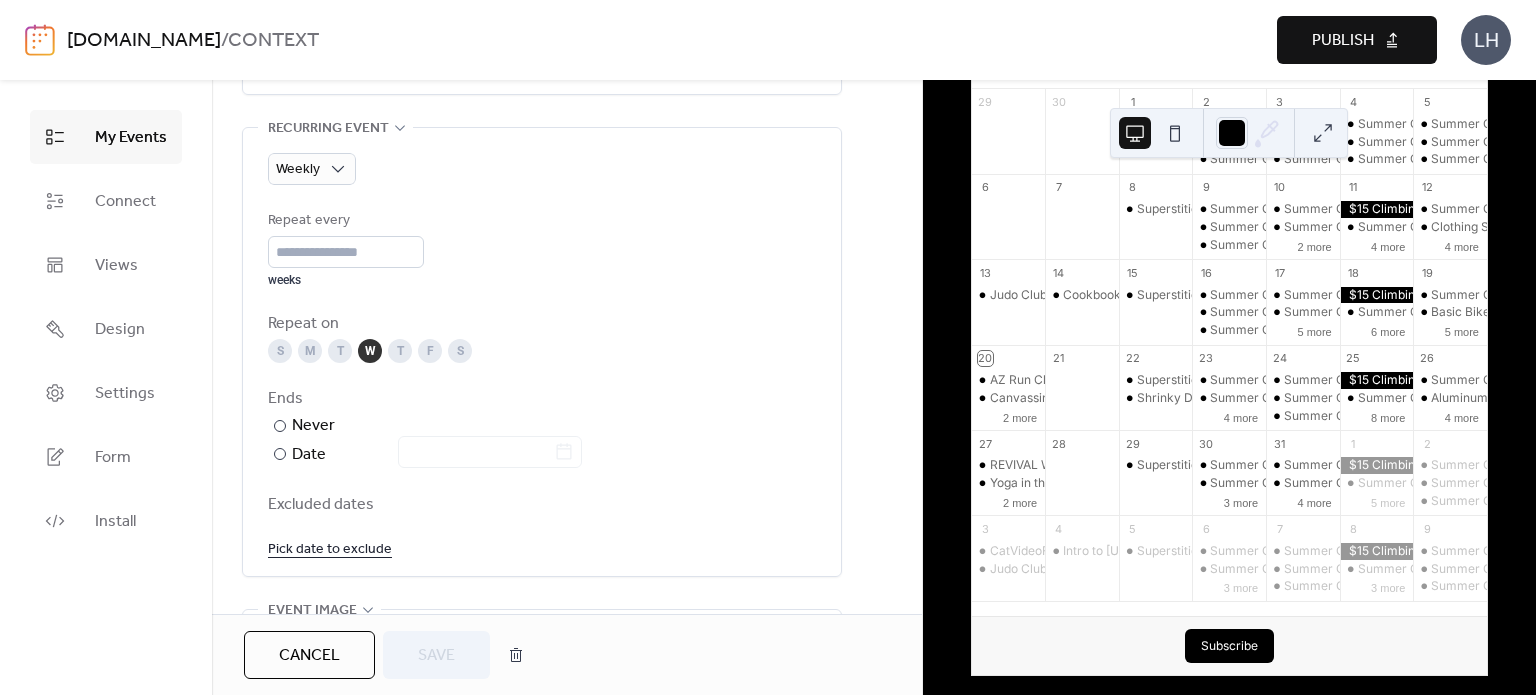 scroll, scrollTop: 900, scrollLeft: 0, axis: vertical 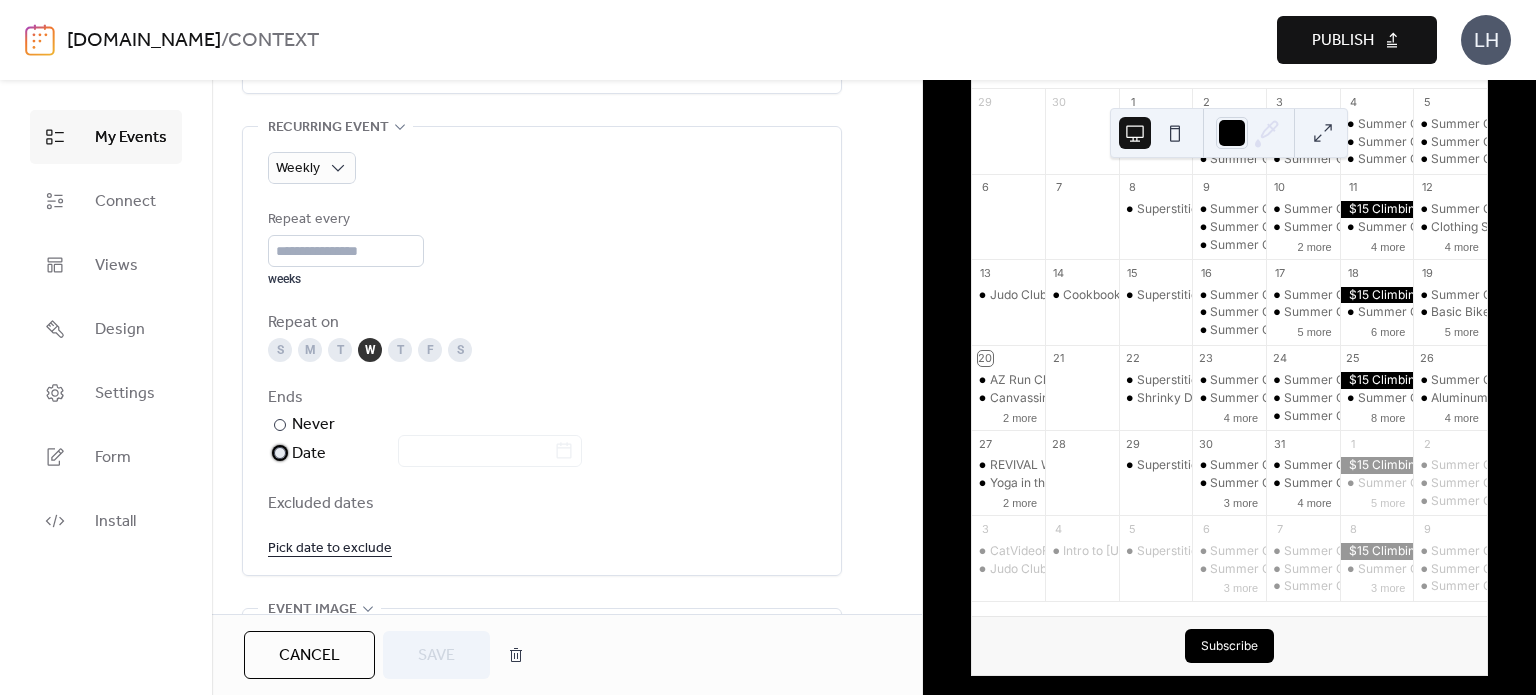click on "Date" at bounding box center [437, 454] 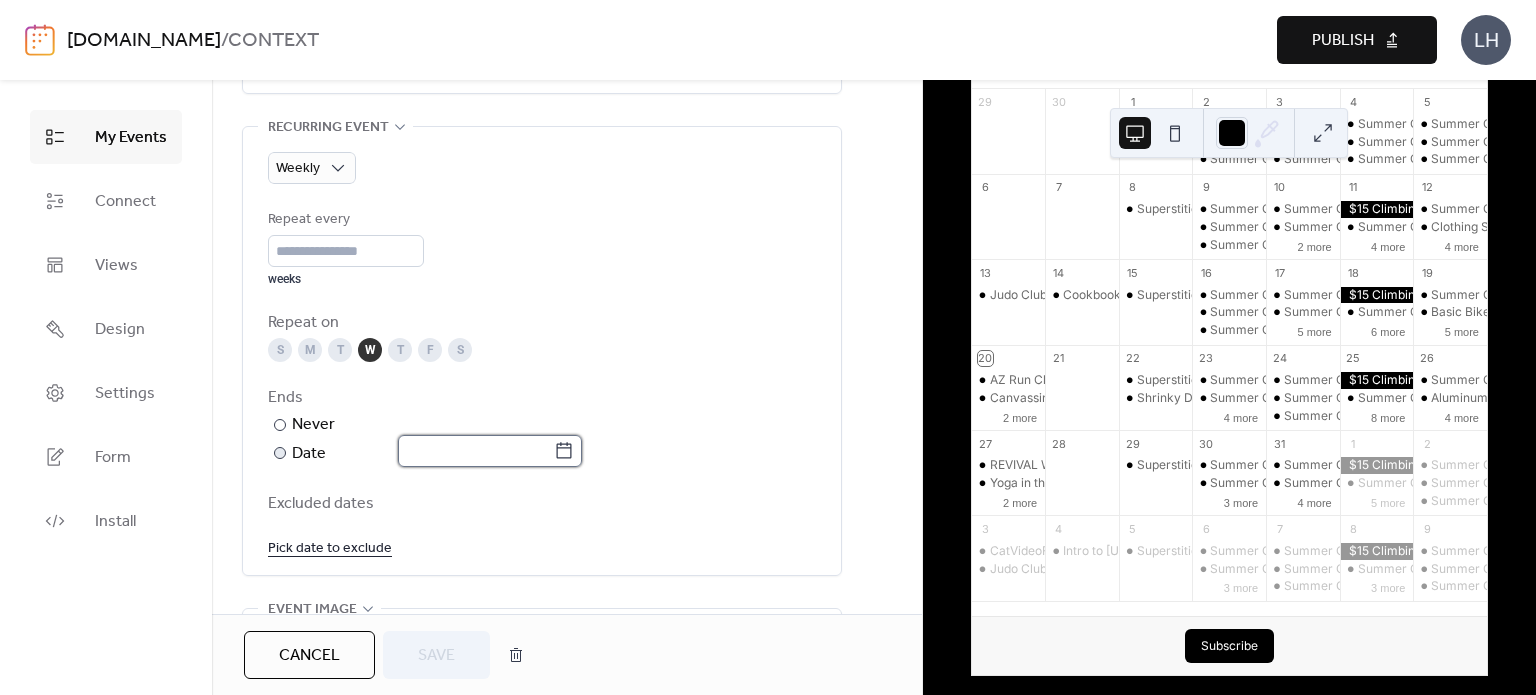 click at bounding box center (476, 451) 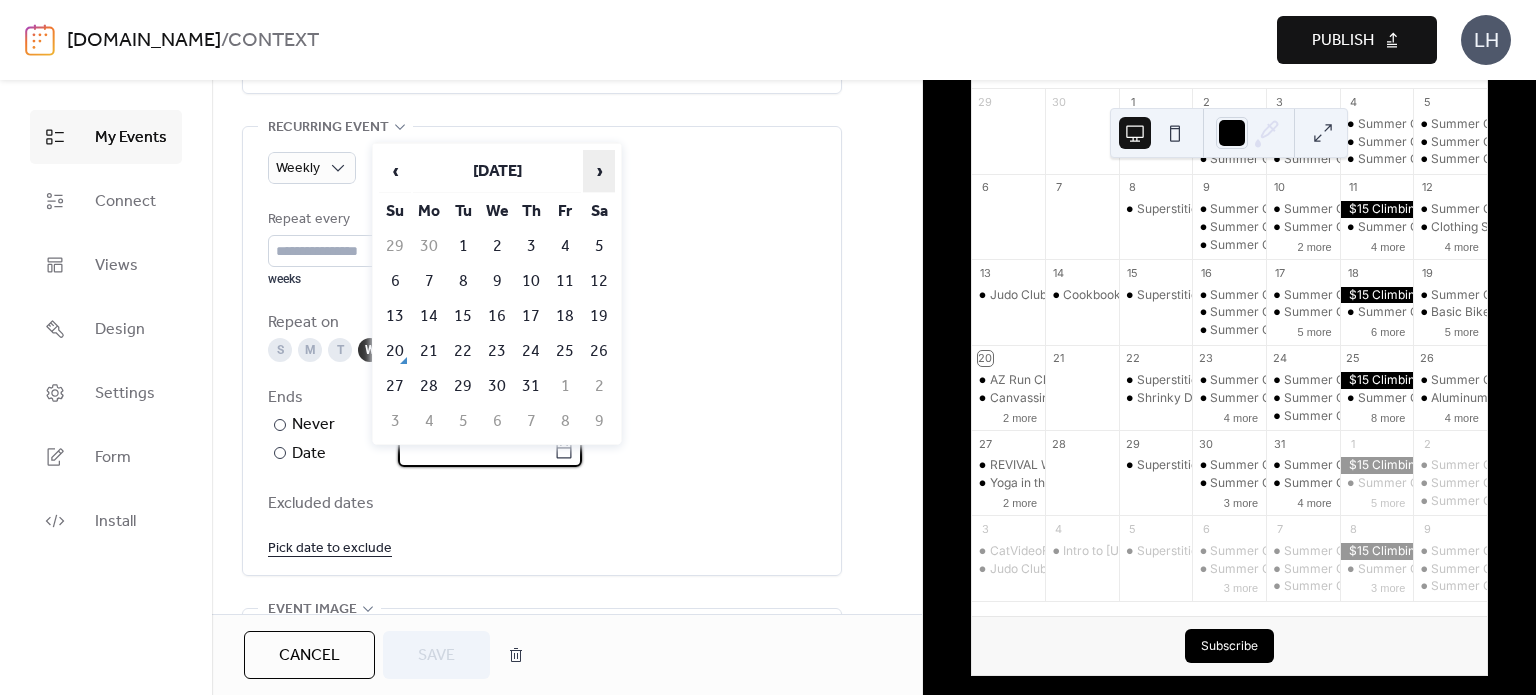 click on "›" at bounding box center [599, 171] 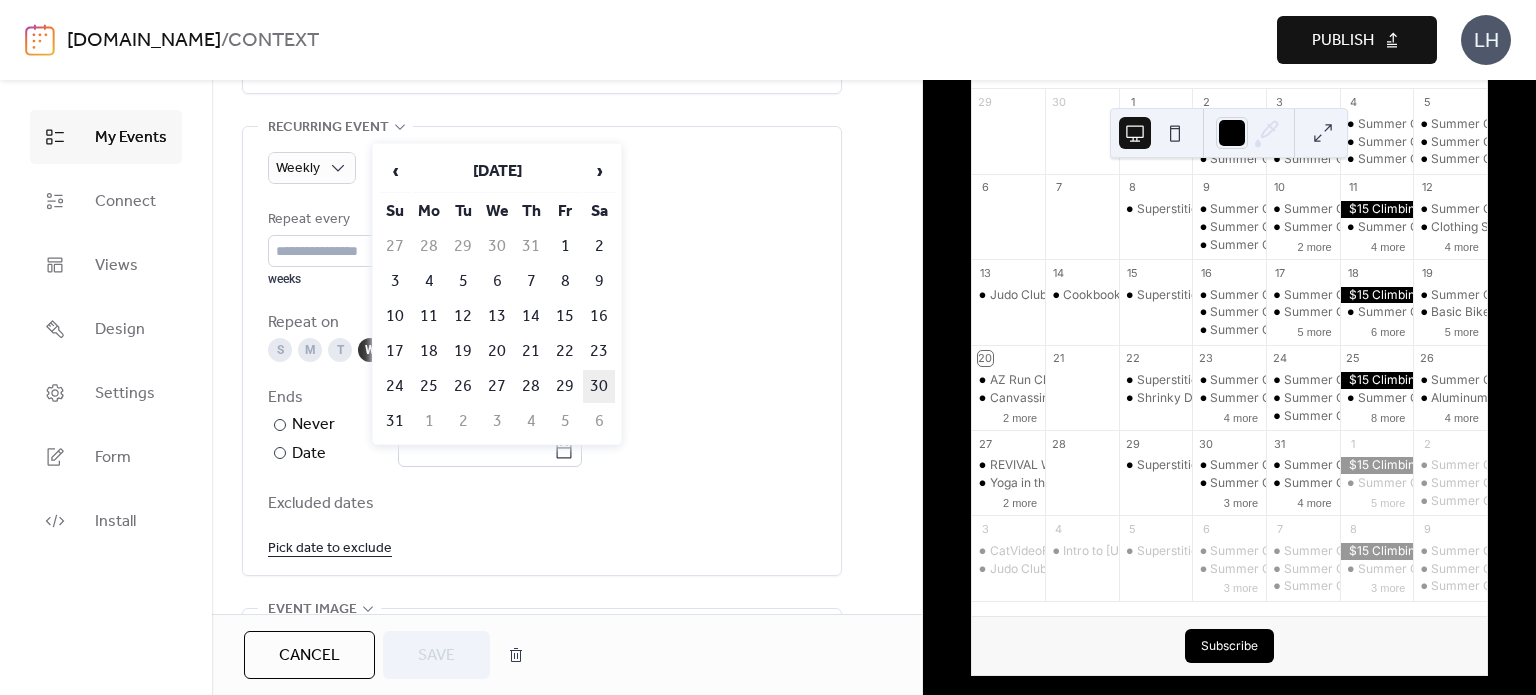 click on "30" at bounding box center (599, 386) 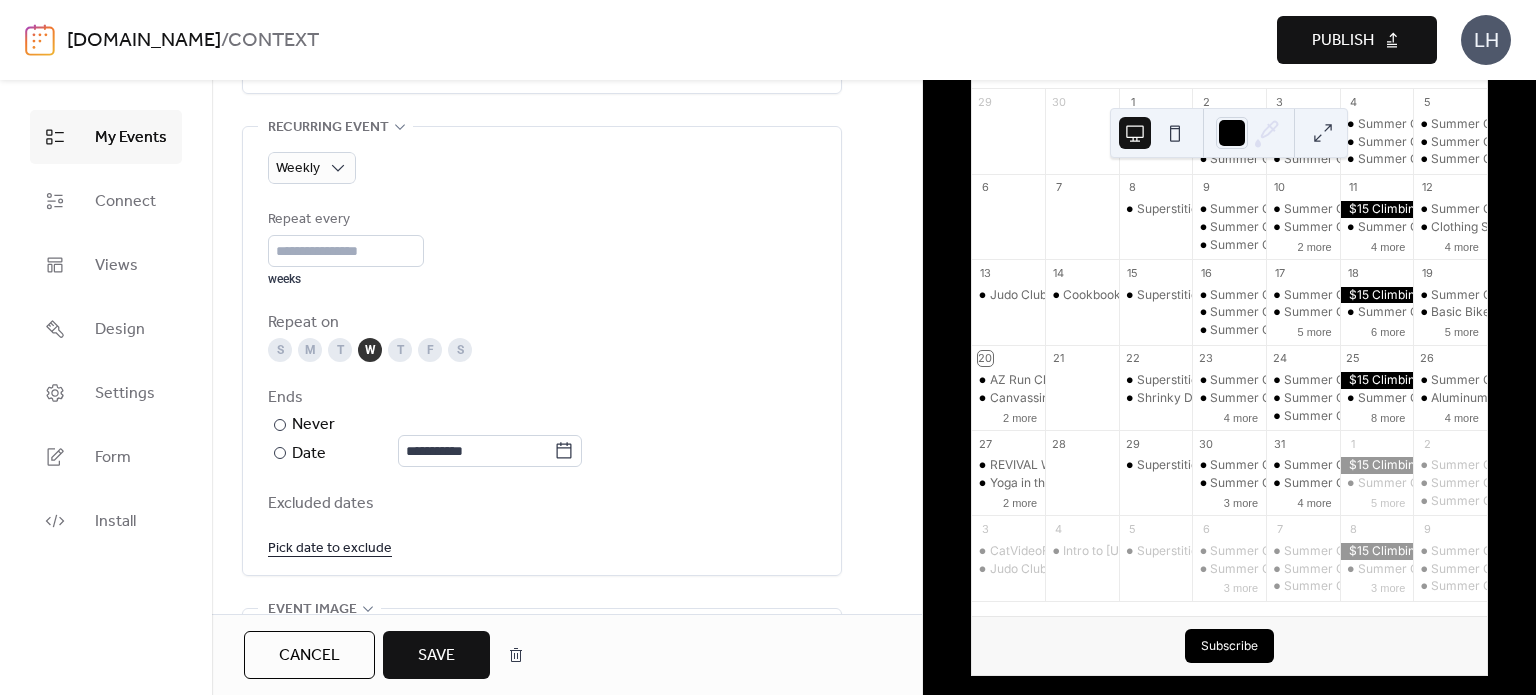click on "Save" at bounding box center [436, 655] 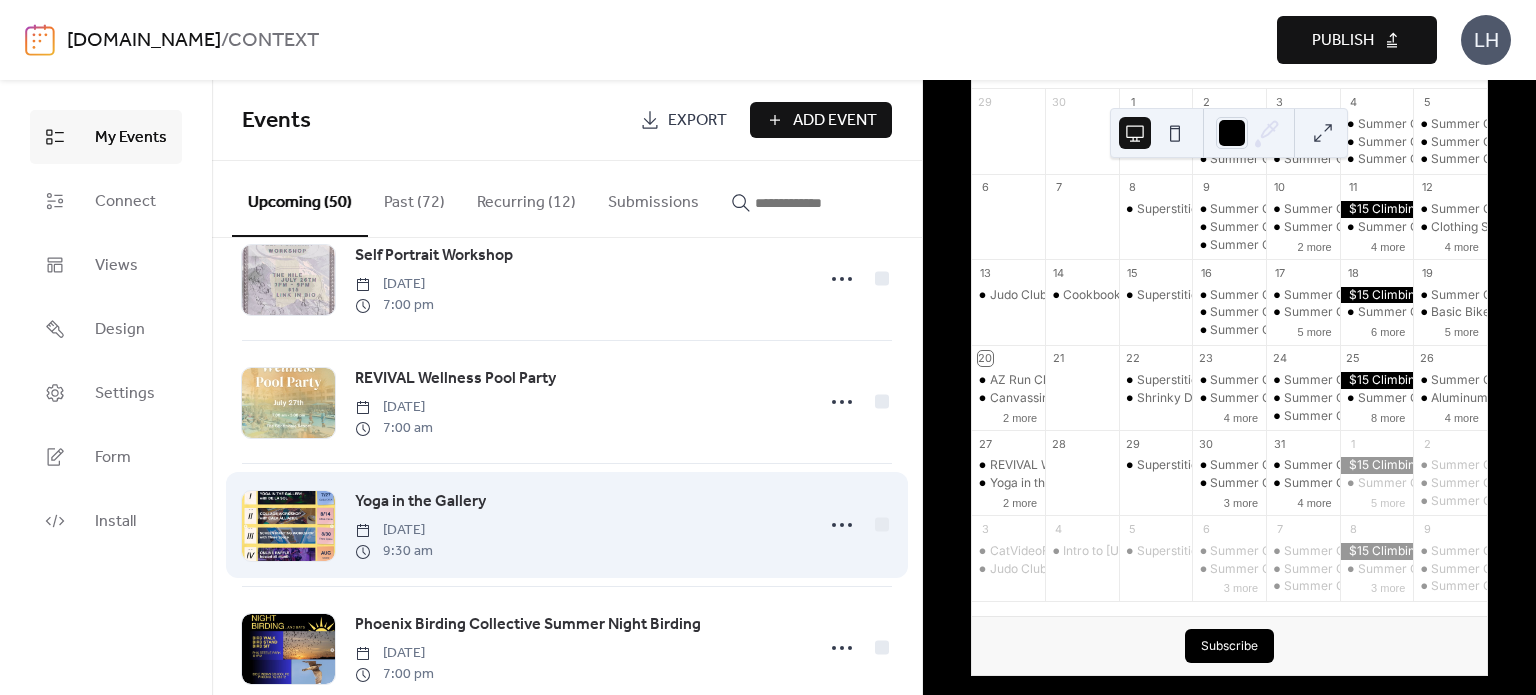 scroll, scrollTop: 1848, scrollLeft: 0, axis: vertical 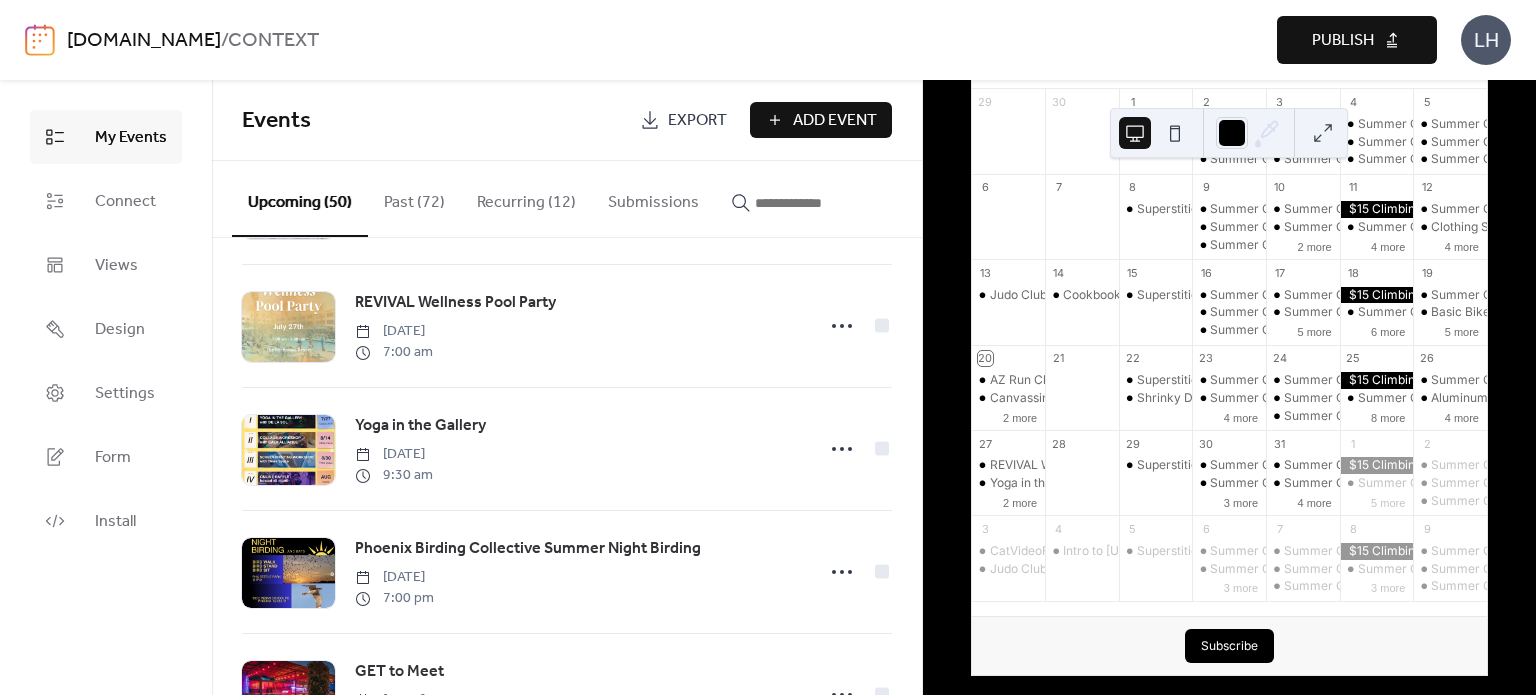 click on "Recurring (12)" at bounding box center (526, 198) 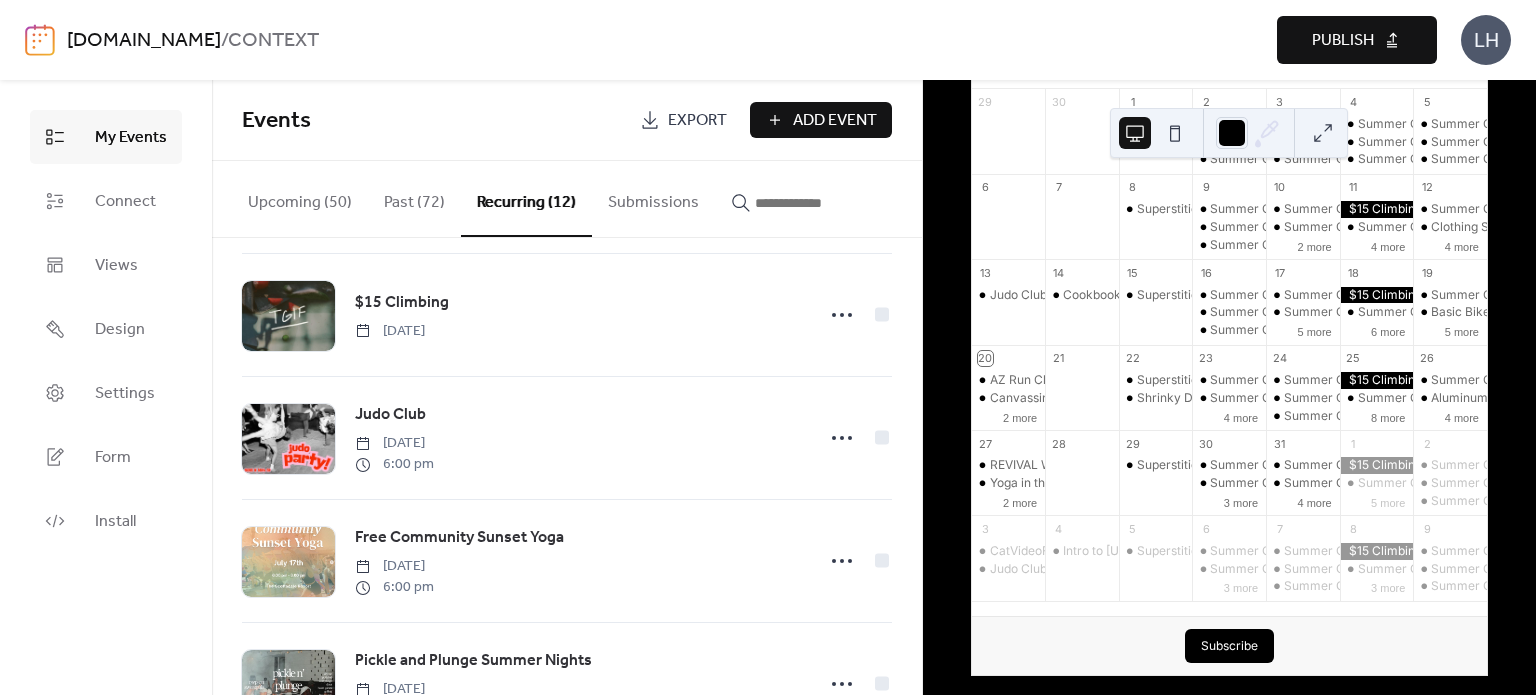 scroll, scrollTop: 1079, scrollLeft: 0, axis: vertical 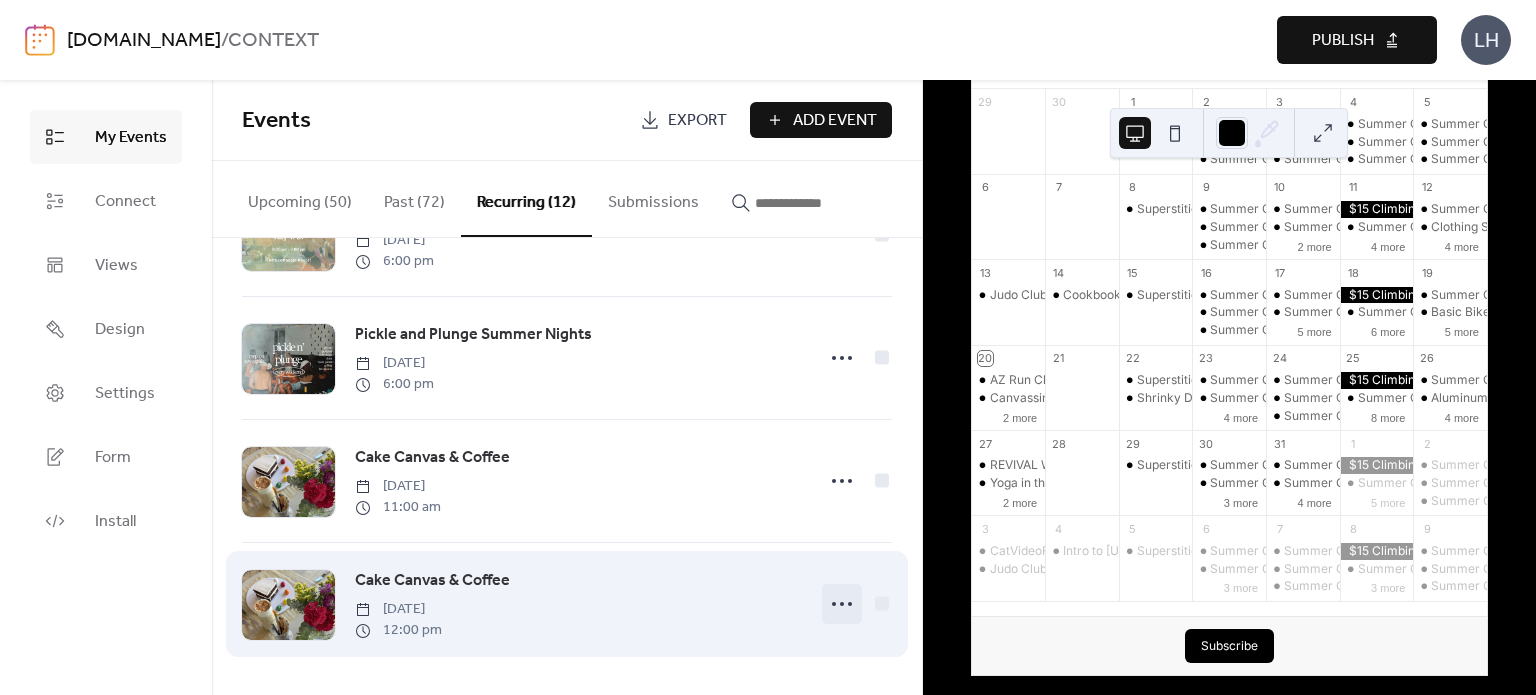 click 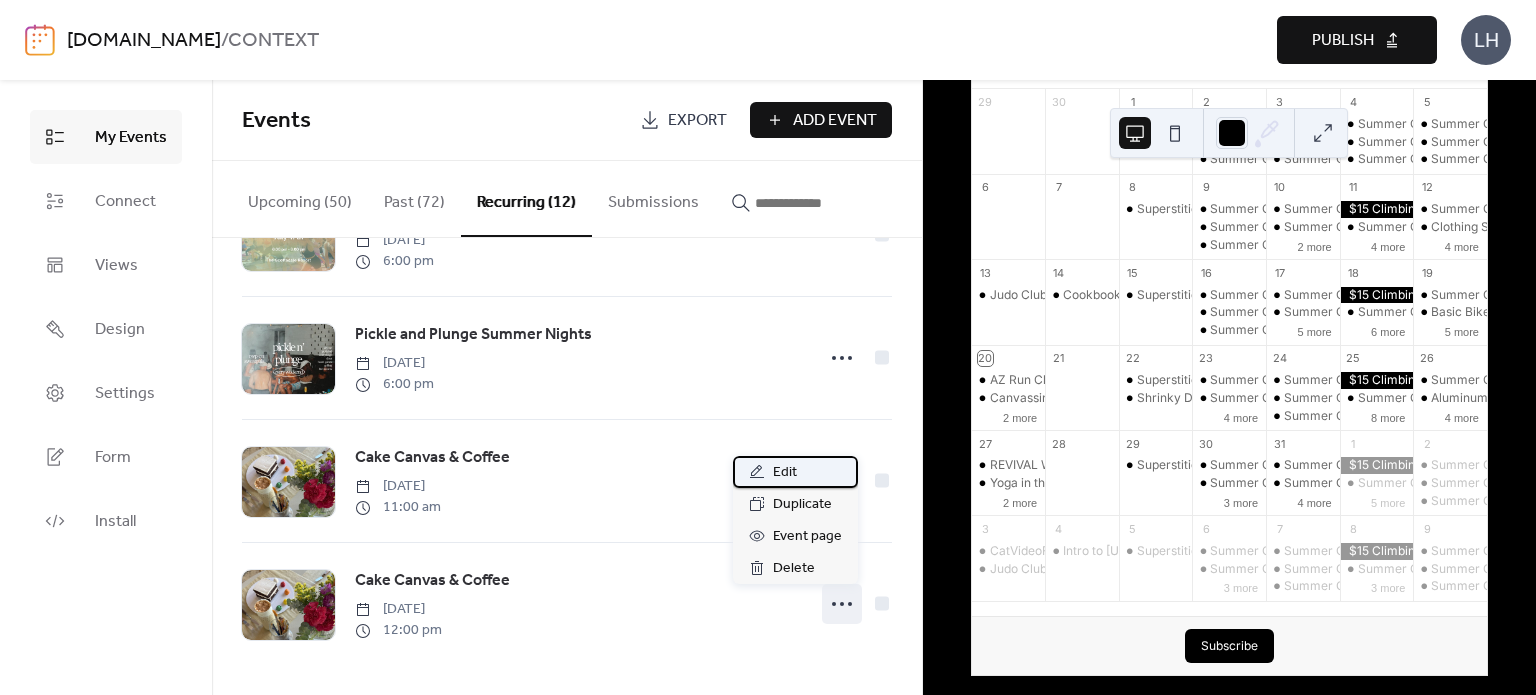 click on "Edit" at bounding box center (785, 473) 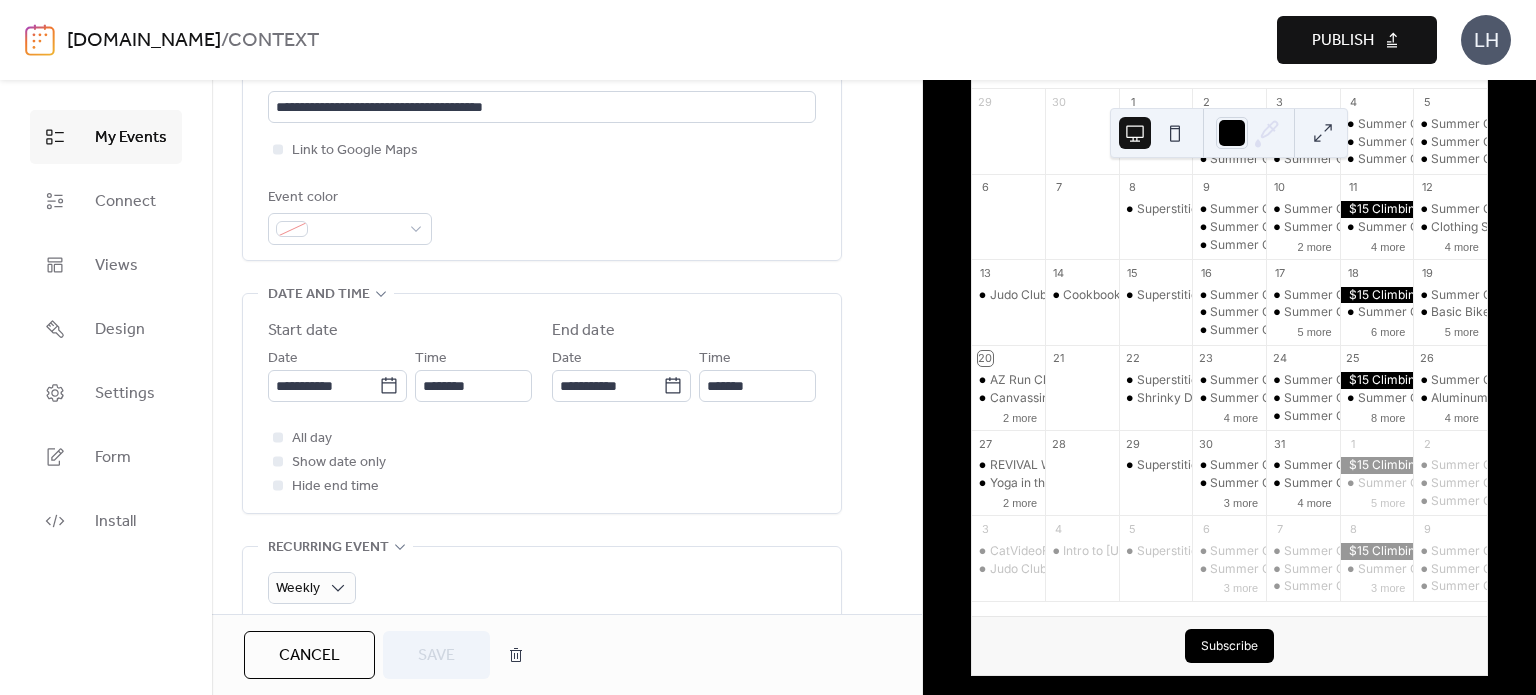 scroll, scrollTop: 482, scrollLeft: 0, axis: vertical 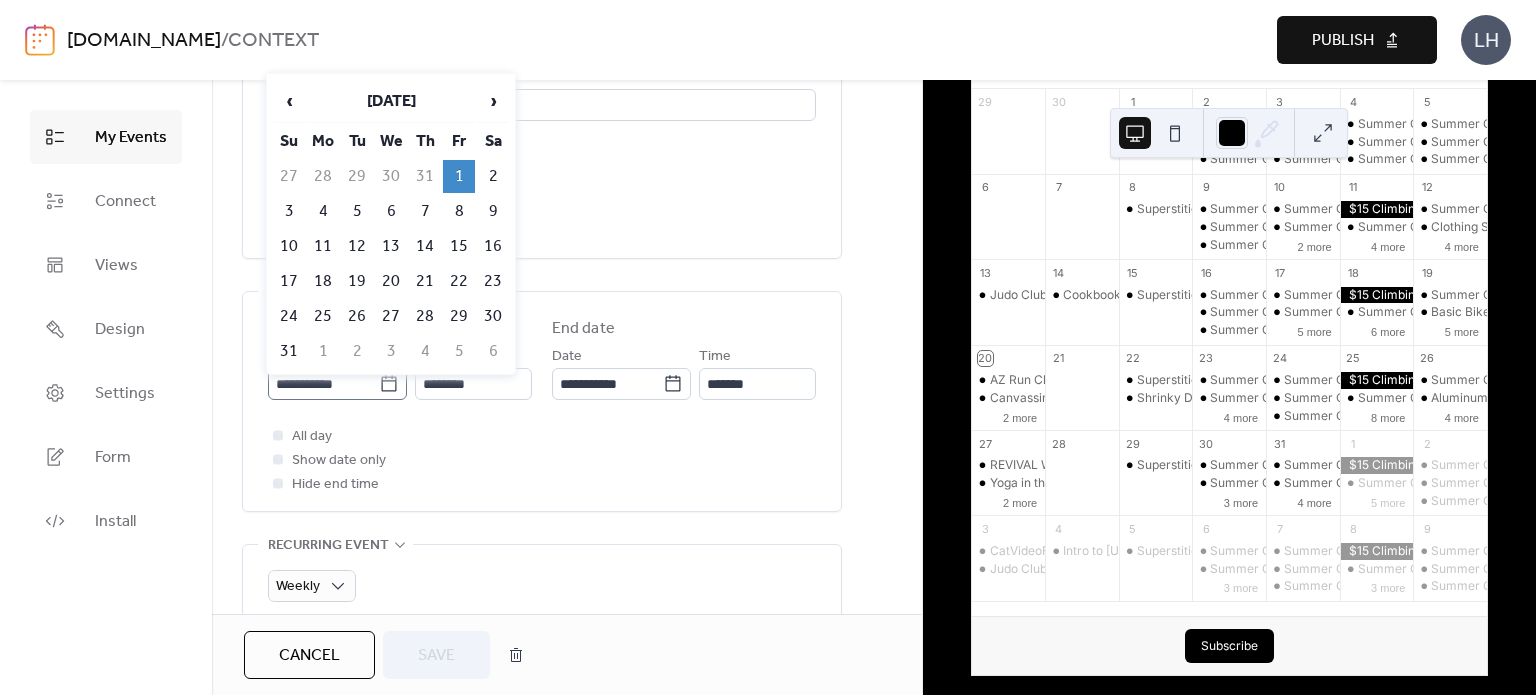 click 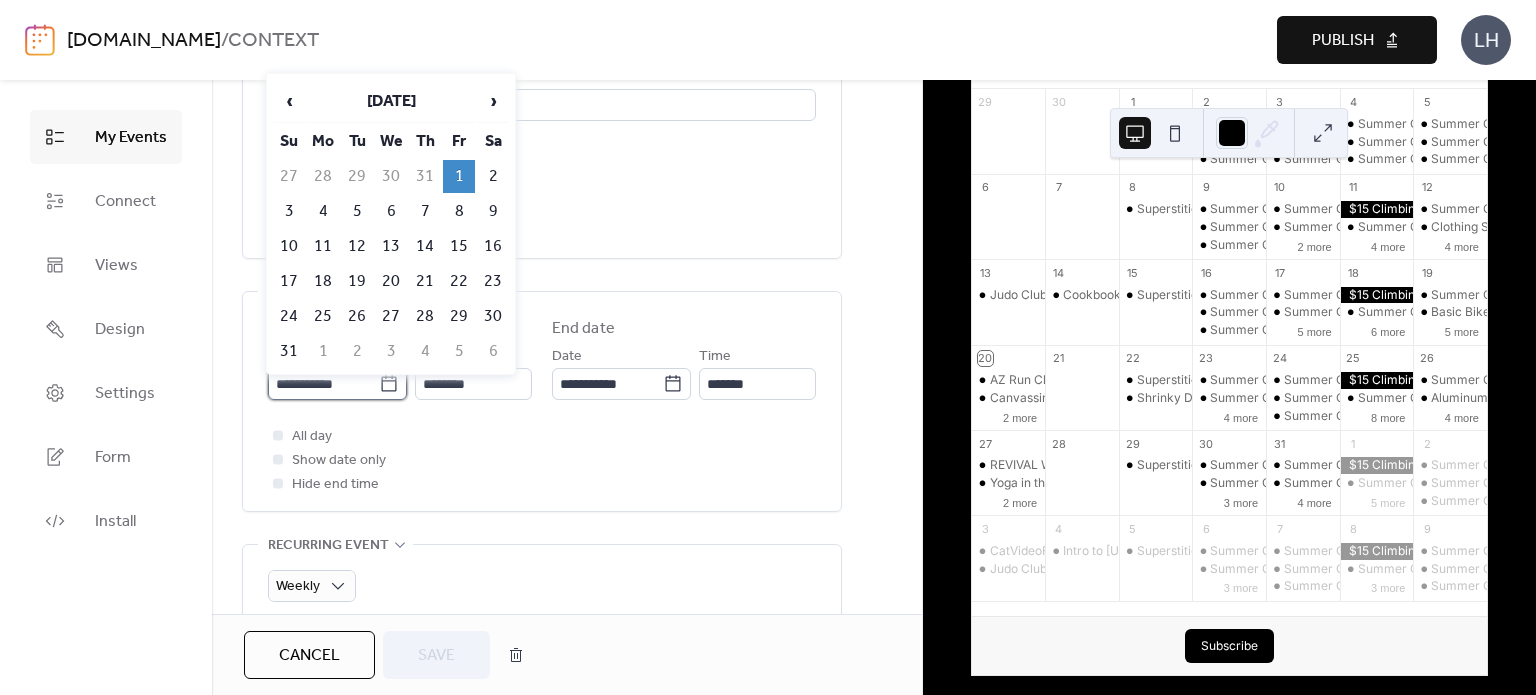 click on "**********" at bounding box center [323, 384] 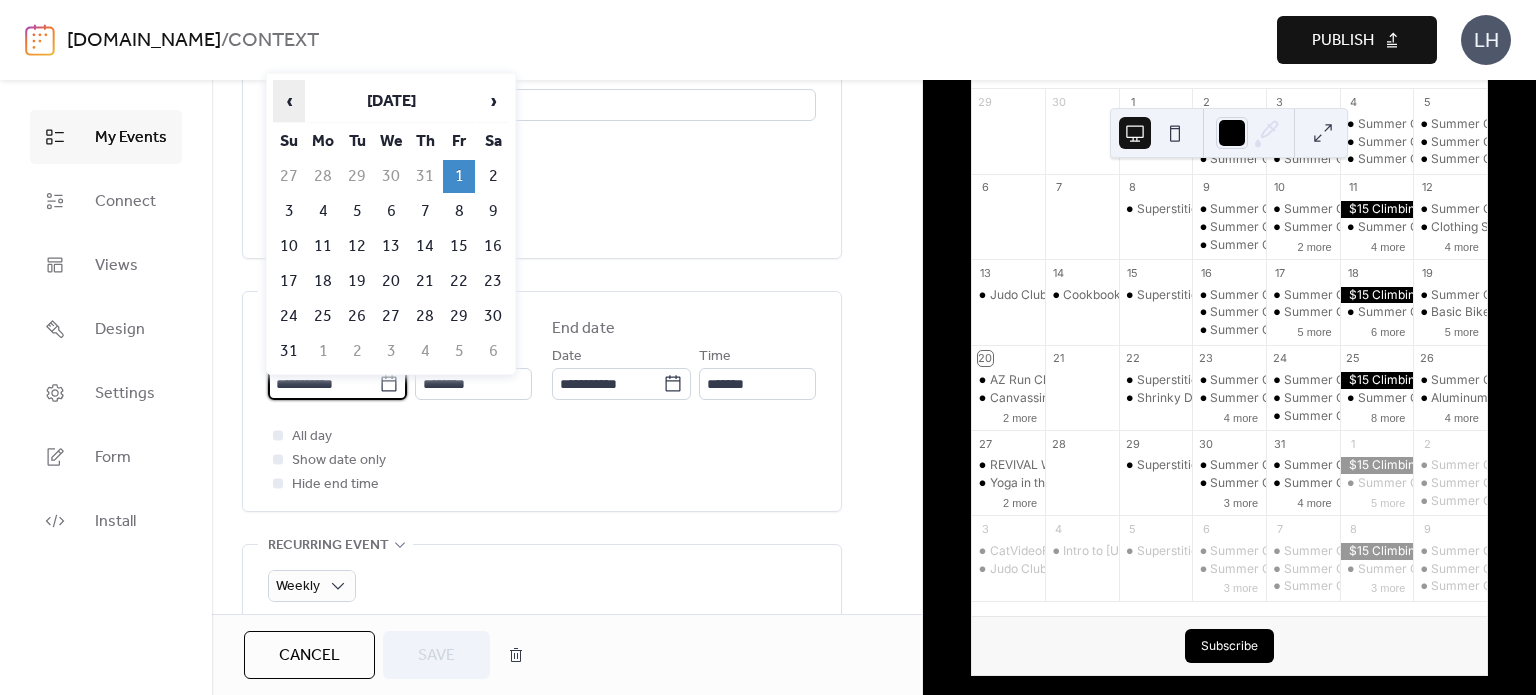 click on "‹" at bounding box center [289, 101] 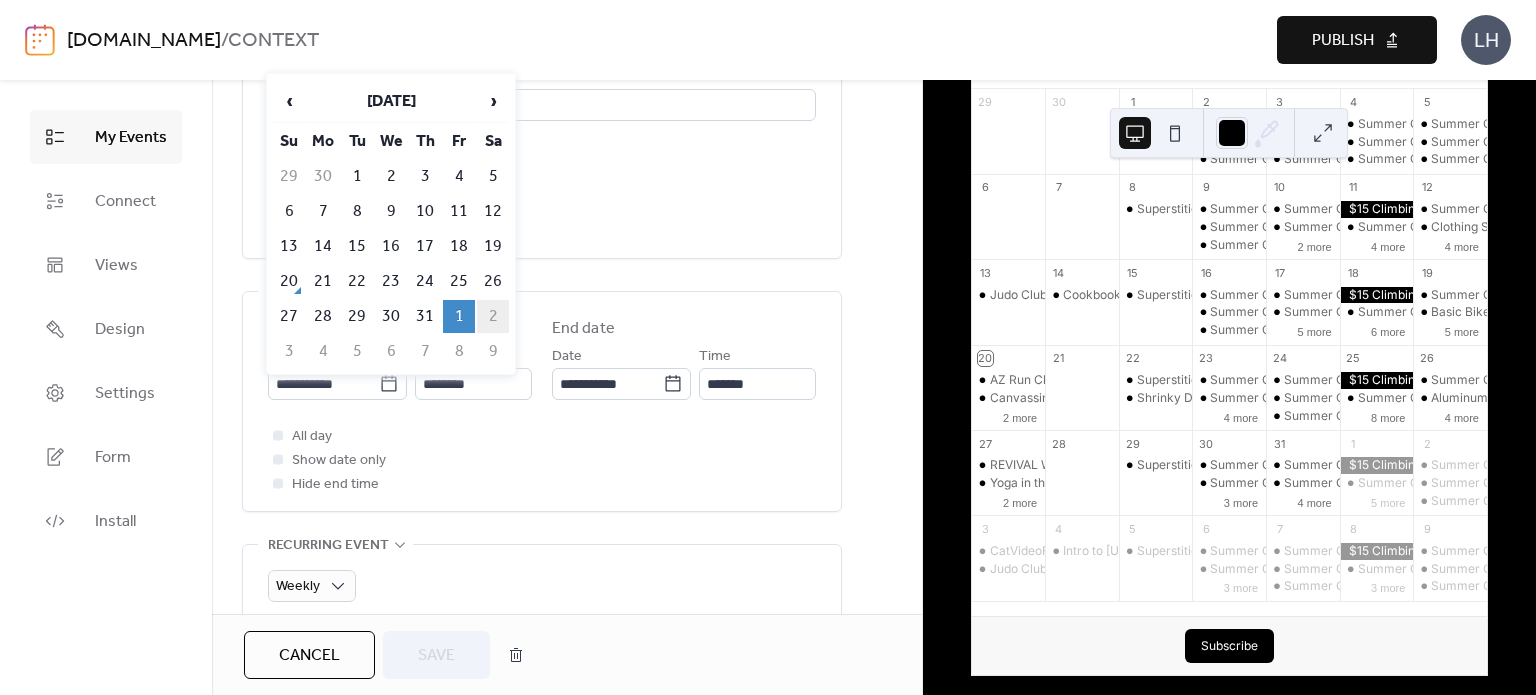click on "2" at bounding box center (493, 316) 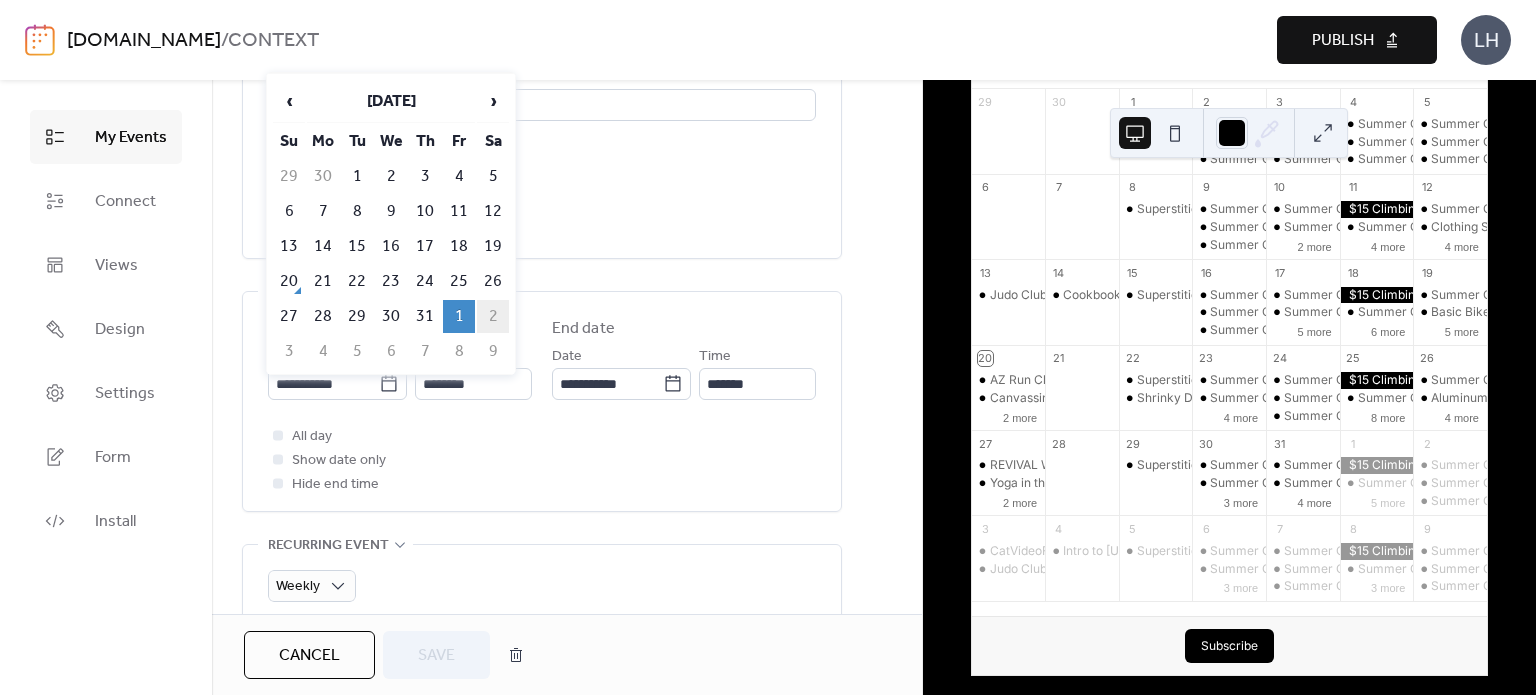 type on "**********" 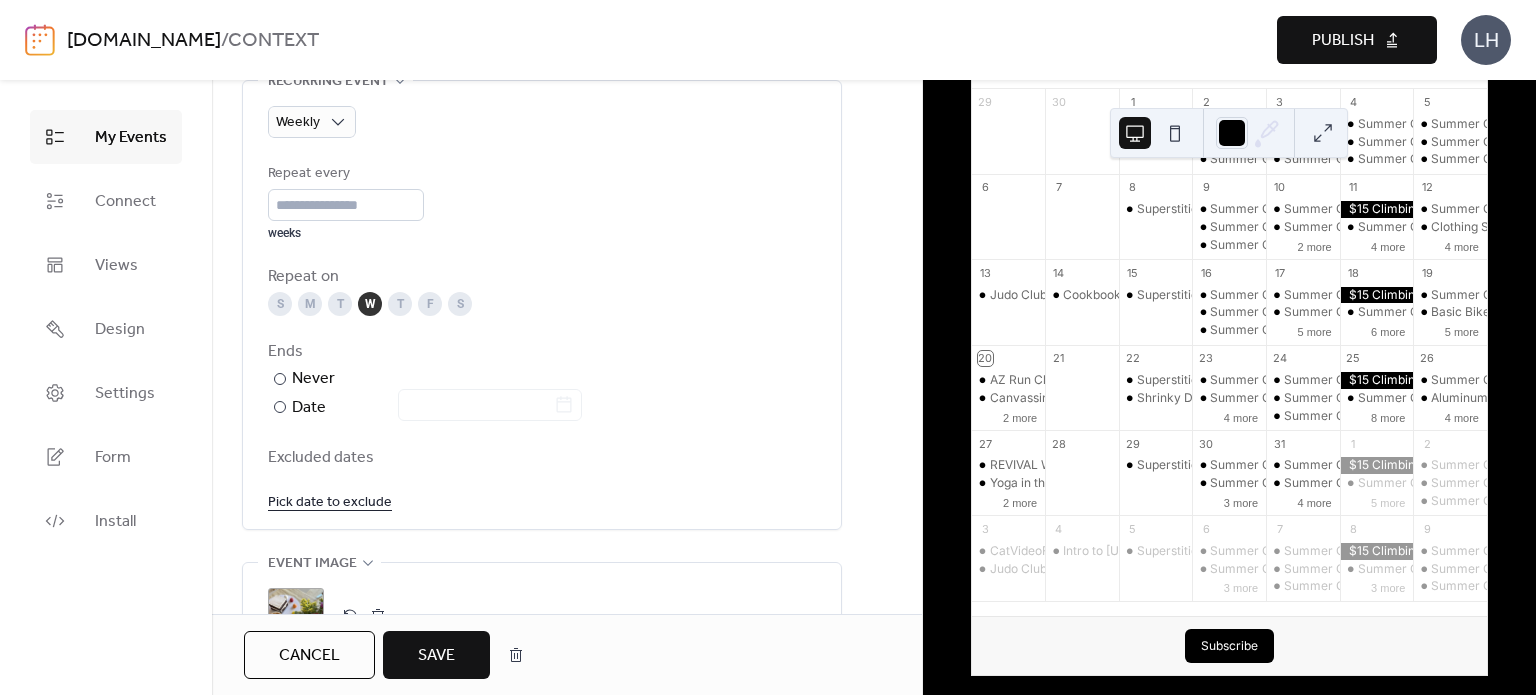 scroll, scrollTop: 947, scrollLeft: 0, axis: vertical 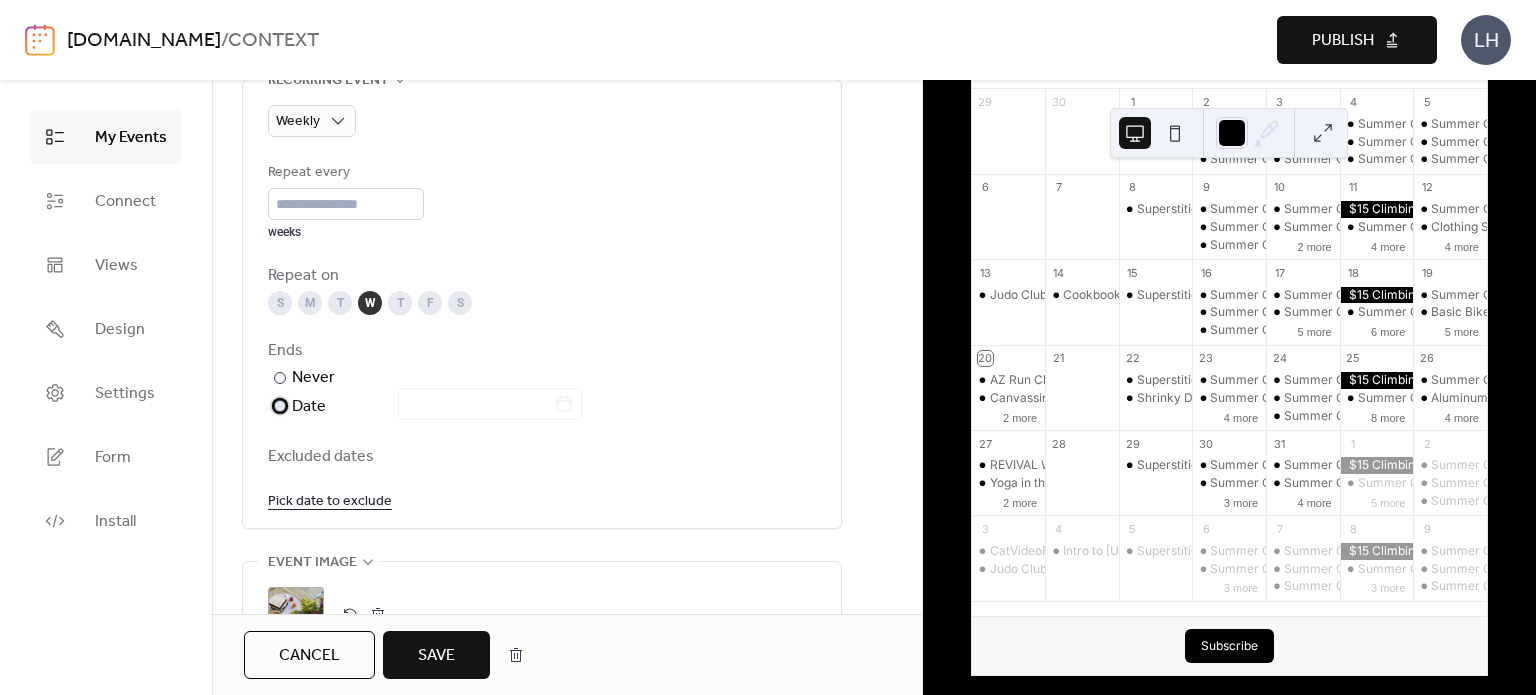 click on "Date" at bounding box center [437, 407] 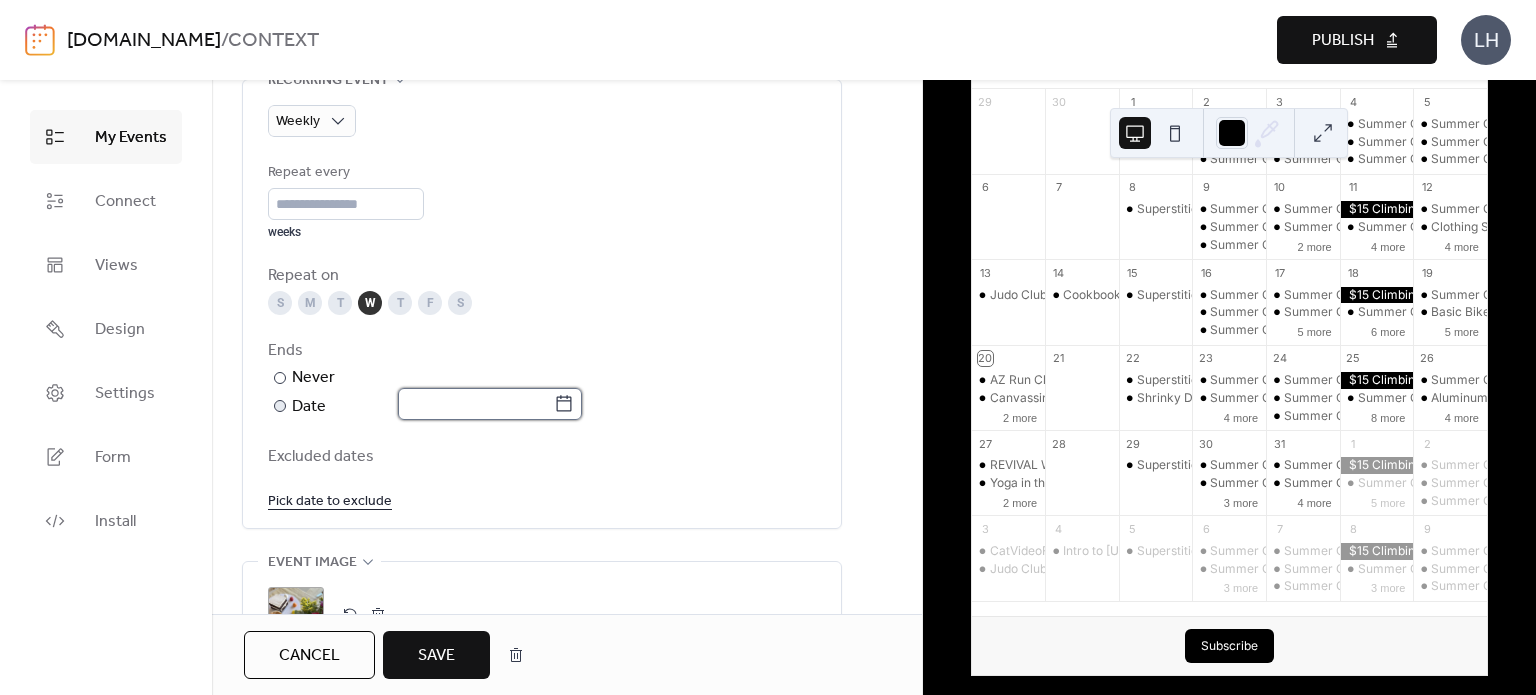 click at bounding box center [476, 404] 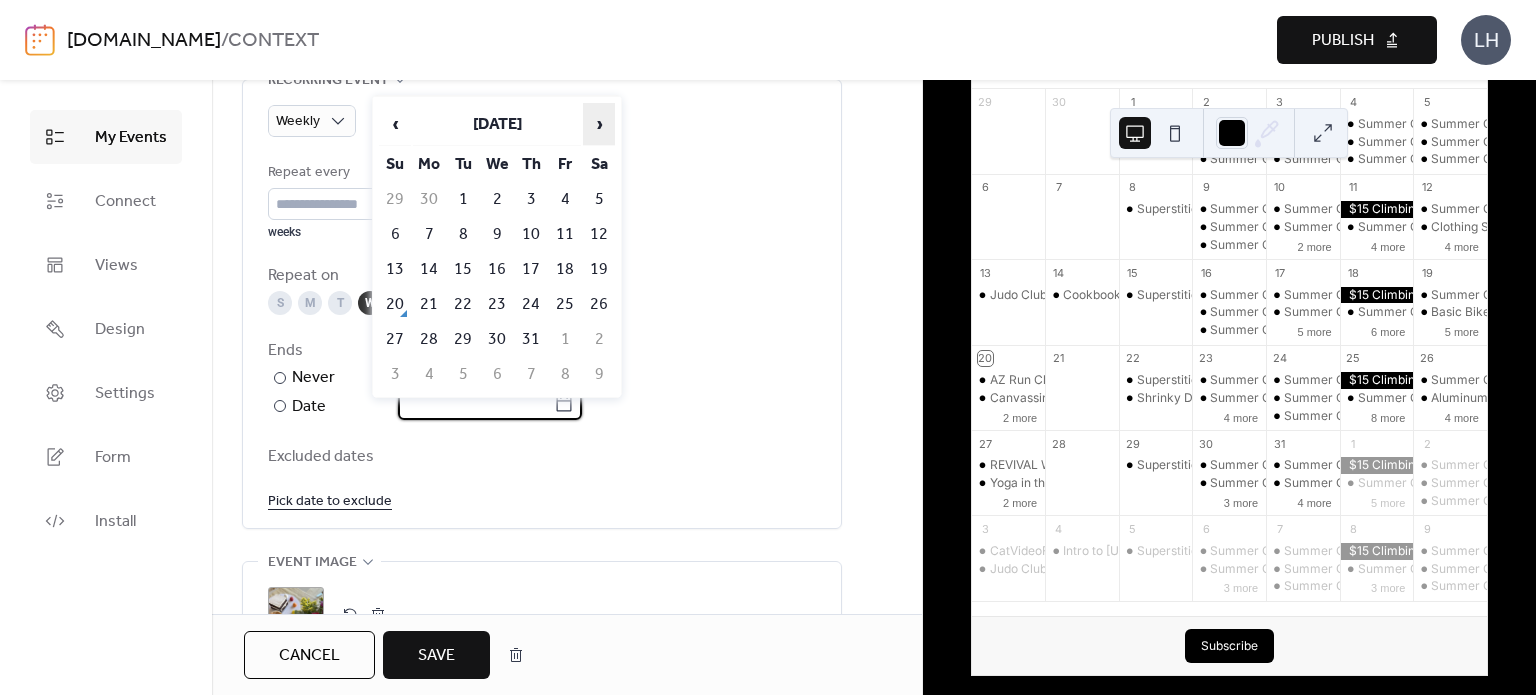 click on "›" at bounding box center [599, 124] 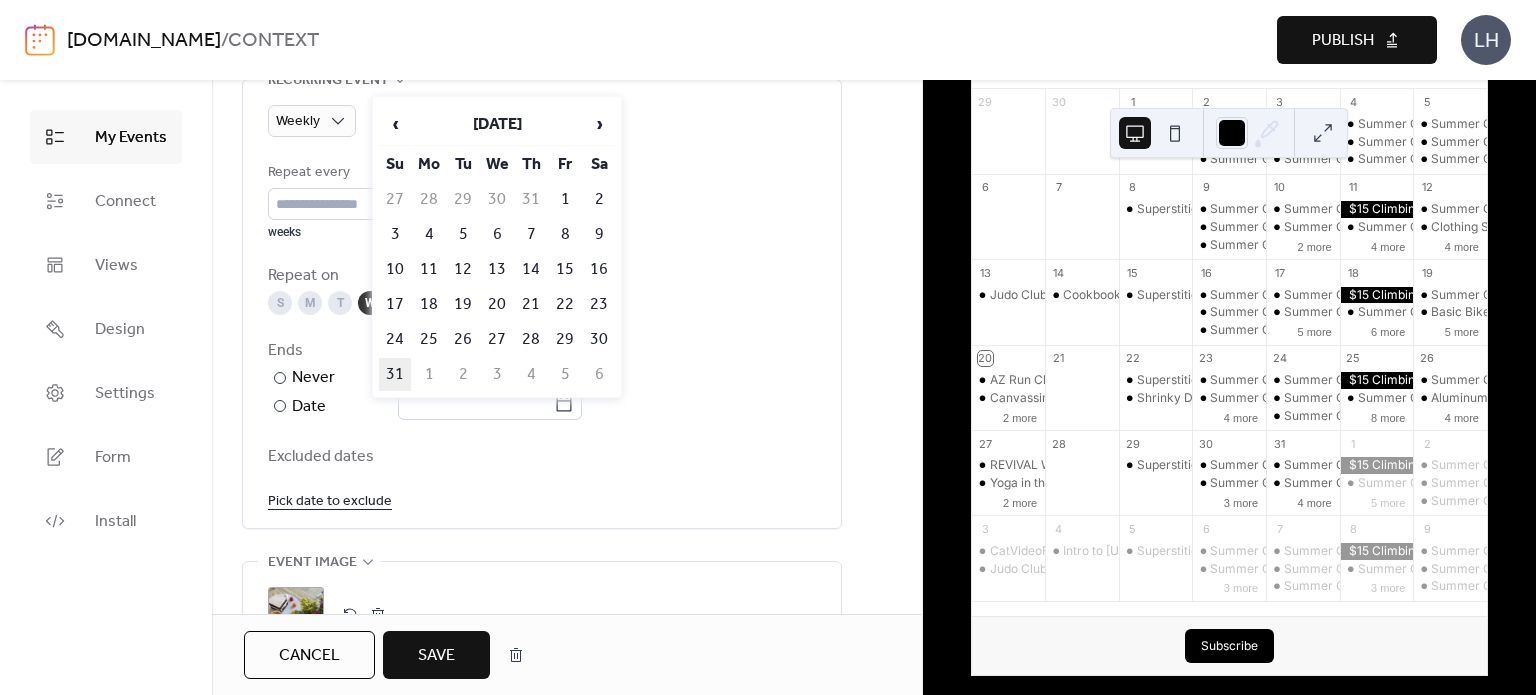 click on "31" at bounding box center (395, 374) 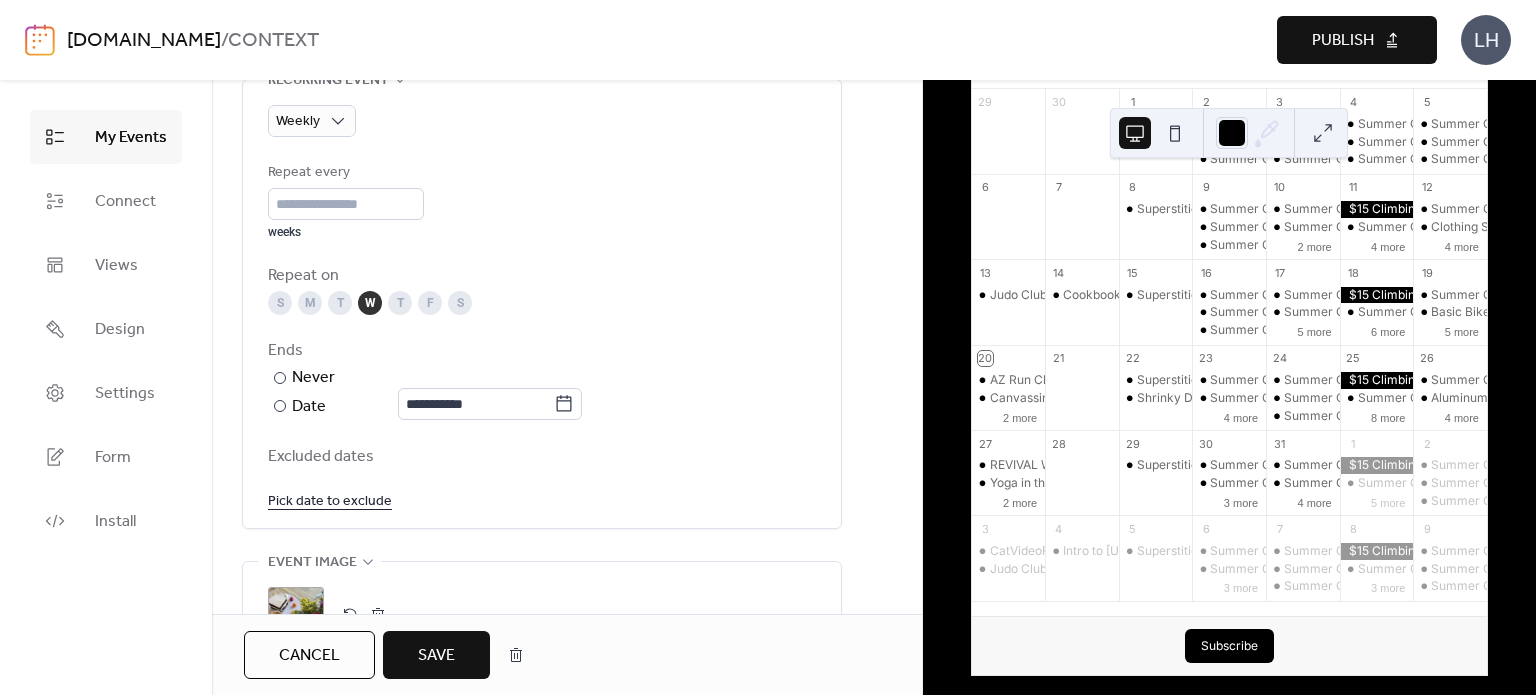 click on "Save" at bounding box center [436, 656] 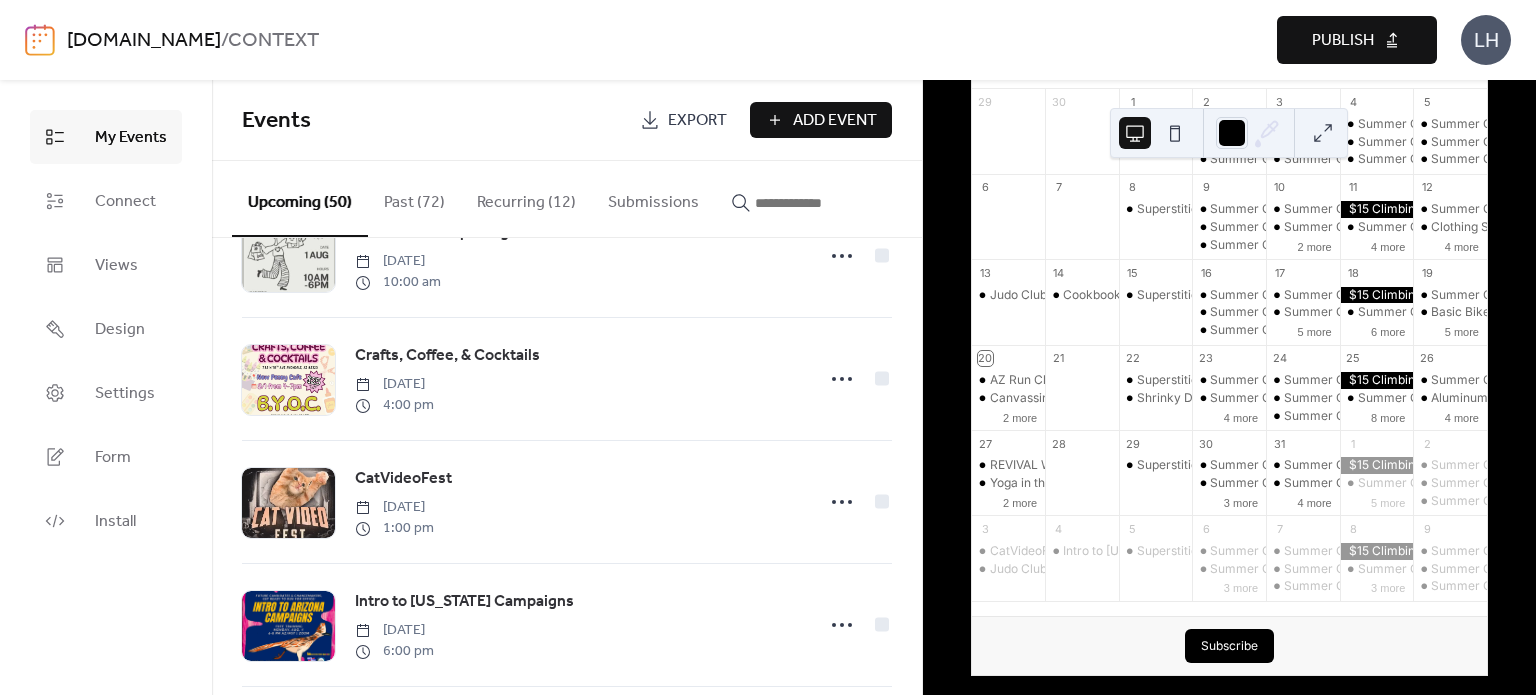 scroll, scrollTop: 3036, scrollLeft: 0, axis: vertical 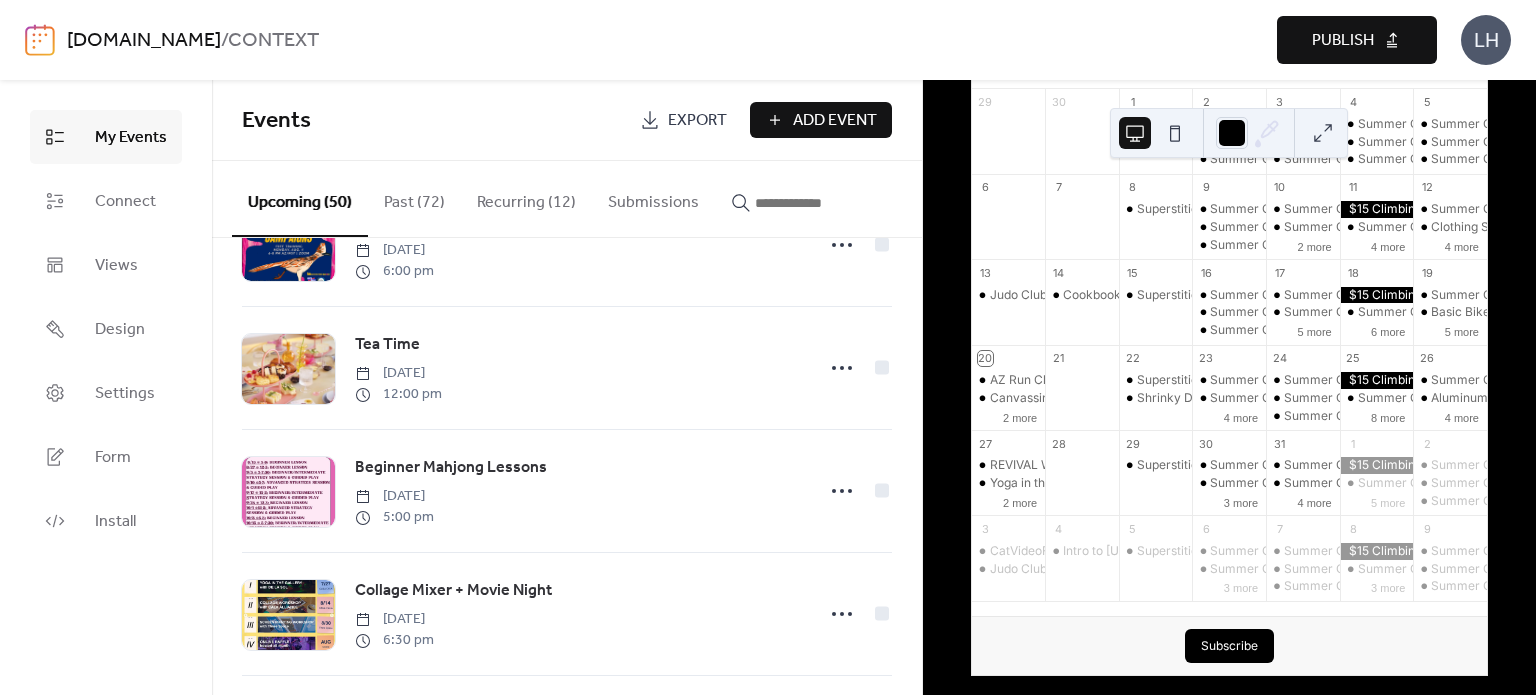 click on "Recurring (12)" at bounding box center (526, 198) 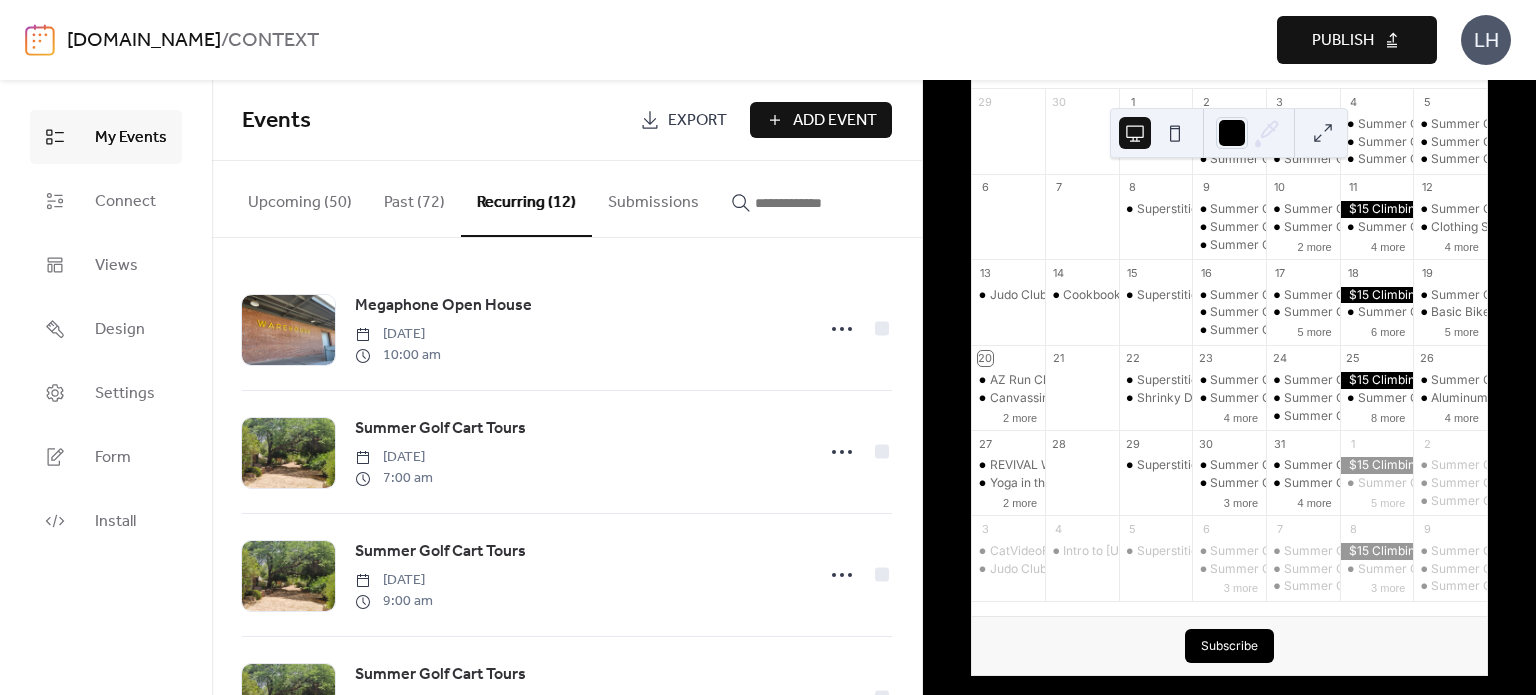 scroll, scrollTop: 1079, scrollLeft: 0, axis: vertical 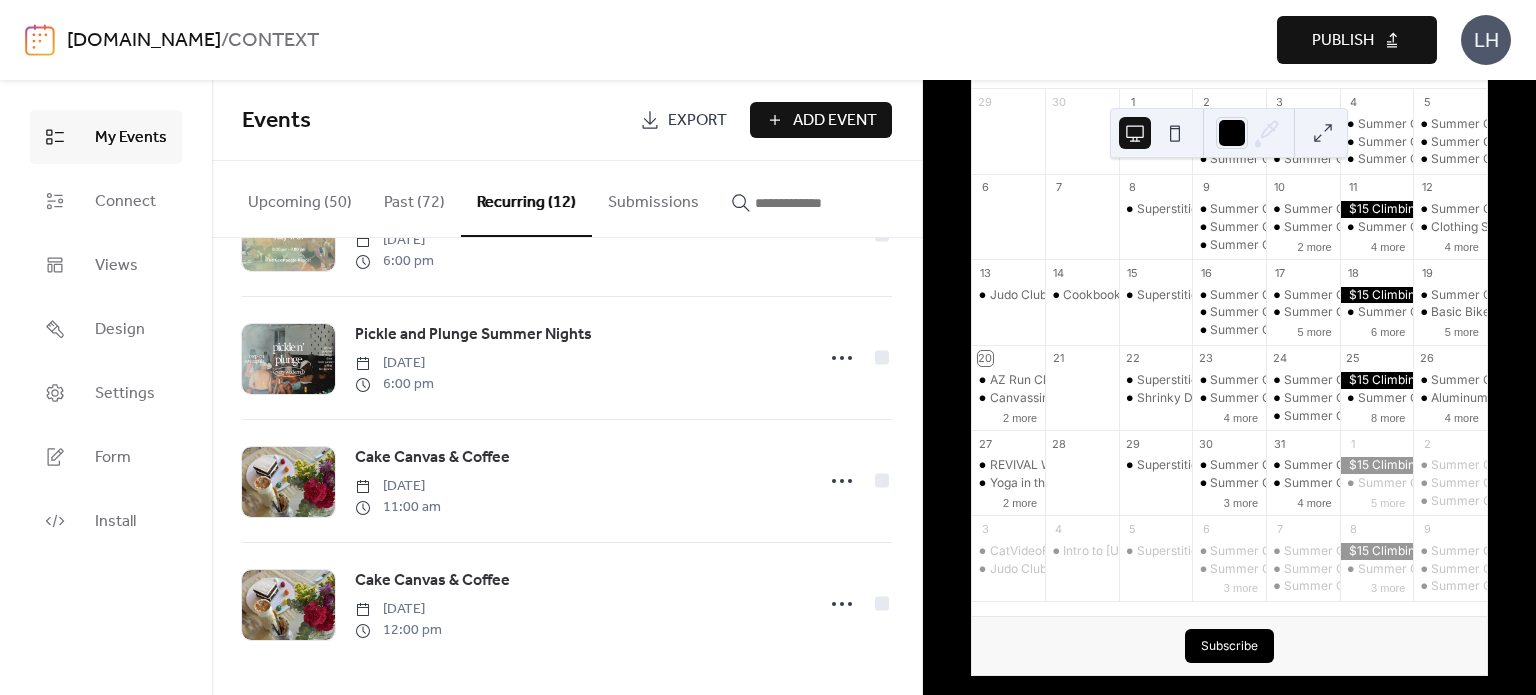 click on "Upcoming (50)" at bounding box center (300, 198) 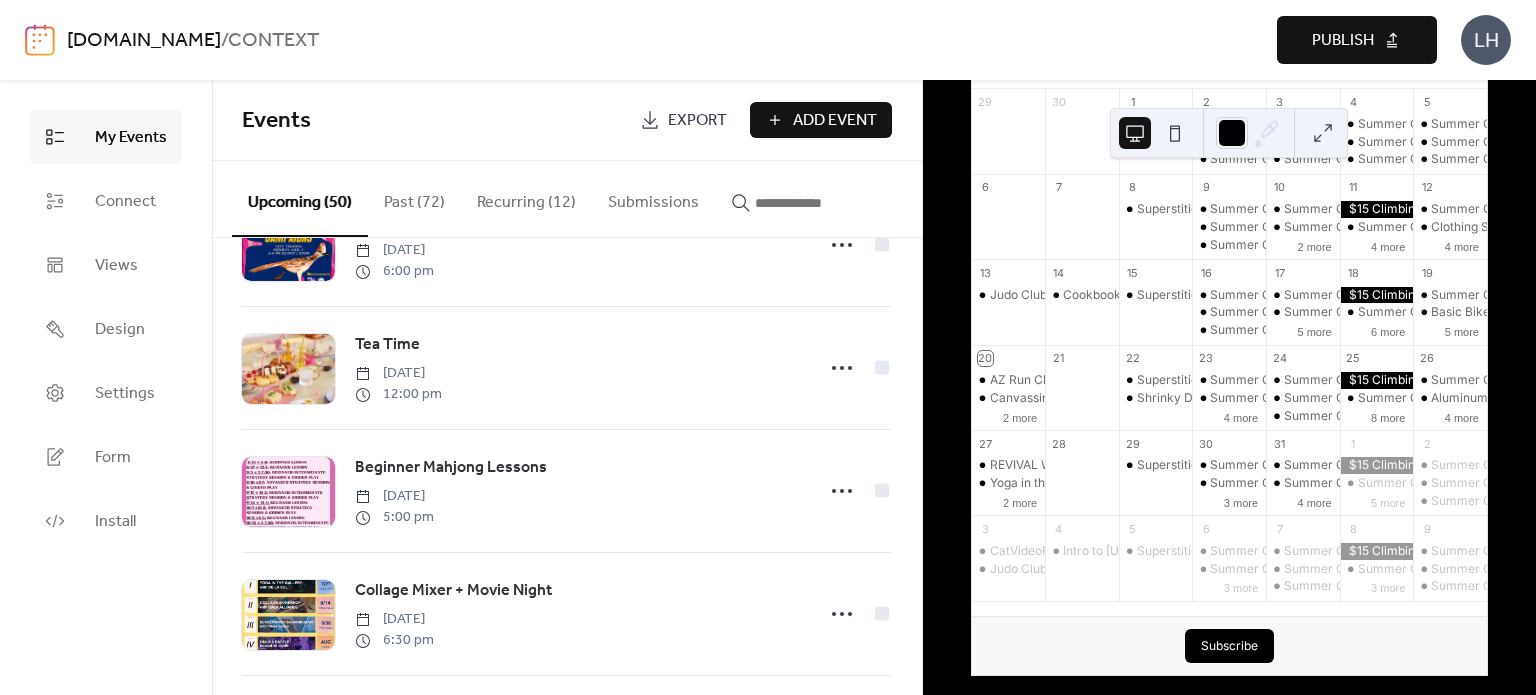 click on "Add Event" at bounding box center (835, 121) 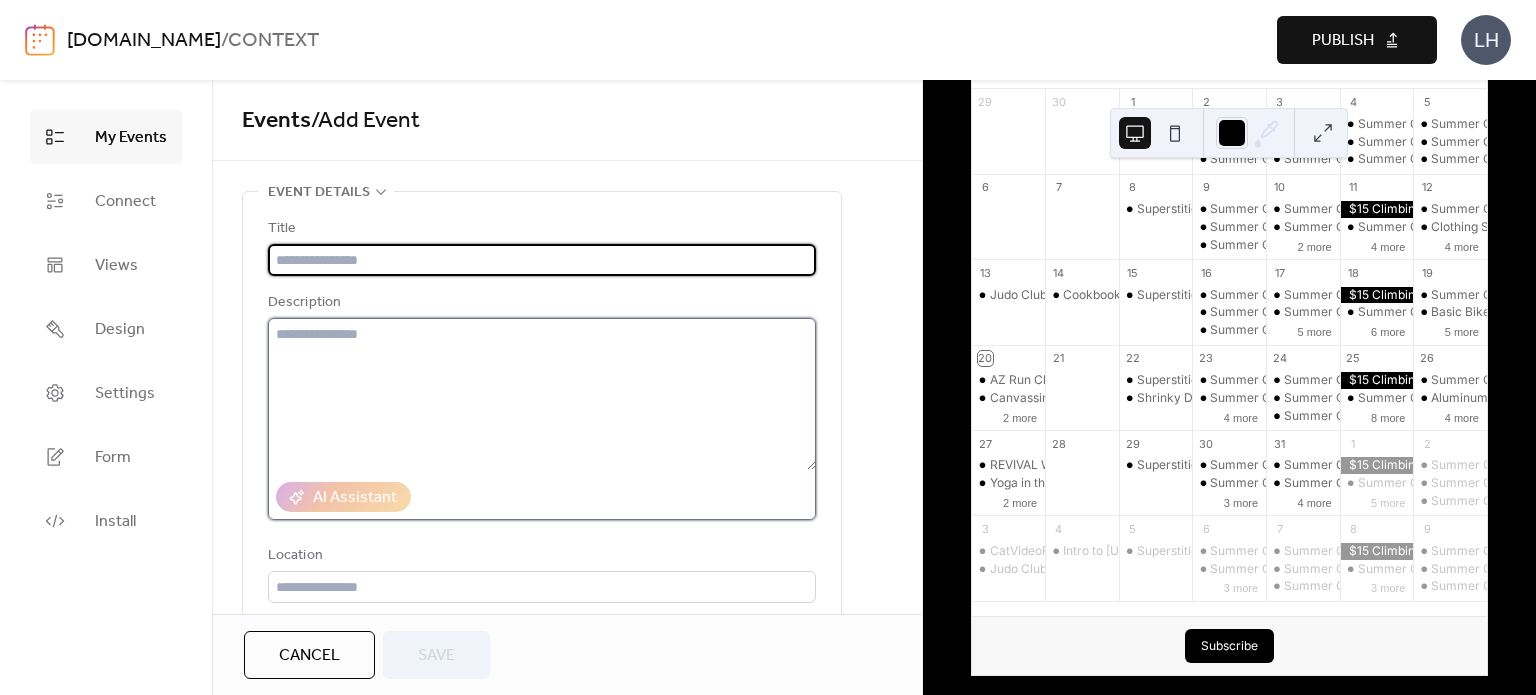 click at bounding box center (542, 394) 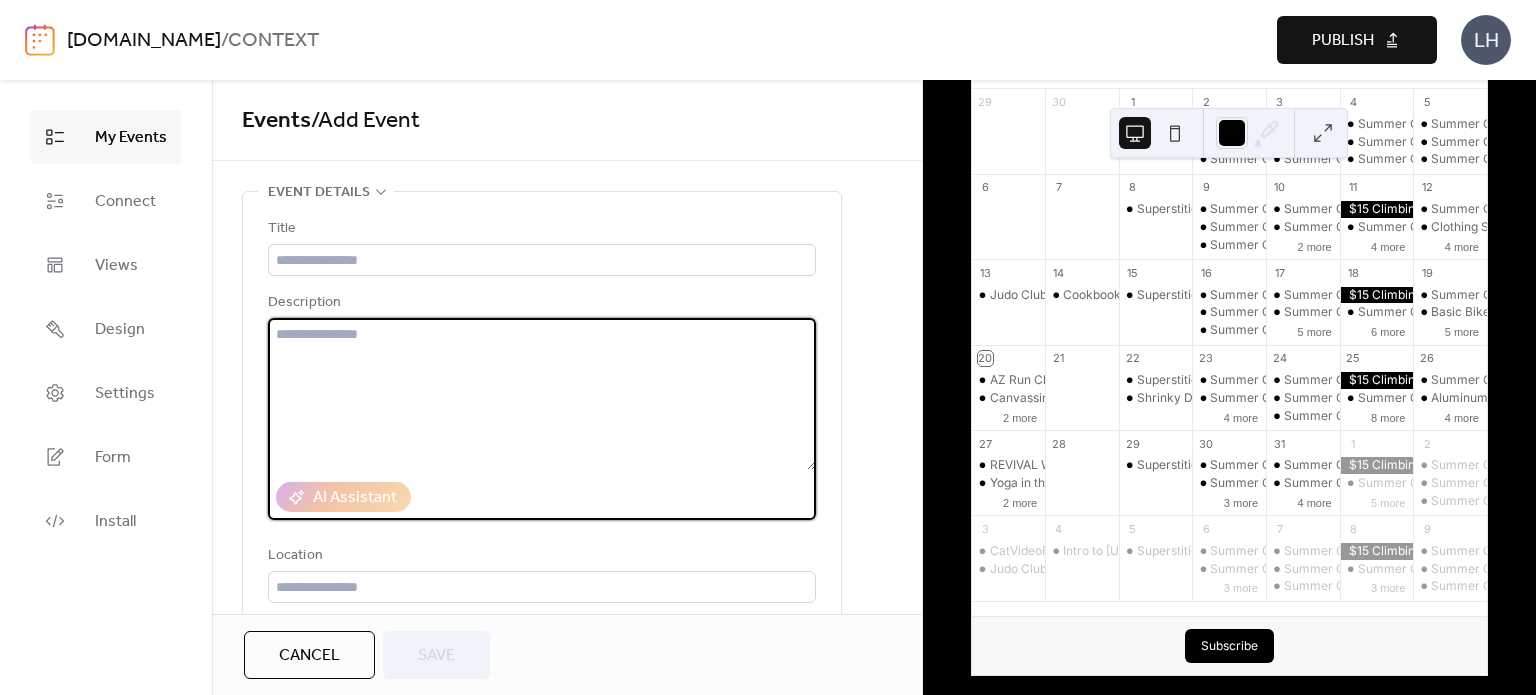 paste on "**********" 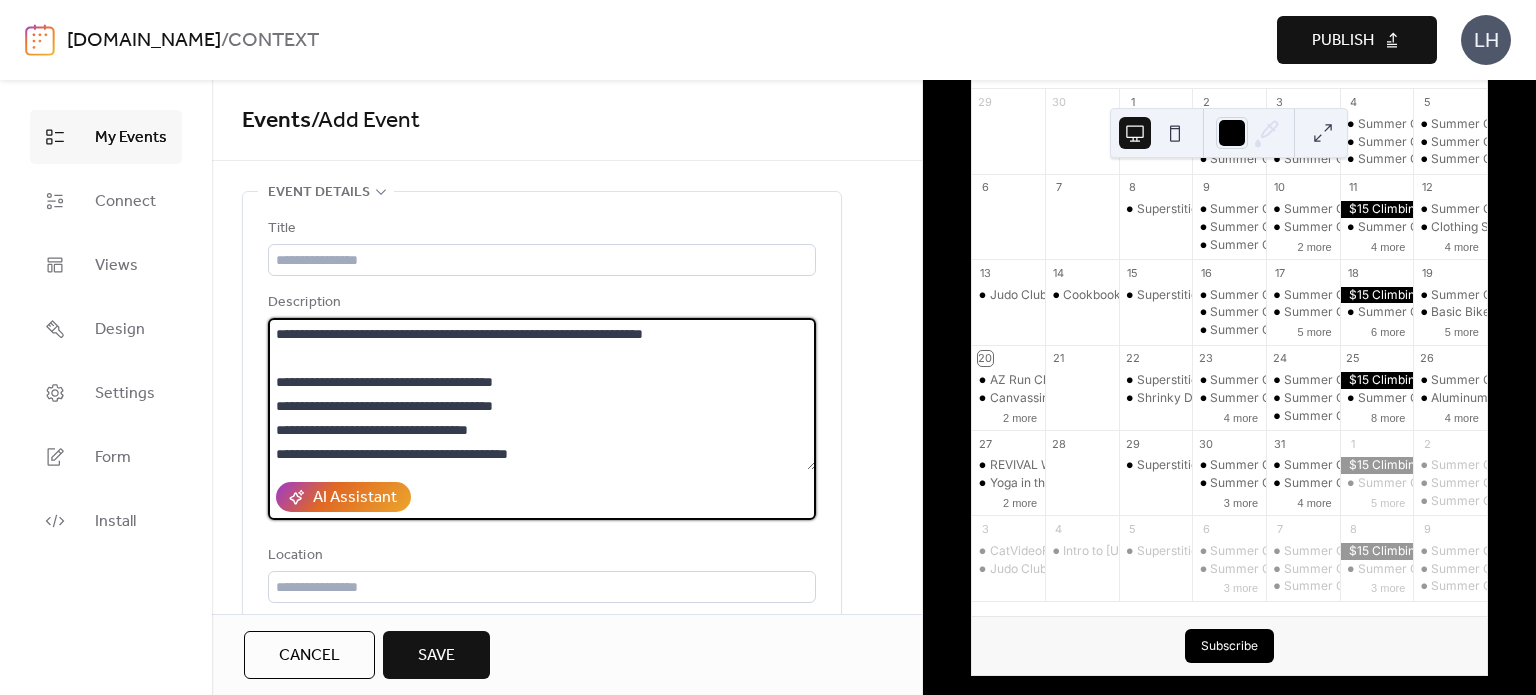 scroll, scrollTop: 0, scrollLeft: 0, axis: both 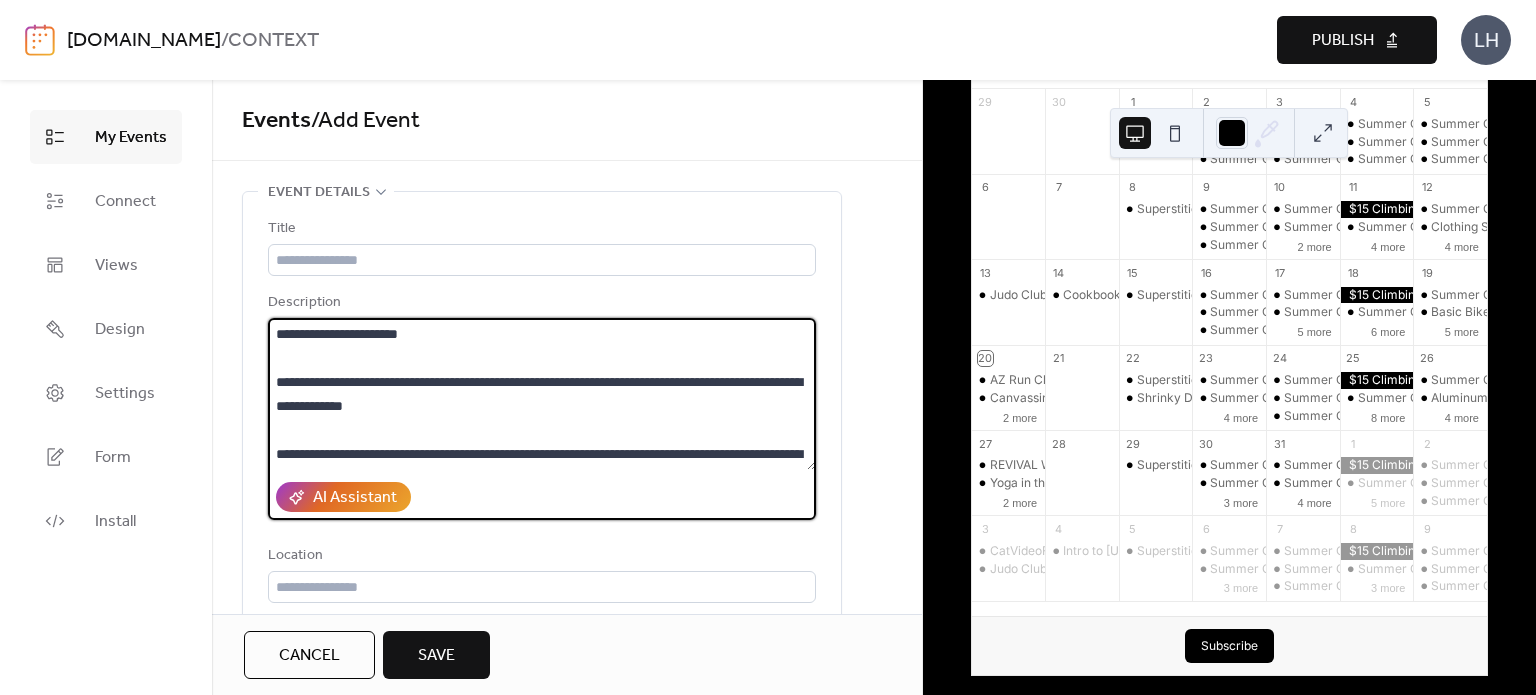 drag, startPoint x: 488, startPoint y: 335, endPoint x: 248, endPoint y: 308, distance: 241.51398 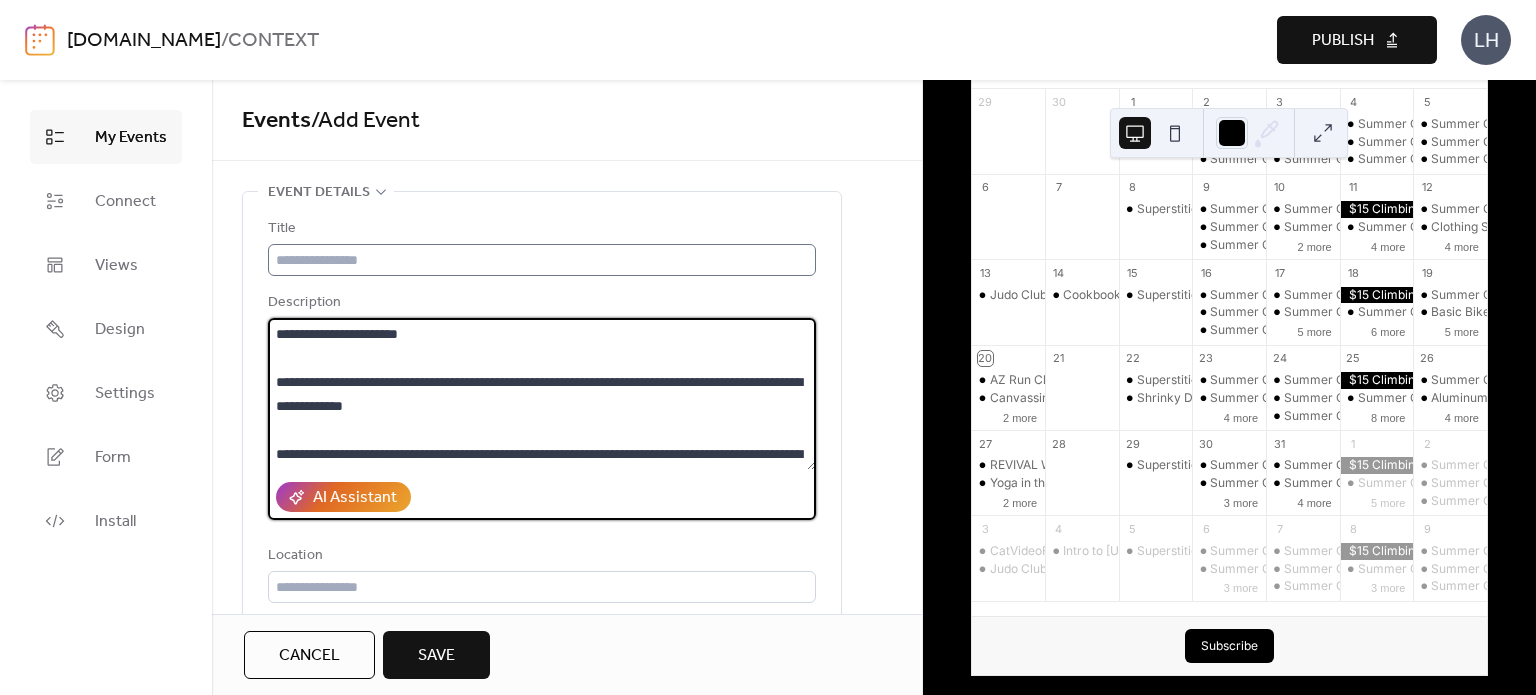 type on "**********" 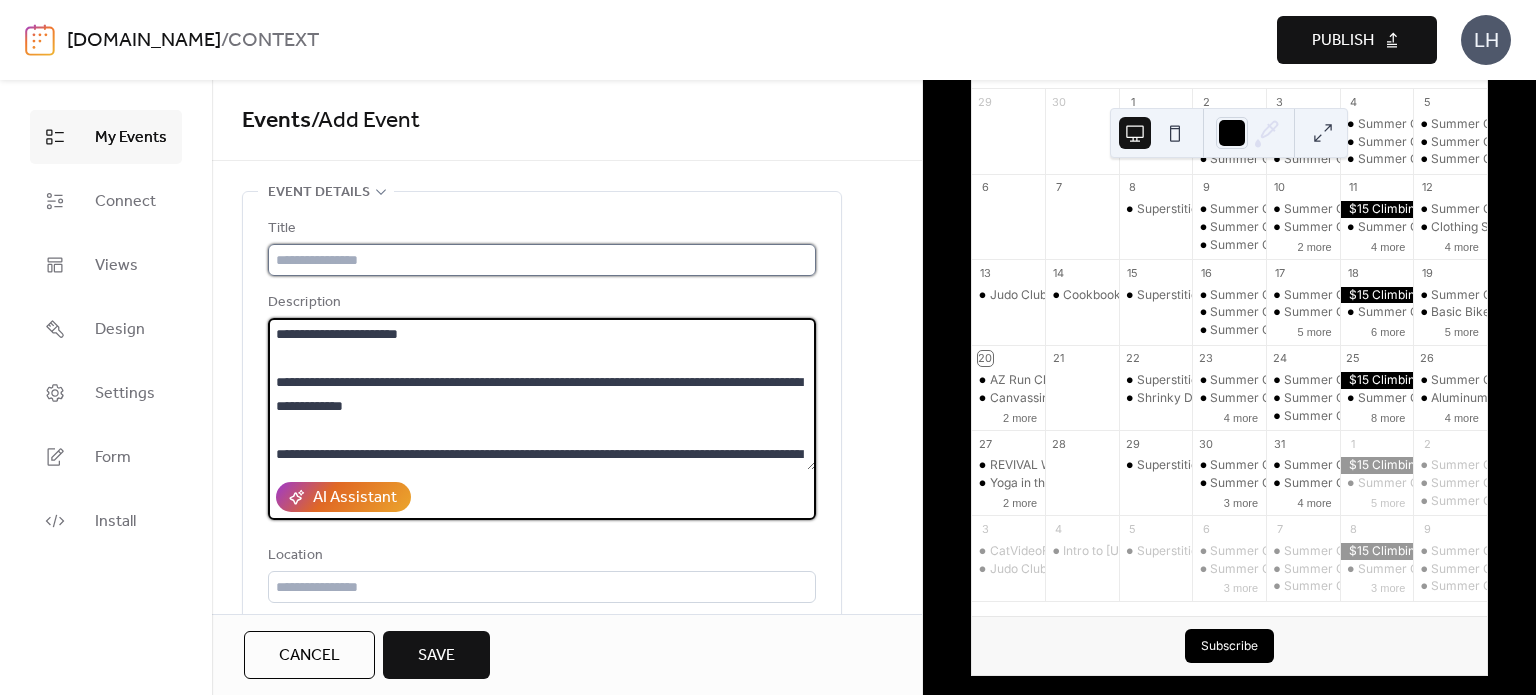 click at bounding box center [542, 260] 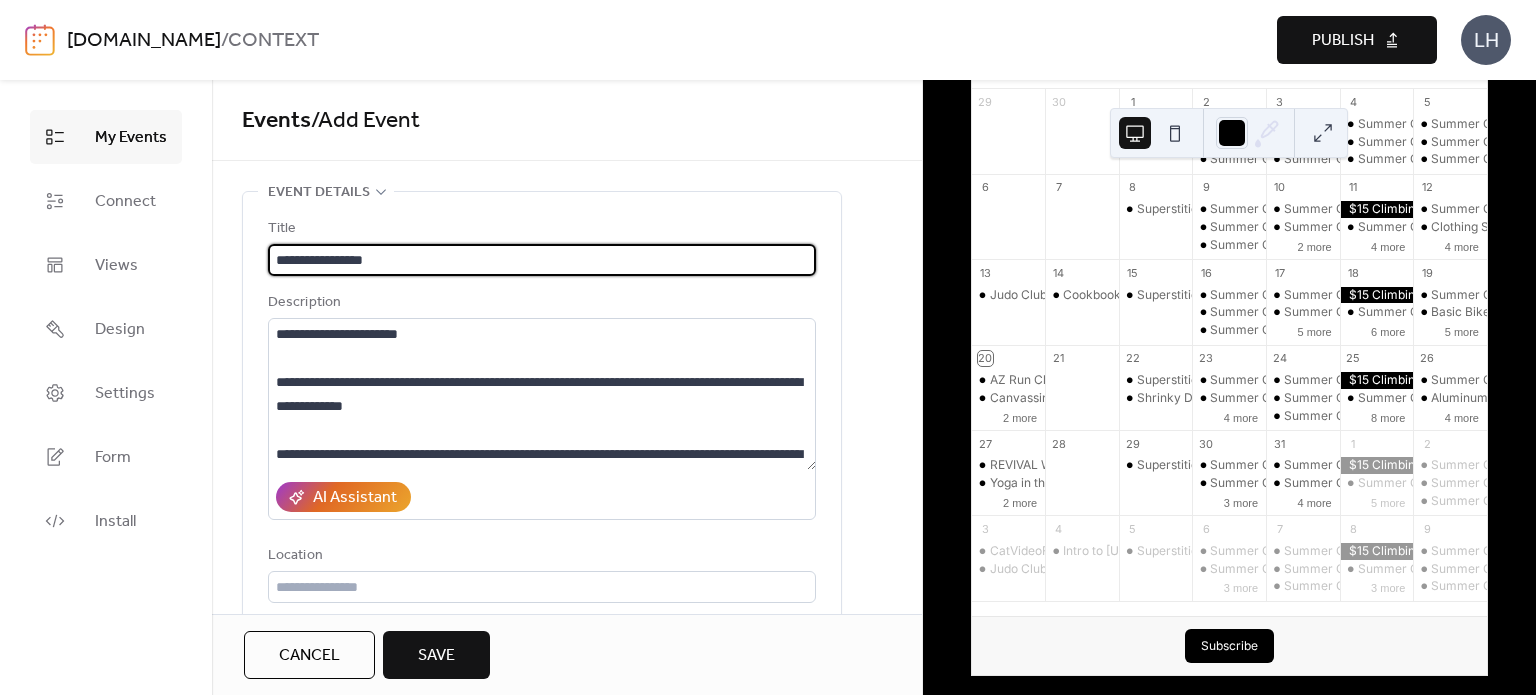 click on "**********" at bounding box center [542, 260] 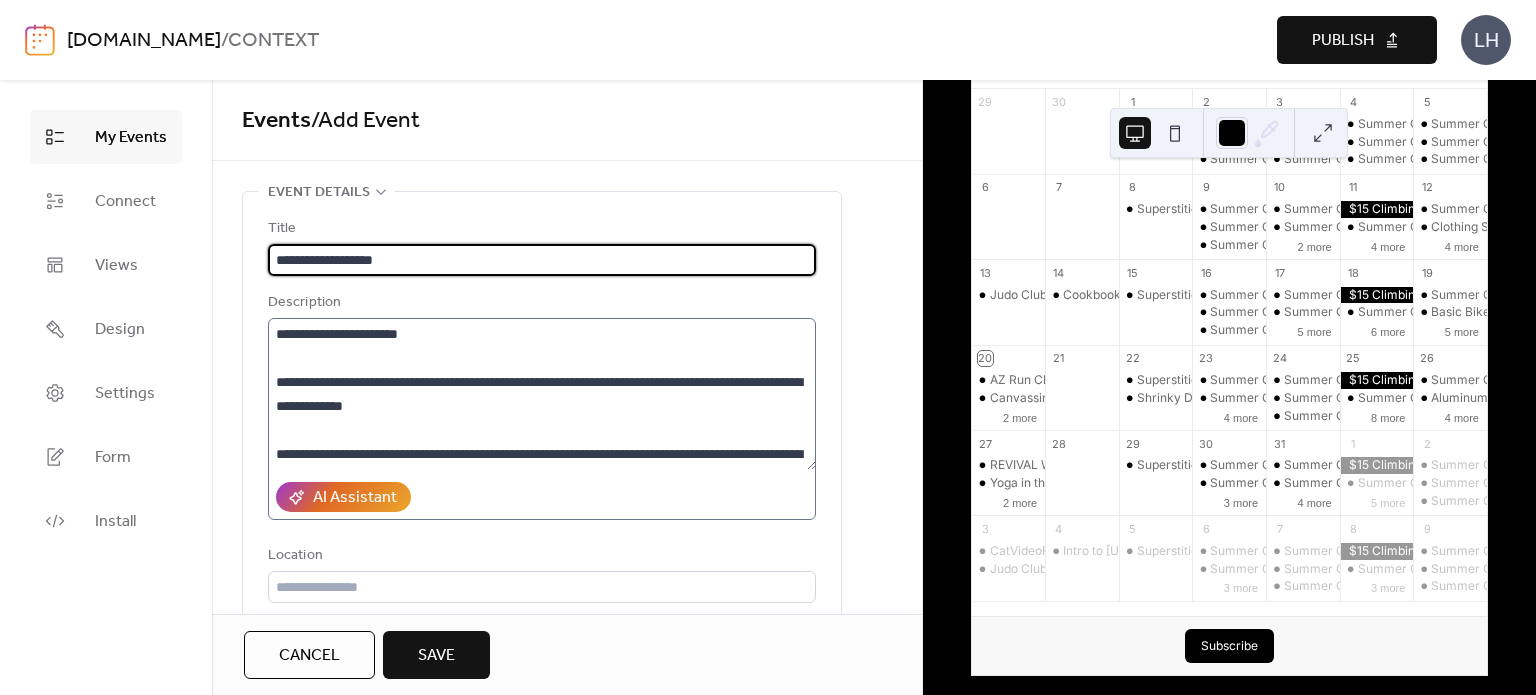 type on "**********" 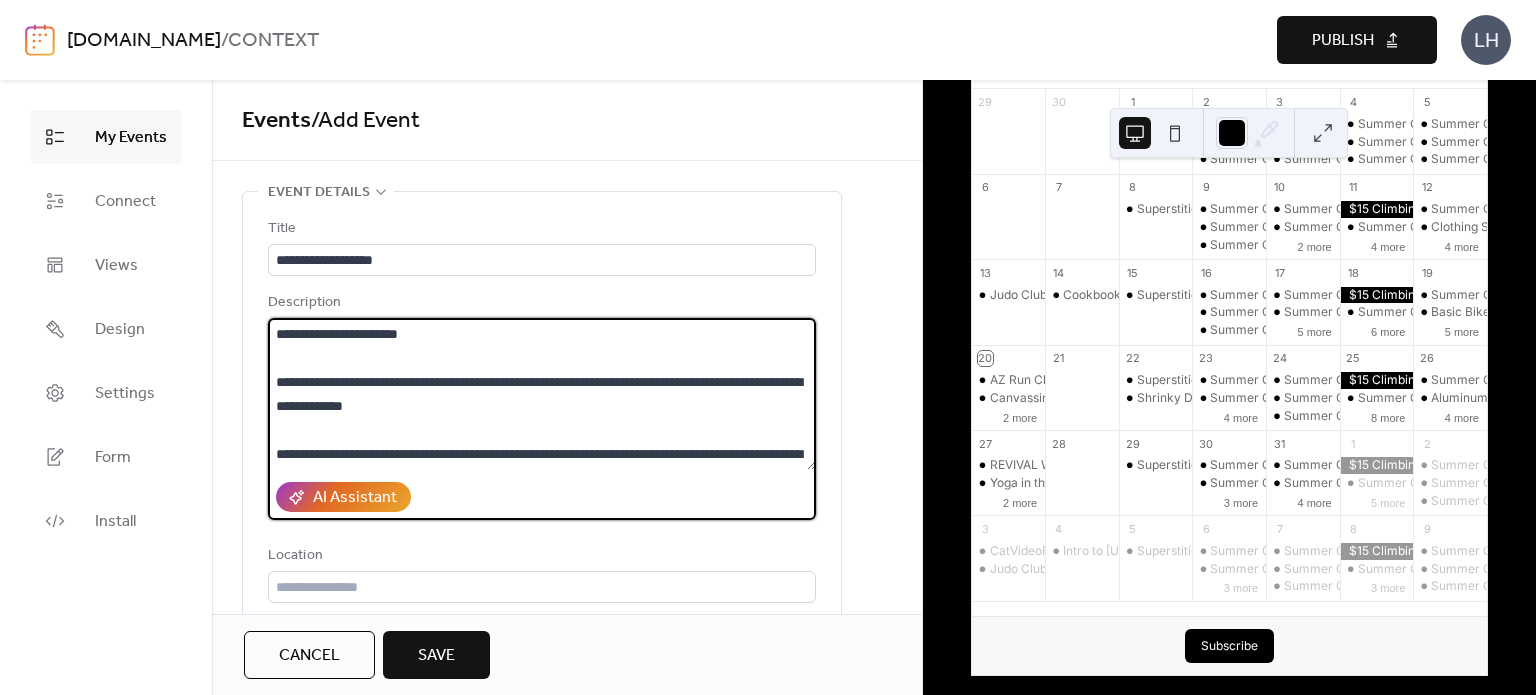 drag, startPoint x: 507, startPoint y: 336, endPoint x: 219, endPoint y: 327, distance: 288.1406 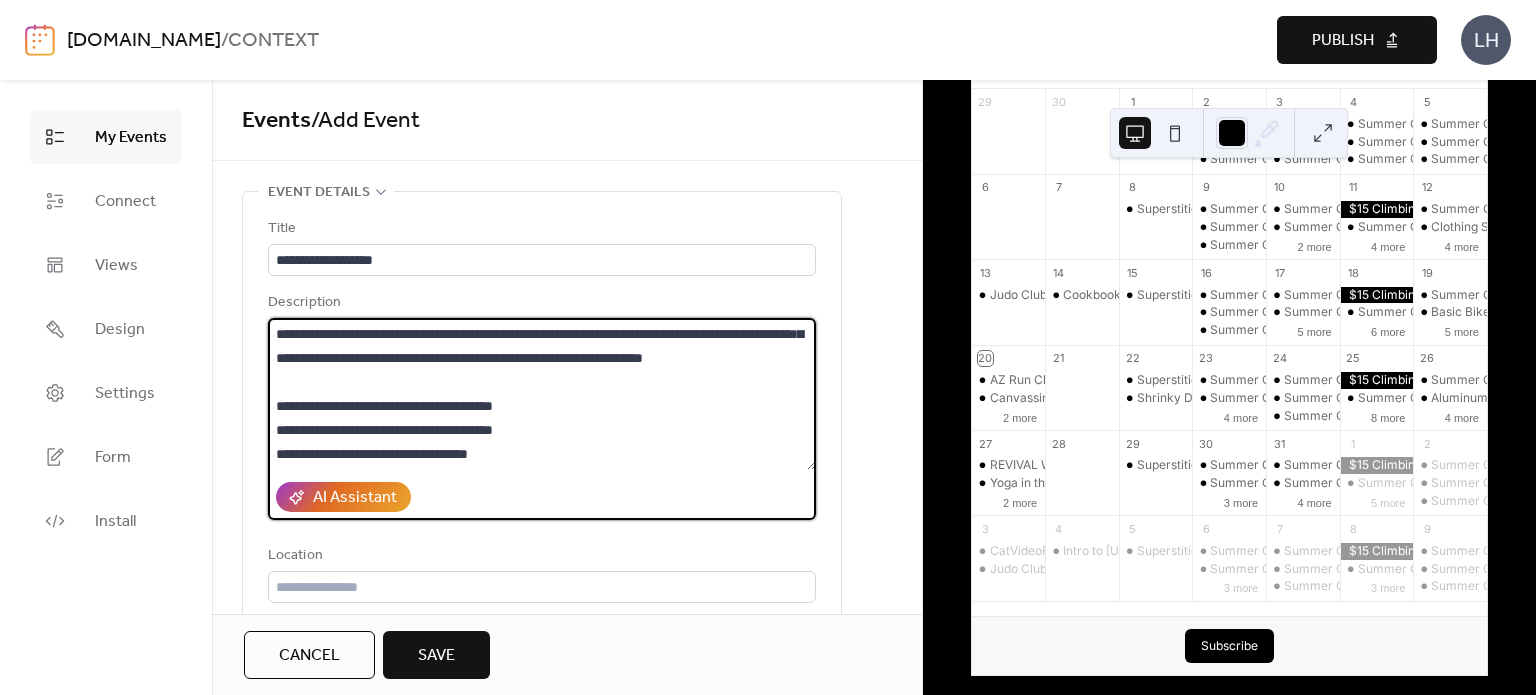 scroll, scrollTop: 192, scrollLeft: 0, axis: vertical 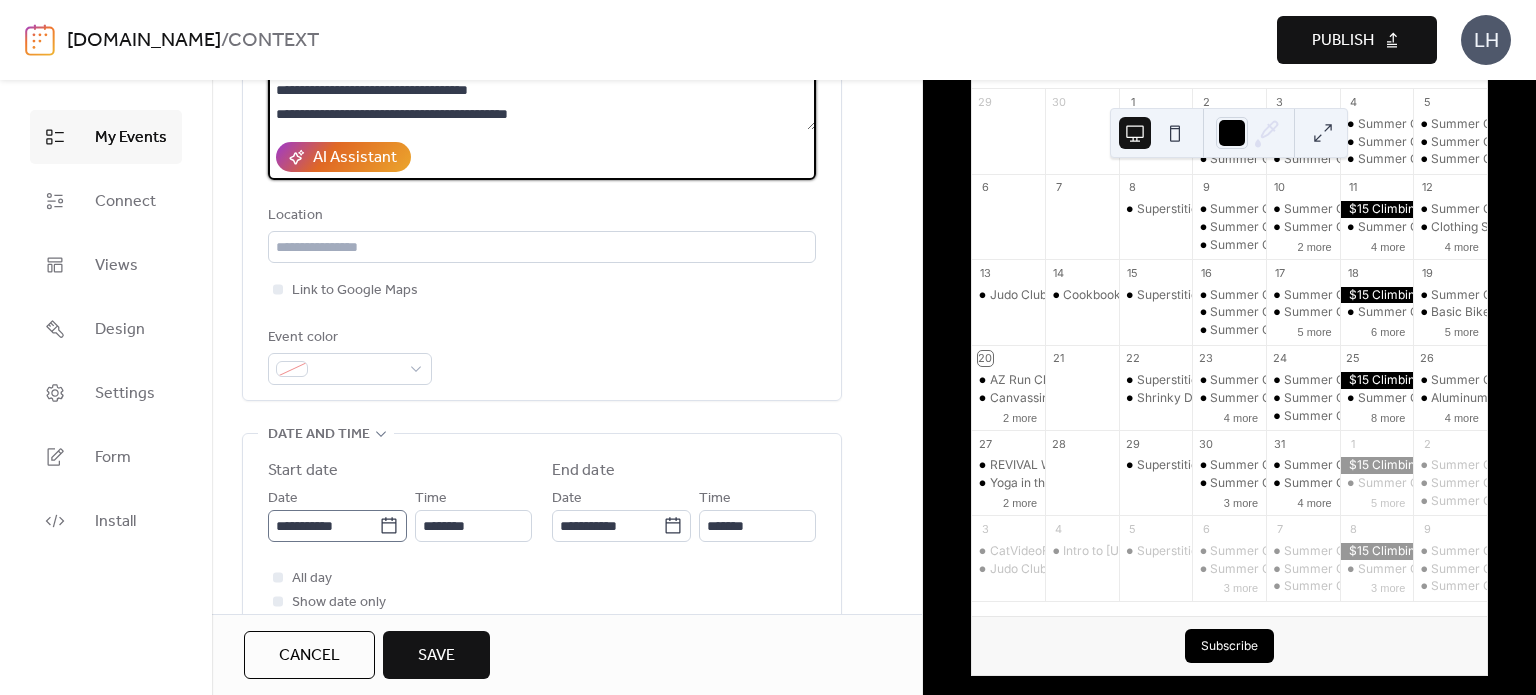 click 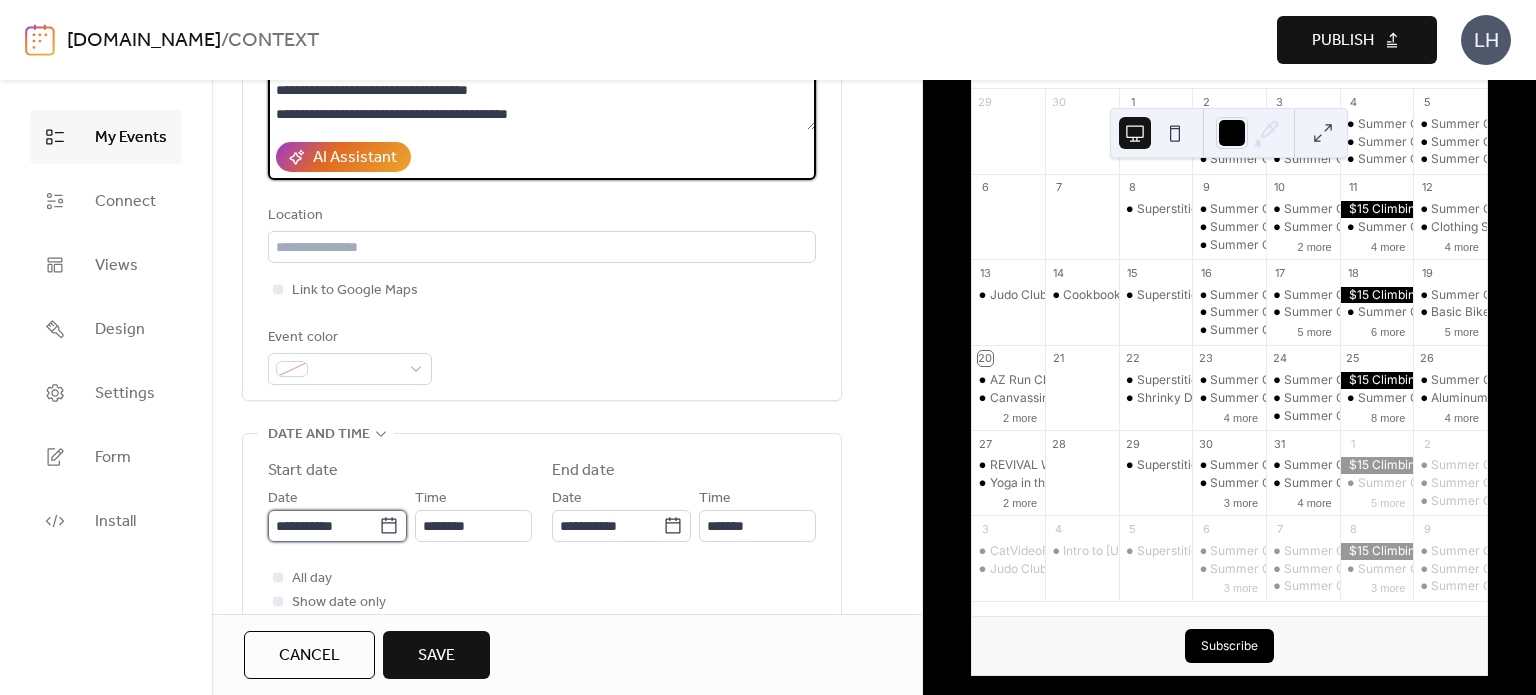 click on "**********" at bounding box center [323, 526] 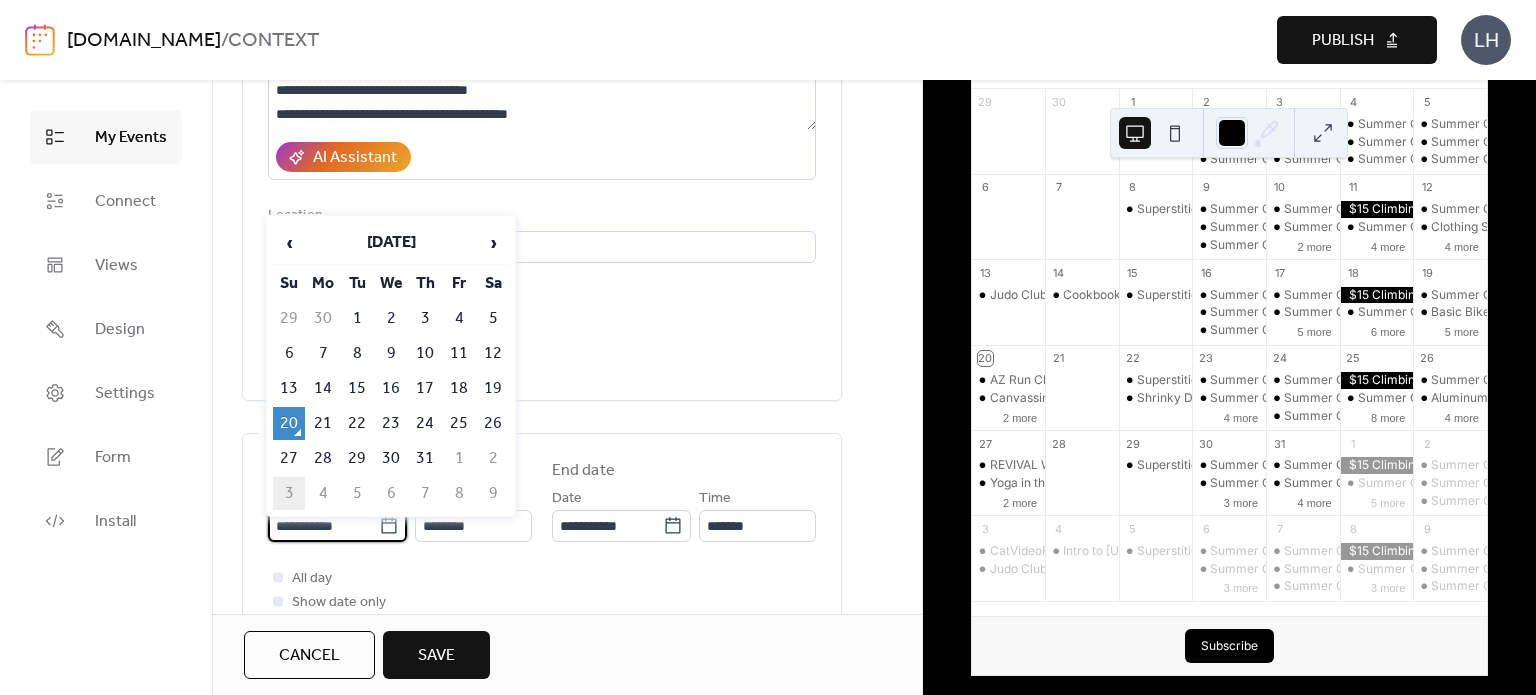 click on "3" at bounding box center [289, 493] 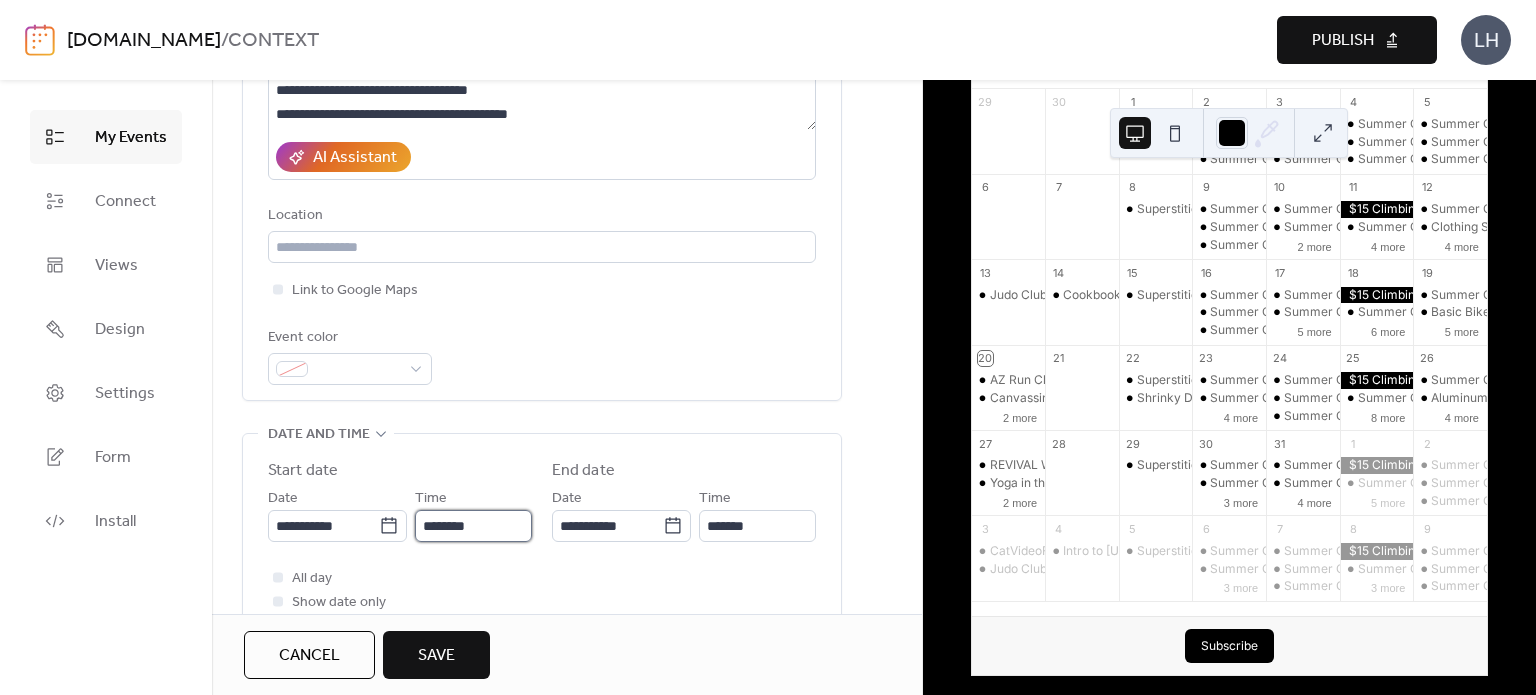 click on "********" at bounding box center [473, 526] 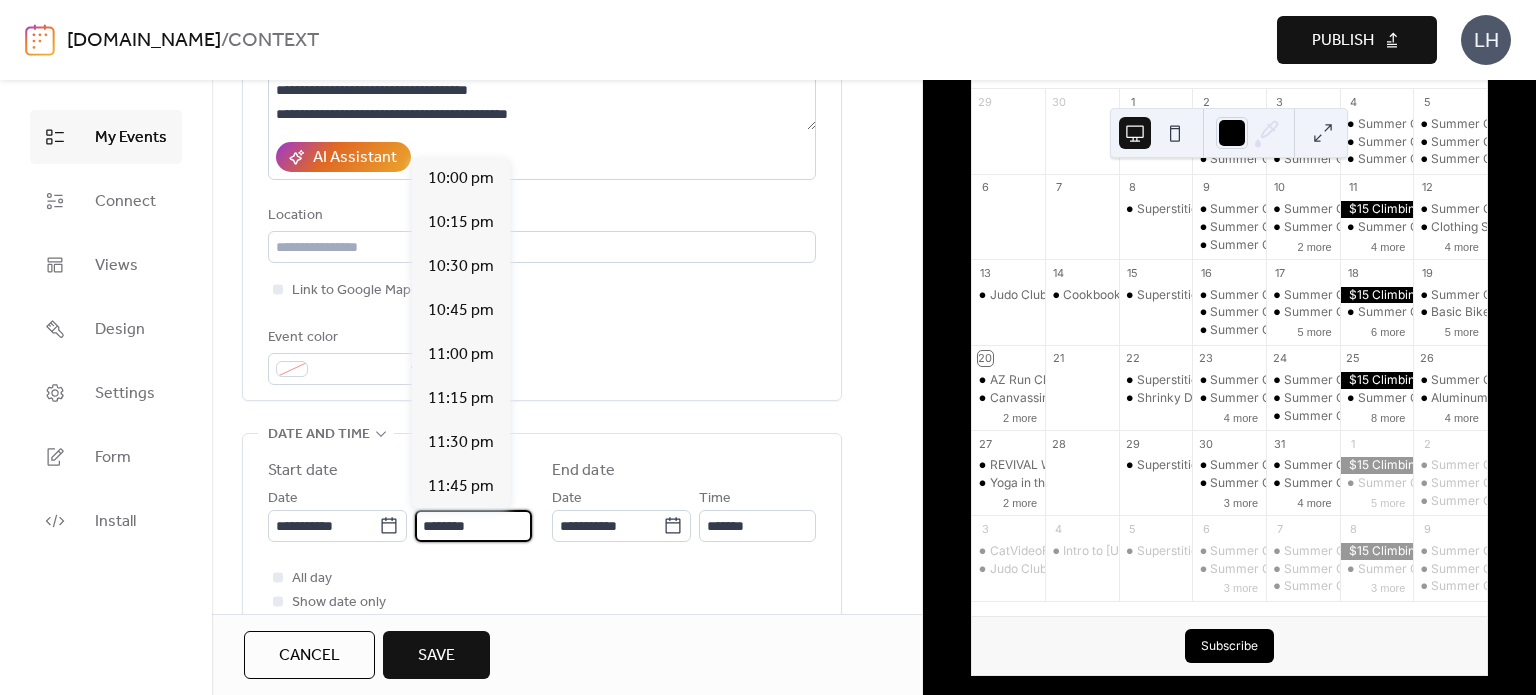 scroll, scrollTop: 1760, scrollLeft: 0, axis: vertical 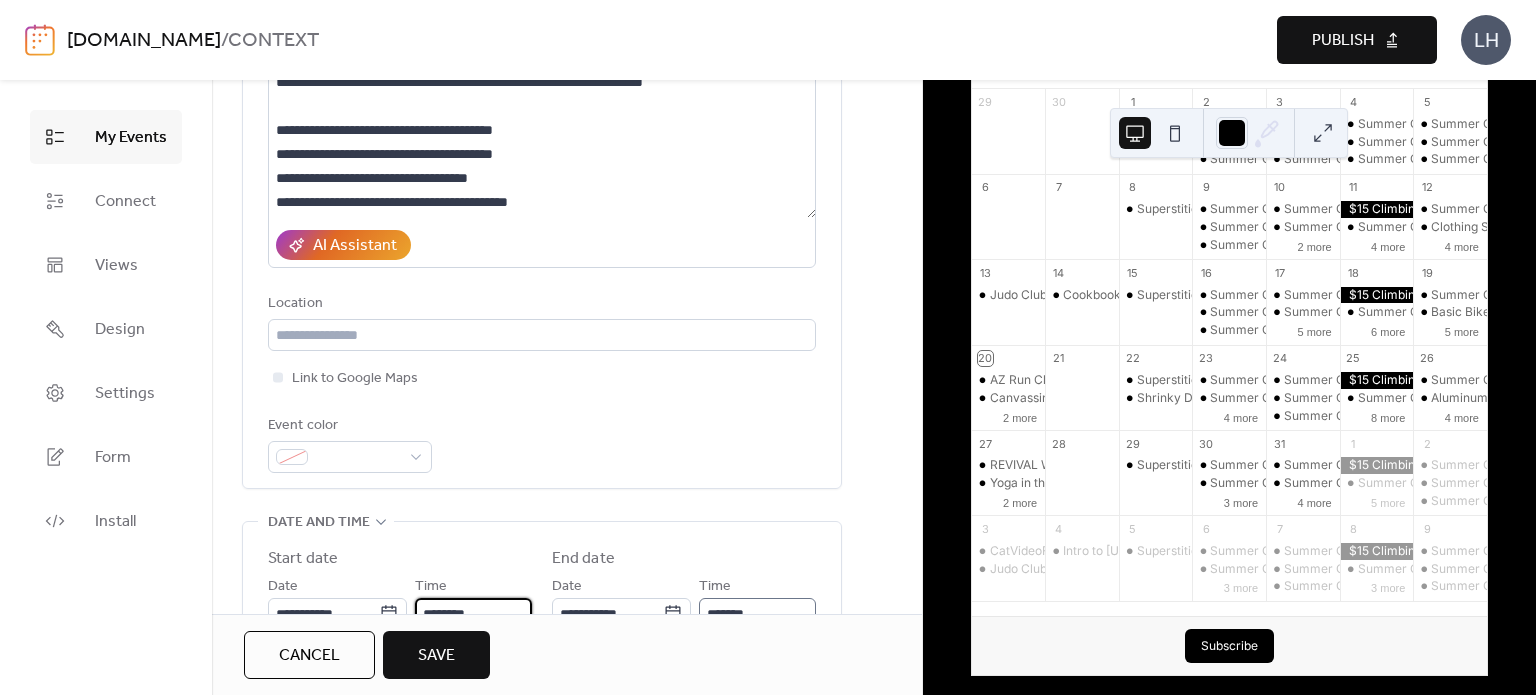 type on "********" 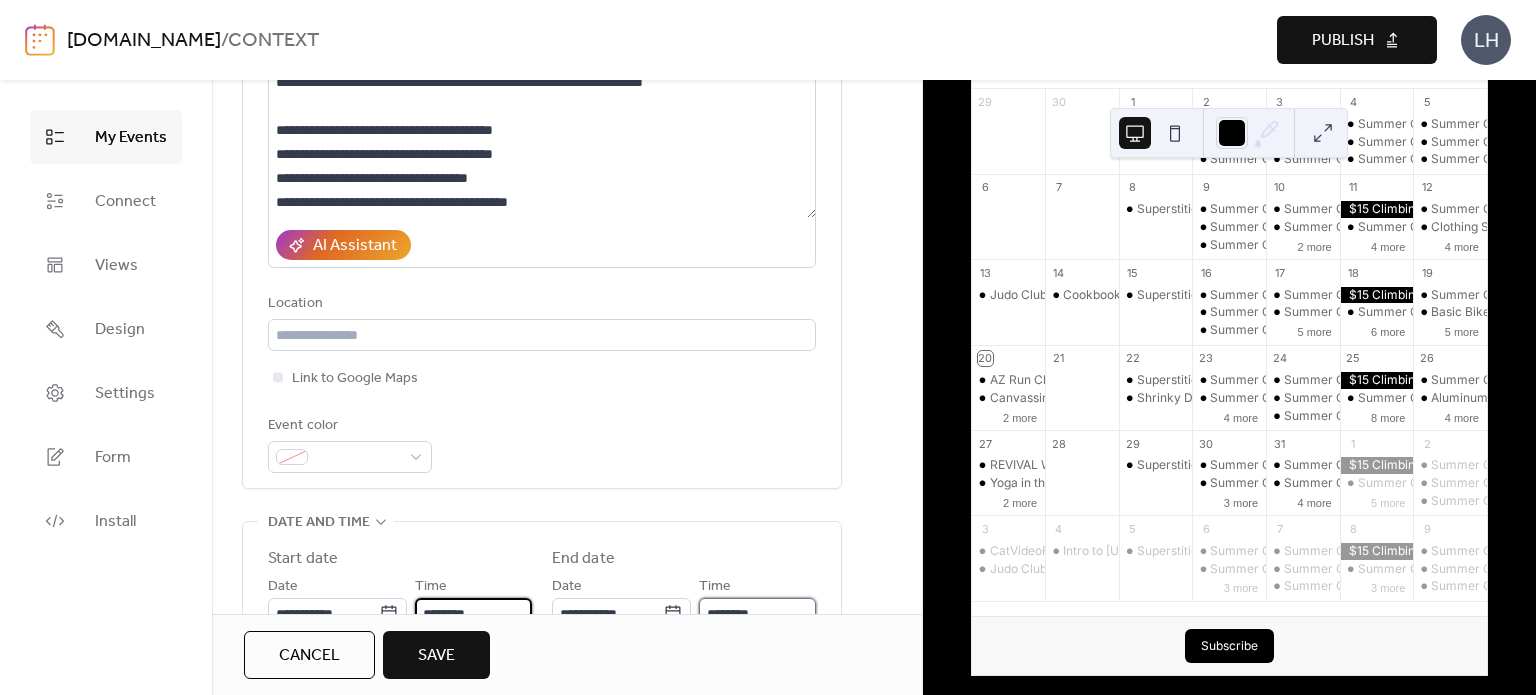 click on "********" at bounding box center [757, 614] 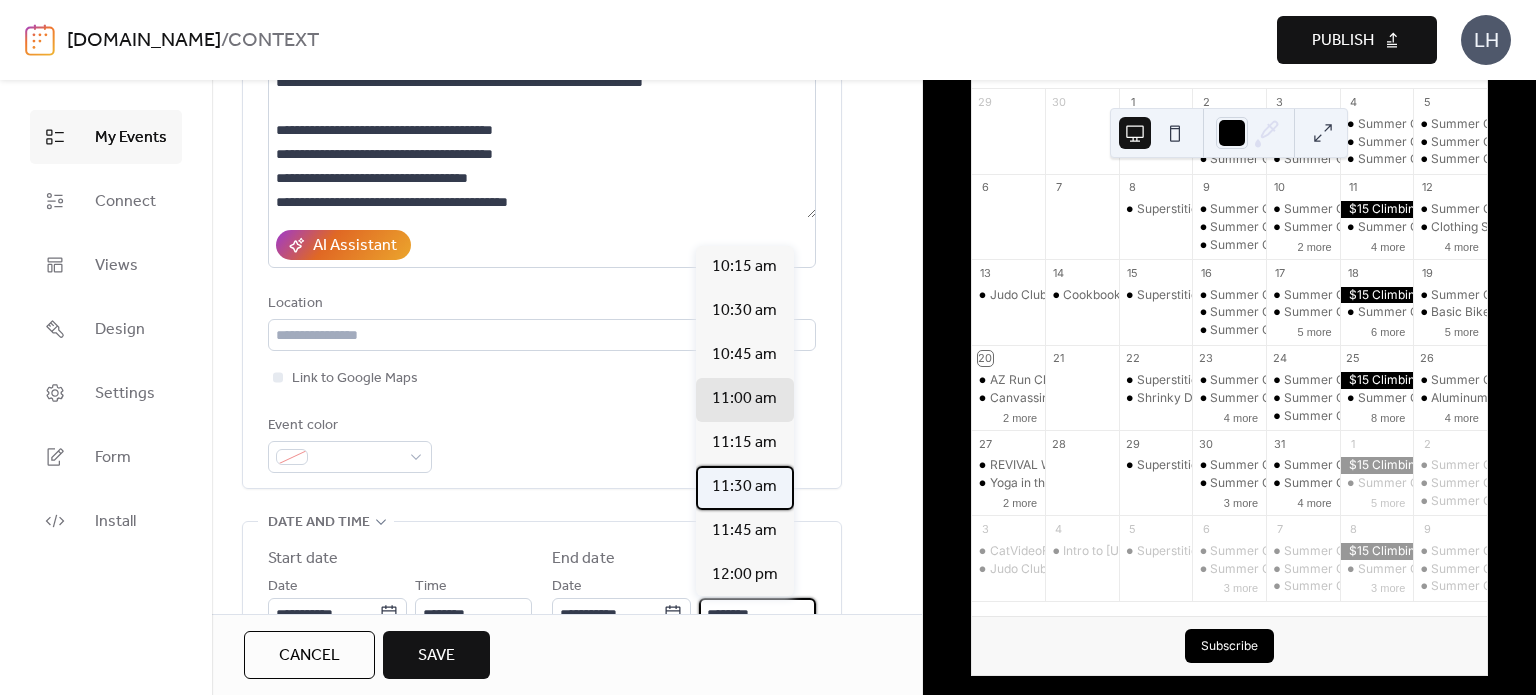 click on "11:30 am" at bounding box center (745, 488) 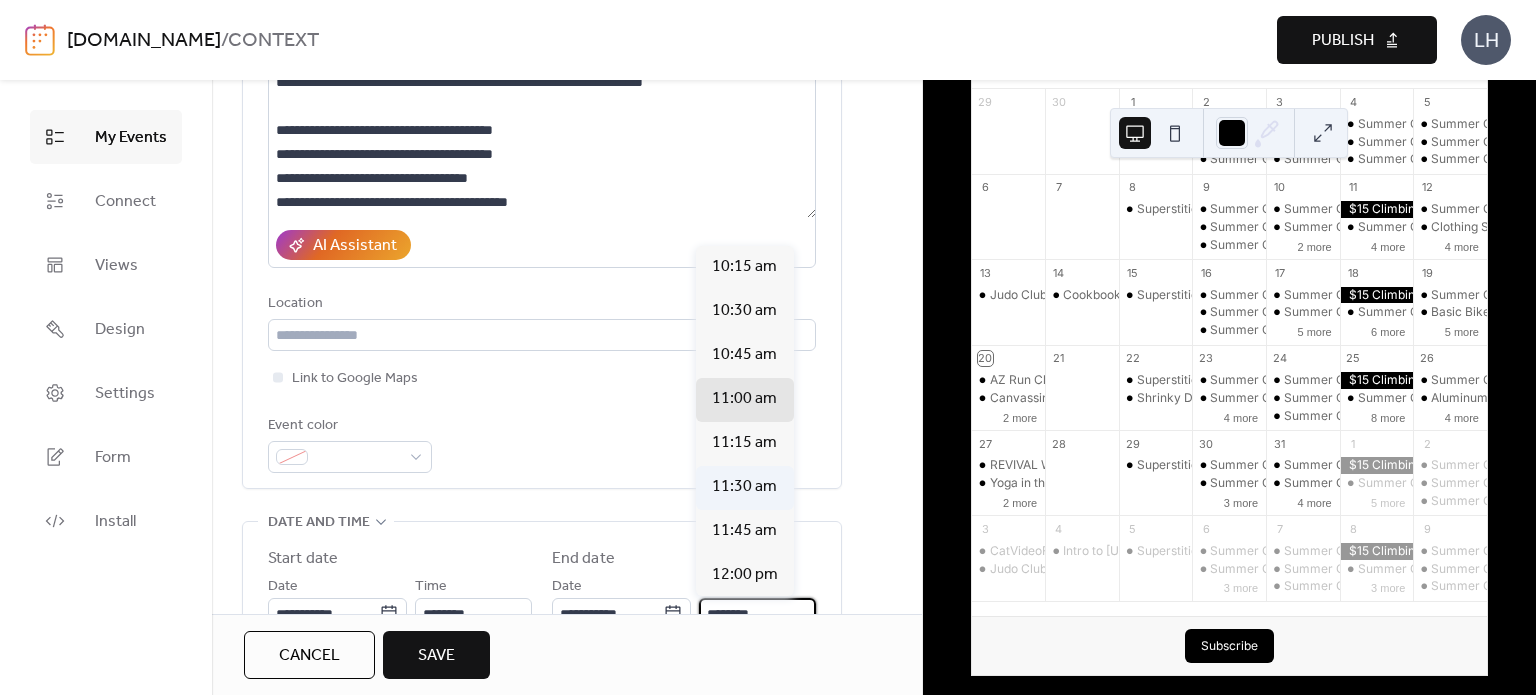 type on "********" 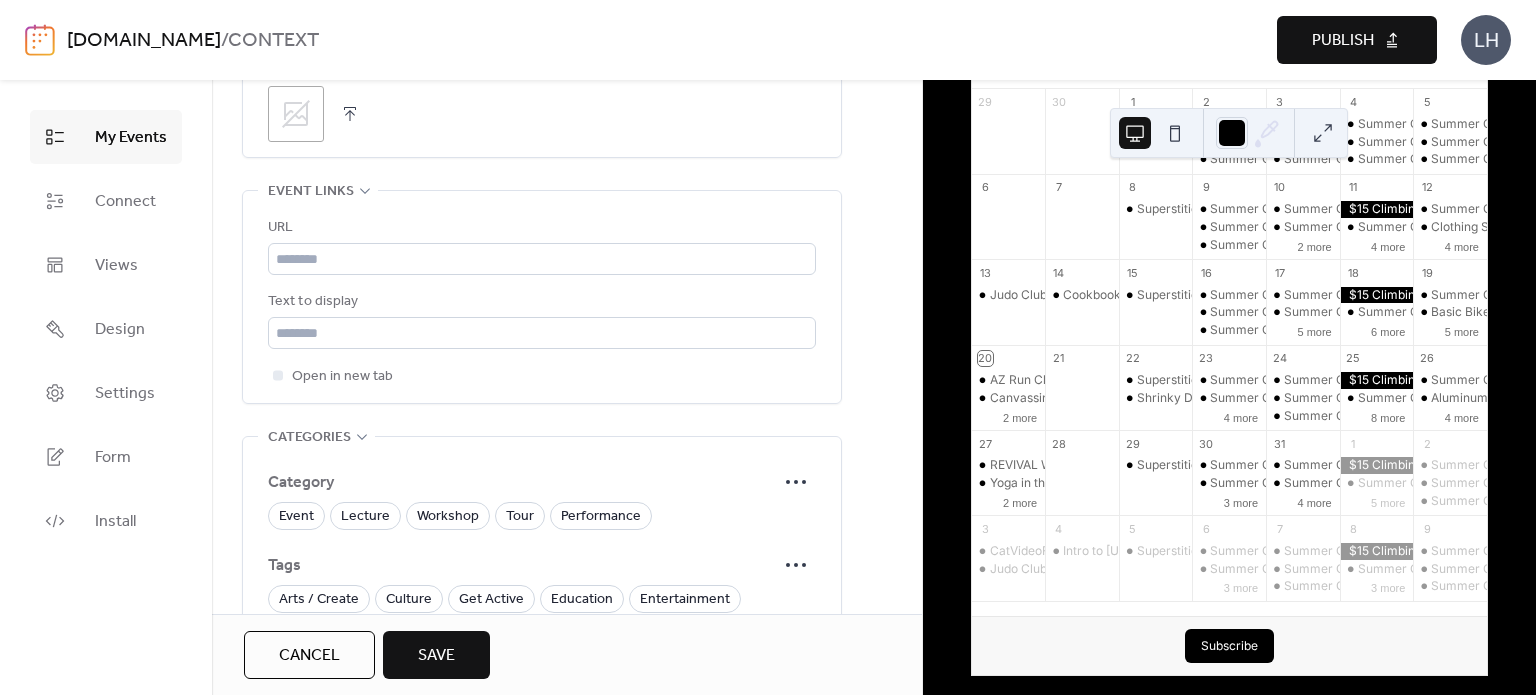 scroll, scrollTop: 1078, scrollLeft: 0, axis: vertical 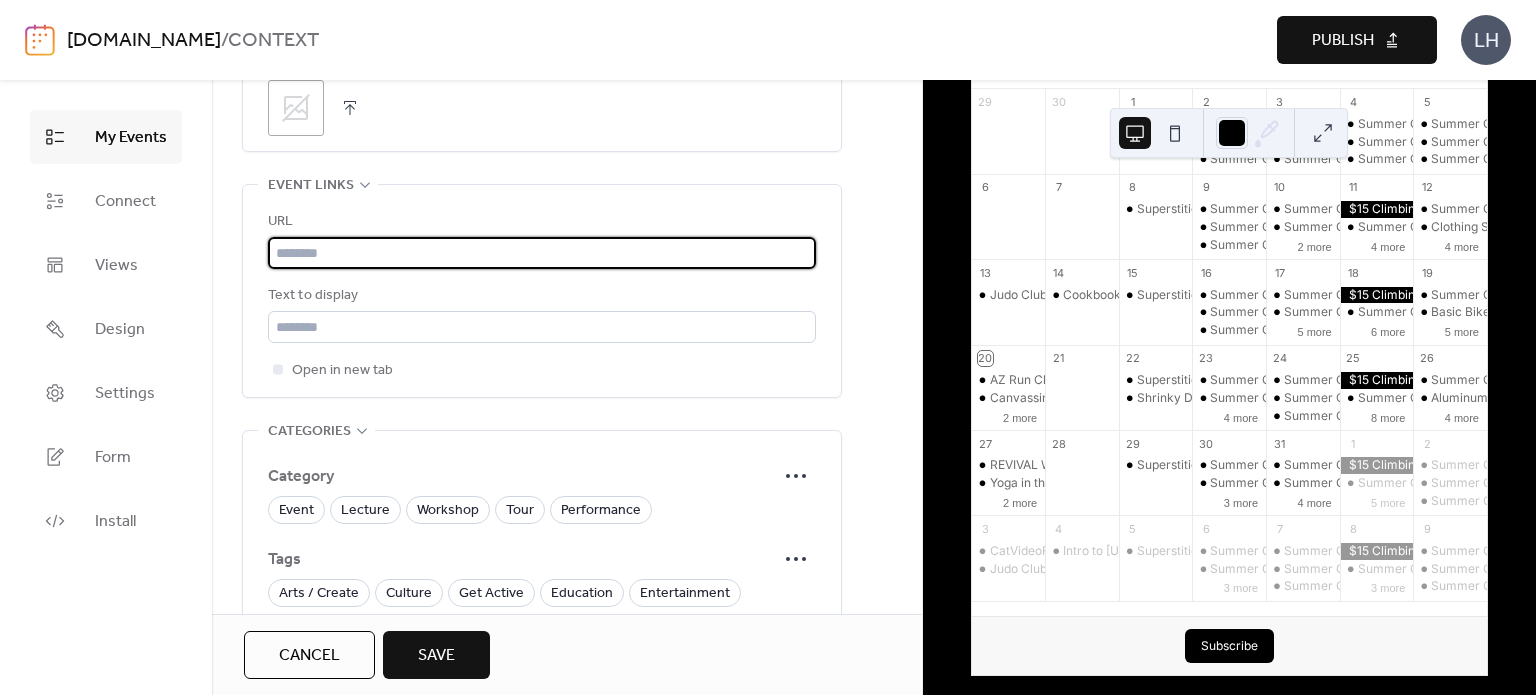 click at bounding box center (542, 253) 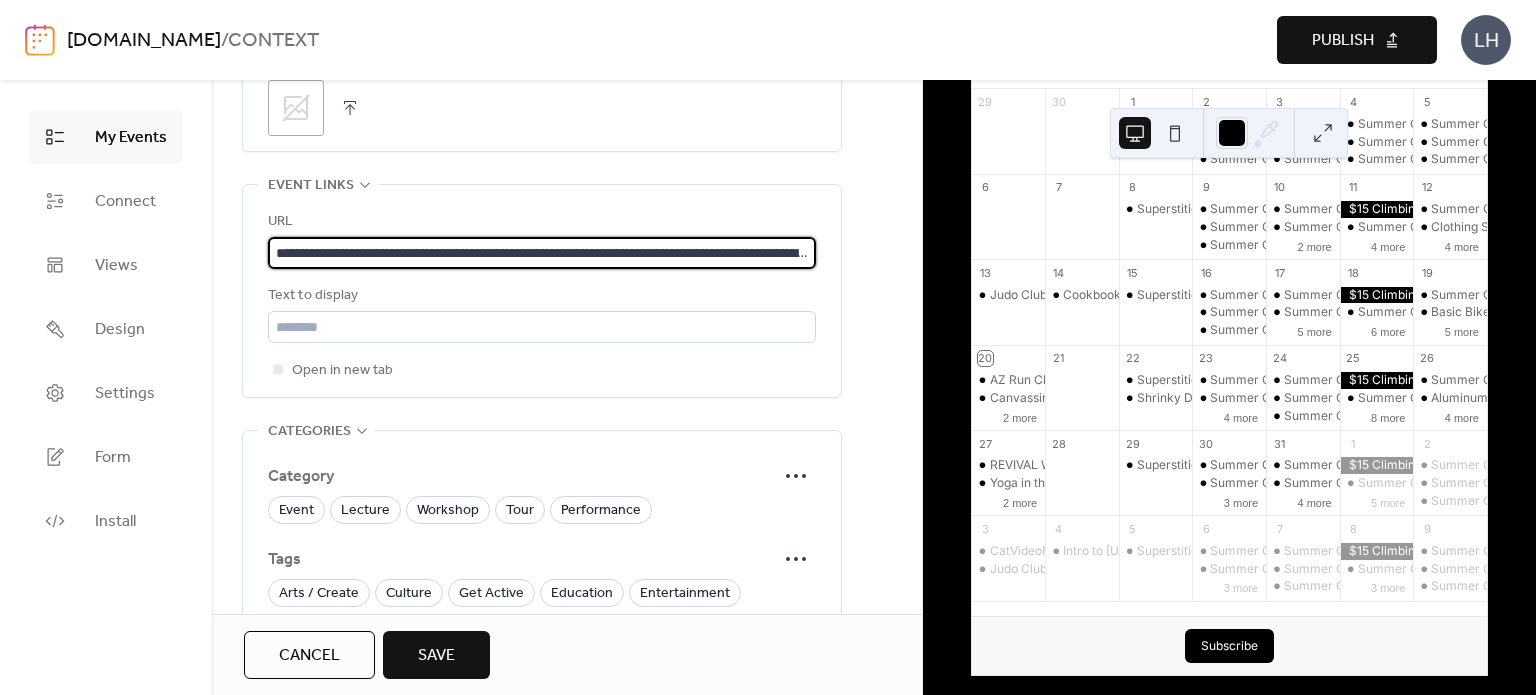 scroll, scrollTop: 0, scrollLeft: 564, axis: horizontal 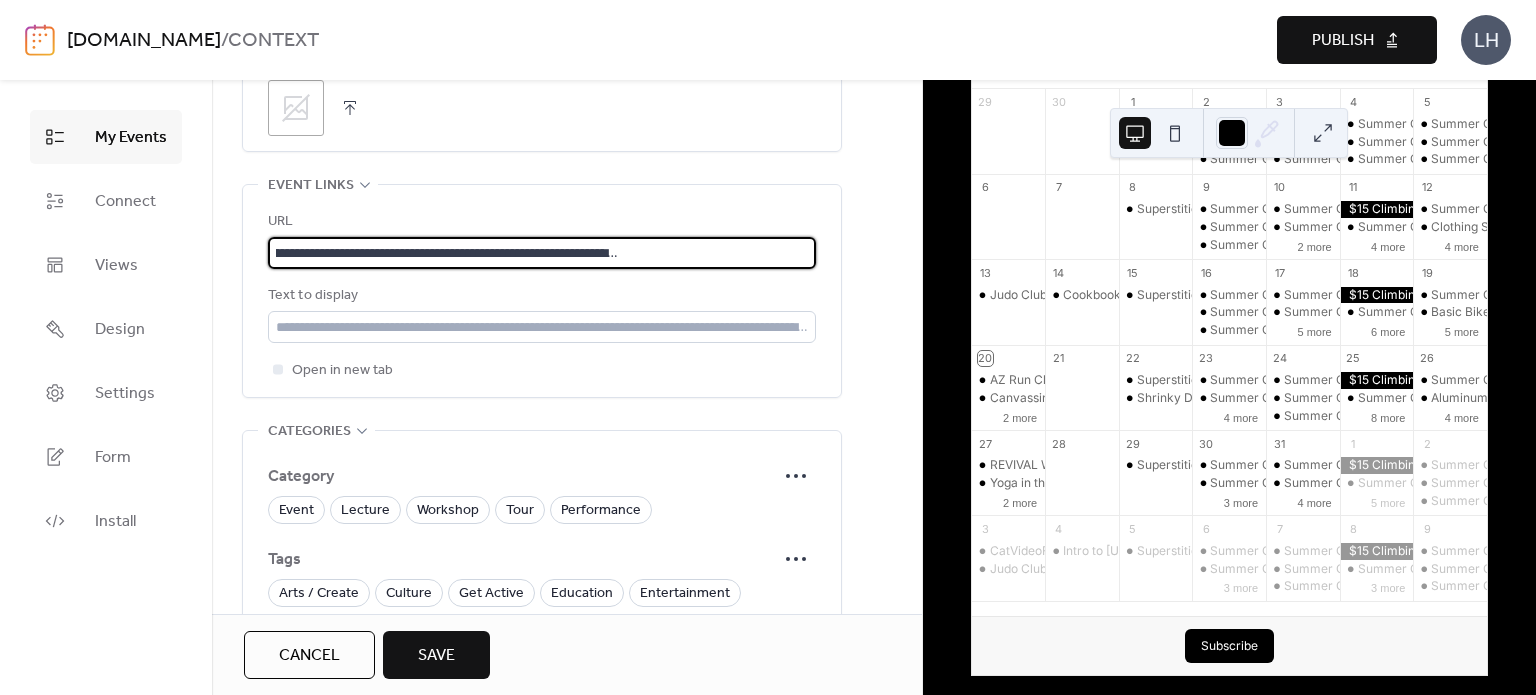 type on "**********" 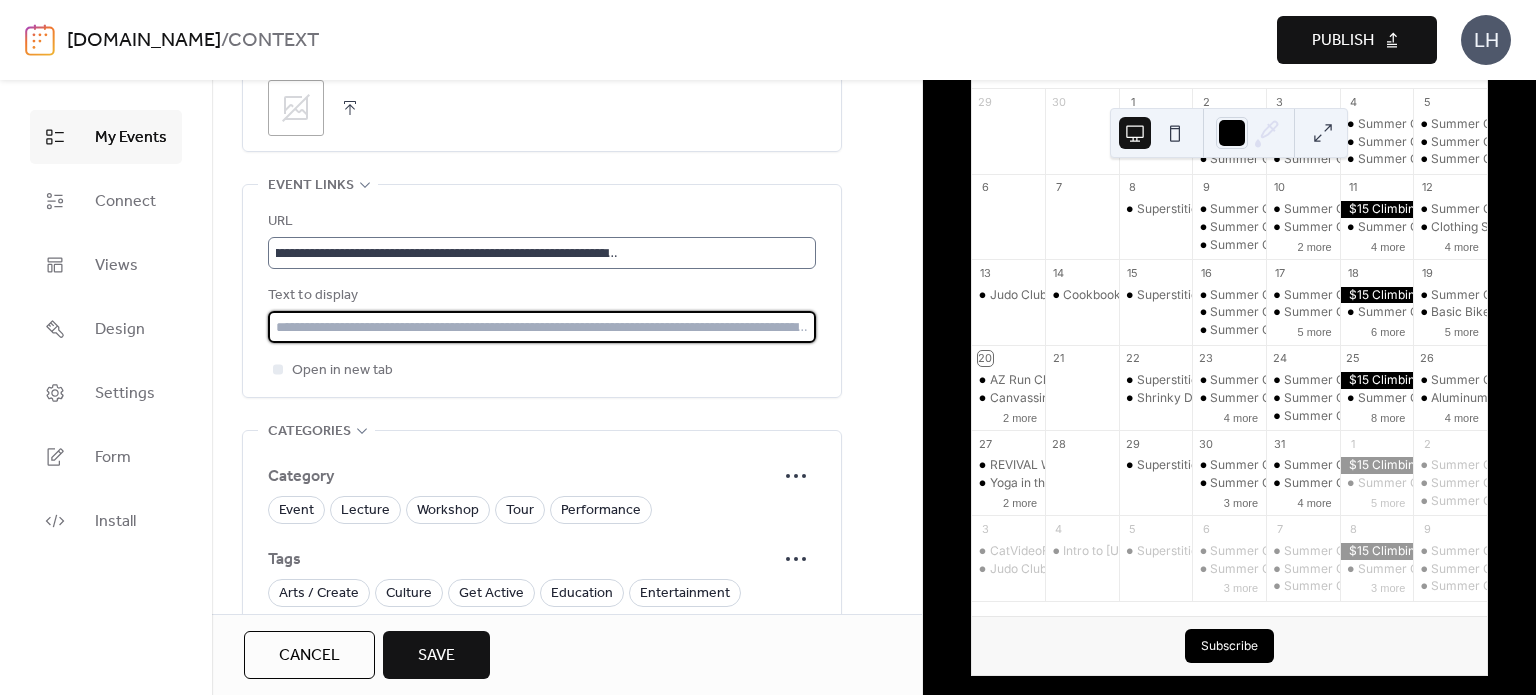 scroll, scrollTop: 0, scrollLeft: 0, axis: both 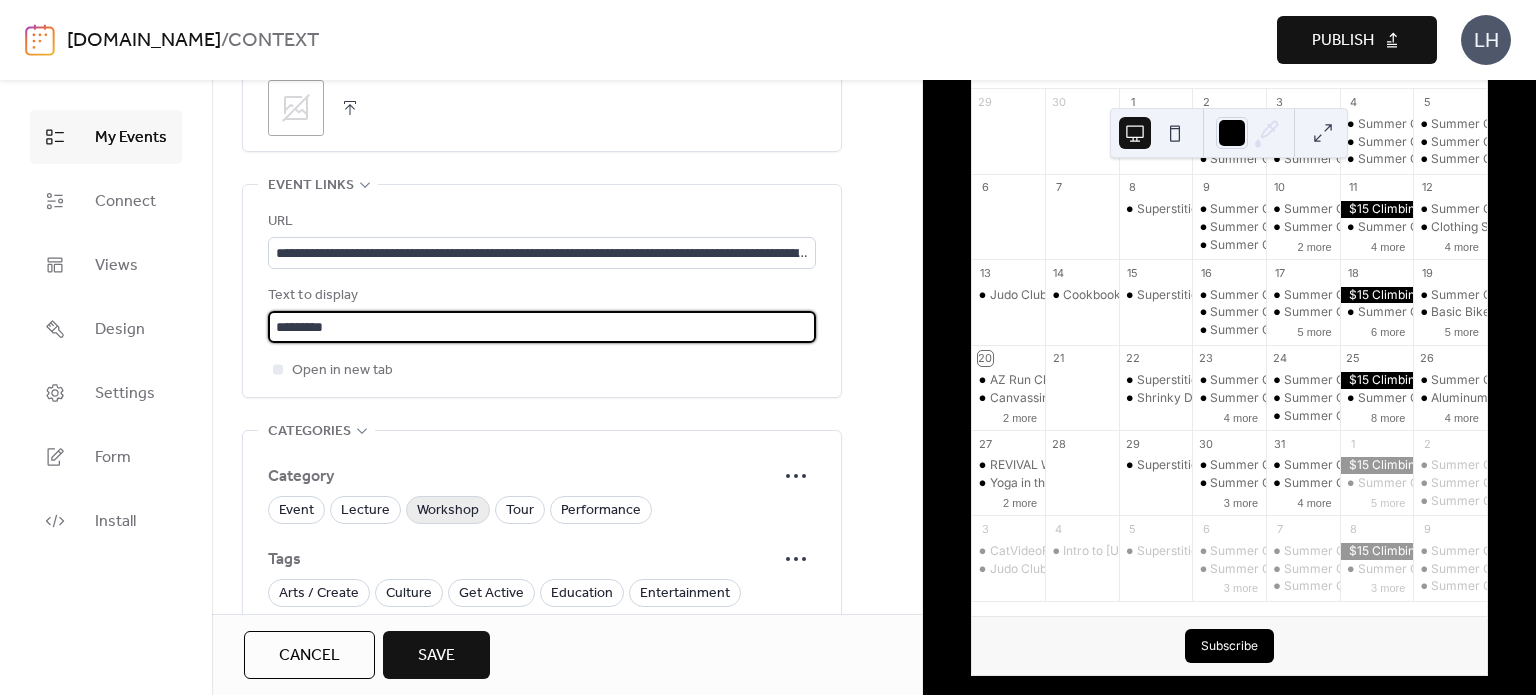type on "*********" 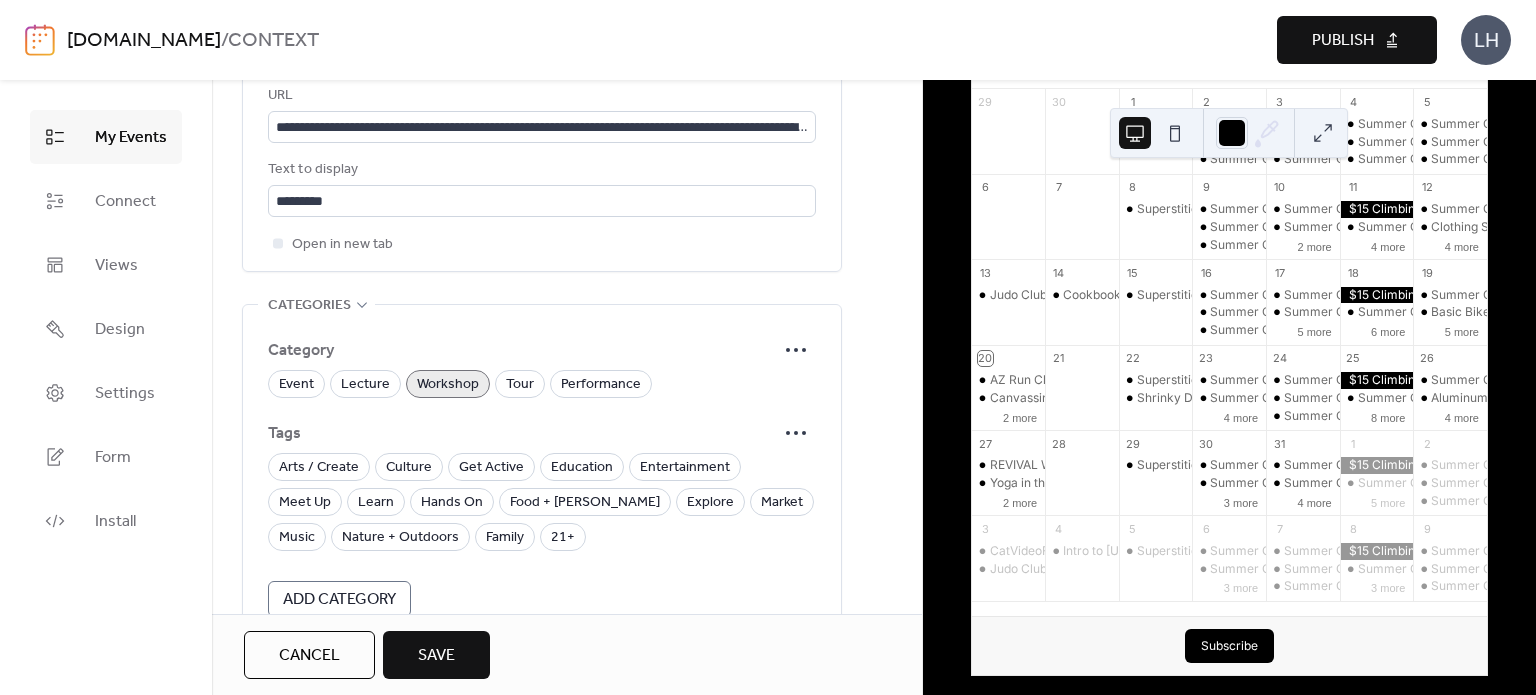 scroll, scrollTop: 1206, scrollLeft: 0, axis: vertical 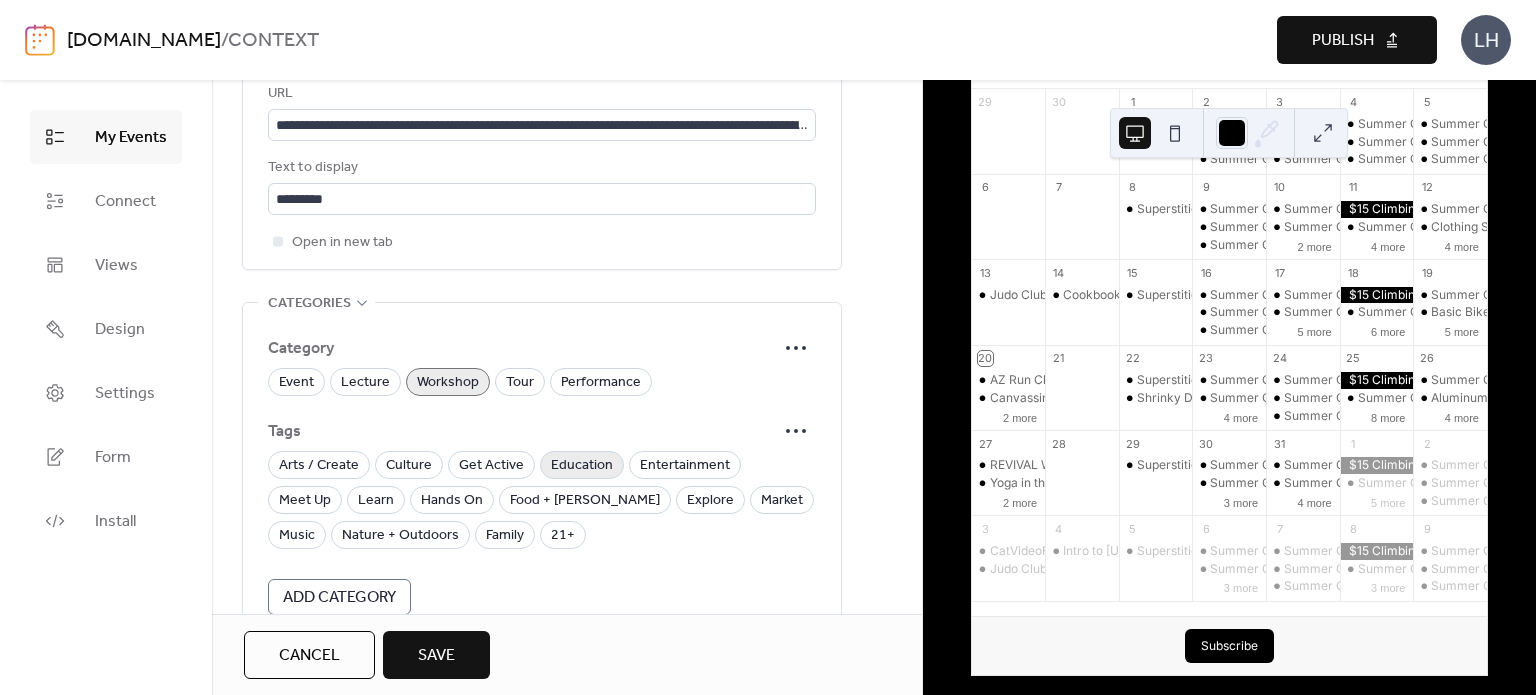 click on "Education" at bounding box center (582, 466) 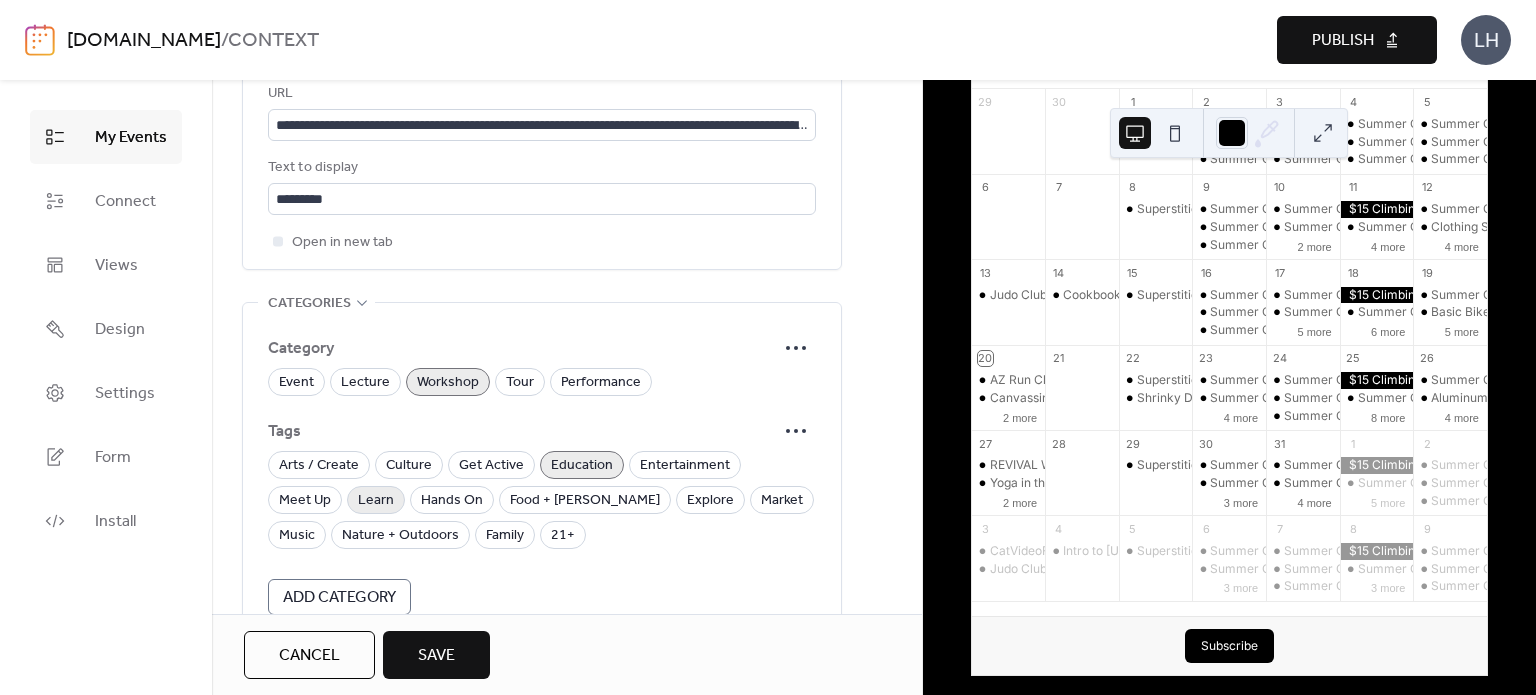 click on "Learn" at bounding box center (376, 501) 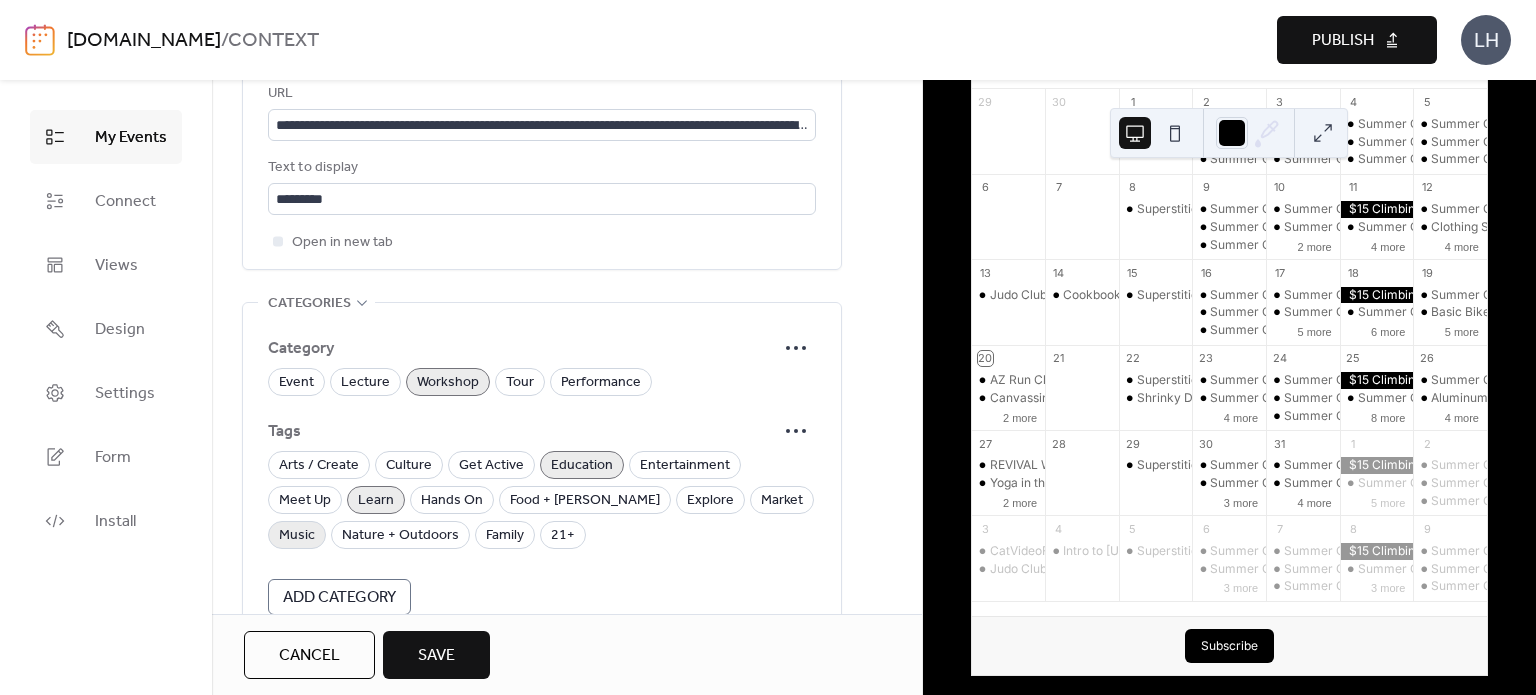 click on "Music" at bounding box center [297, 536] 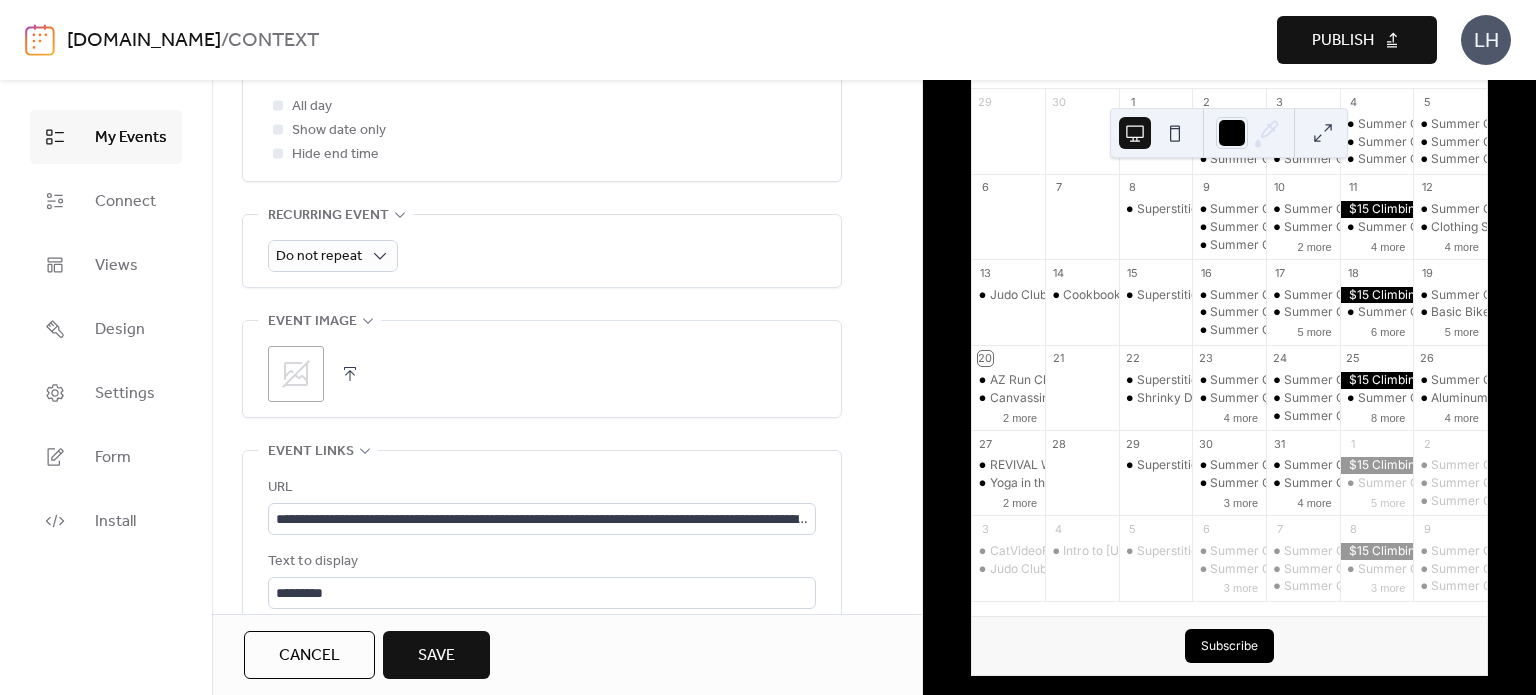 scroll, scrollTop: 810, scrollLeft: 0, axis: vertical 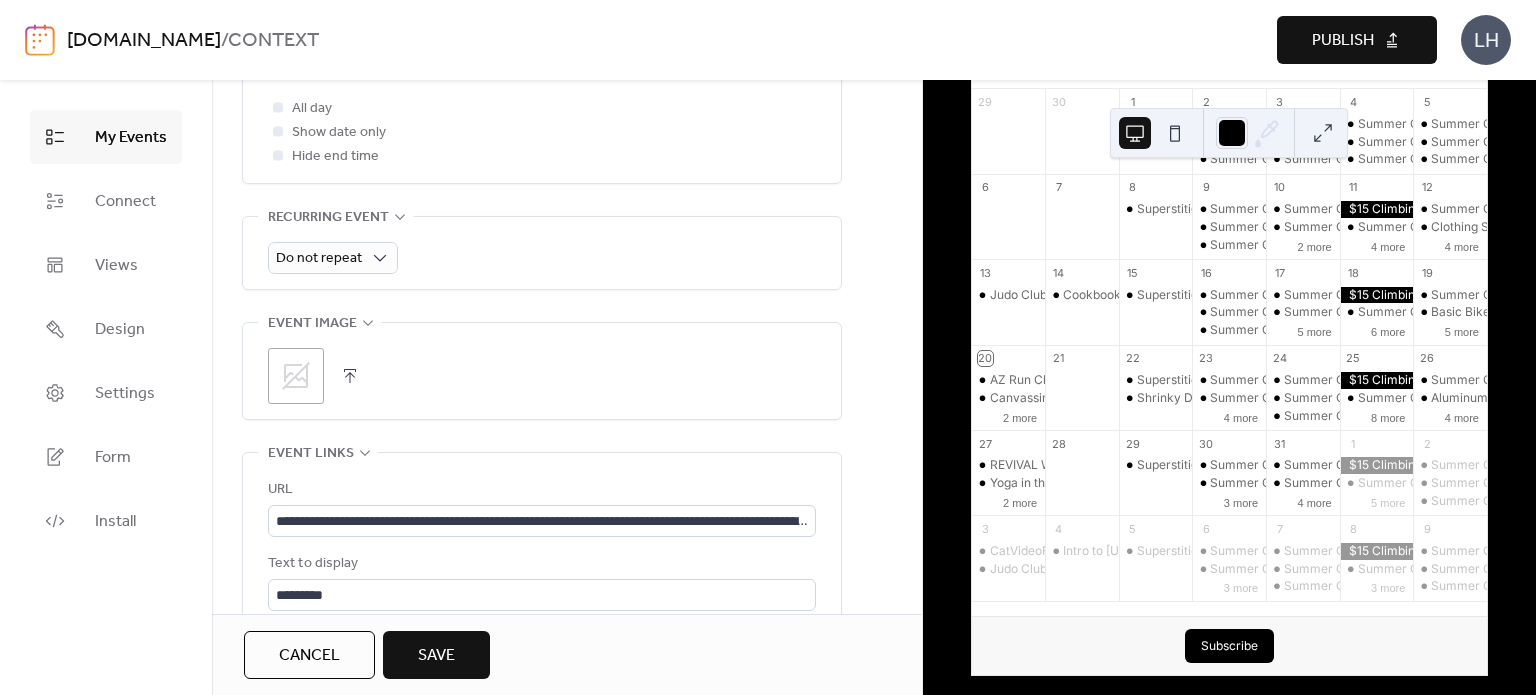 click 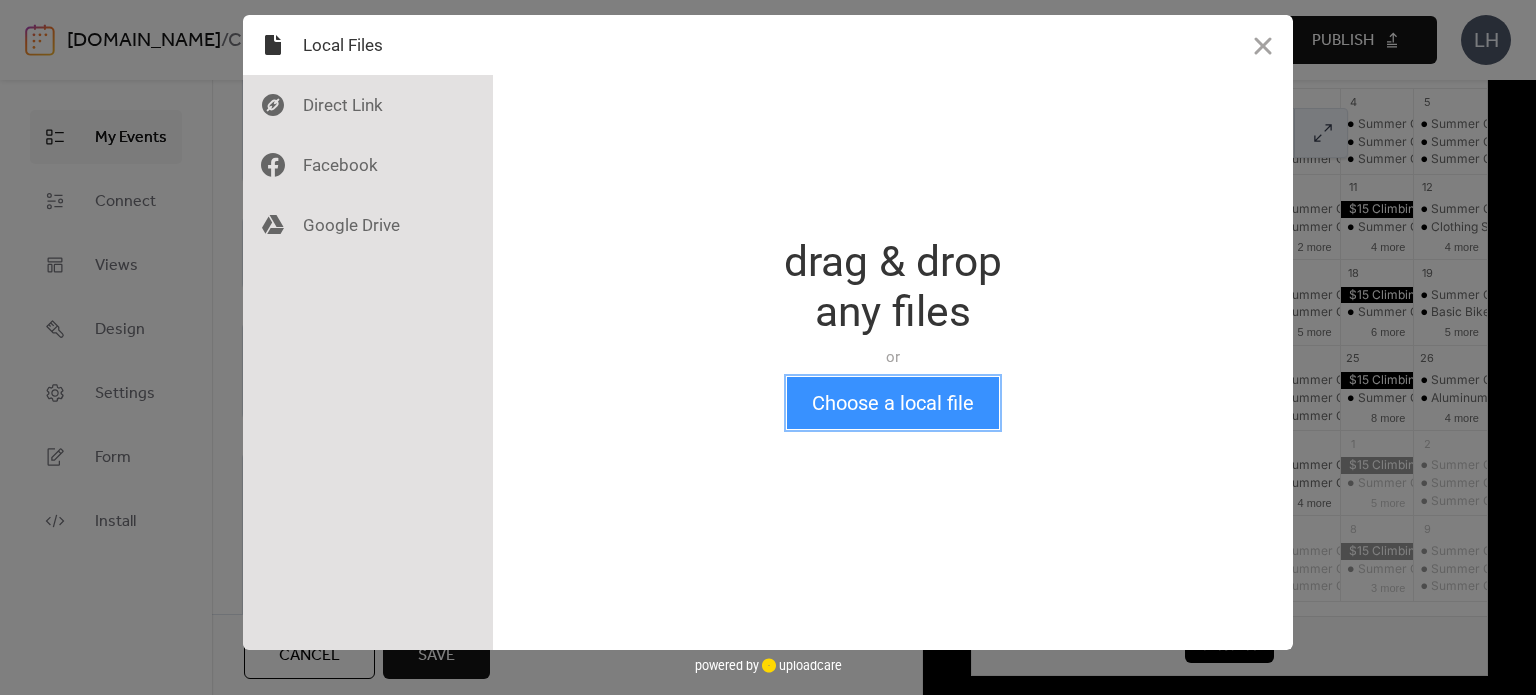click on "Choose a local file" at bounding box center [893, 403] 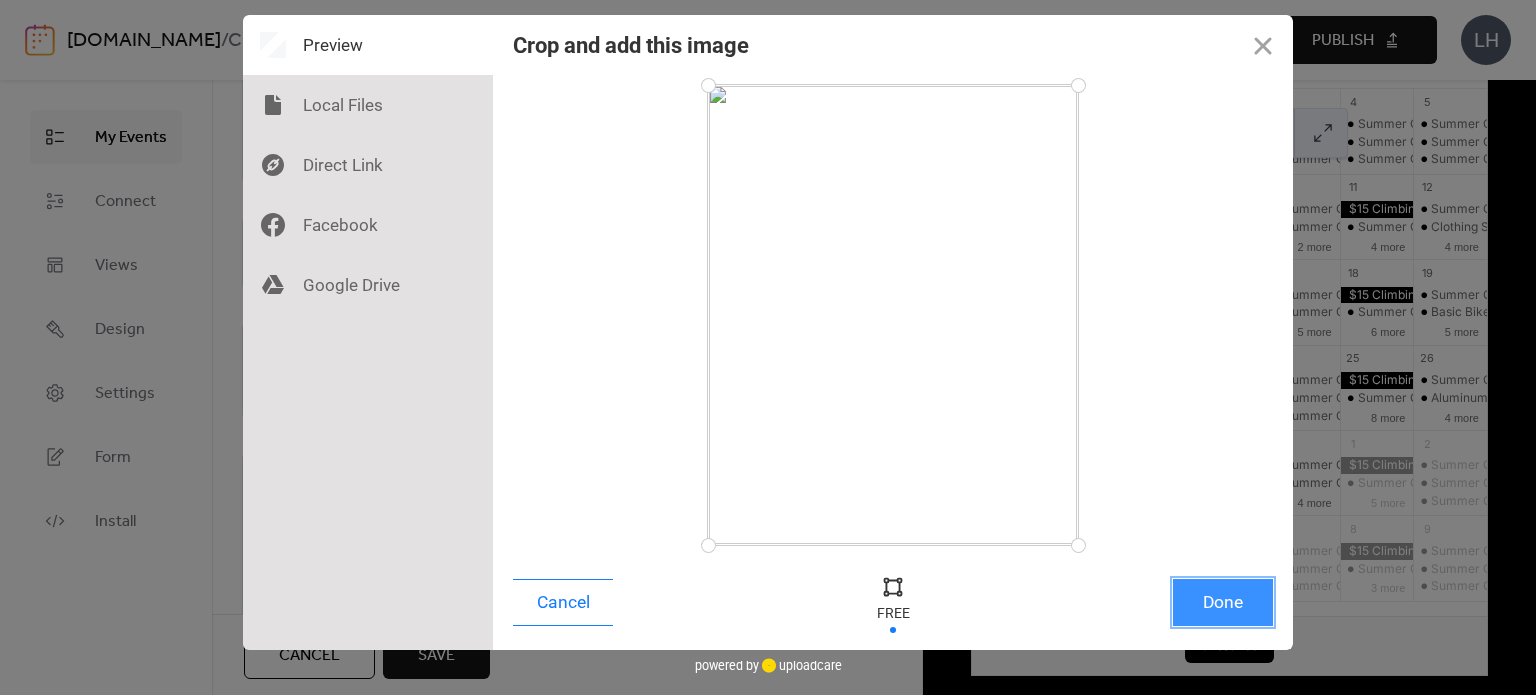 click on "Done" at bounding box center [1223, 602] 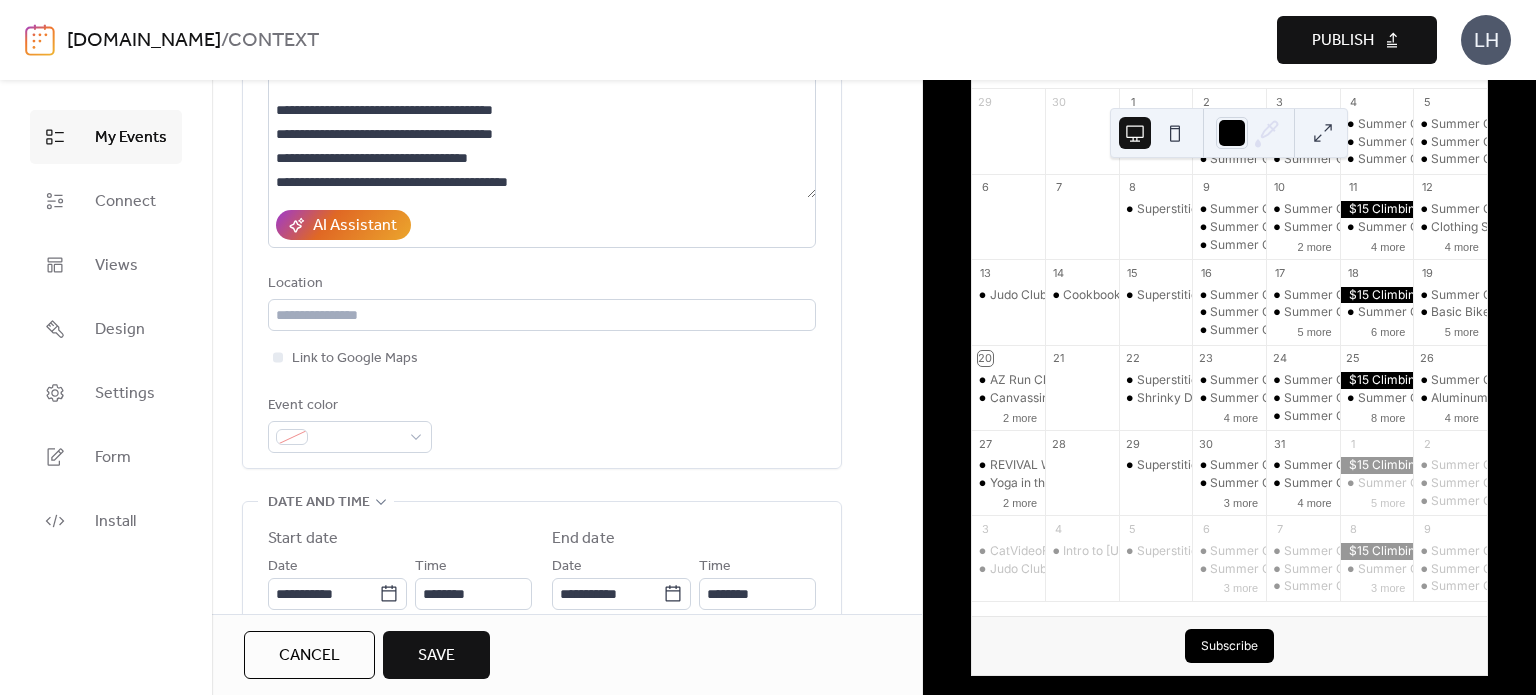 scroll, scrollTop: 212, scrollLeft: 0, axis: vertical 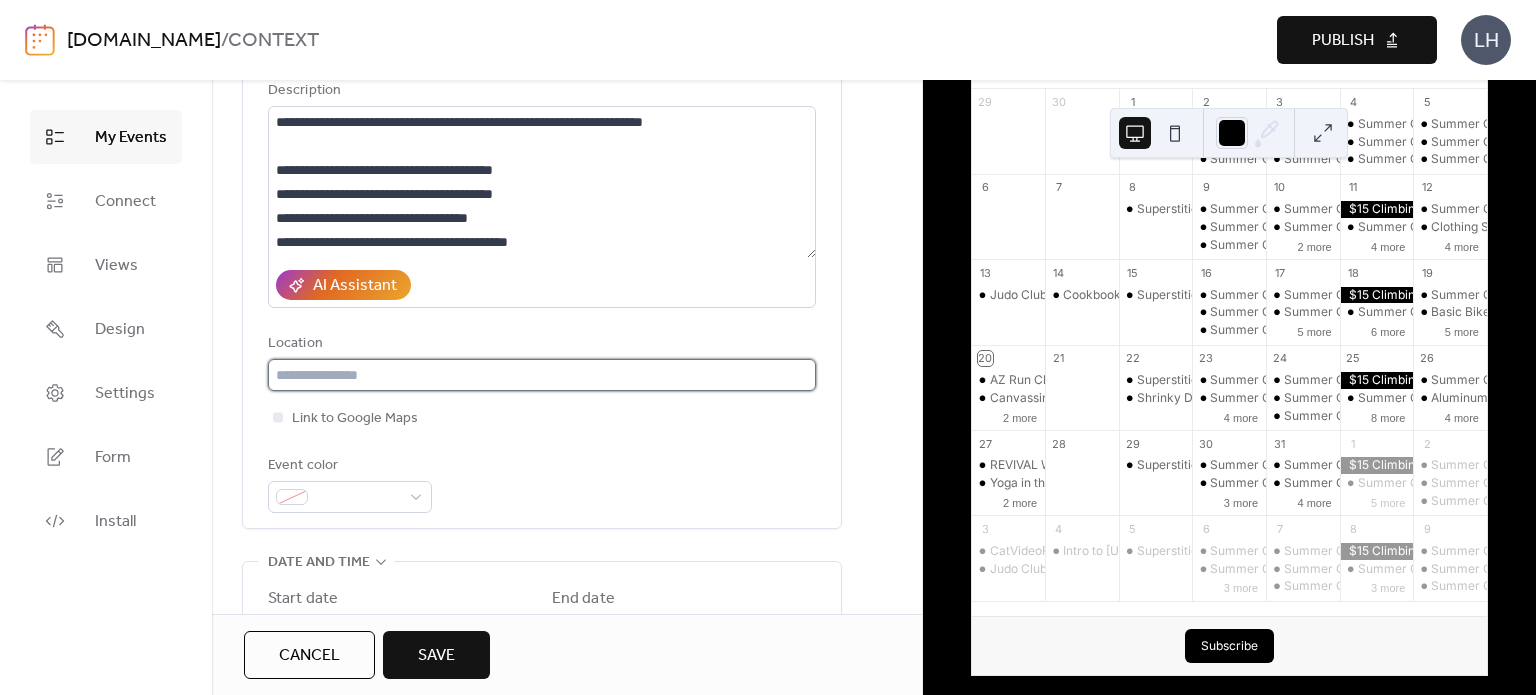 click at bounding box center (542, 375) 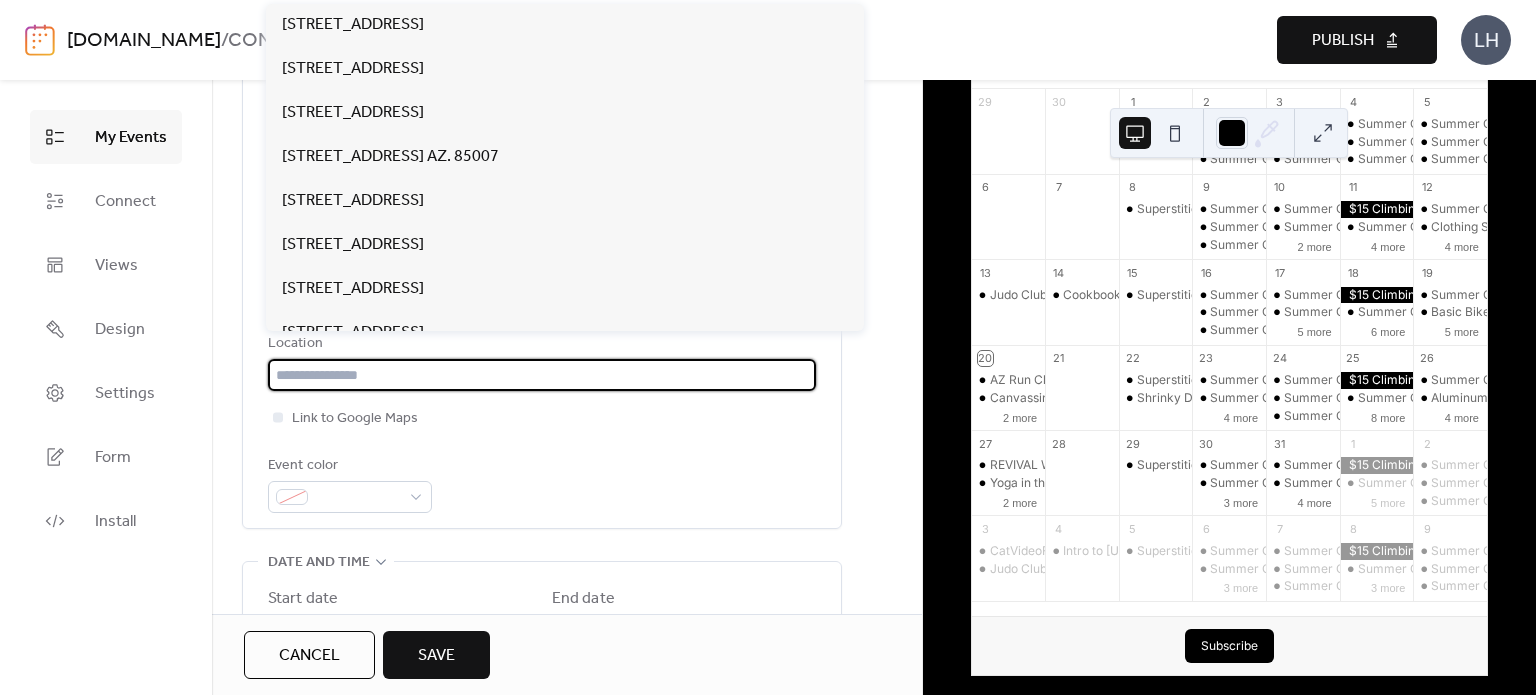 paste on "**********" 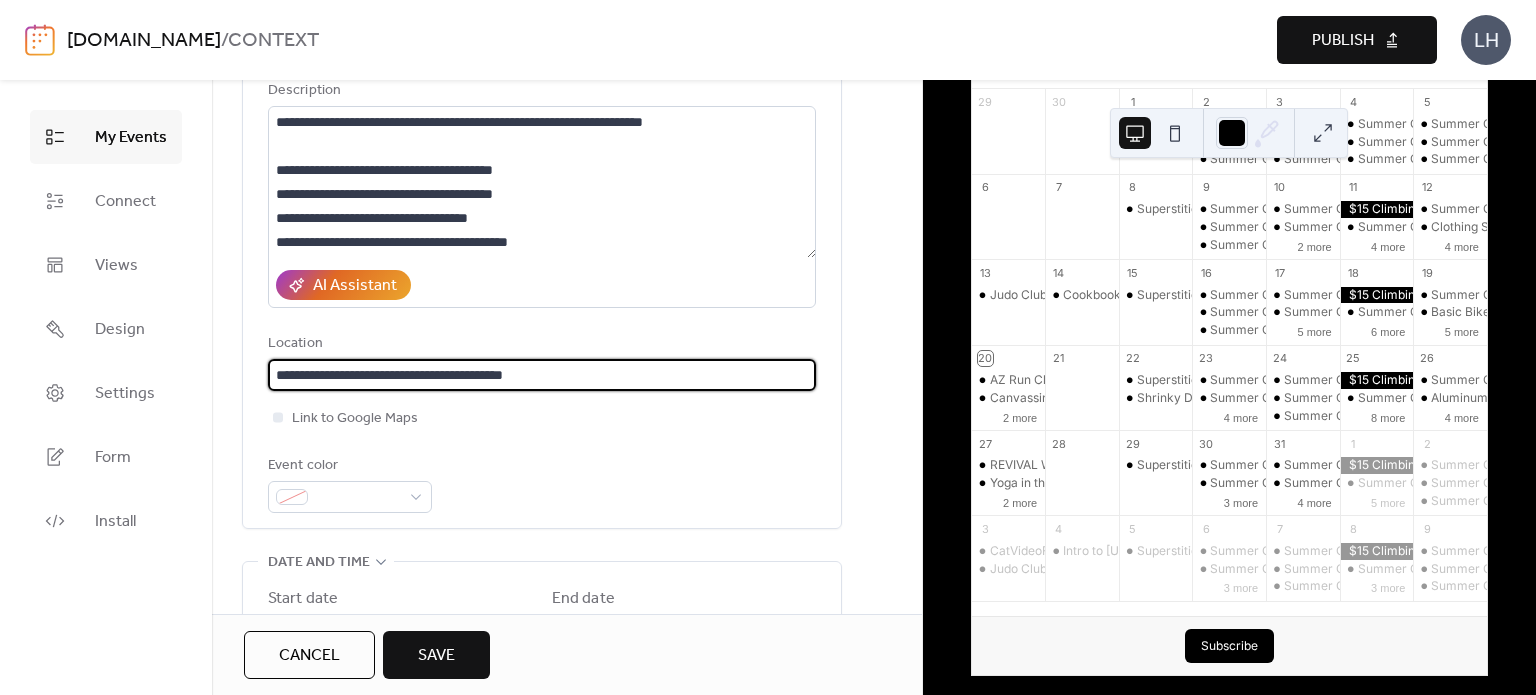 type on "**********" 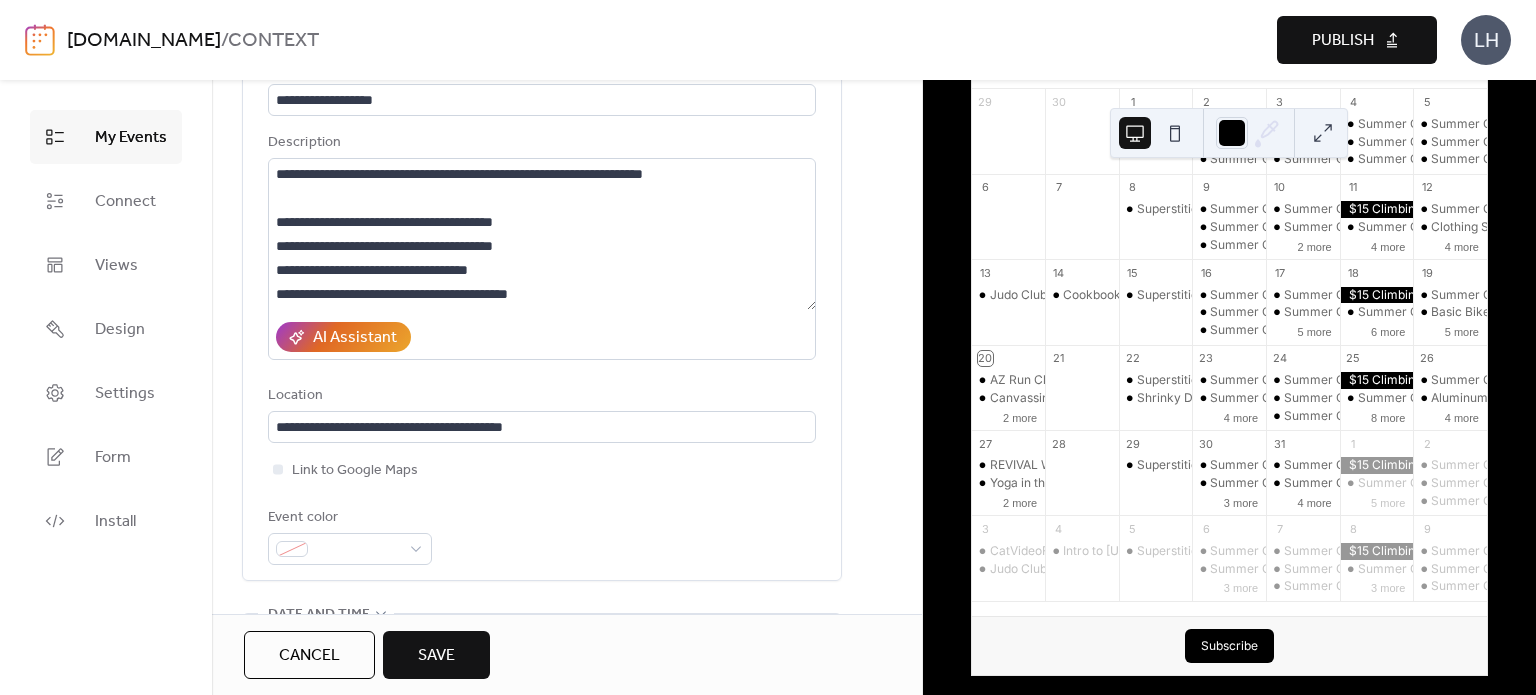 scroll, scrollTop: 0, scrollLeft: 0, axis: both 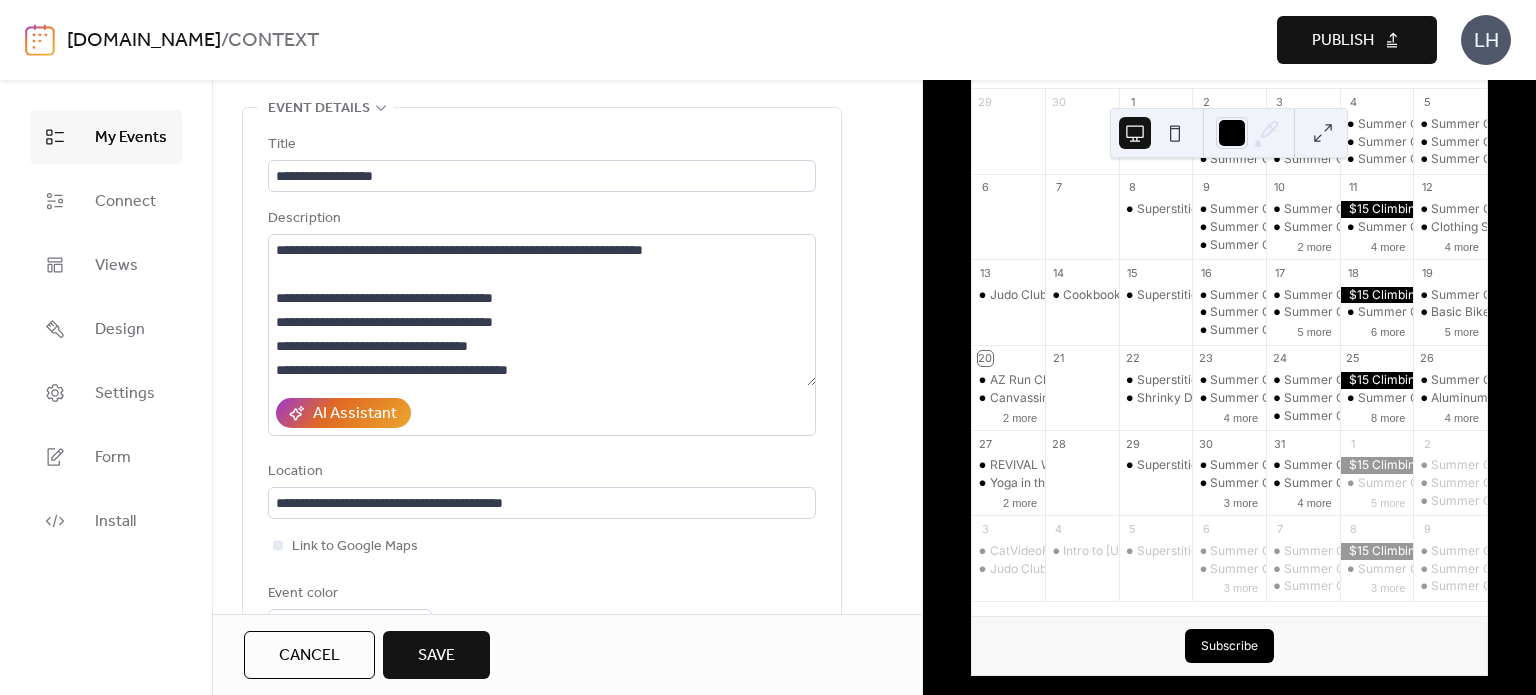 type 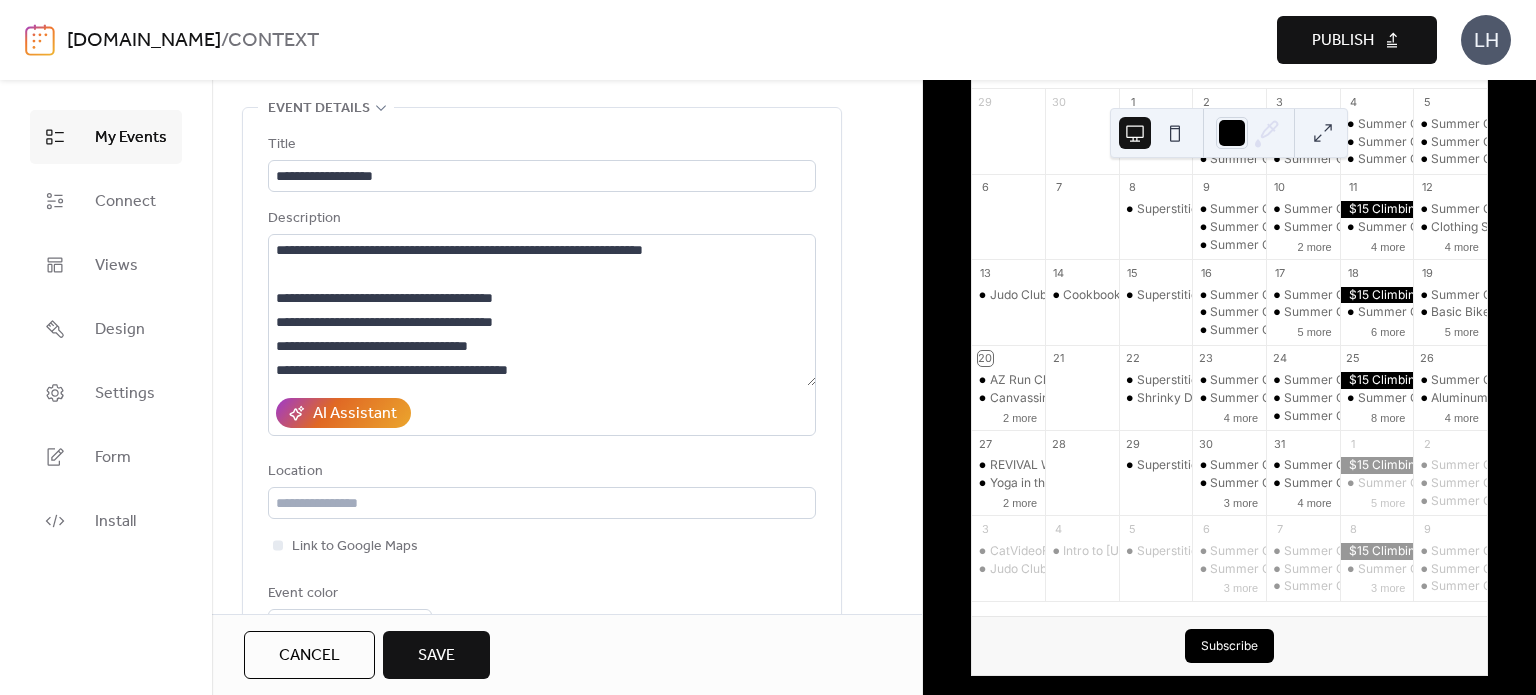 click on "Save" at bounding box center [436, 656] 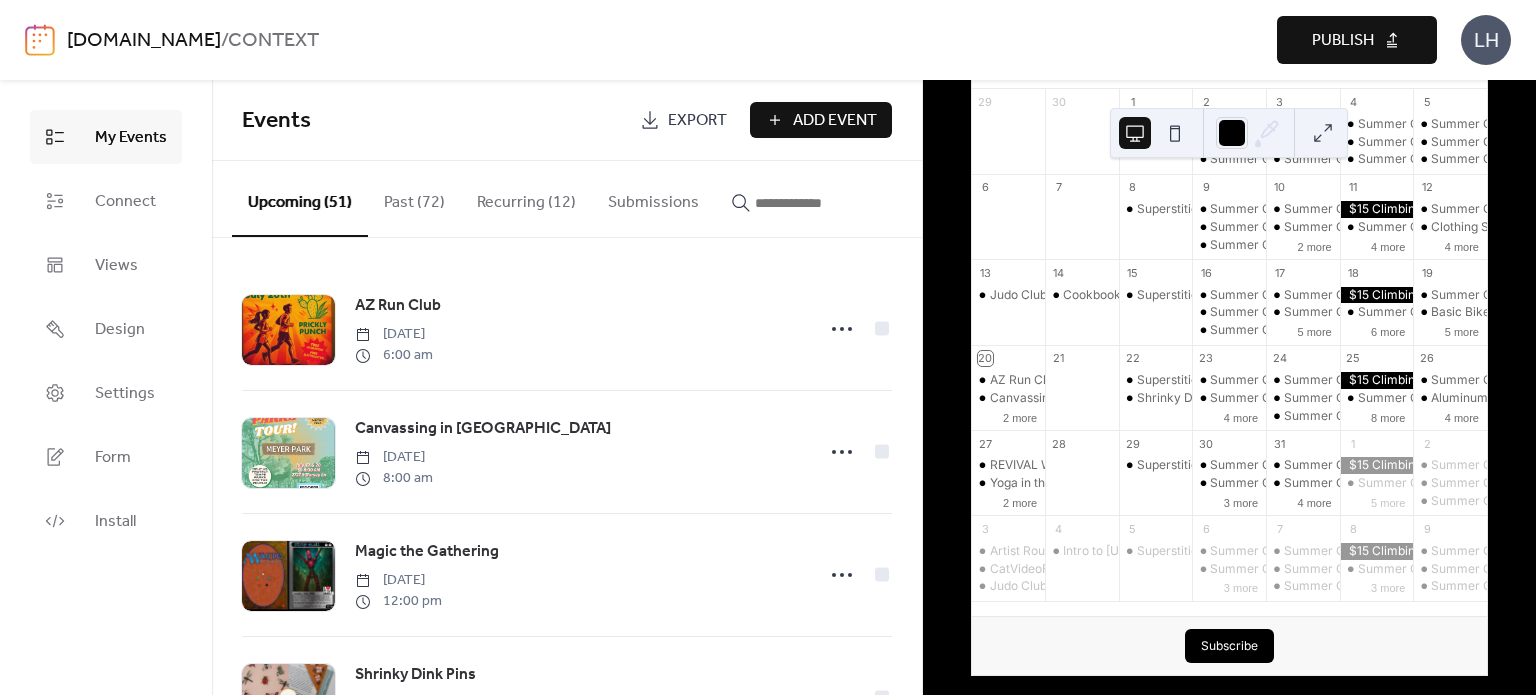 click at bounding box center [815, 203] 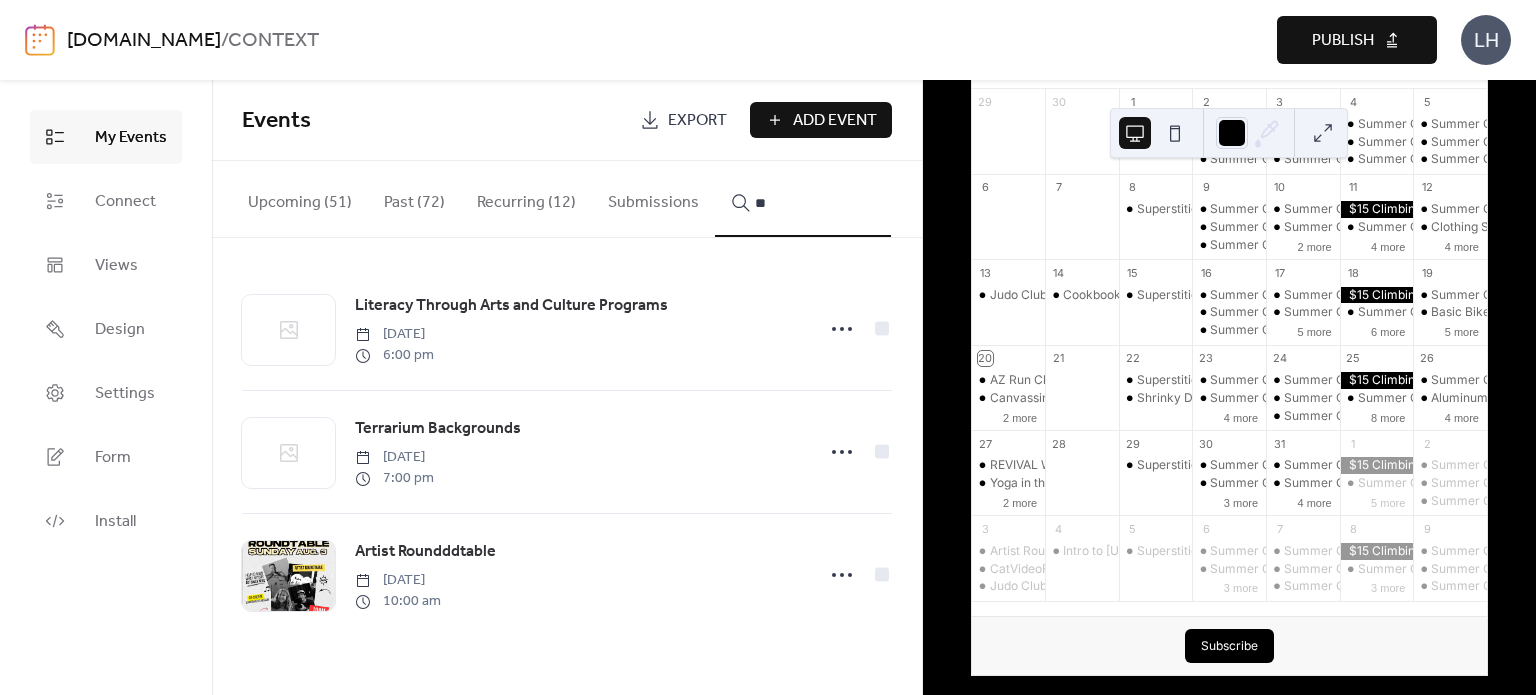type on "*" 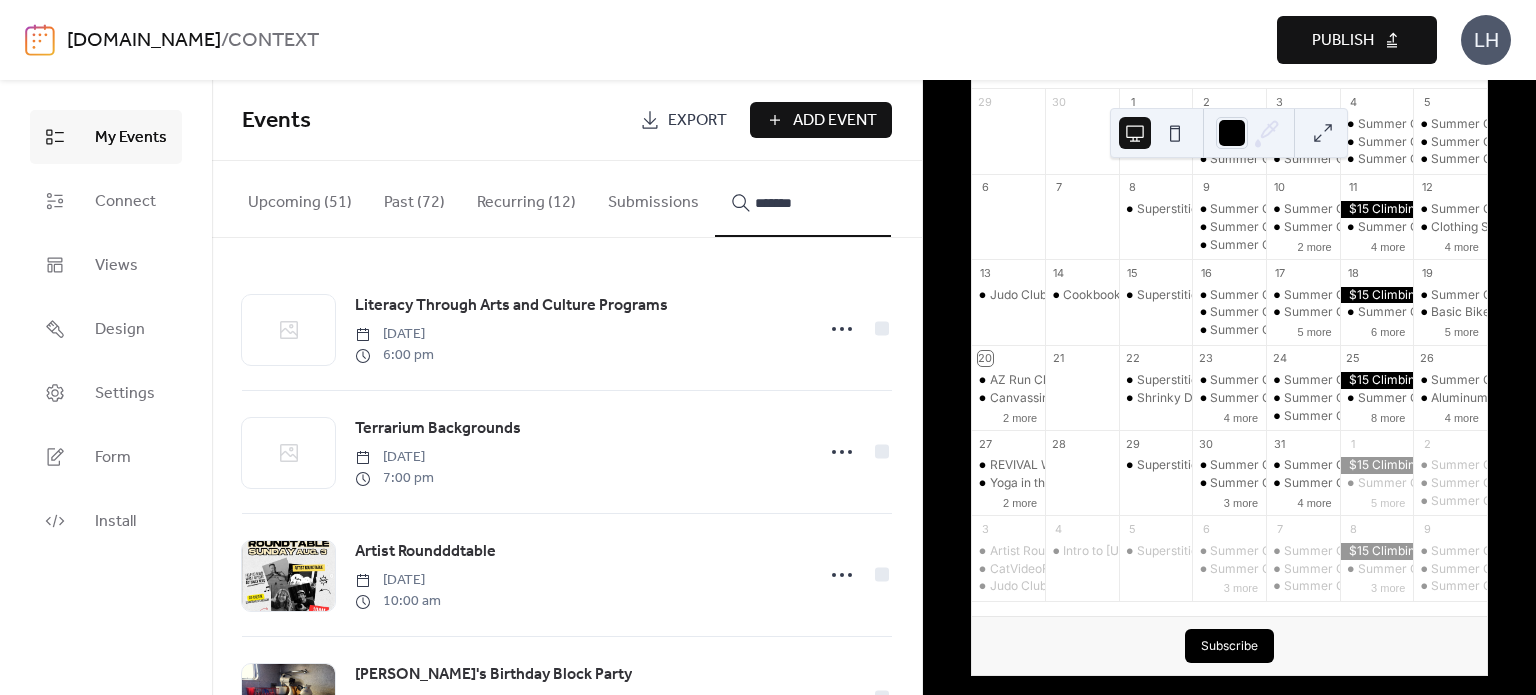 click on "******" at bounding box center [803, 199] 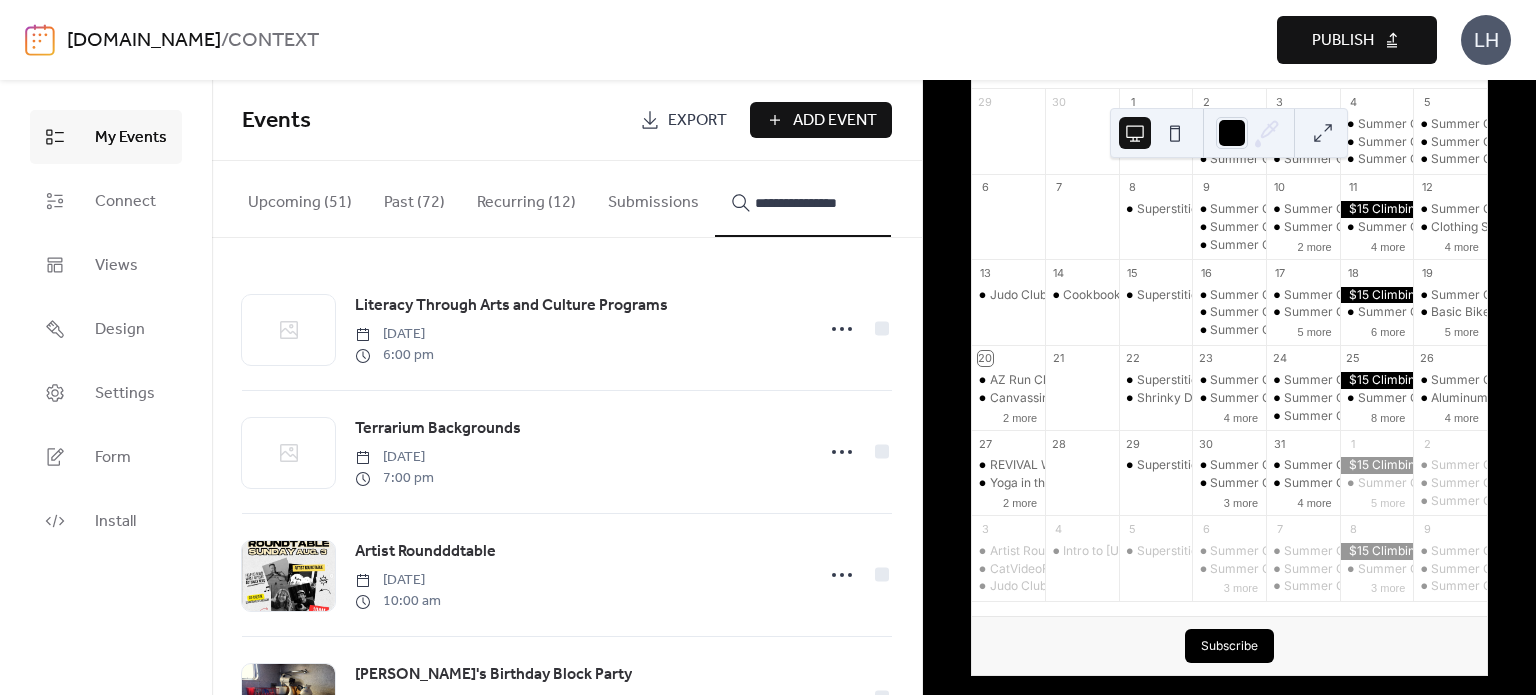 type on "**********" 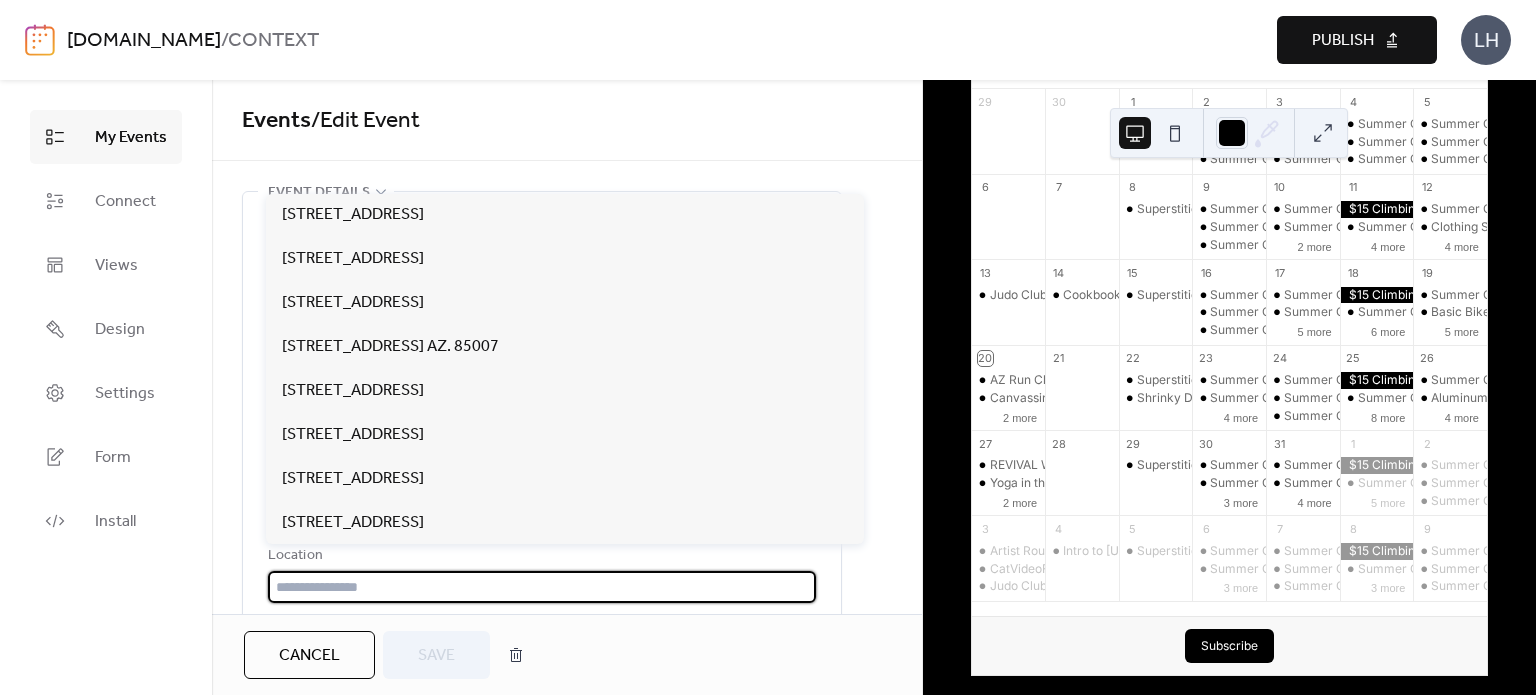 click at bounding box center (542, 587) 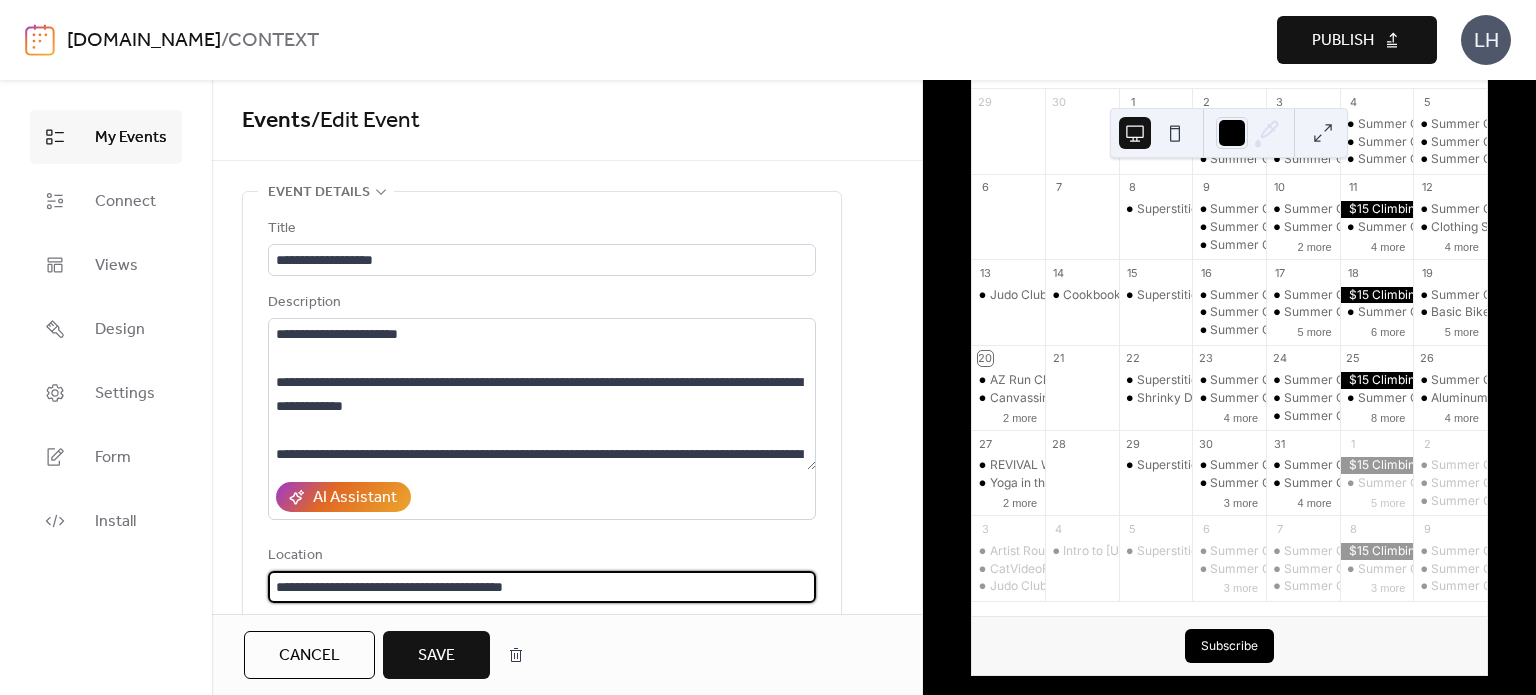 type on "**********" 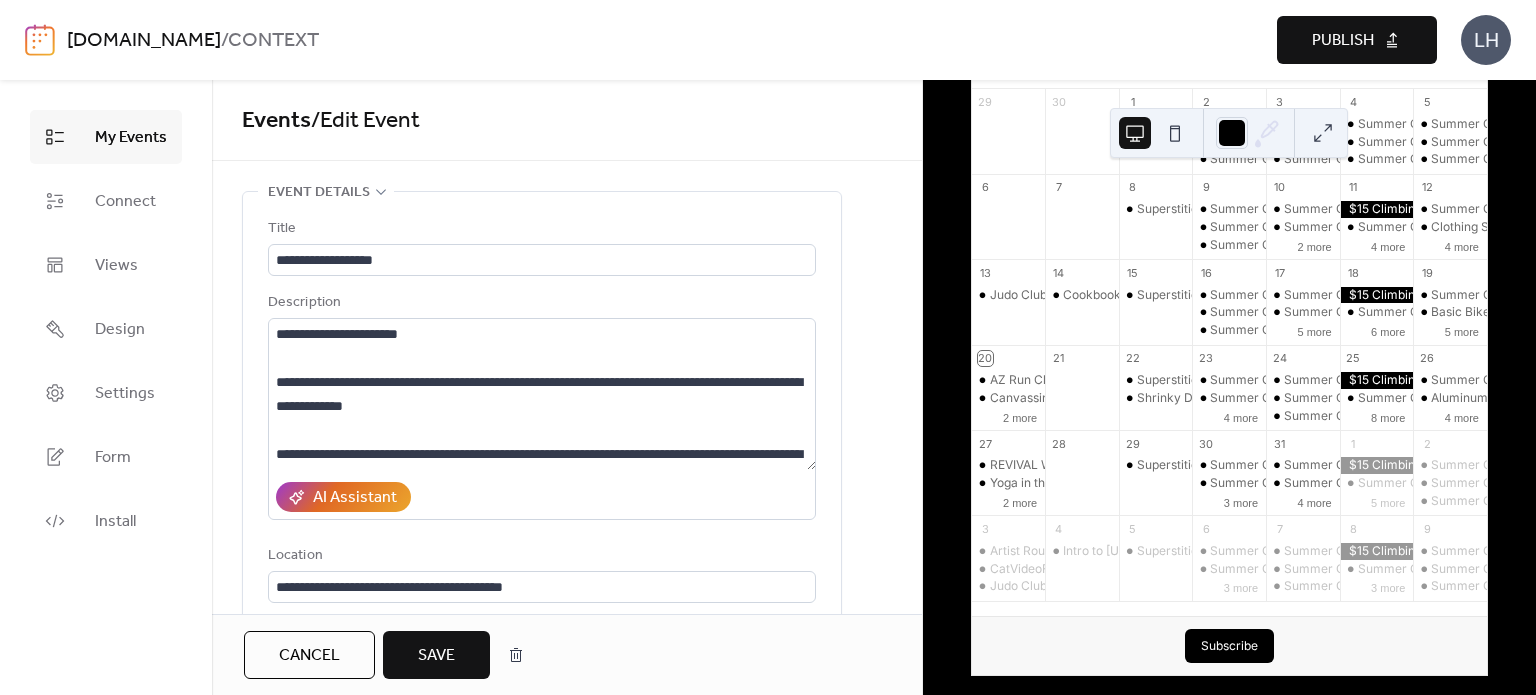 click on "Save" at bounding box center [436, 655] 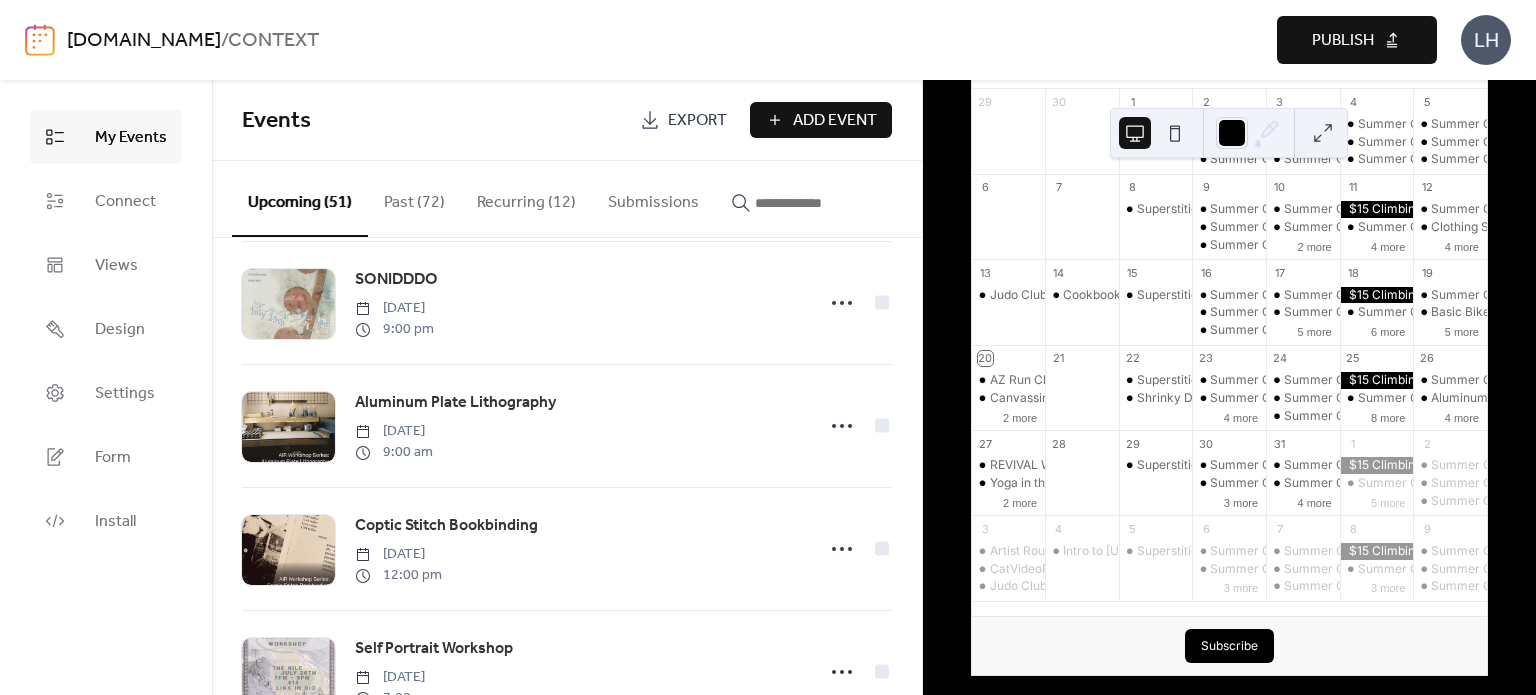 scroll, scrollTop: 1428, scrollLeft: 0, axis: vertical 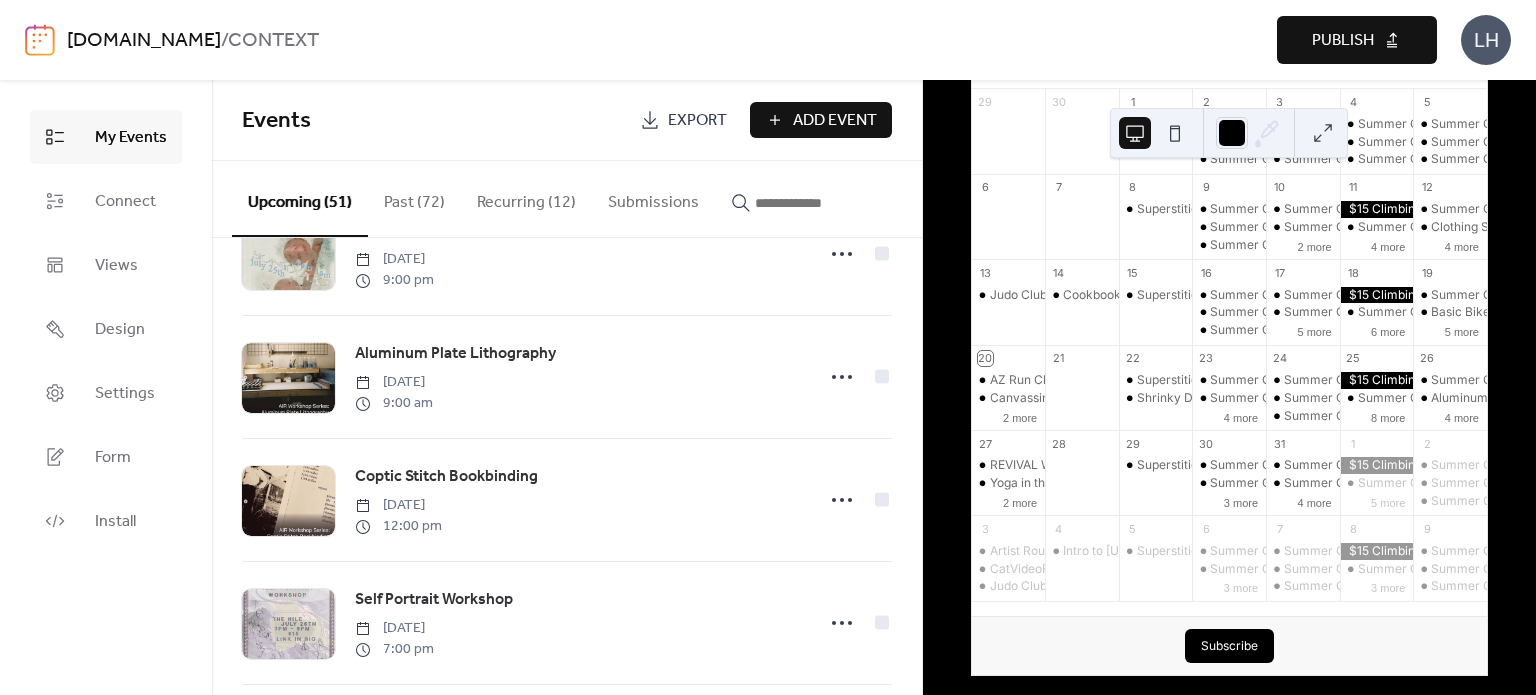 click on "Add Event" at bounding box center (835, 121) 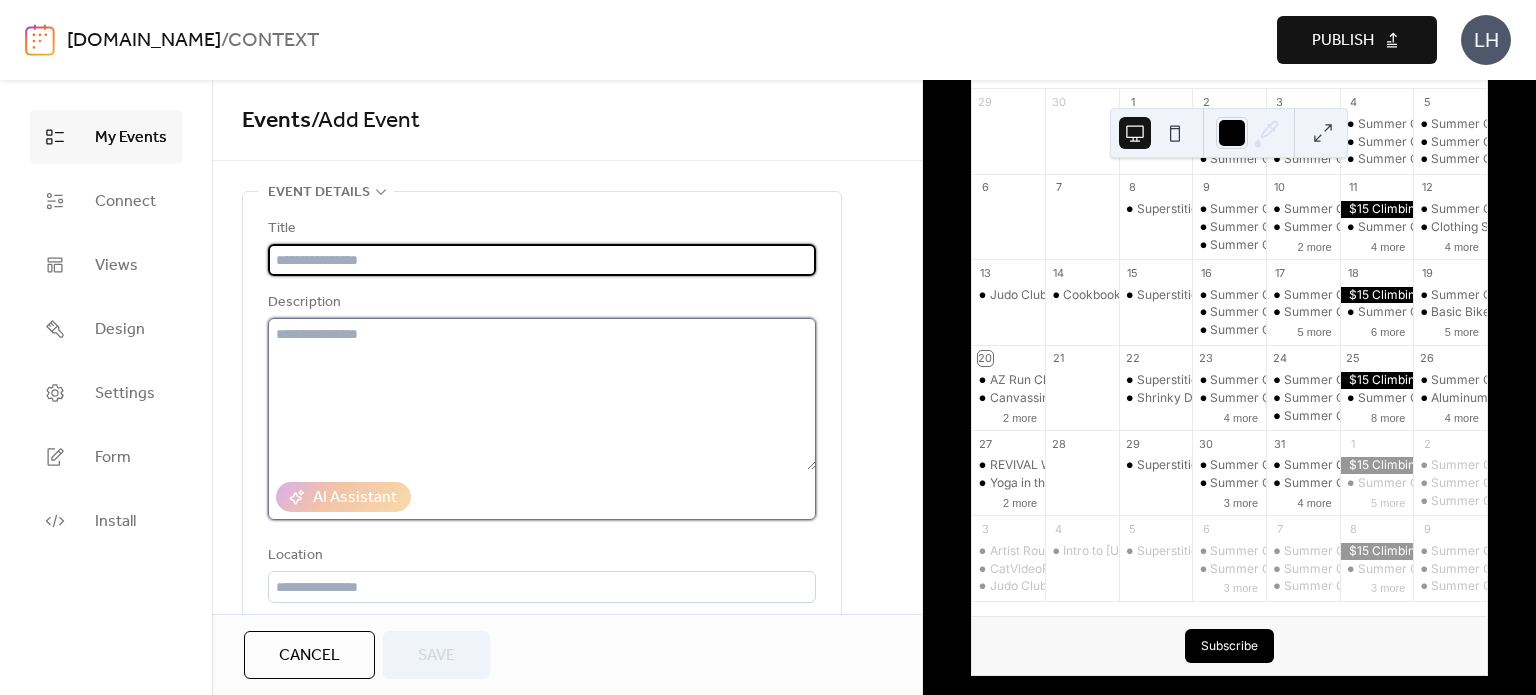 click at bounding box center [542, 394] 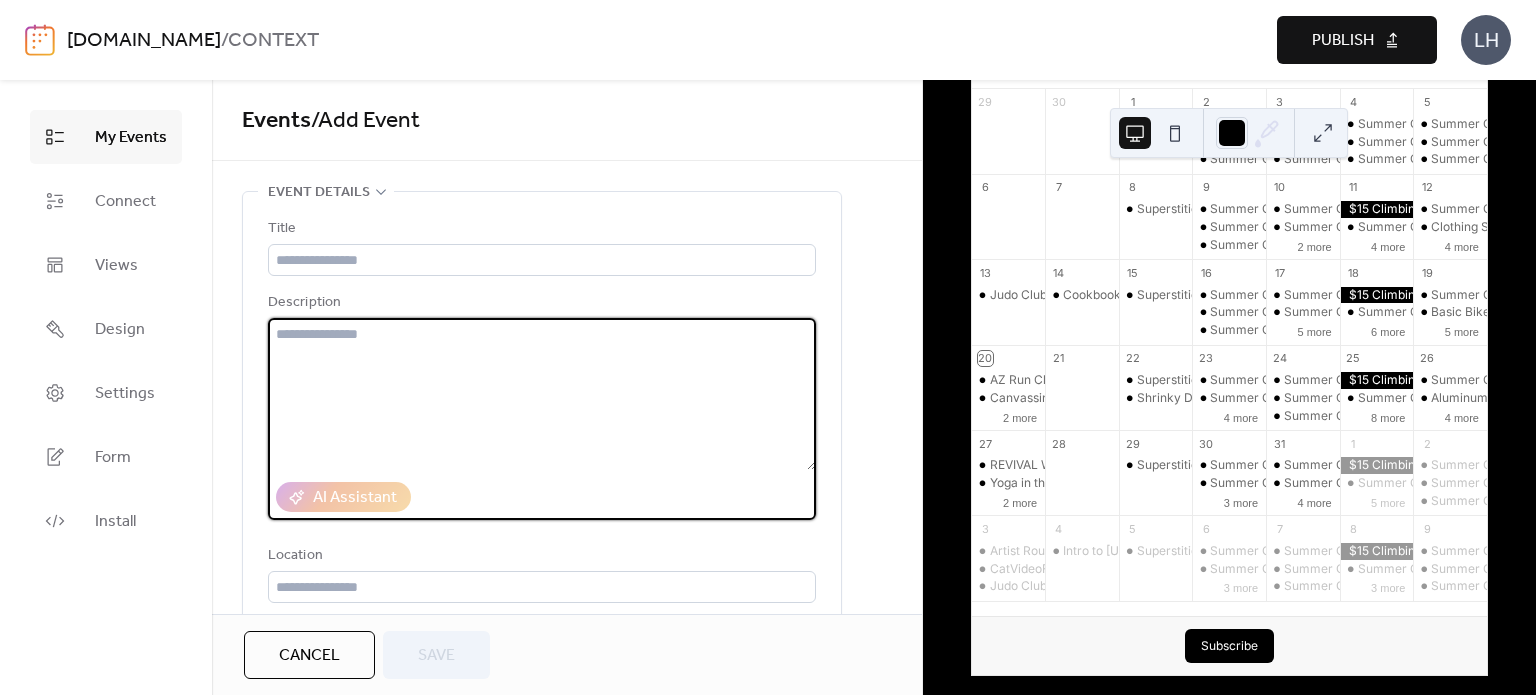 paste on "**********" 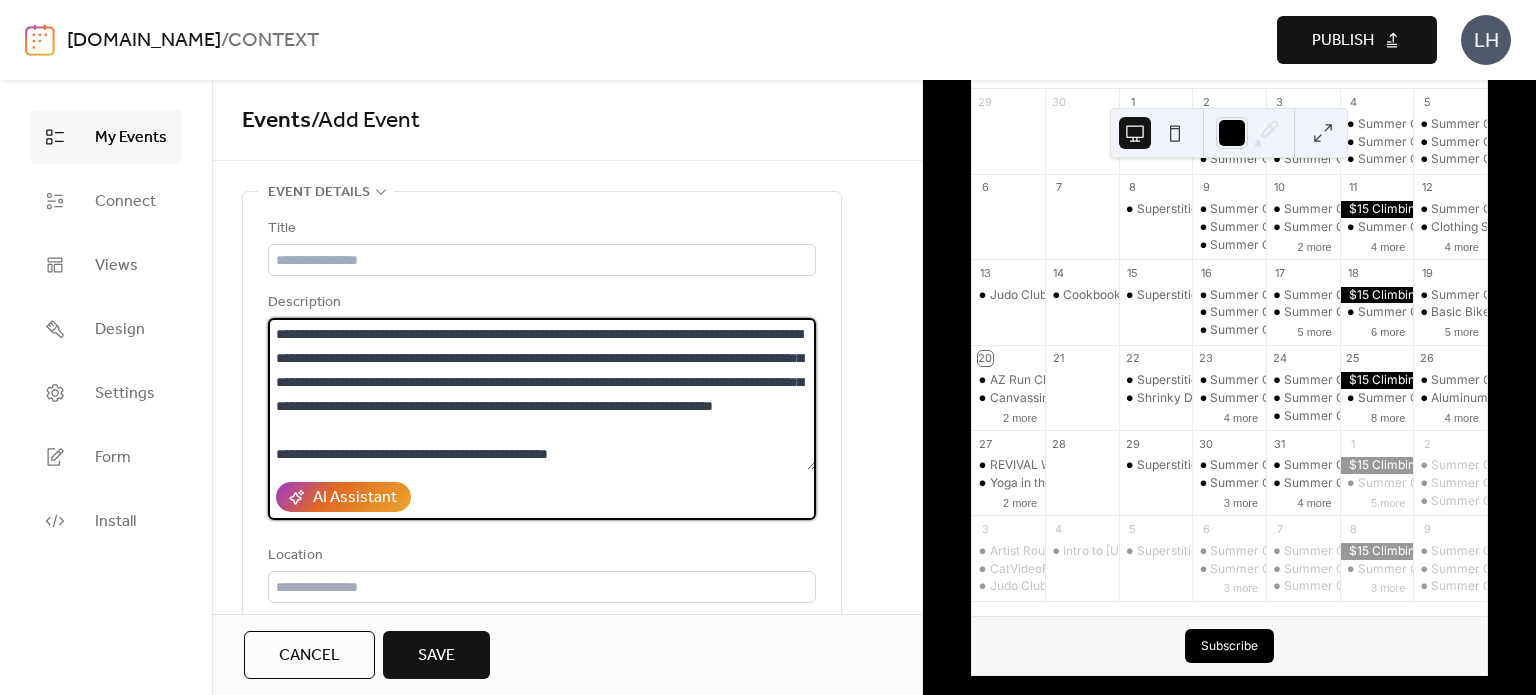 scroll, scrollTop: 0, scrollLeft: 0, axis: both 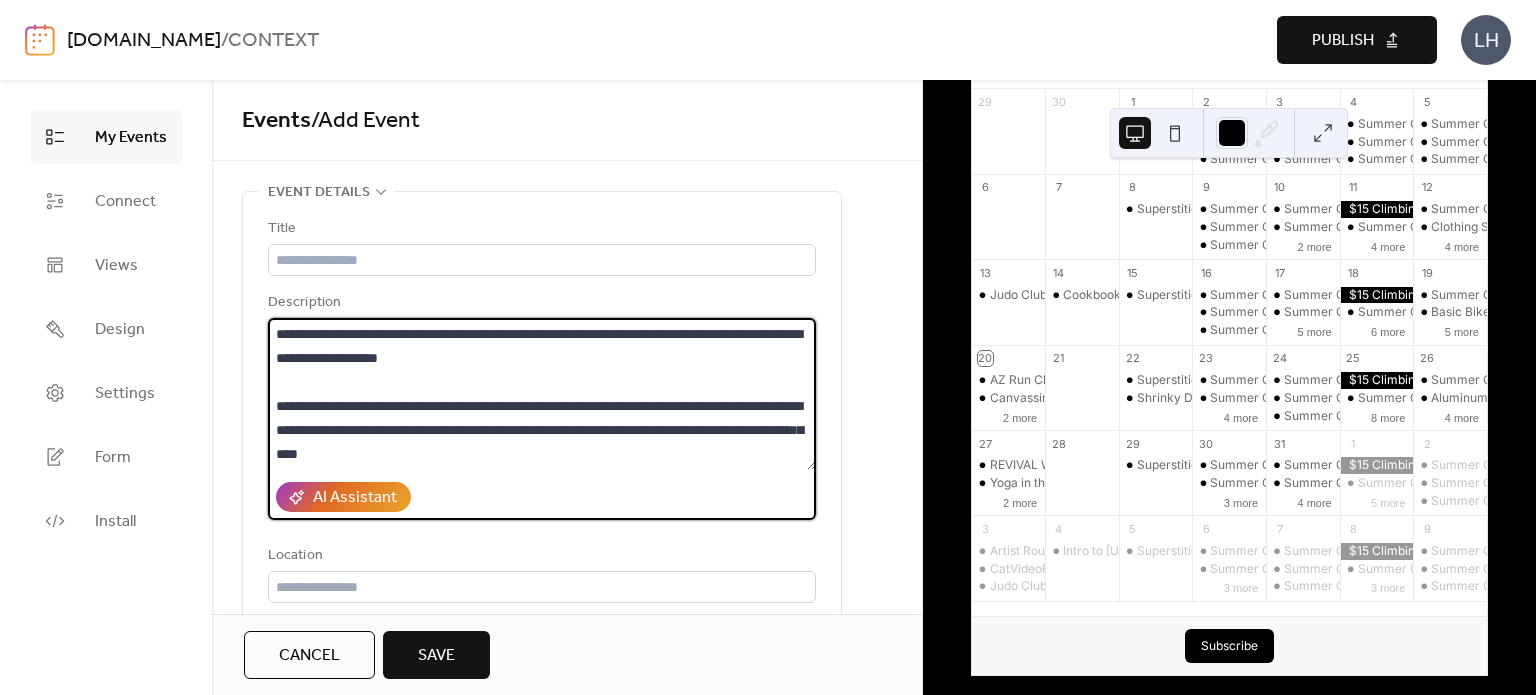 drag, startPoint x: 402, startPoint y: 331, endPoint x: 536, endPoint y: 332, distance: 134.00374 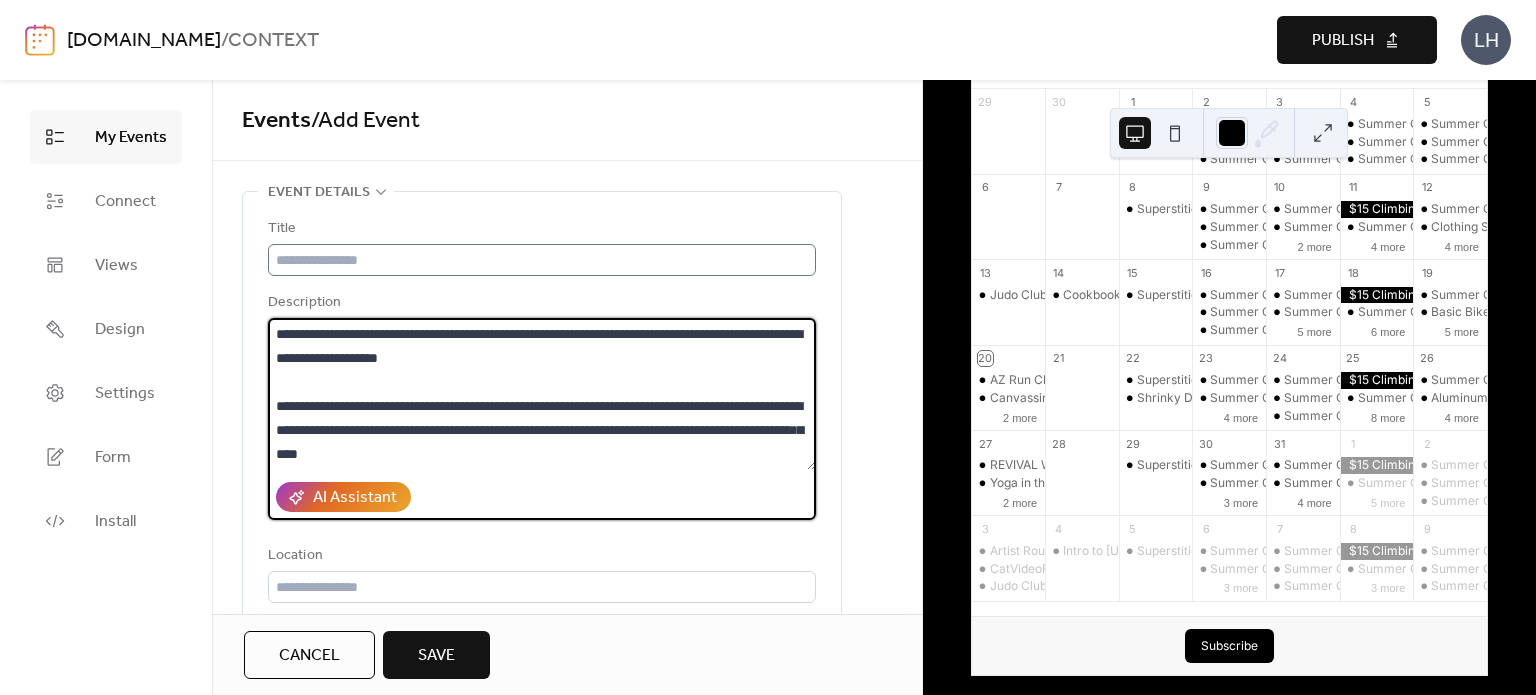 type on "**********" 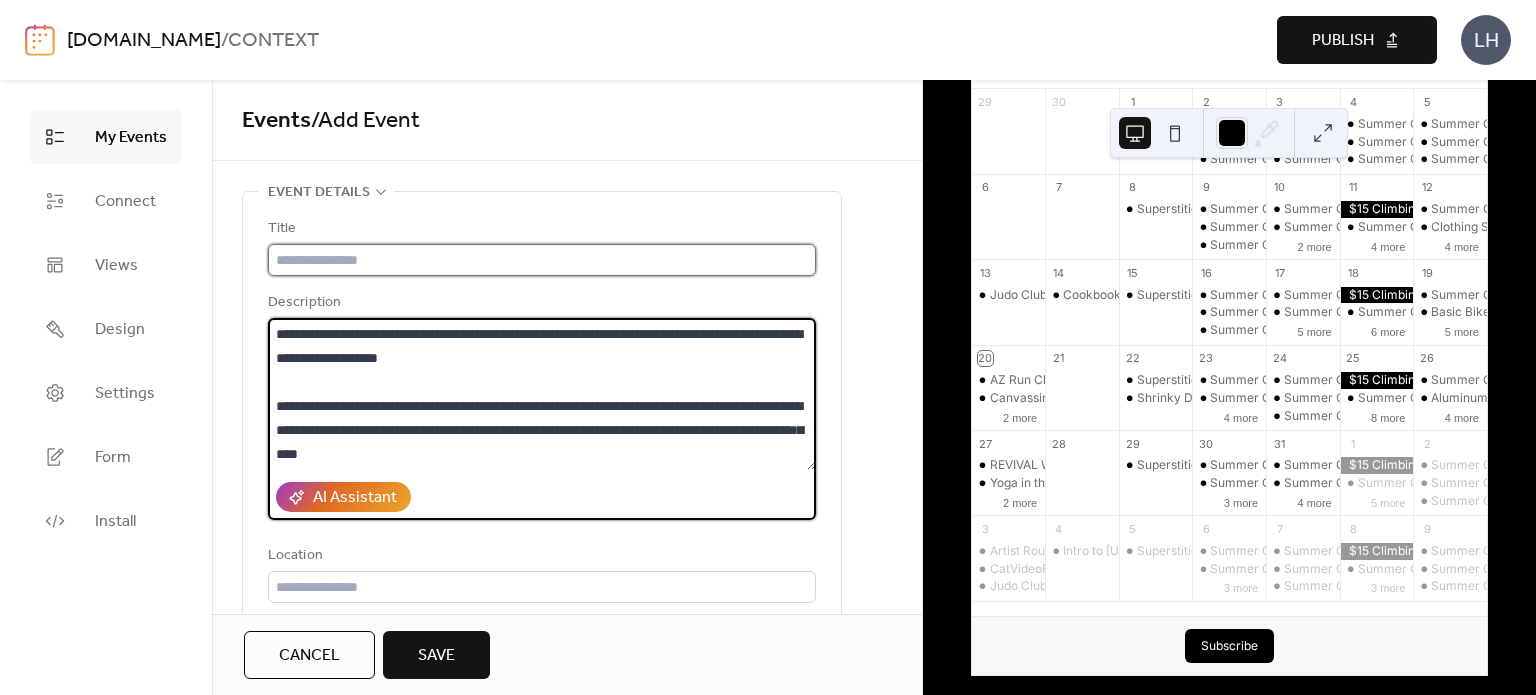 click at bounding box center (542, 260) 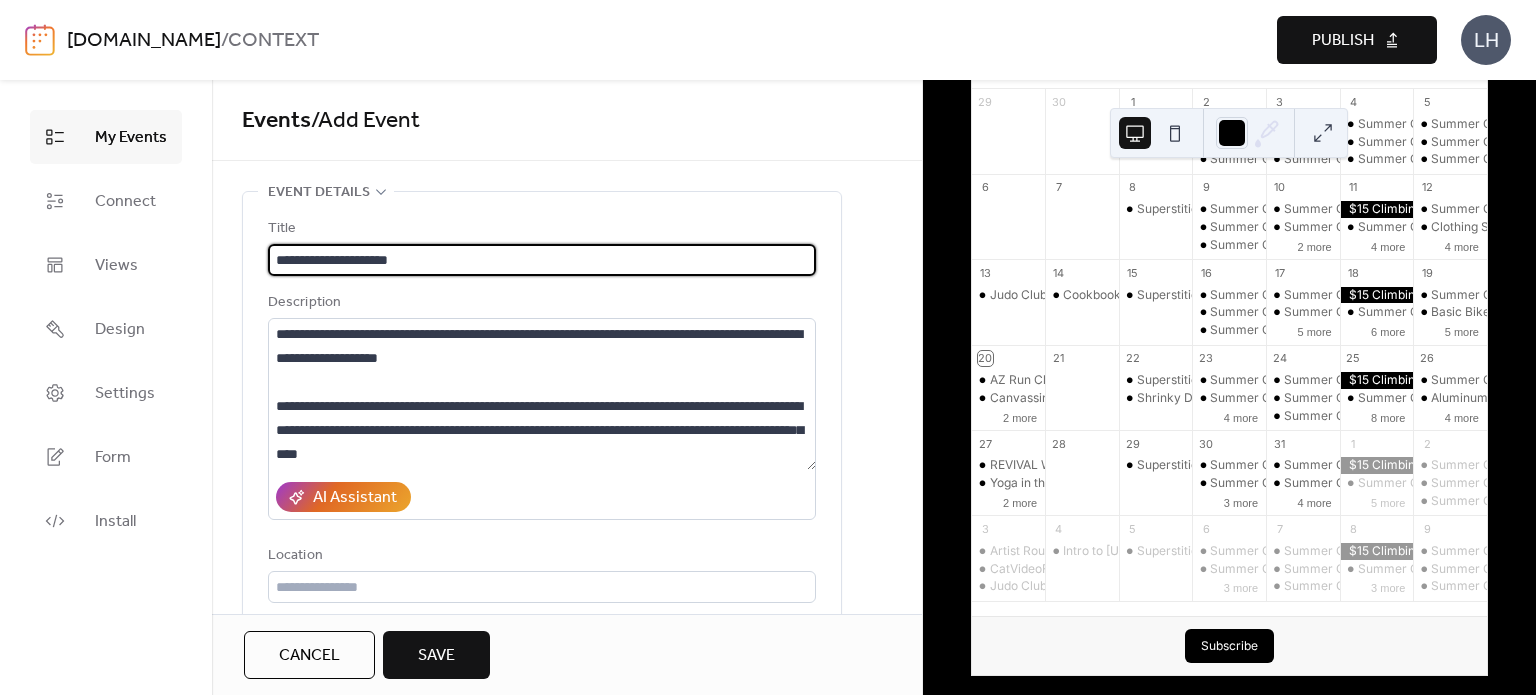 type on "**********" 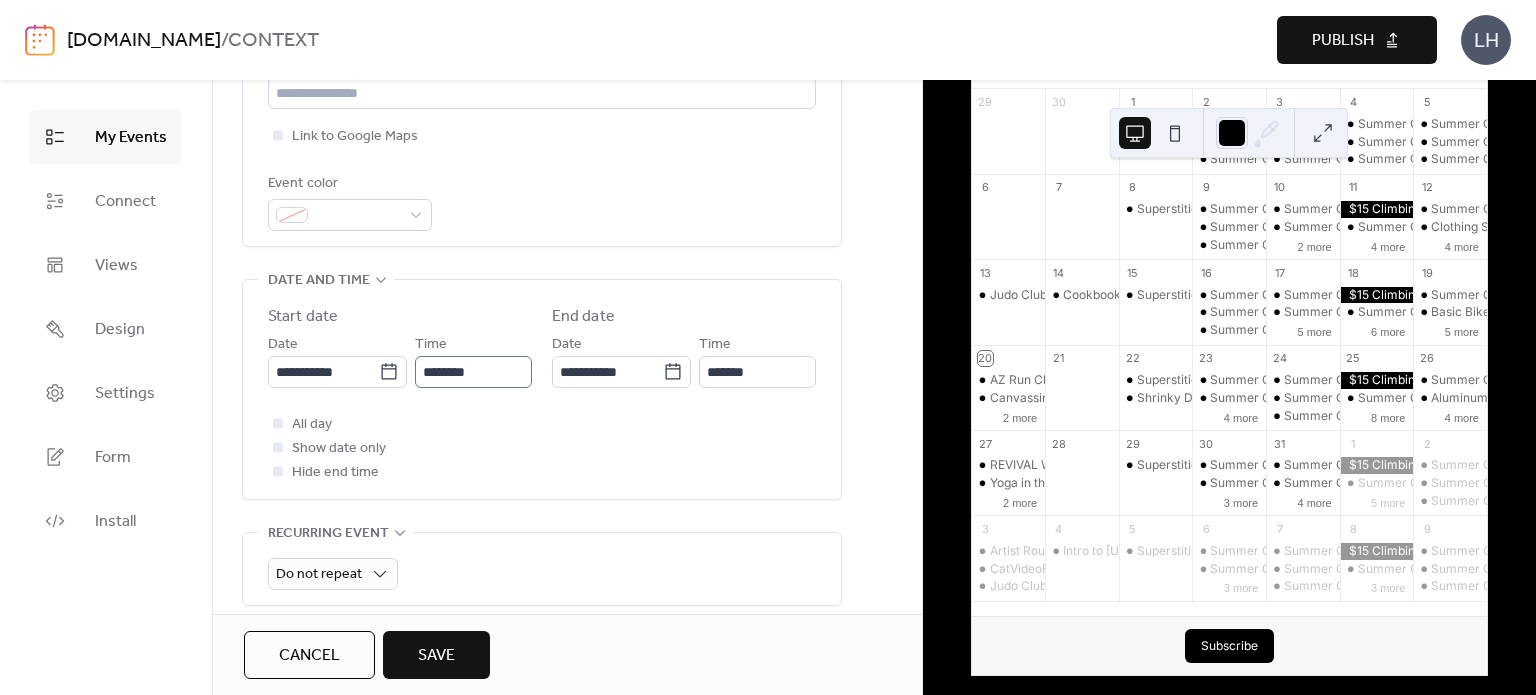 scroll, scrollTop: 496, scrollLeft: 0, axis: vertical 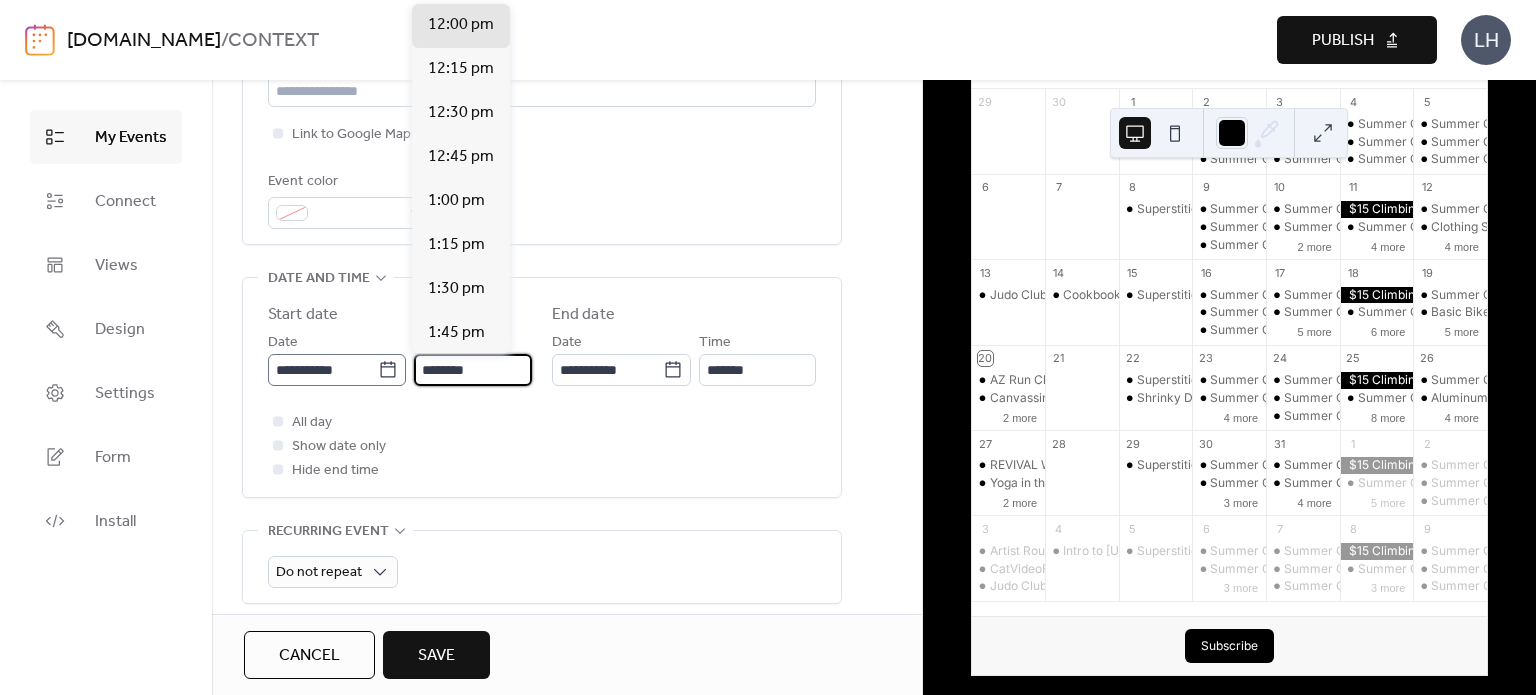 drag, startPoint x: 432, startPoint y: 372, endPoint x: 380, endPoint y: 380, distance: 52.611786 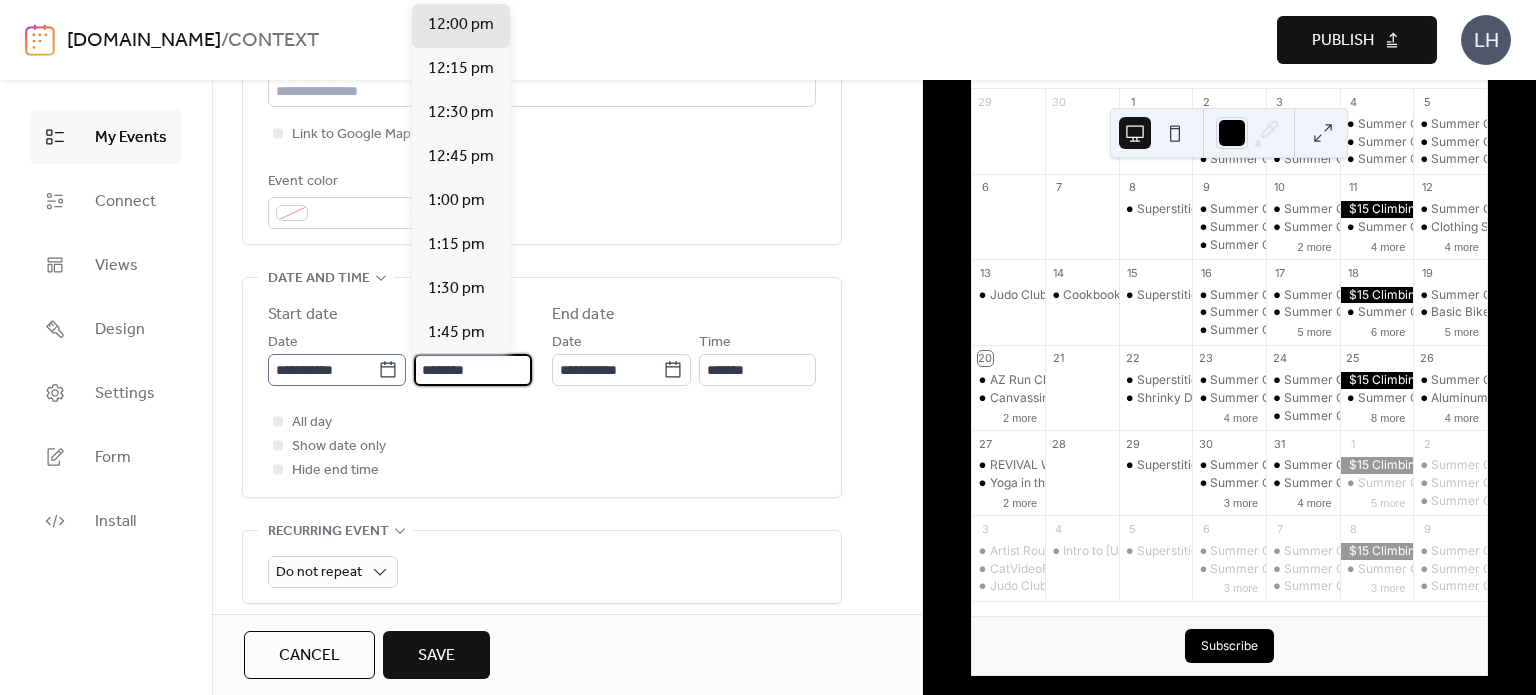click on "**********" at bounding box center (400, 358) 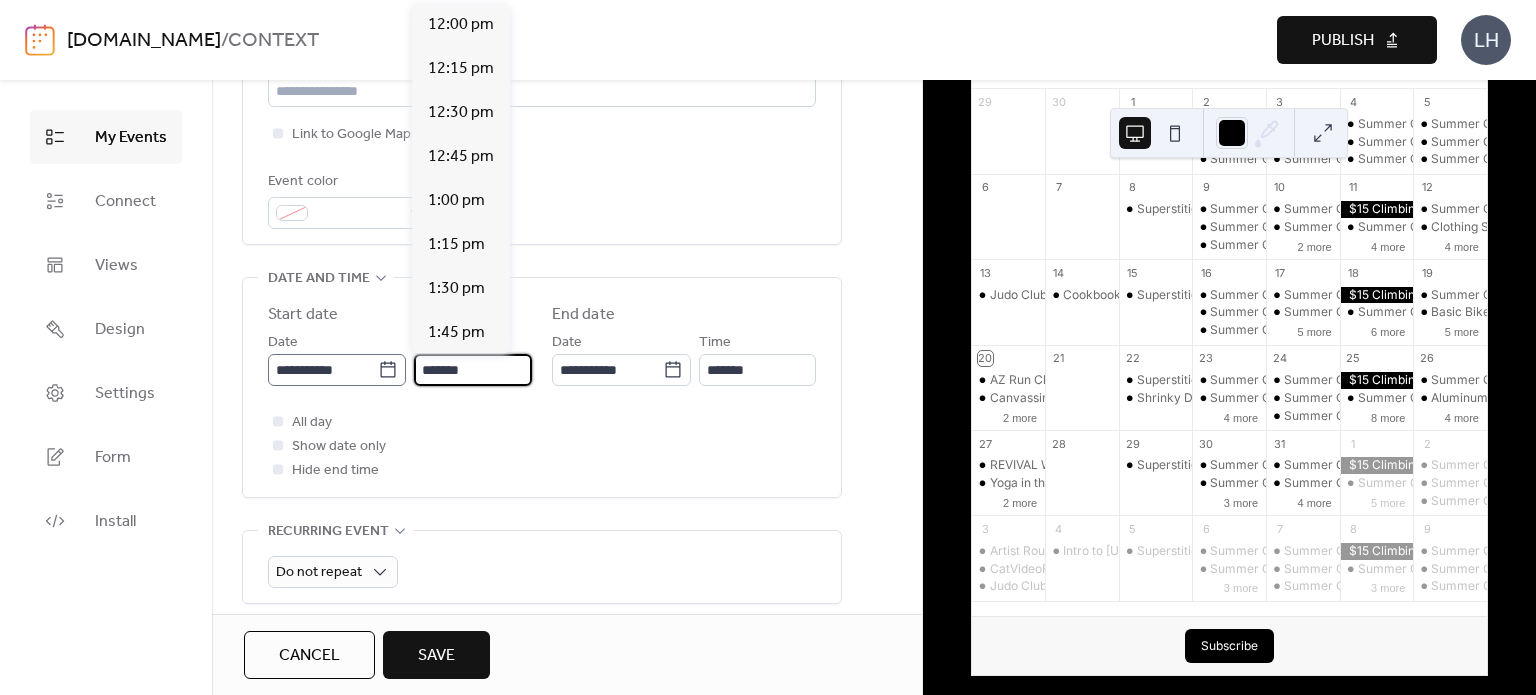 scroll, scrollTop: 3168, scrollLeft: 0, axis: vertical 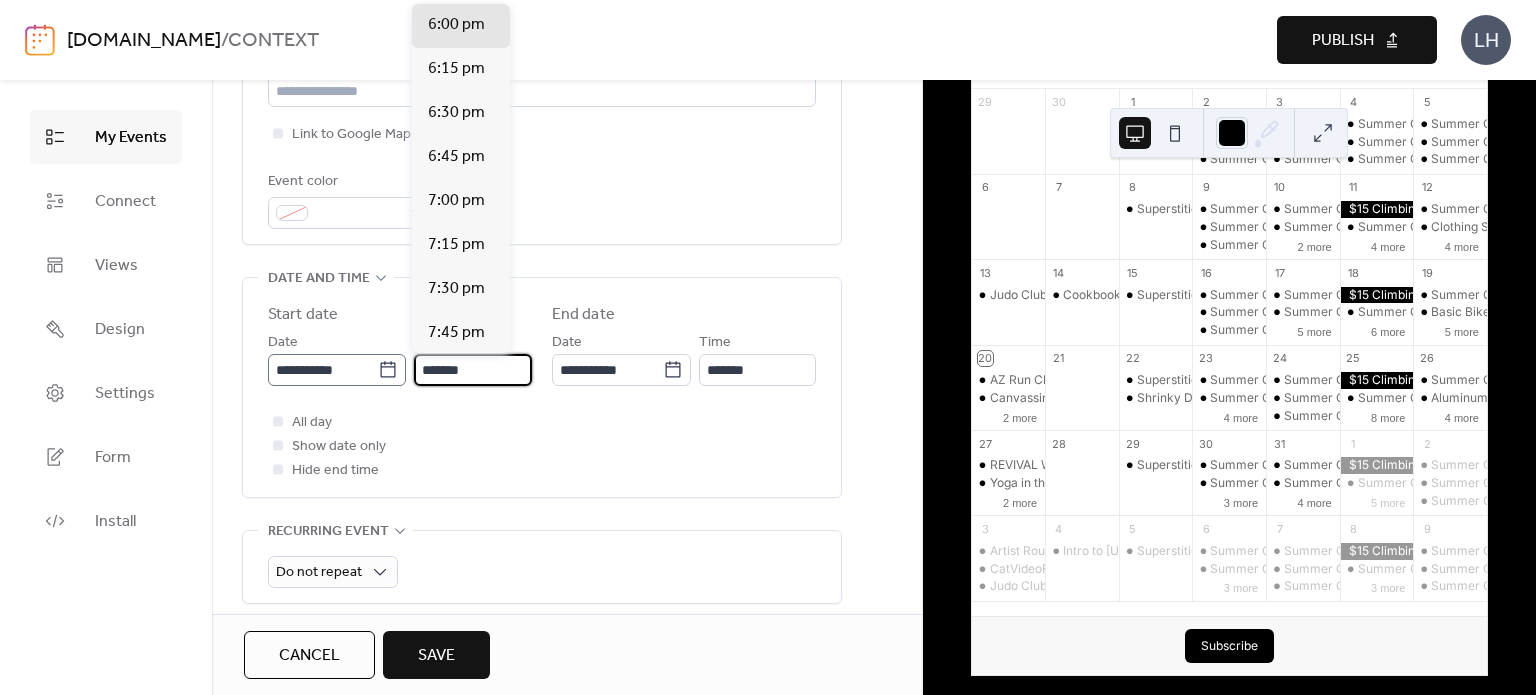type on "*******" 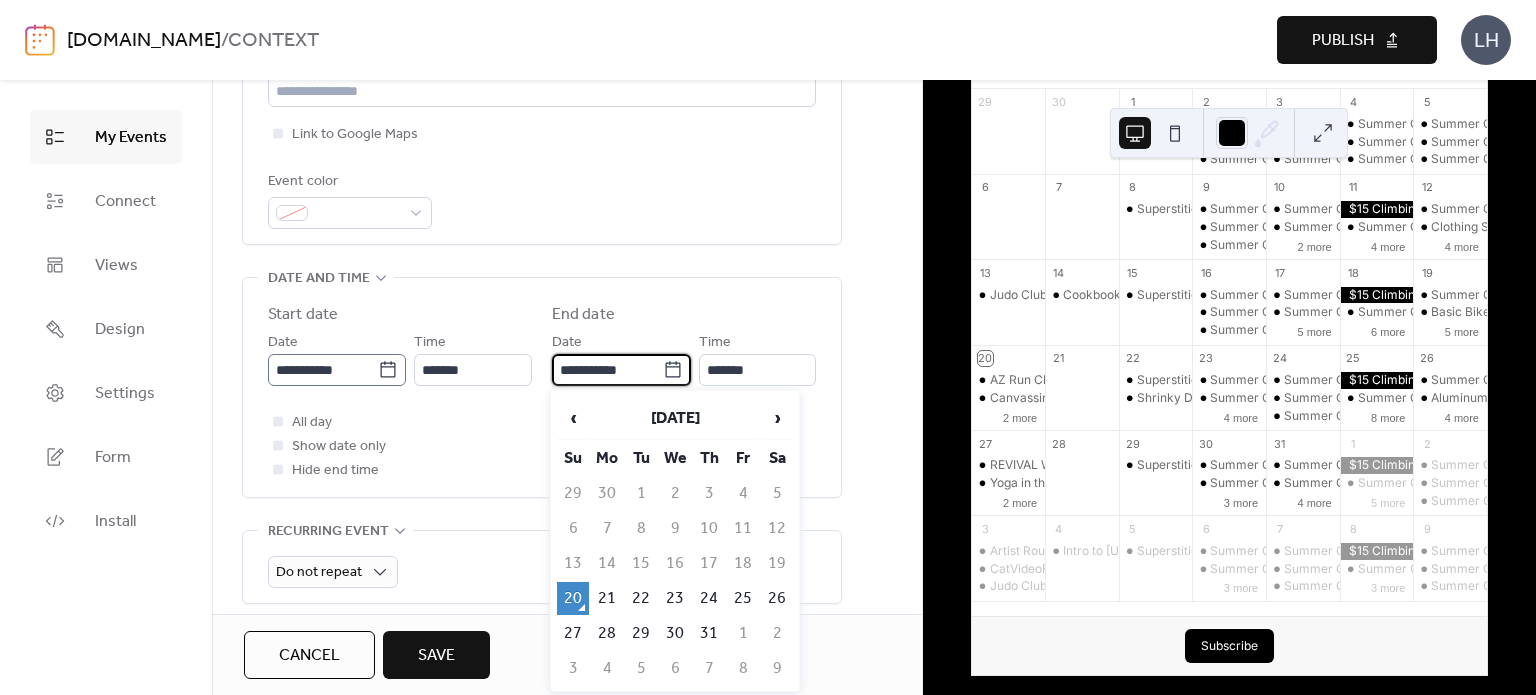 scroll, scrollTop: 0, scrollLeft: 0, axis: both 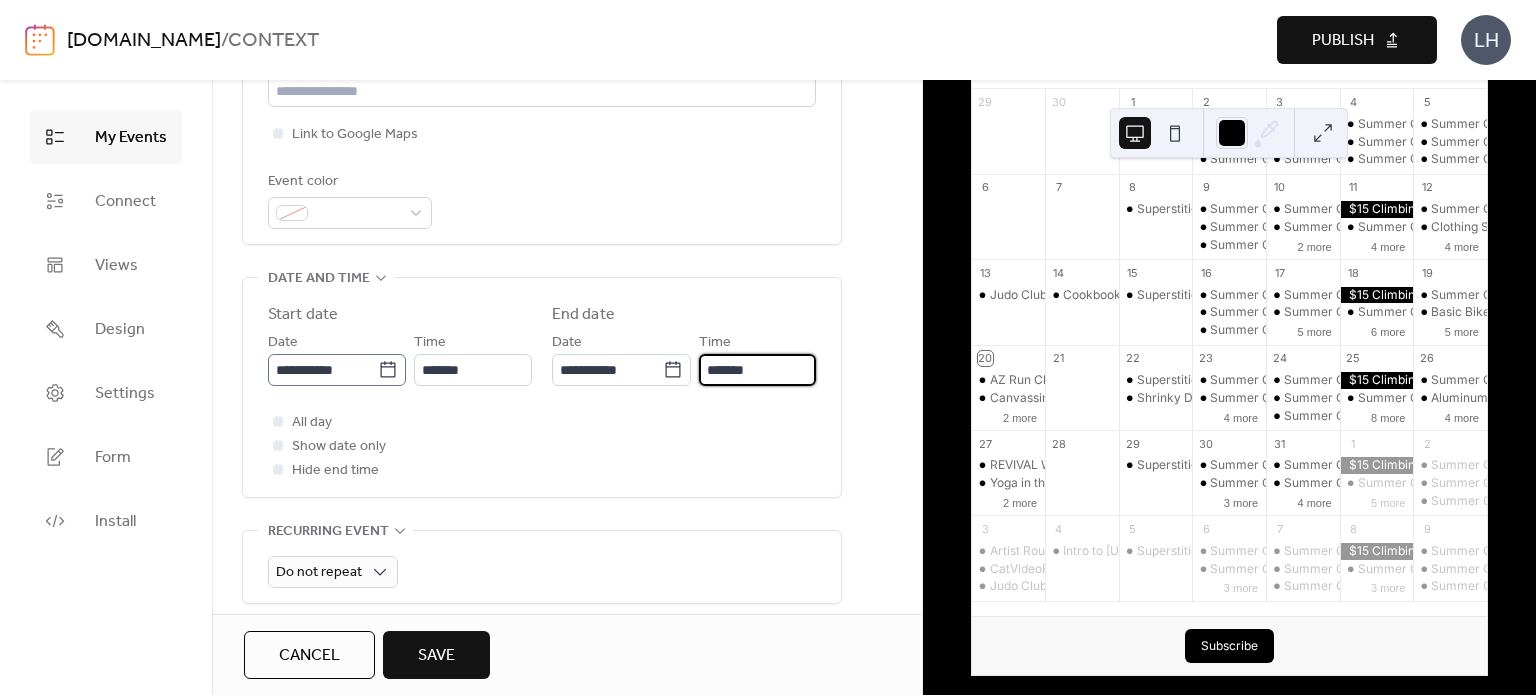 click on "**********" at bounding box center [337, 370] 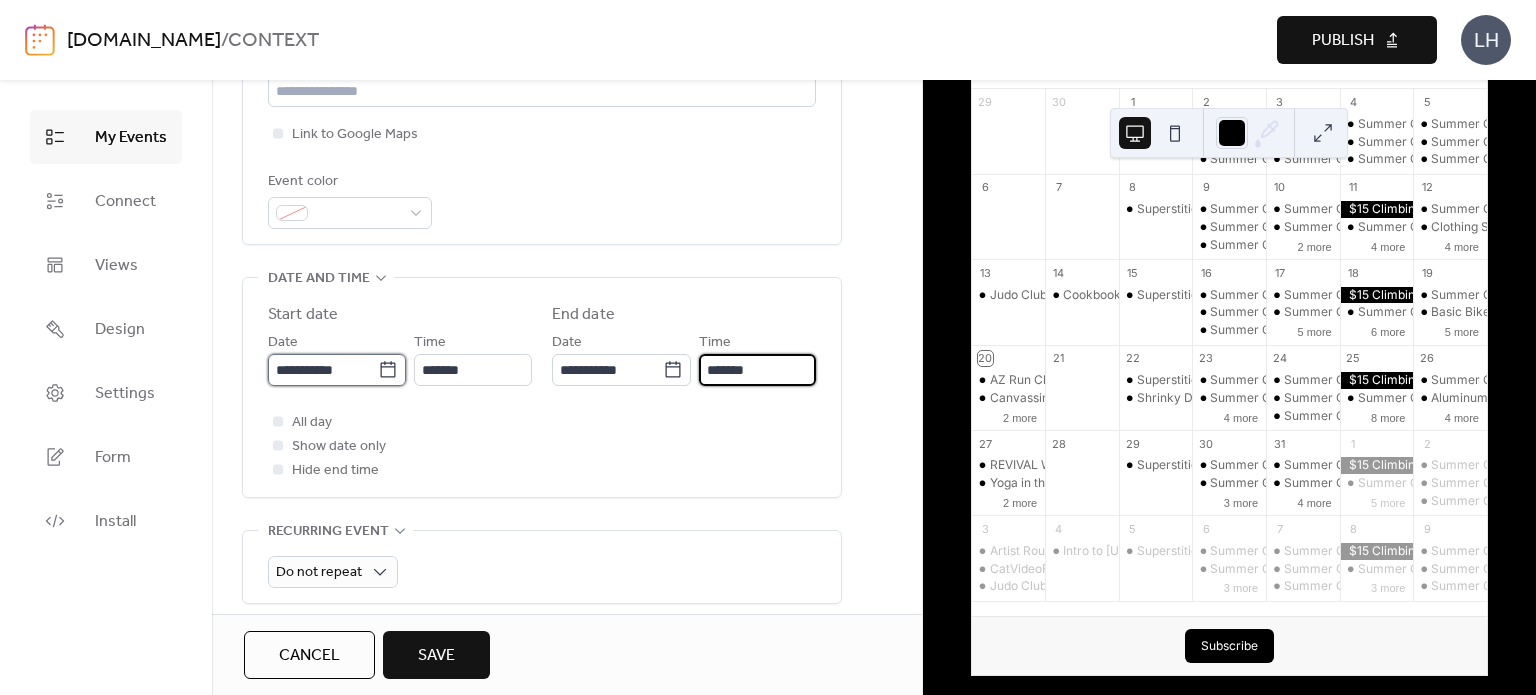 click on "**********" at bounding box center (323, 370) 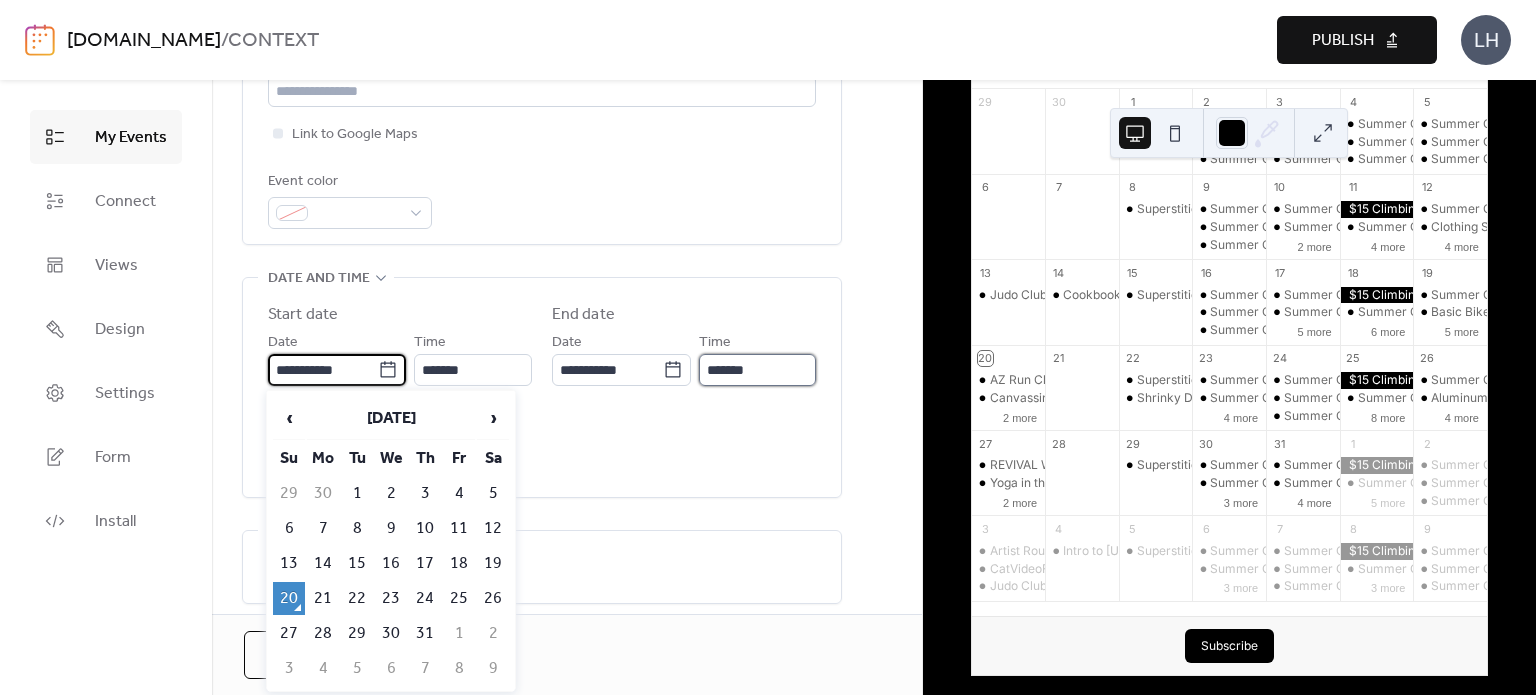click on "*******" at bounding box center (757, 370) 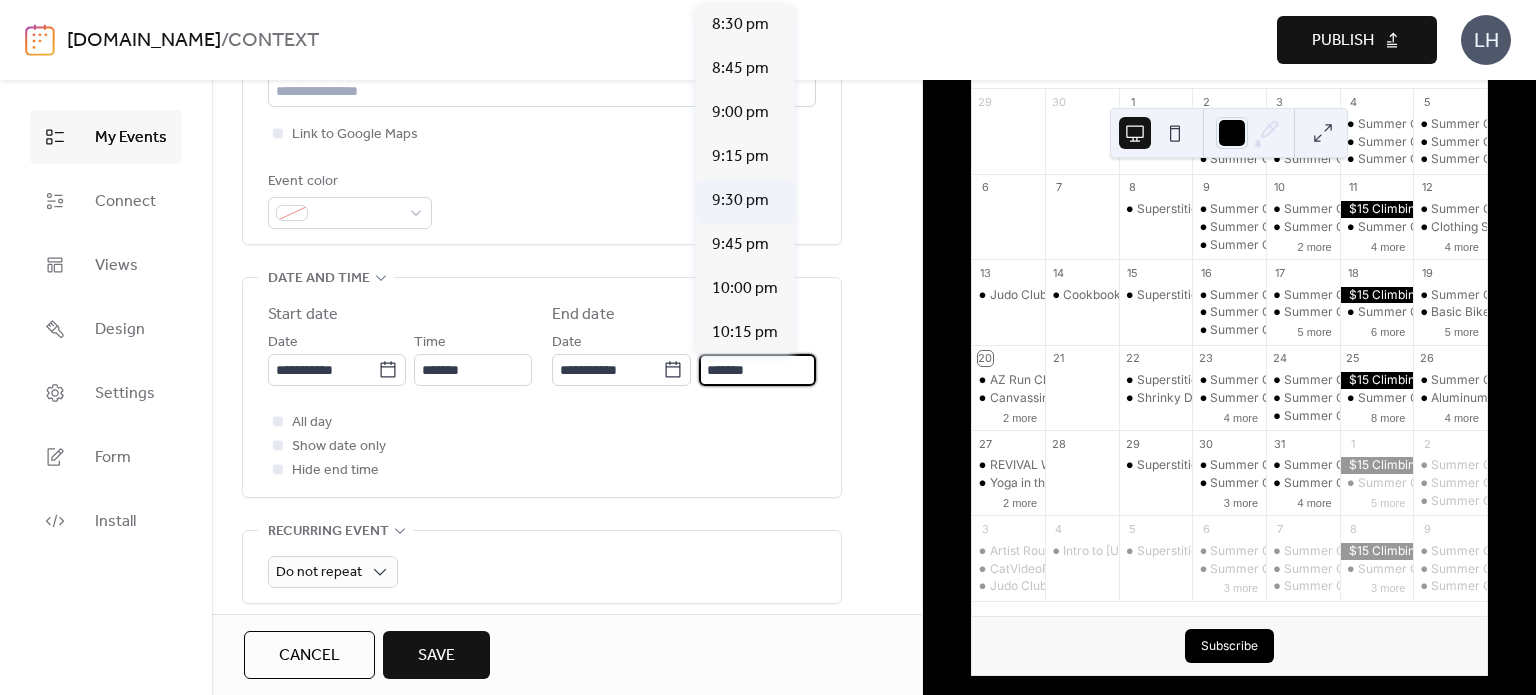 scroll, scrollTop: 420, scrollLeft: 0, axis: vertical 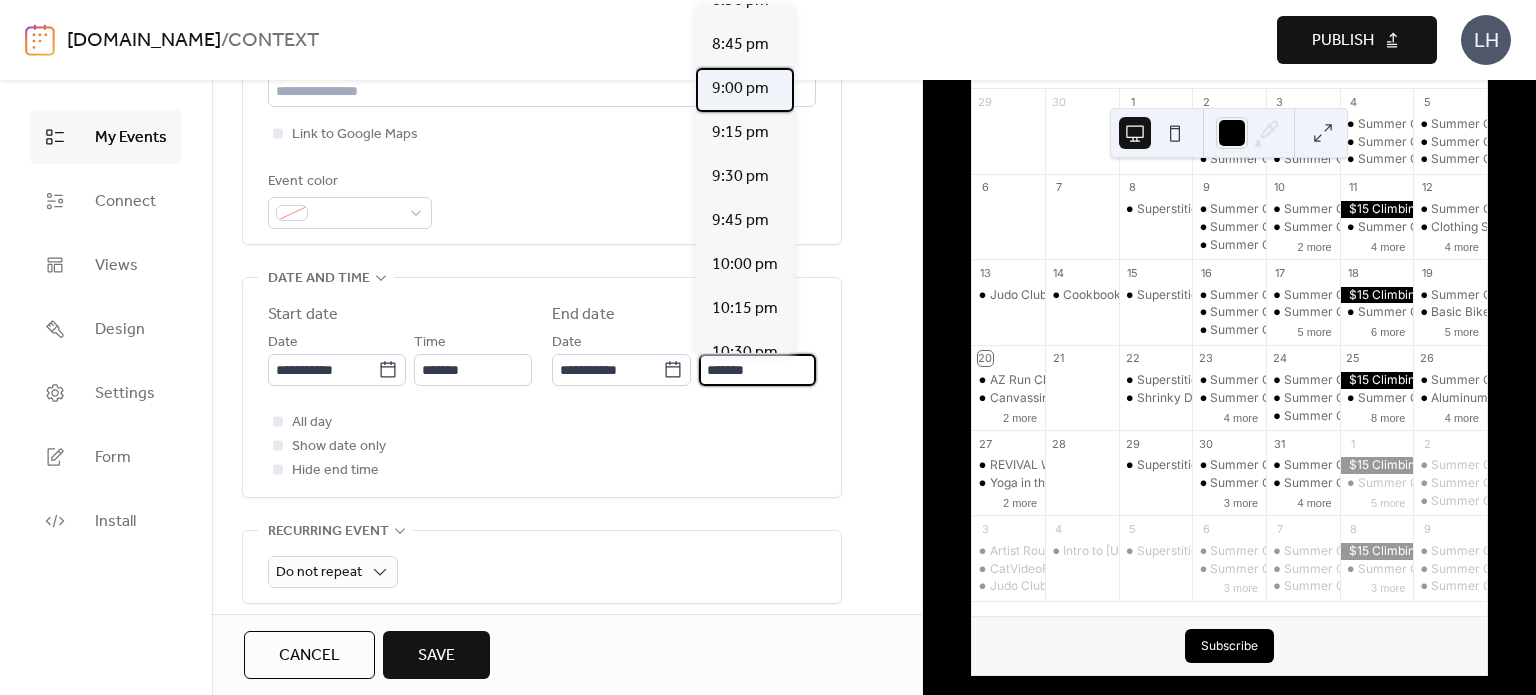 click on "9:00 pm" at bounding box center (740, 89) 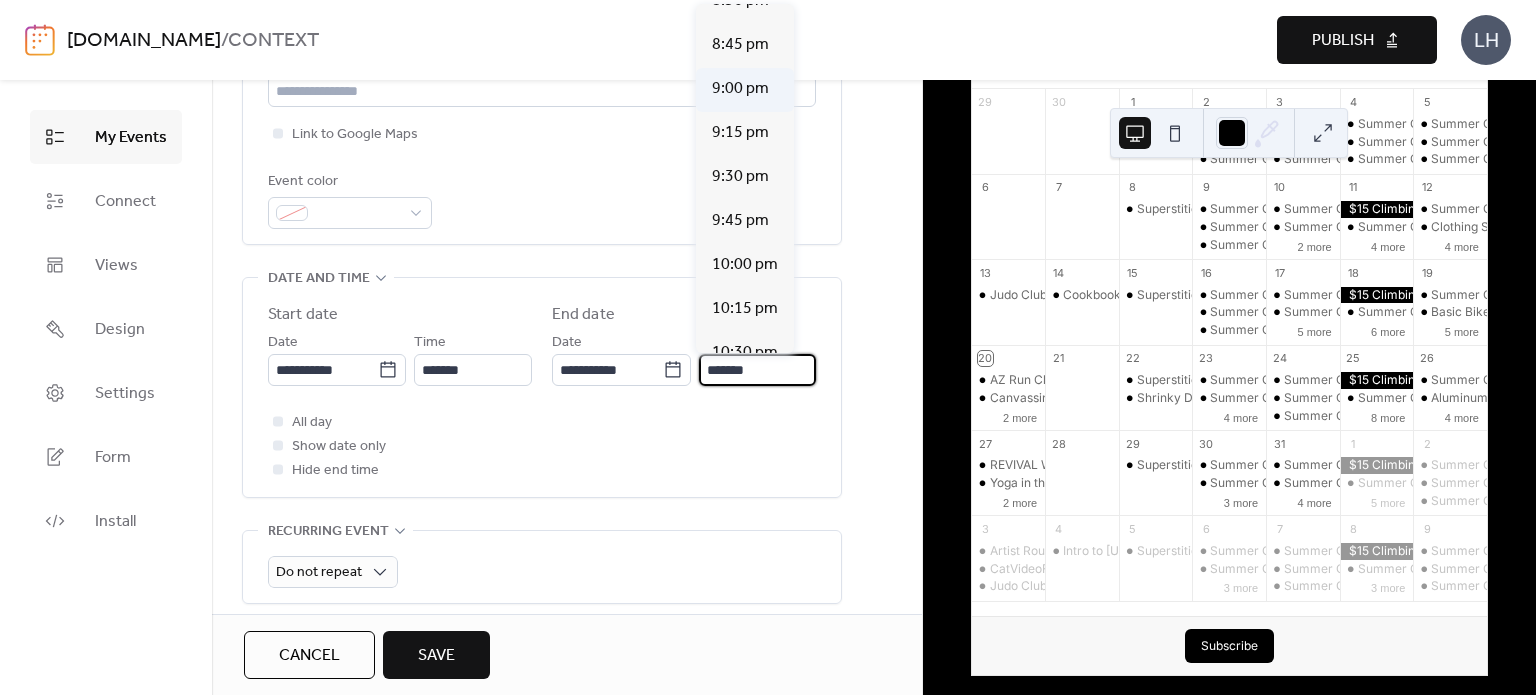 type on "*******" 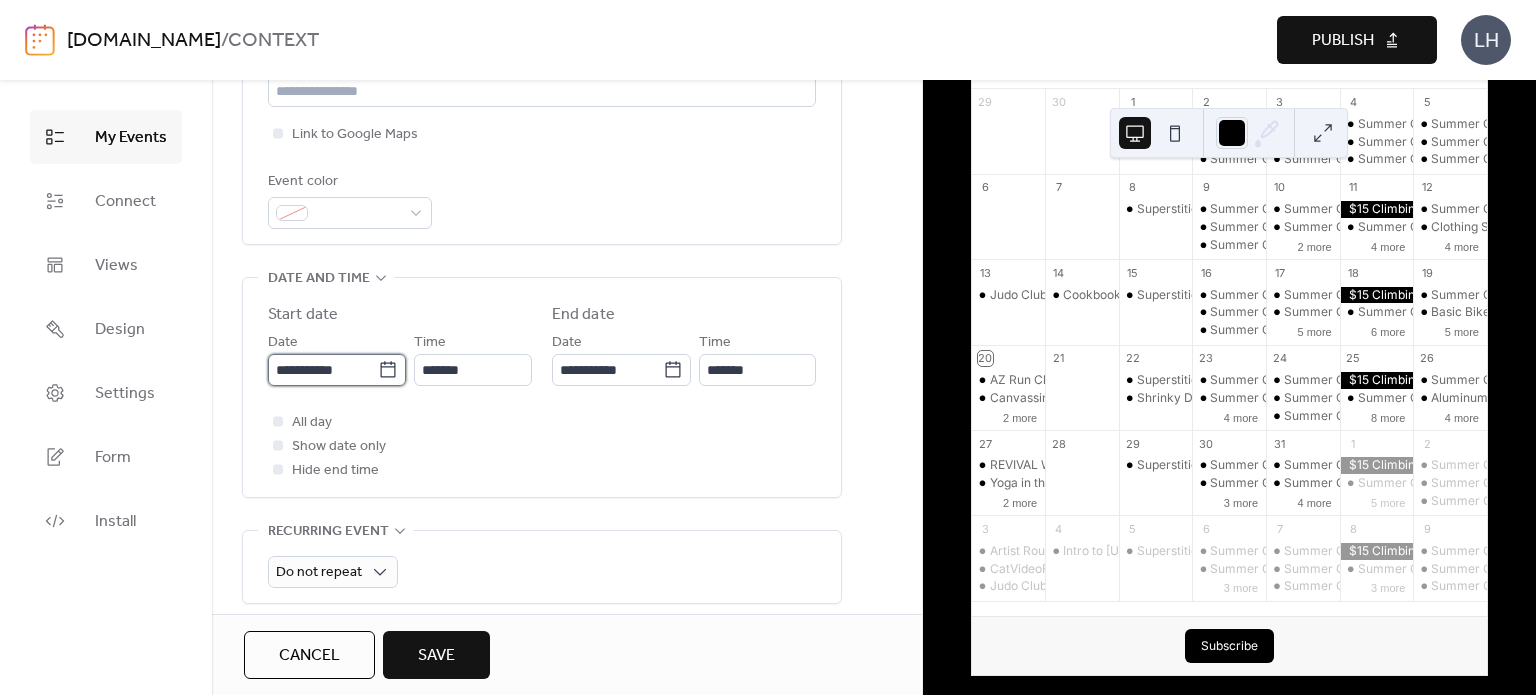 click on "**********" at bounding box center (323, 370) 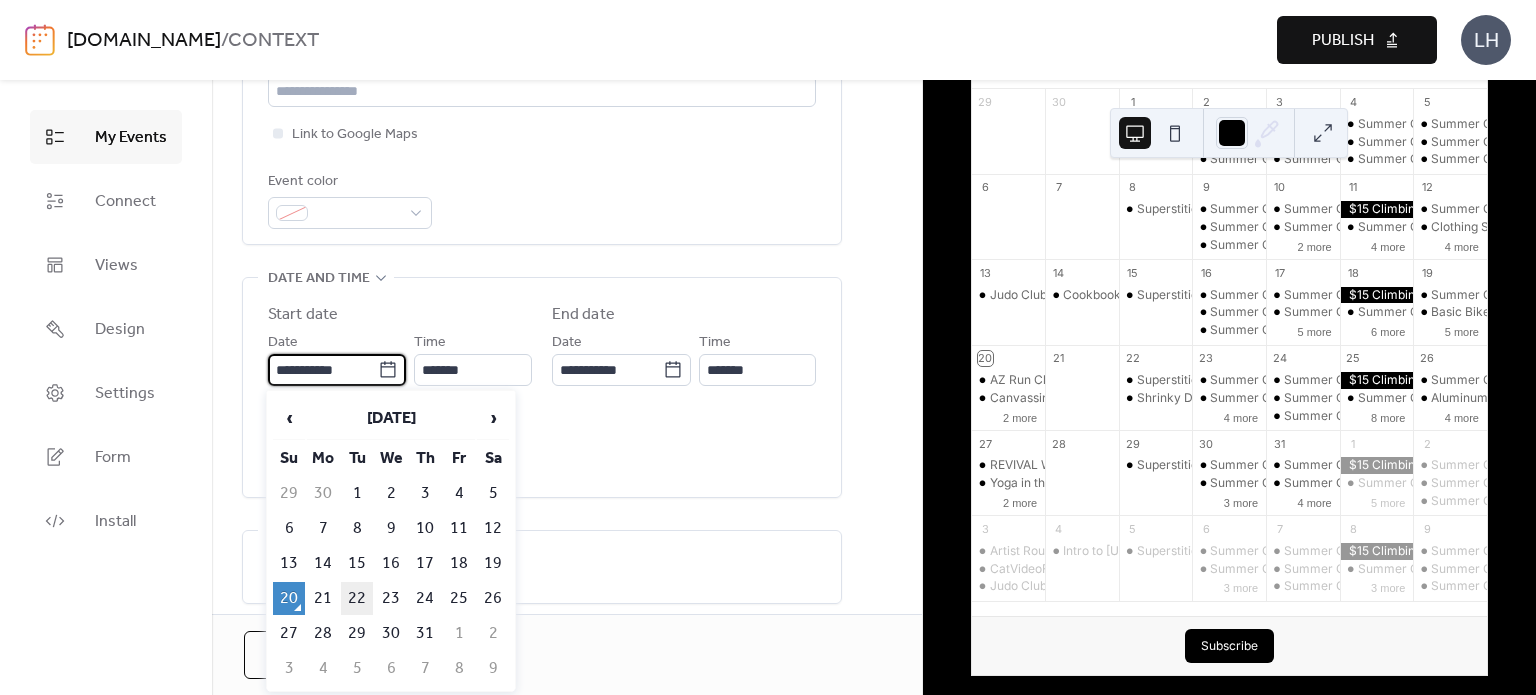click on "22" at bounding box center [357, 598] 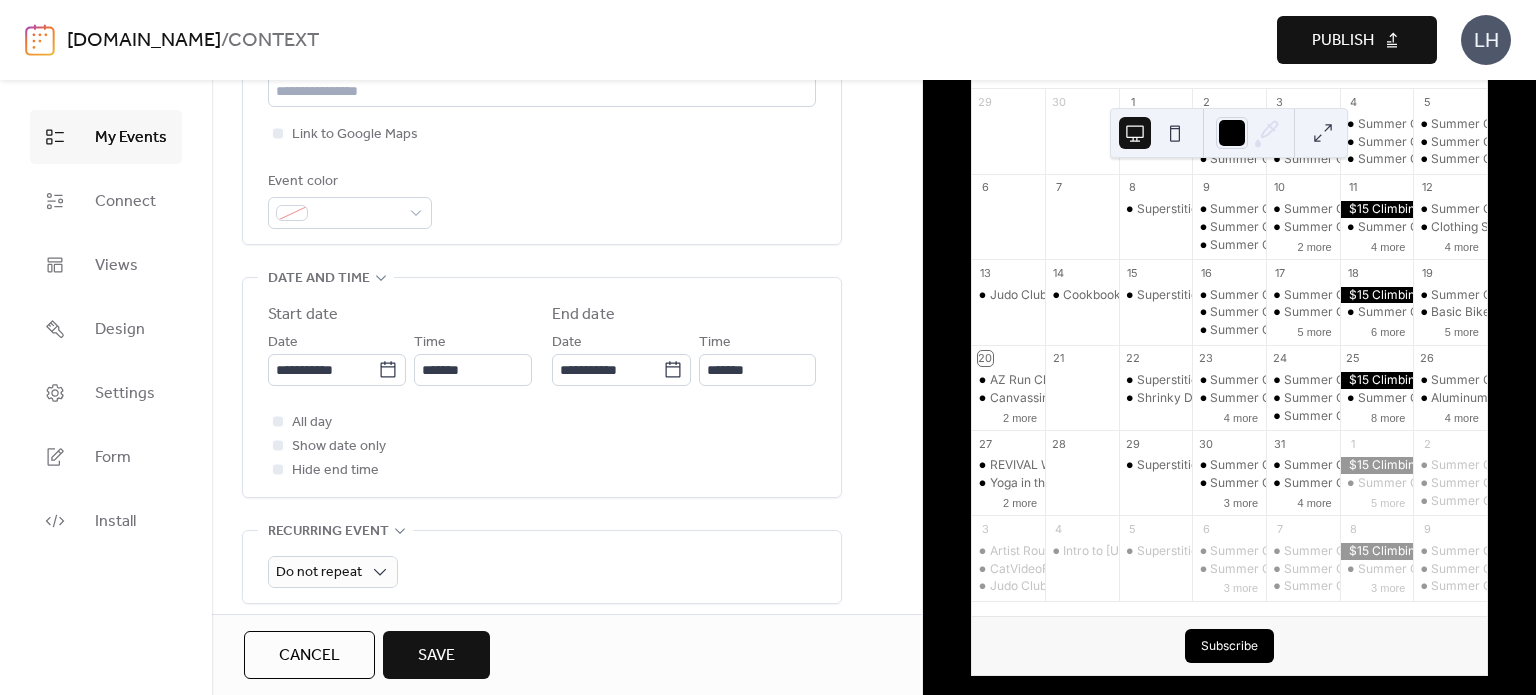 click on "**********" at bounding box center [542, 387] 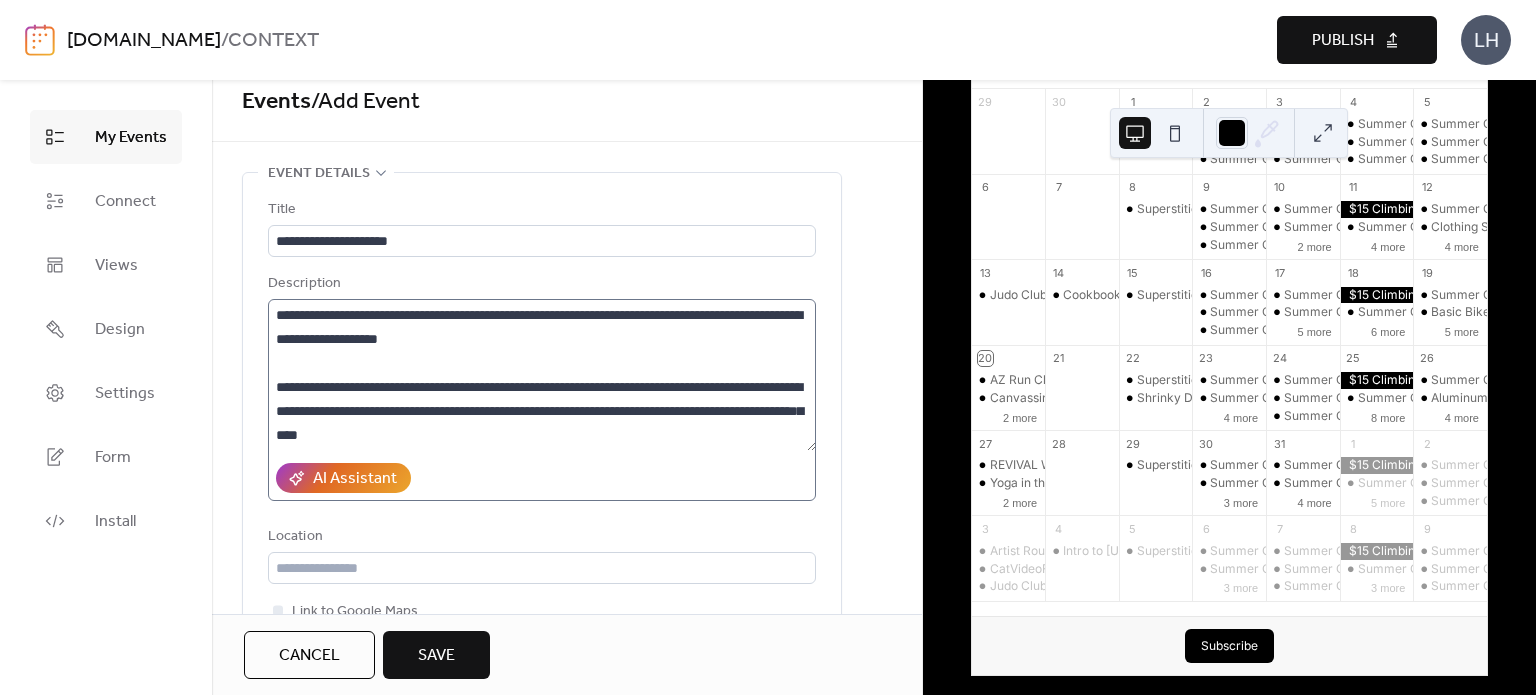 scroll, scrollTop: 0, scrollLeft: 0, axis: both 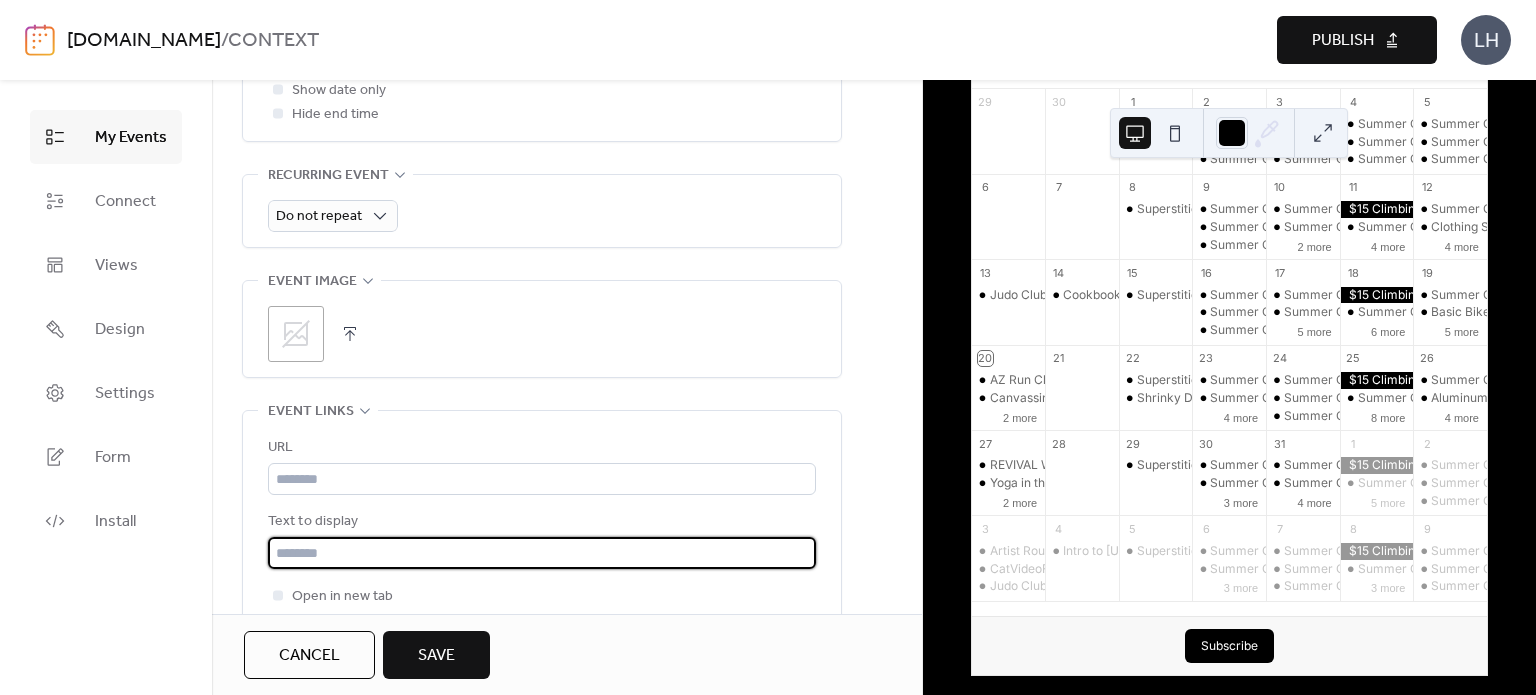click at bounding box center [542, 553] 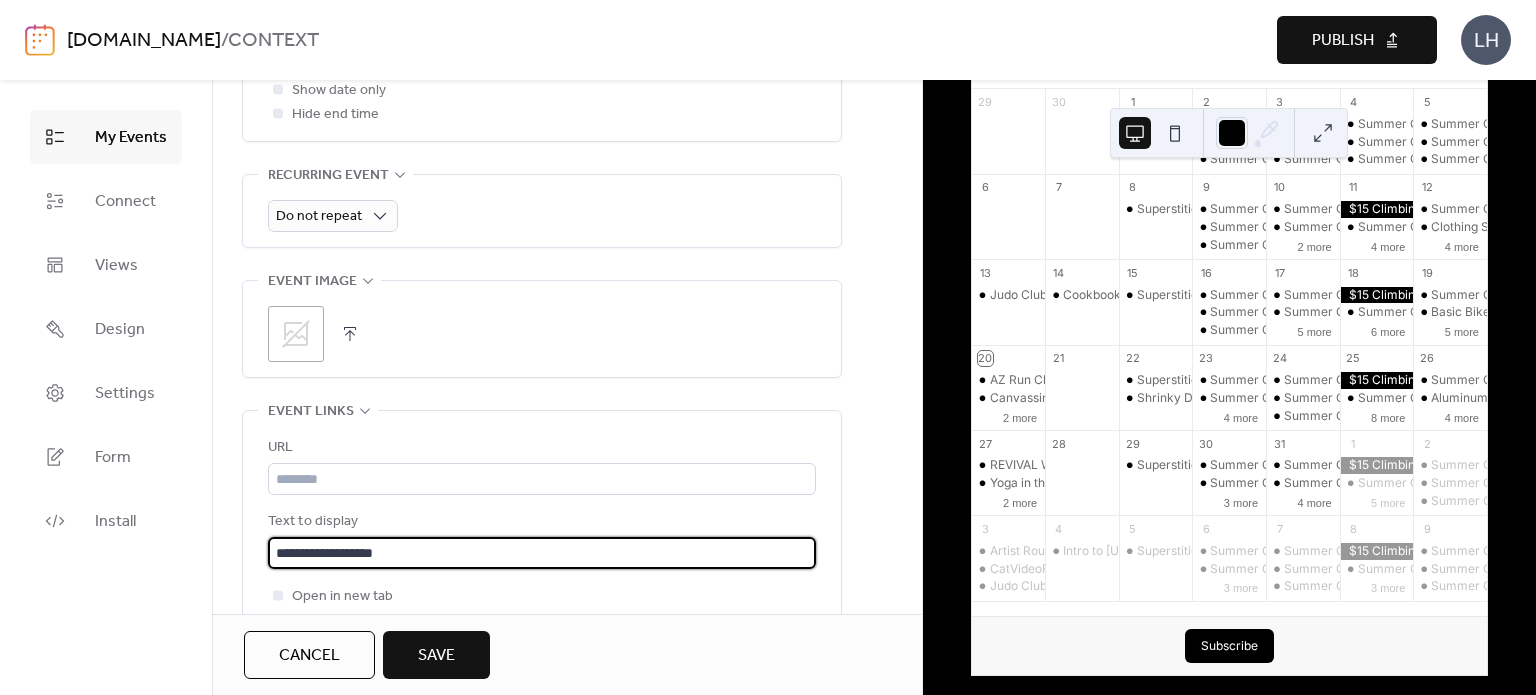 type on "**********" 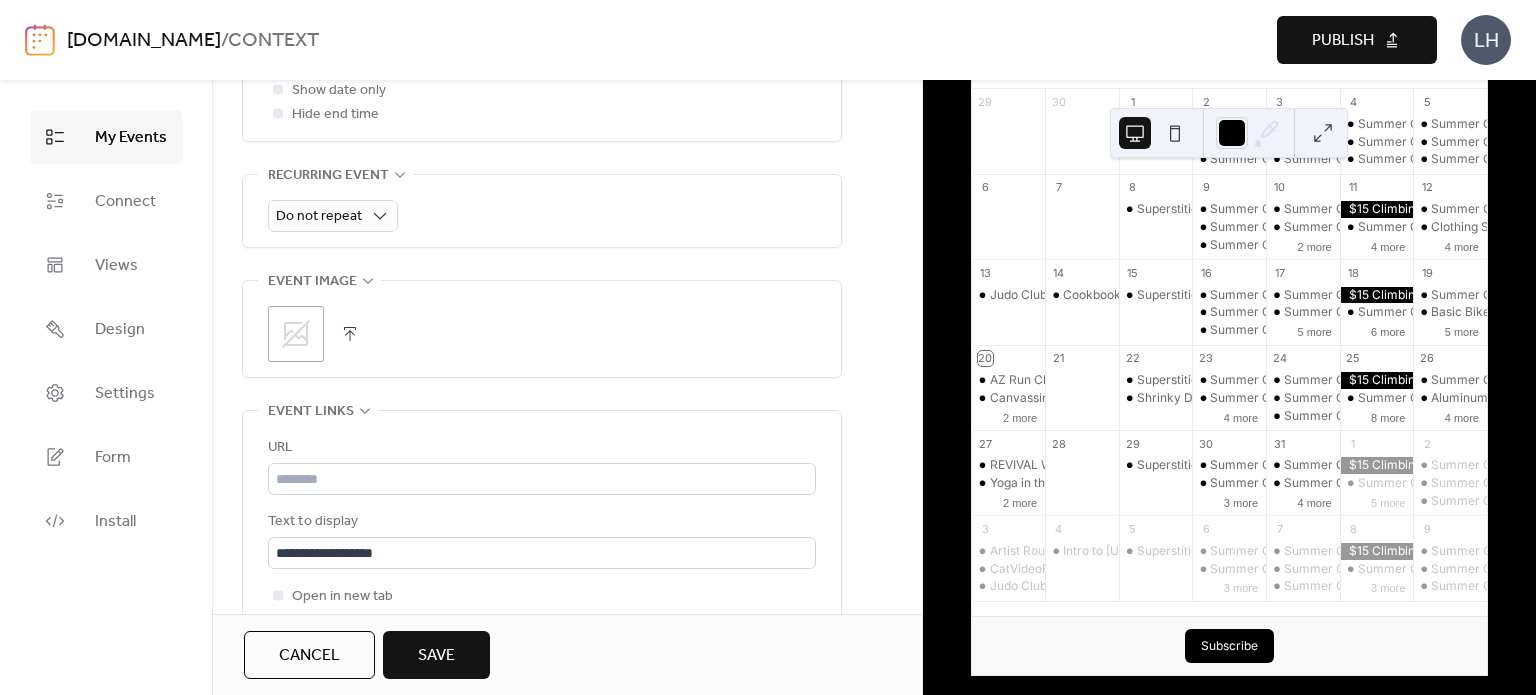 click on ";" at bounding box center (542, 334) 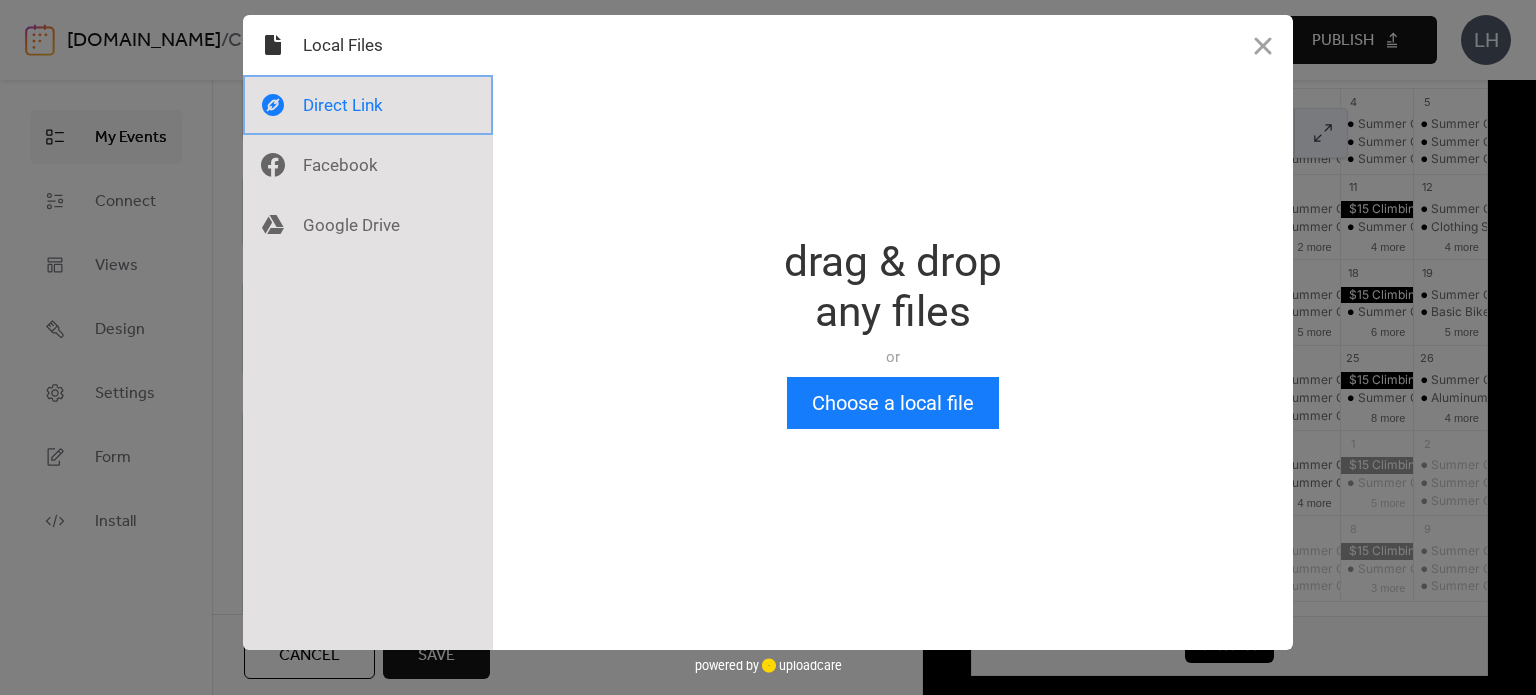 click at bounding box center [368, 105] 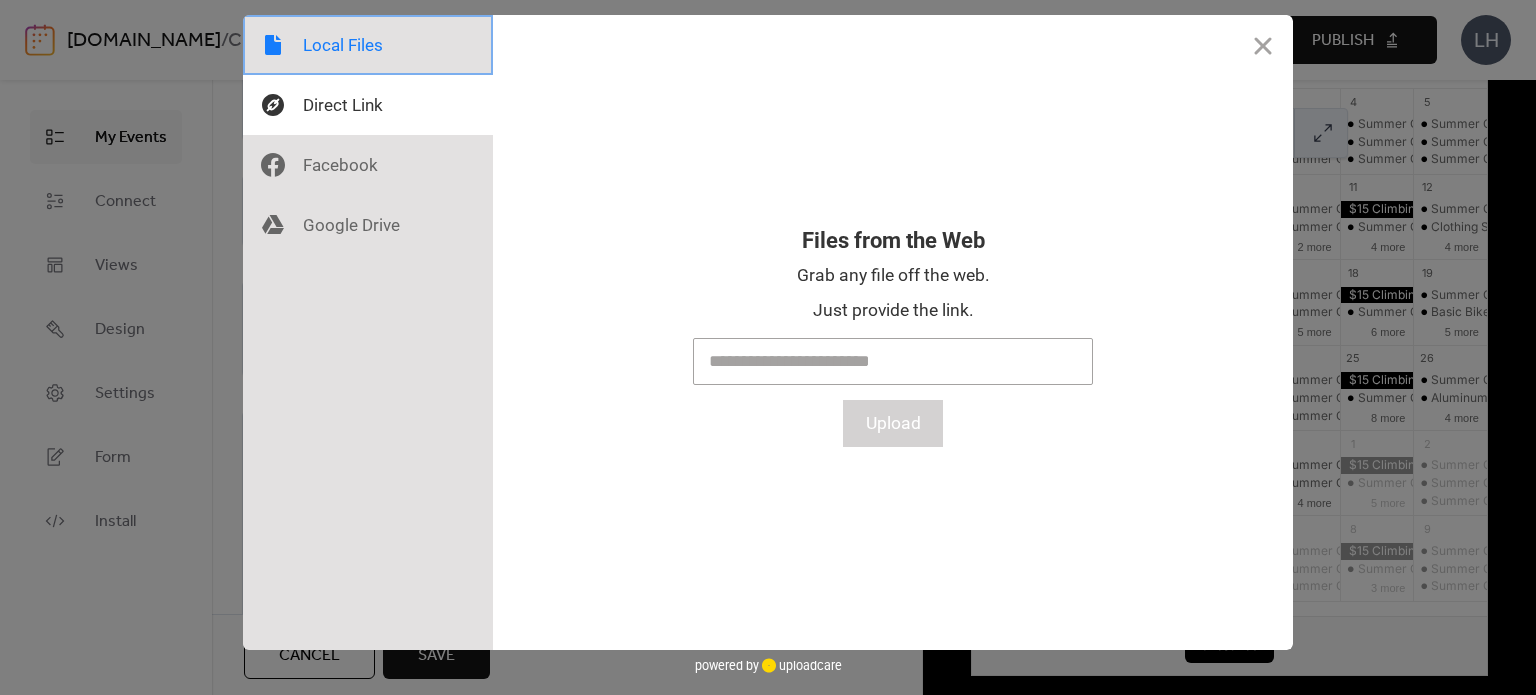 click at bounding box center (368, 45) 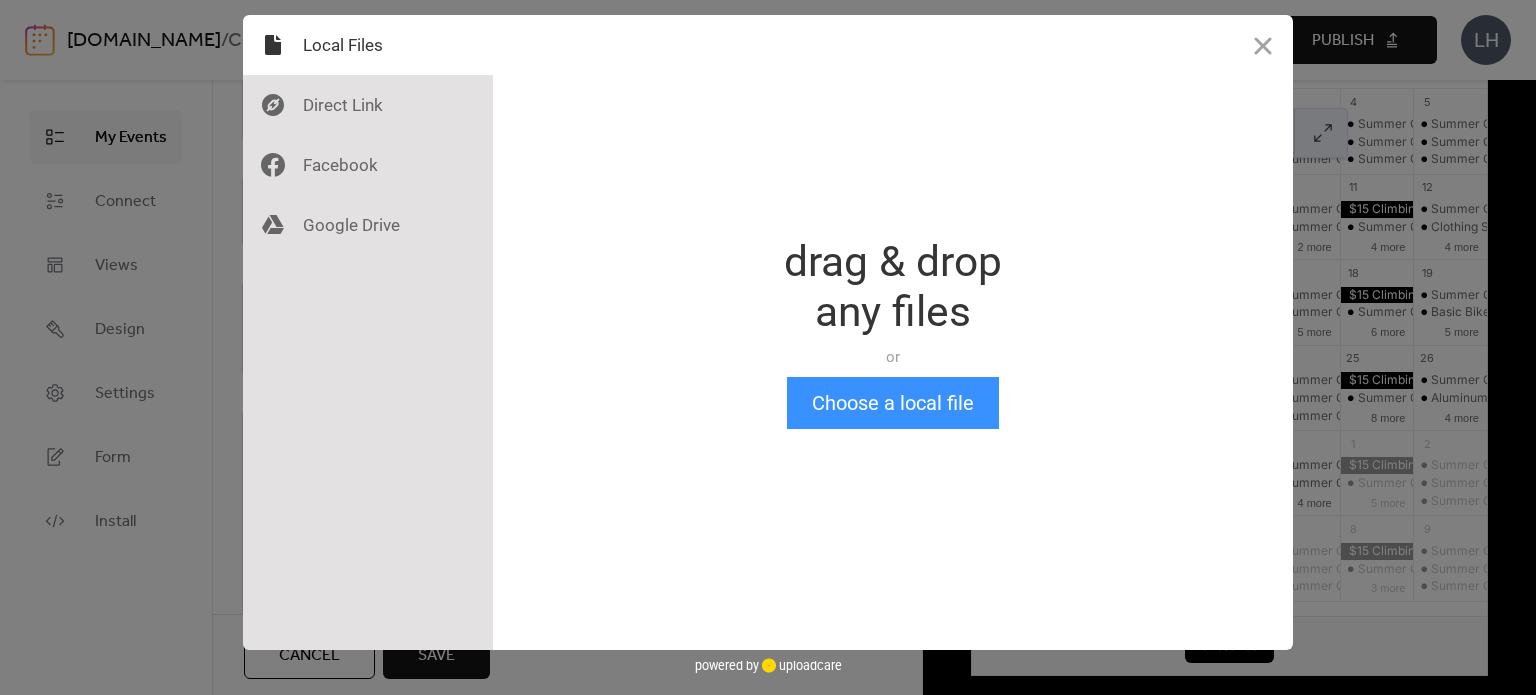 click on "Choose a local file" at bounding box center (893, 403) 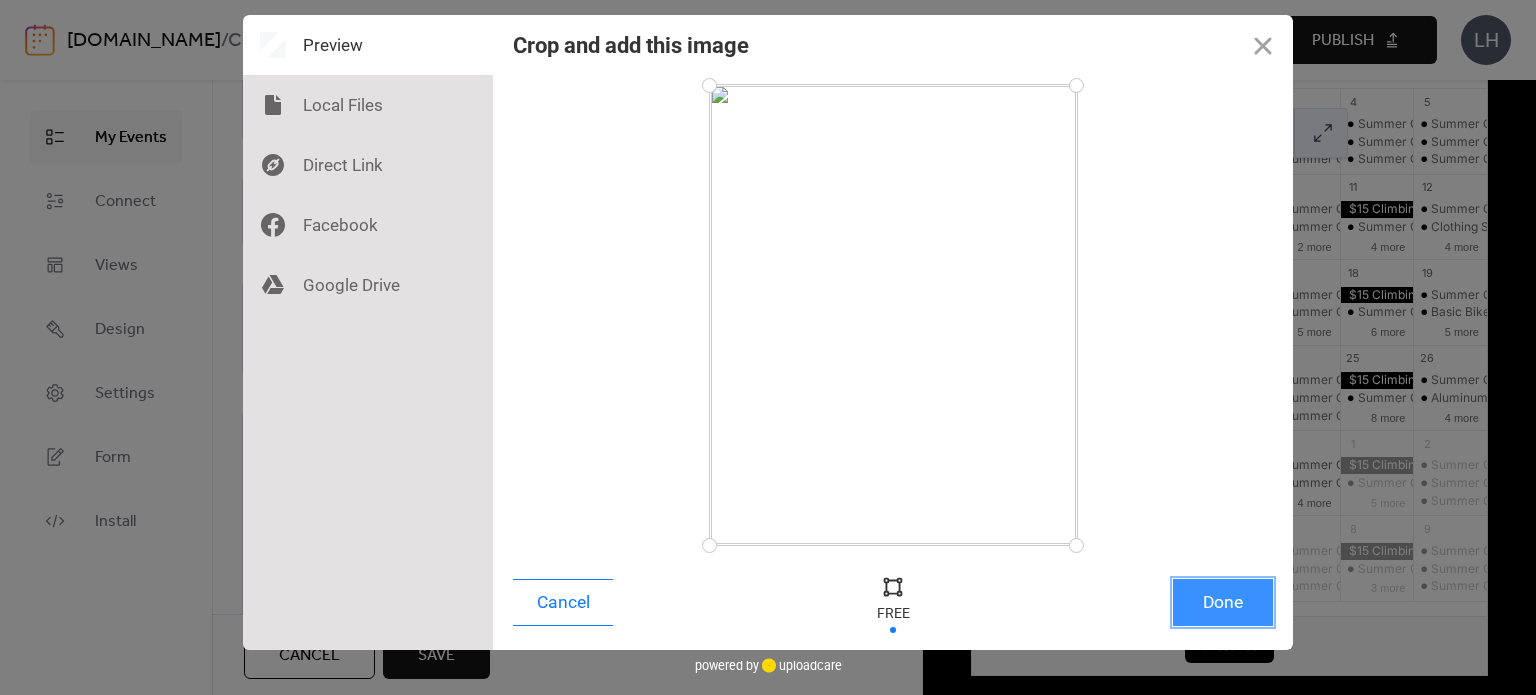 click on "Done" at bounding box center (1223, 602) 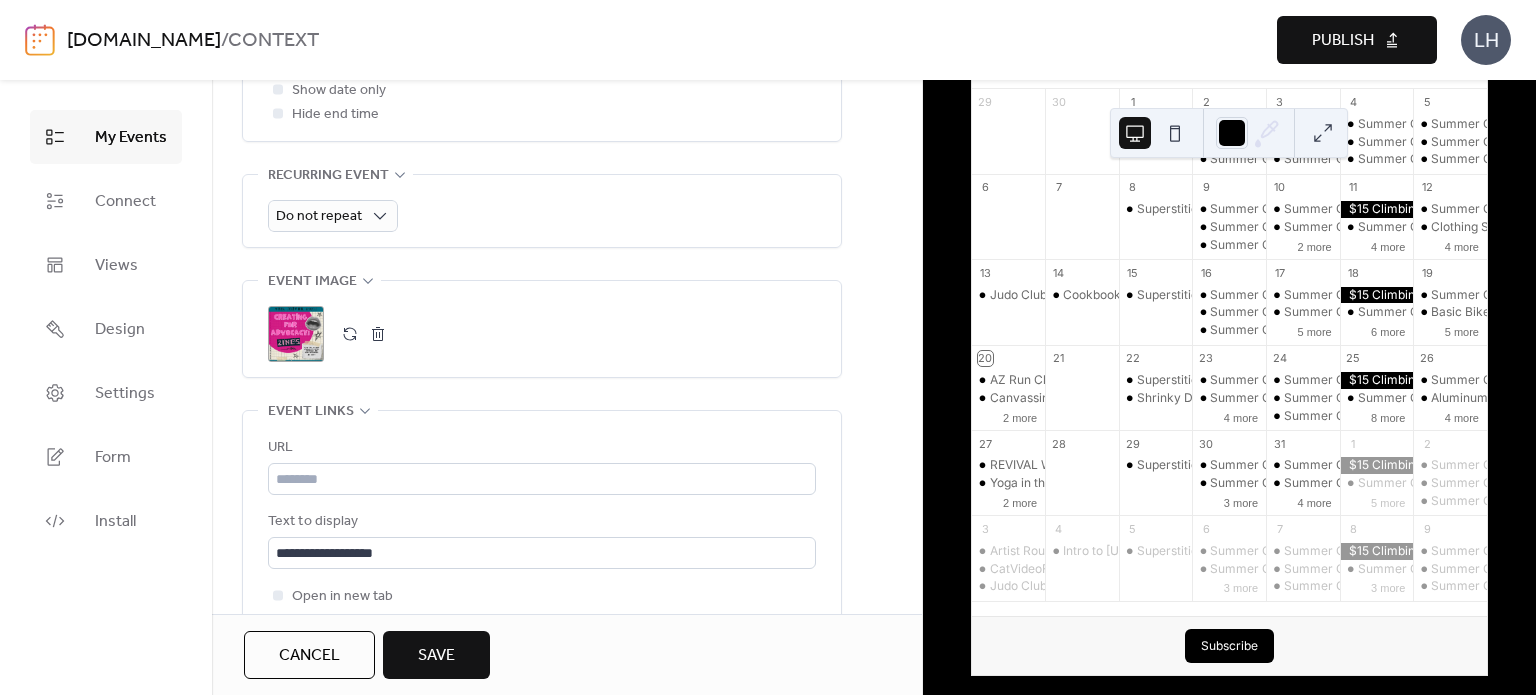click on "**********" at bounding box center (542, 522) 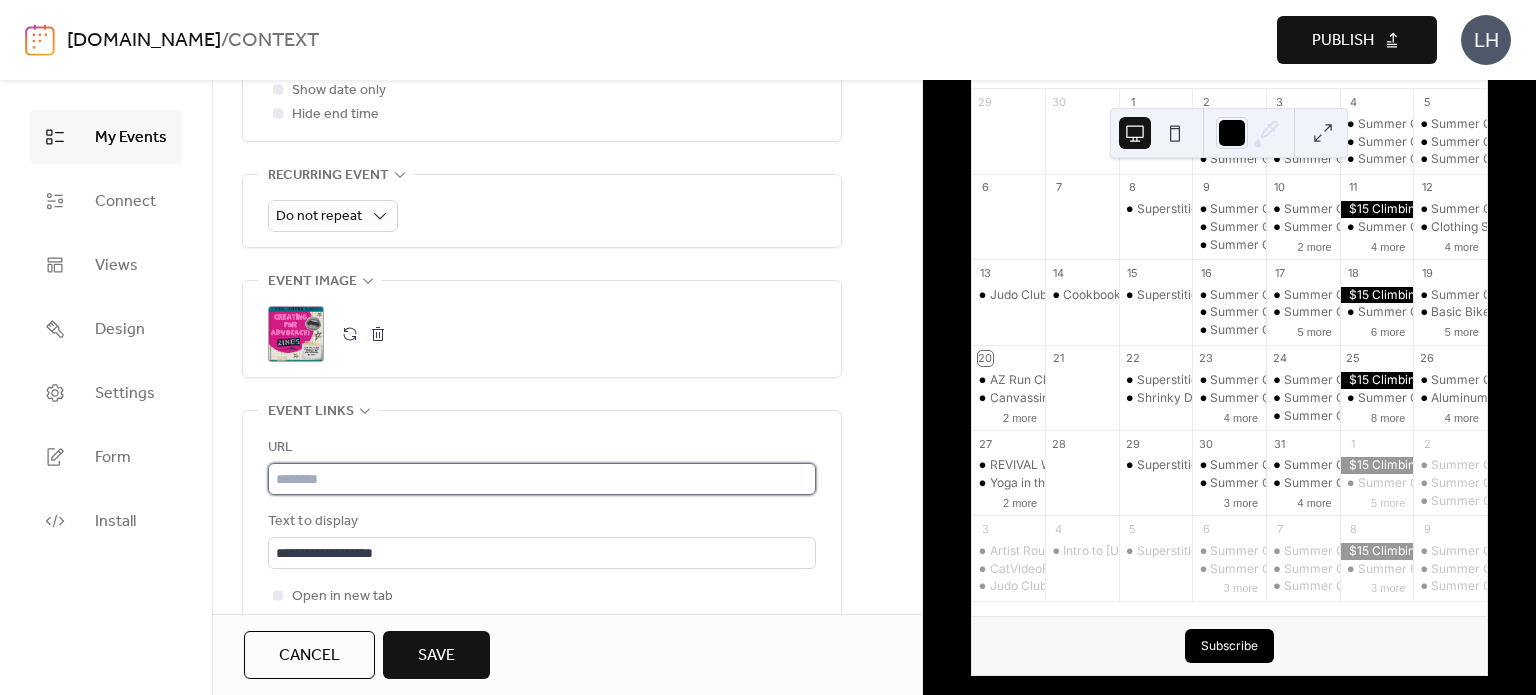 click at bounding box center (542, 479) 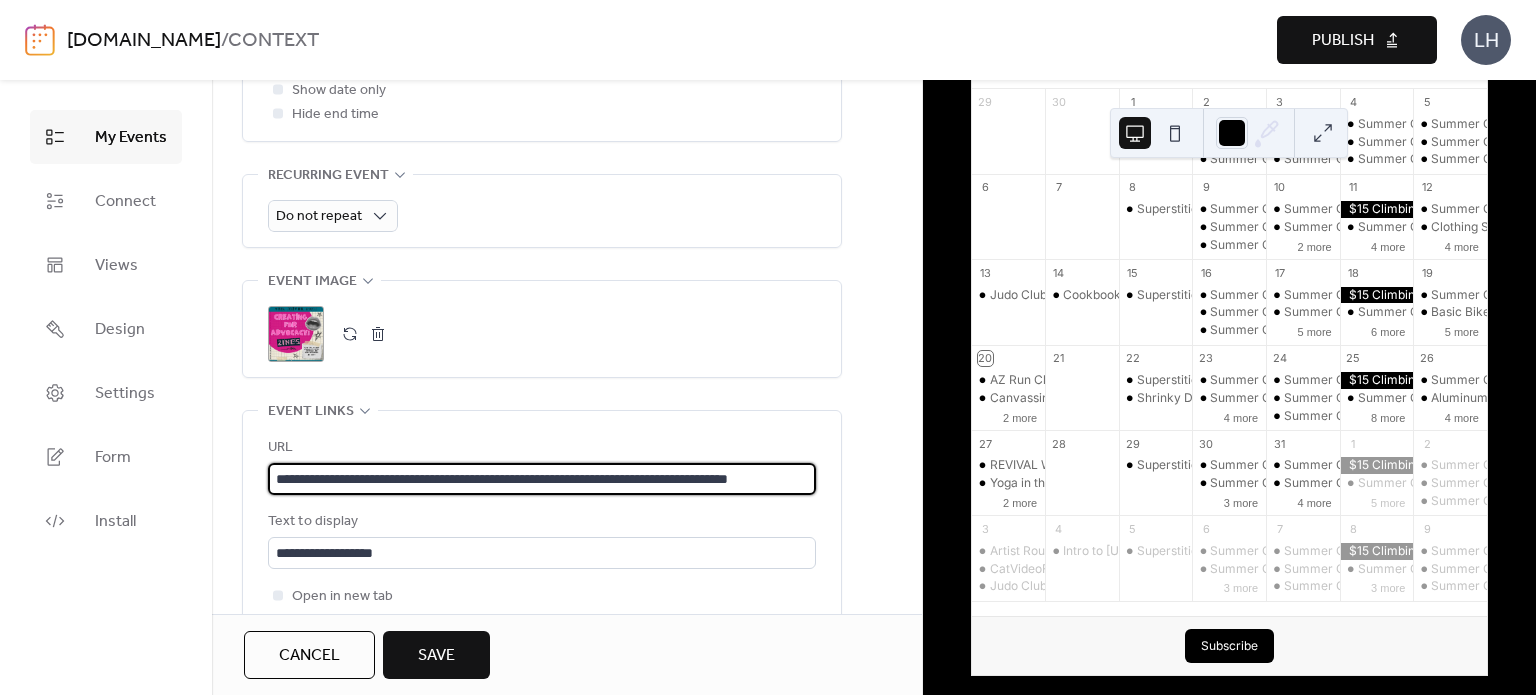 scroll, scrollTop: 0, scrollLeft: 98, axis: horizontal 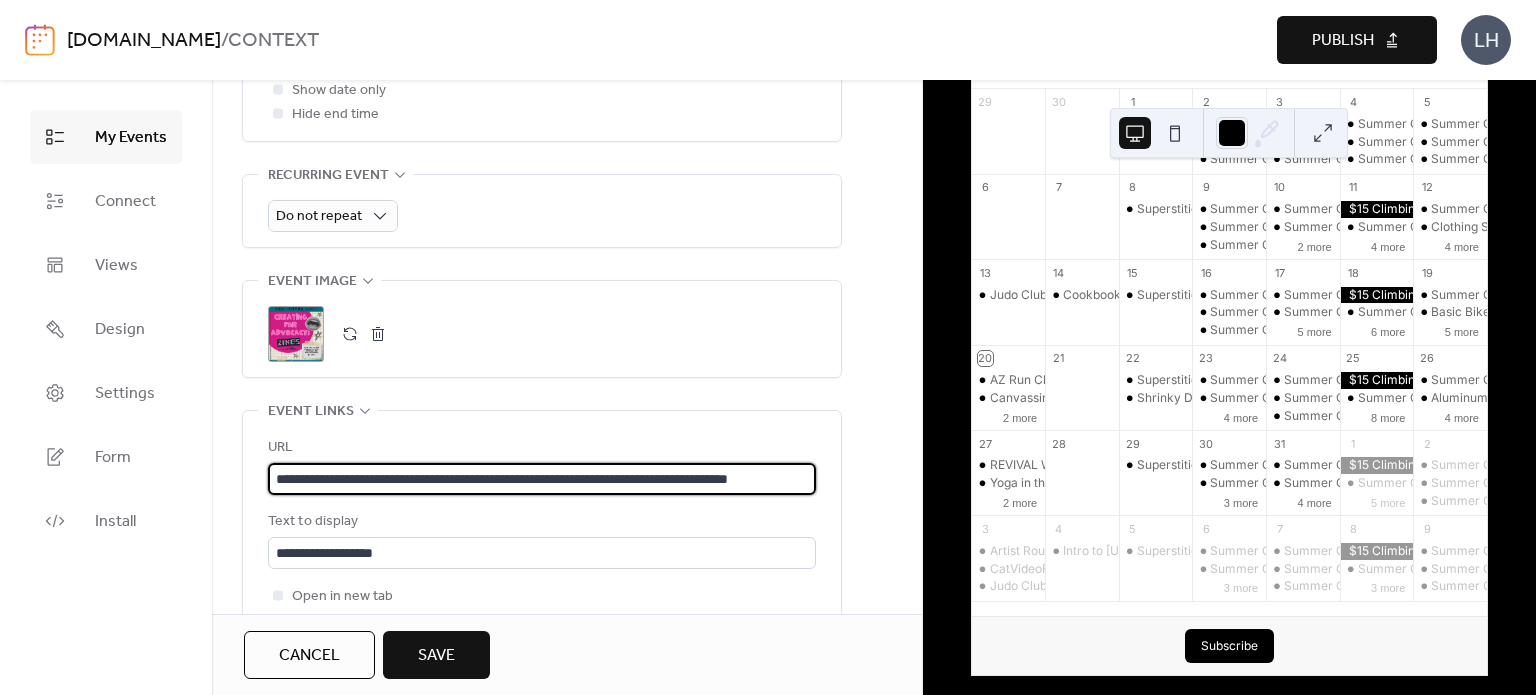 type on "**********" 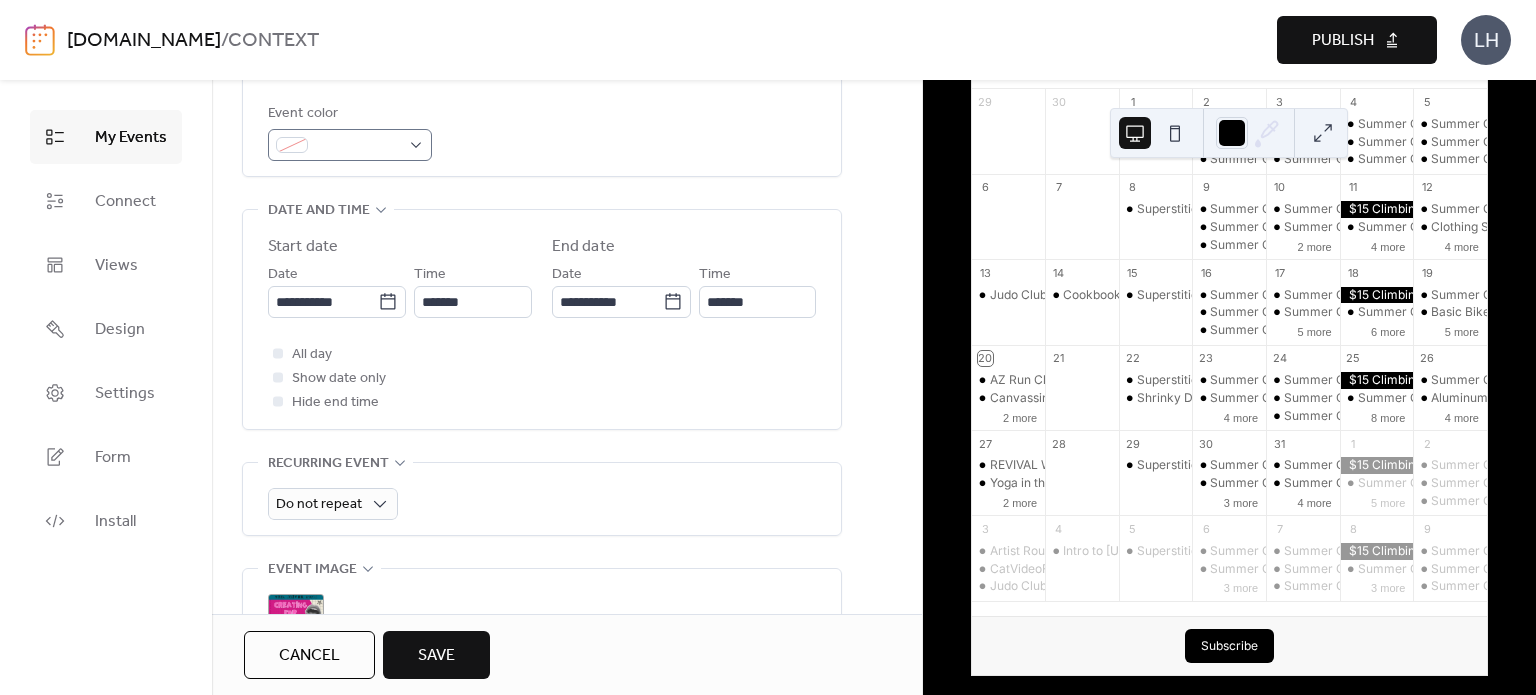 scroll, scrollTop: 355, scrollLeft: 0, axis: vertical 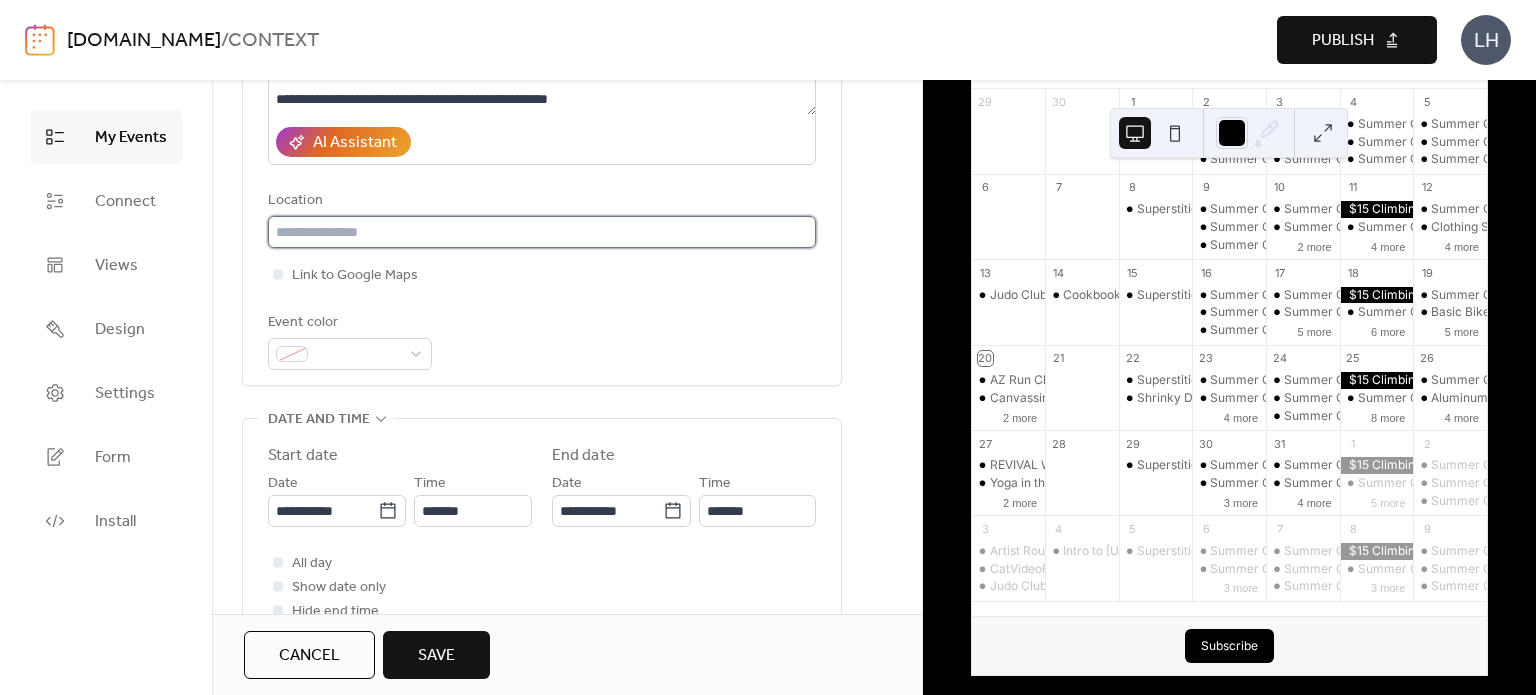 click at bounding box center (542, 232) 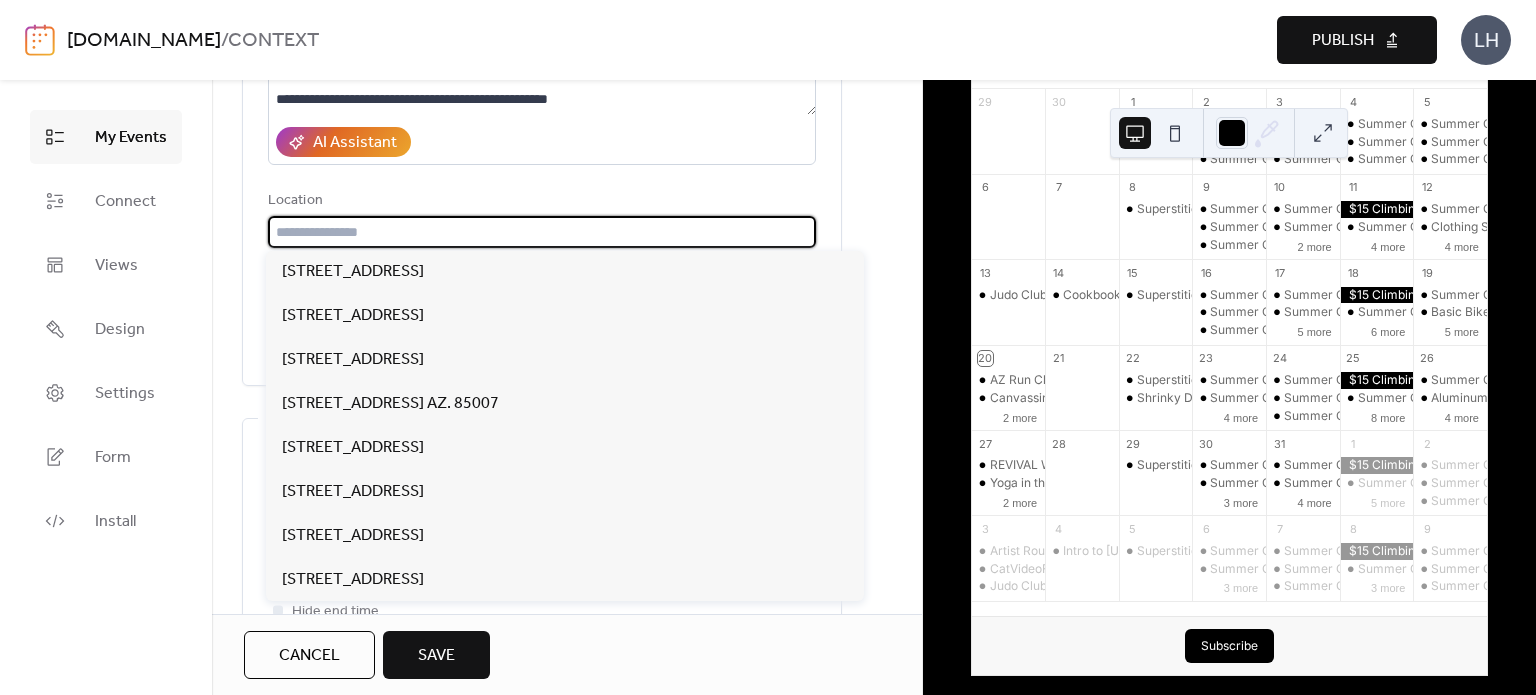 paste on "**********" 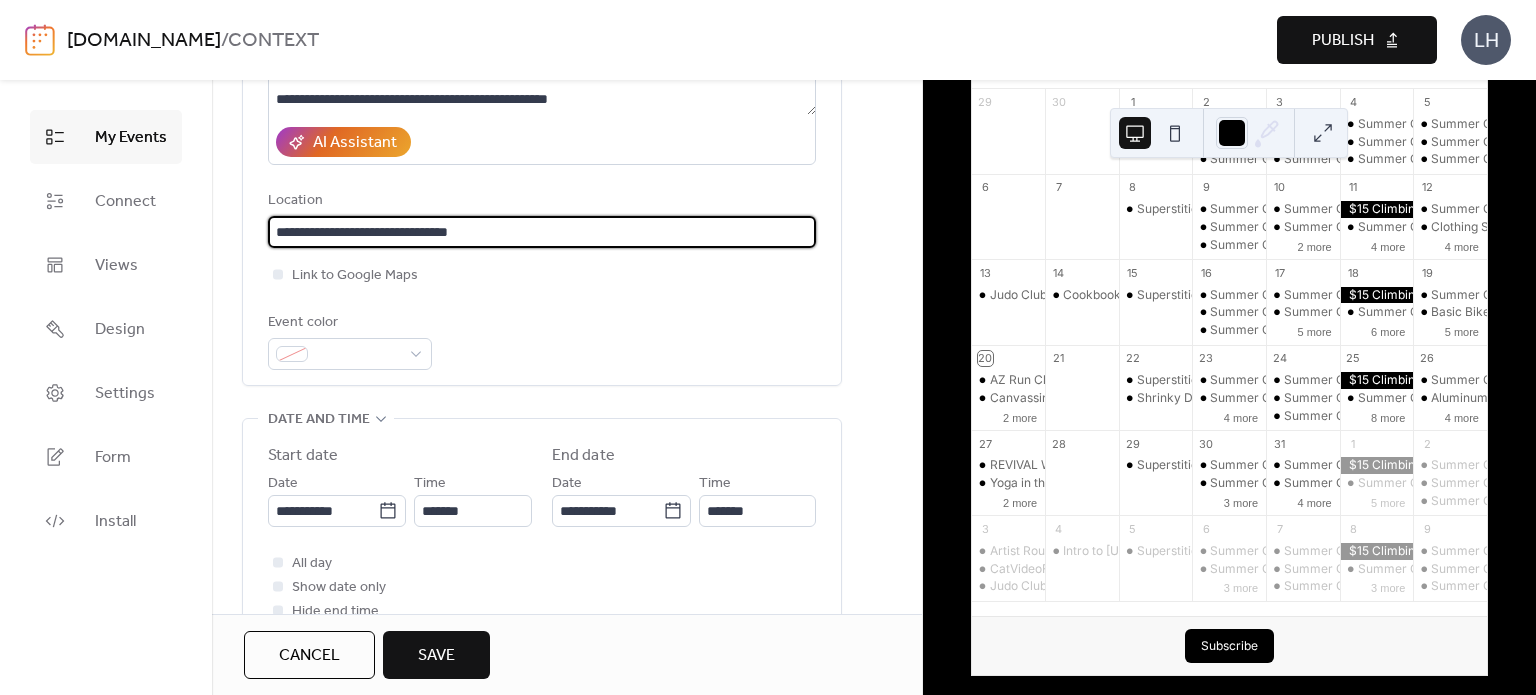 type on "**********" 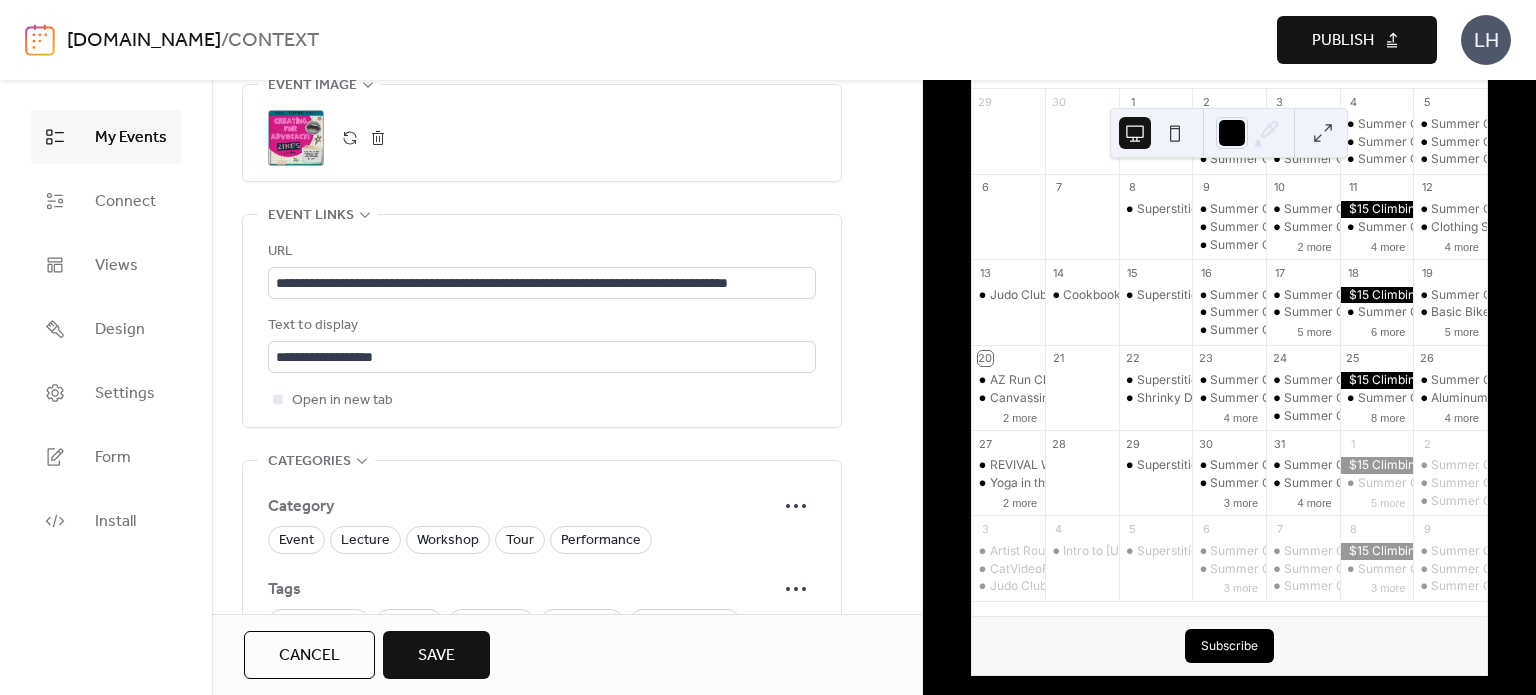 scroll, scrollTop: 1048, scrollLeft: 0, axis: vertical 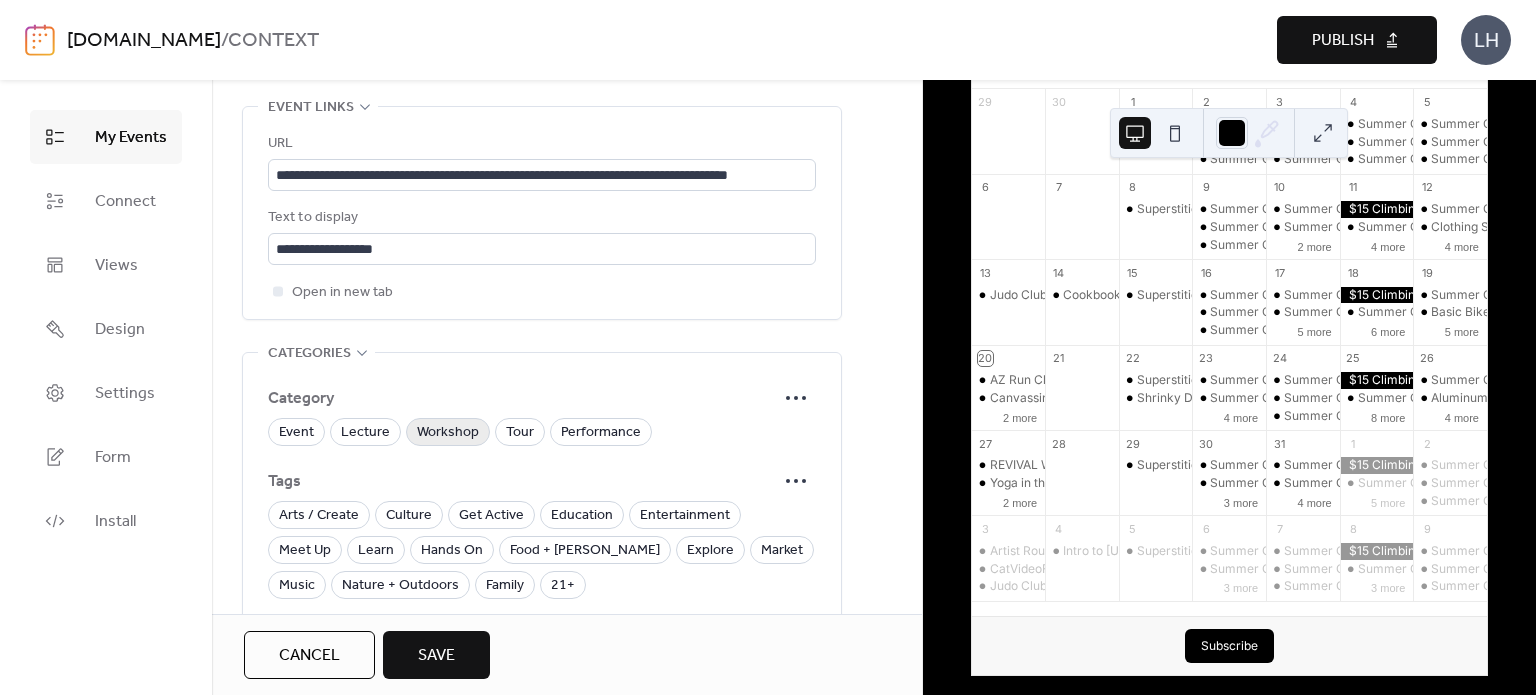 click on "Workshop" at bounding box center (448, 433) 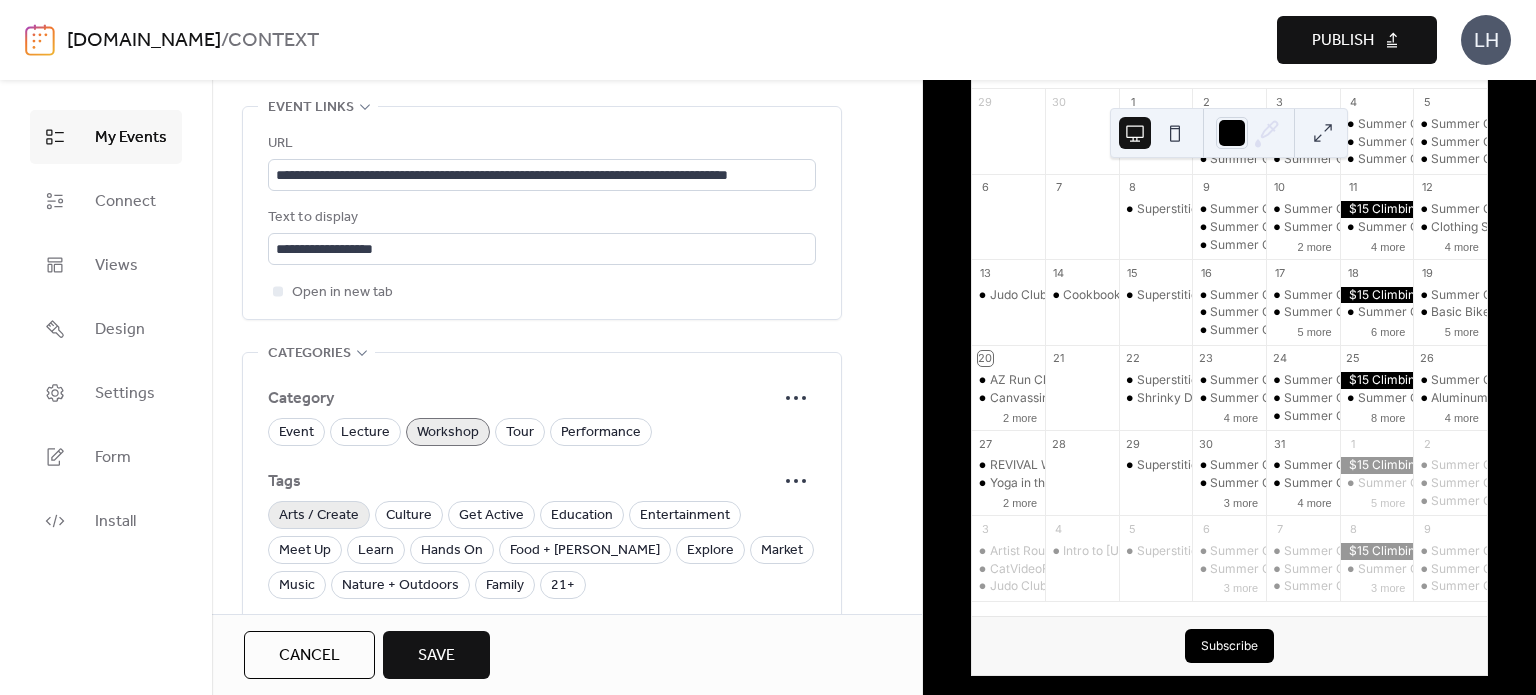 click on "Arts / Create" at bounding box center [319, 516] 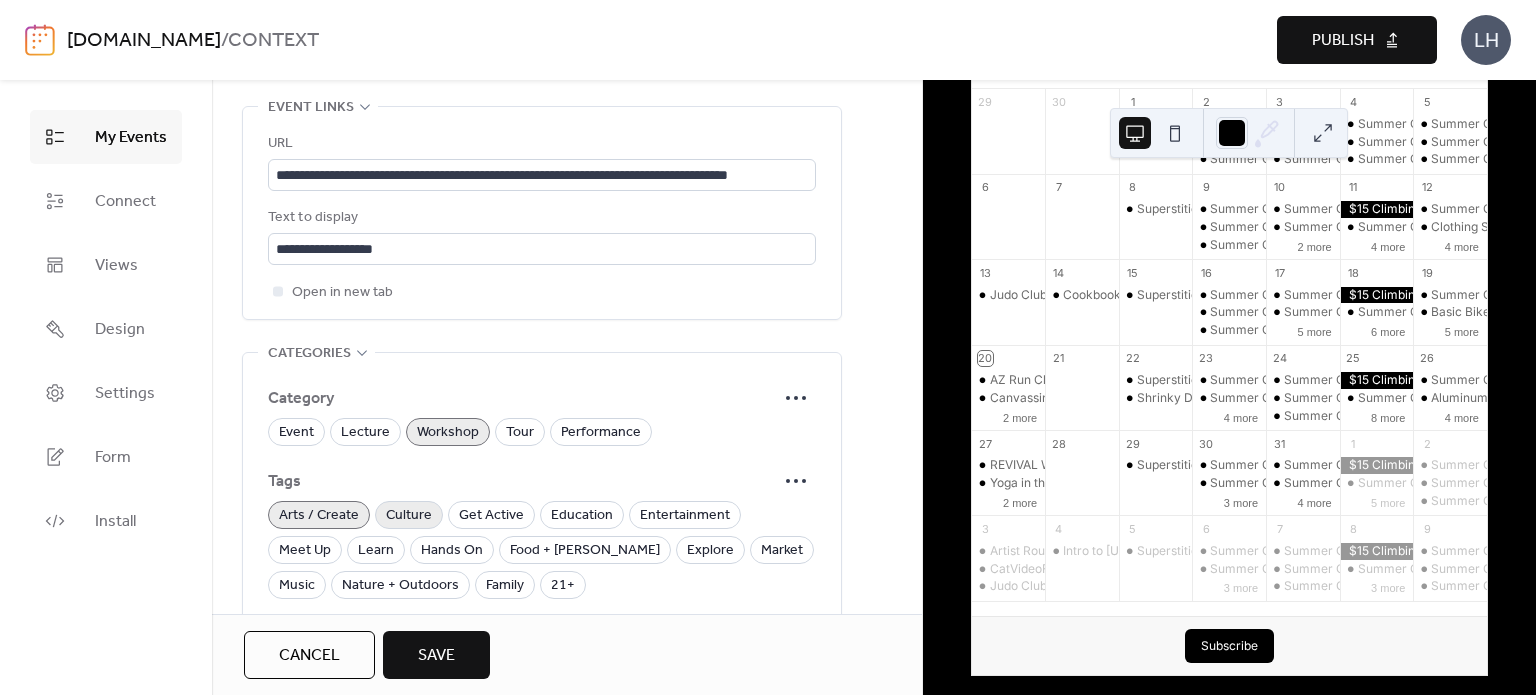 click on "Culture" at bounding box center (409, 515) 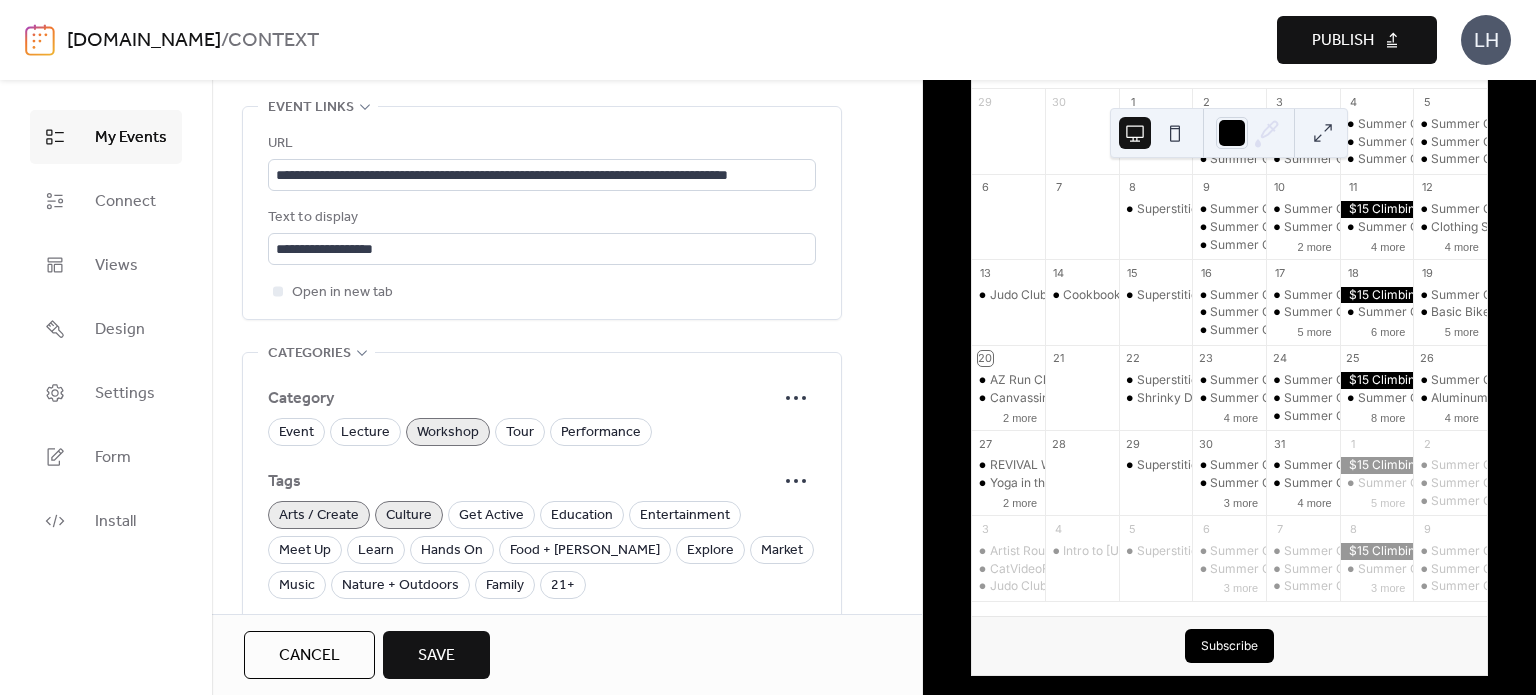 click on "Culture" at bounding box center (409, 515) 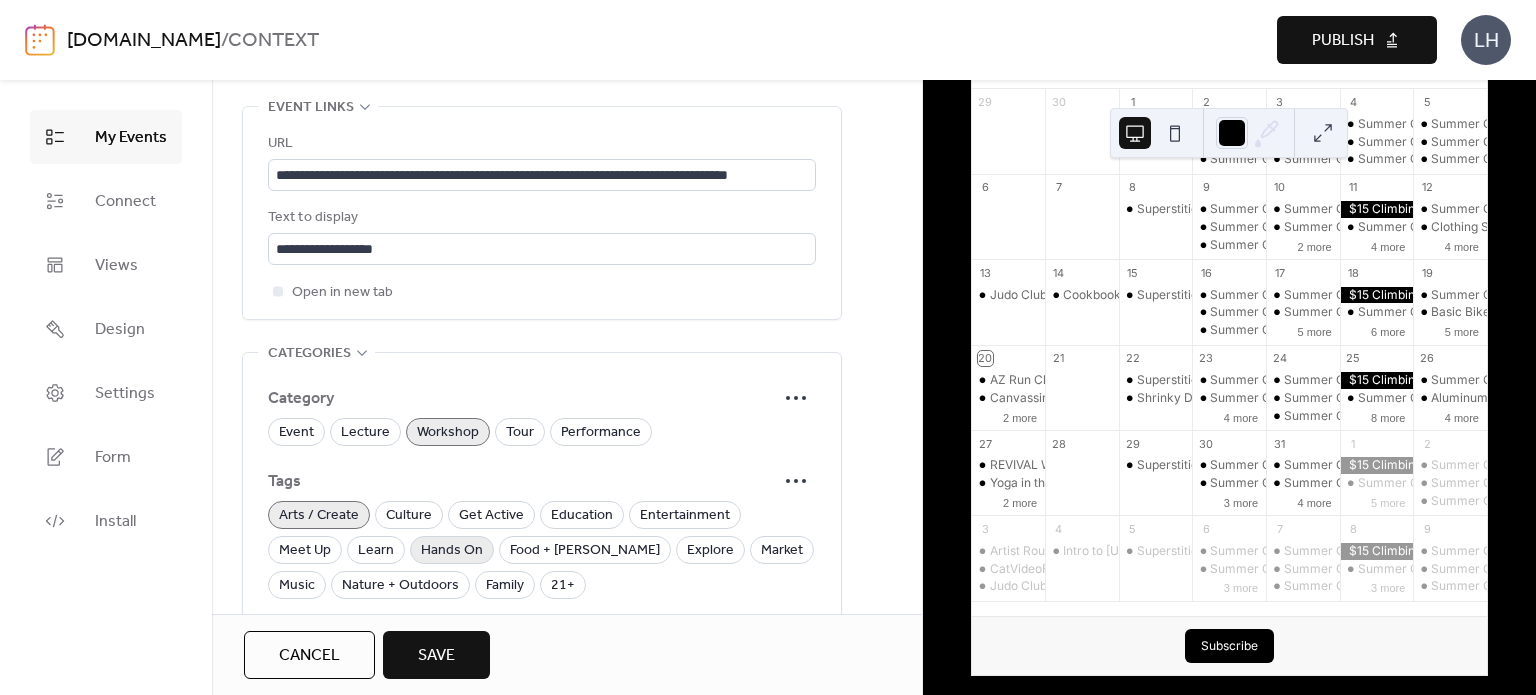 click on "Hands On" at bounding box center (452, 551) 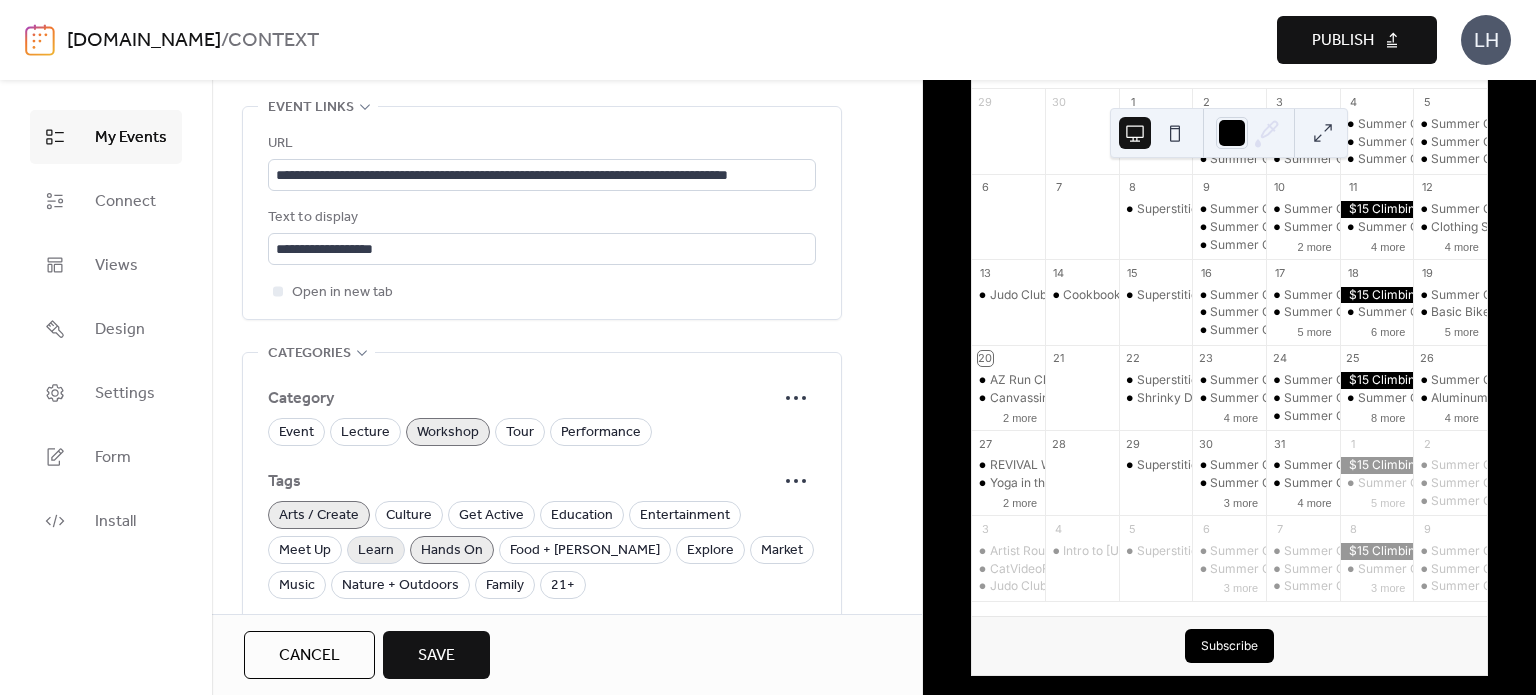 click on "Learn" at bounding box center (376, 551) 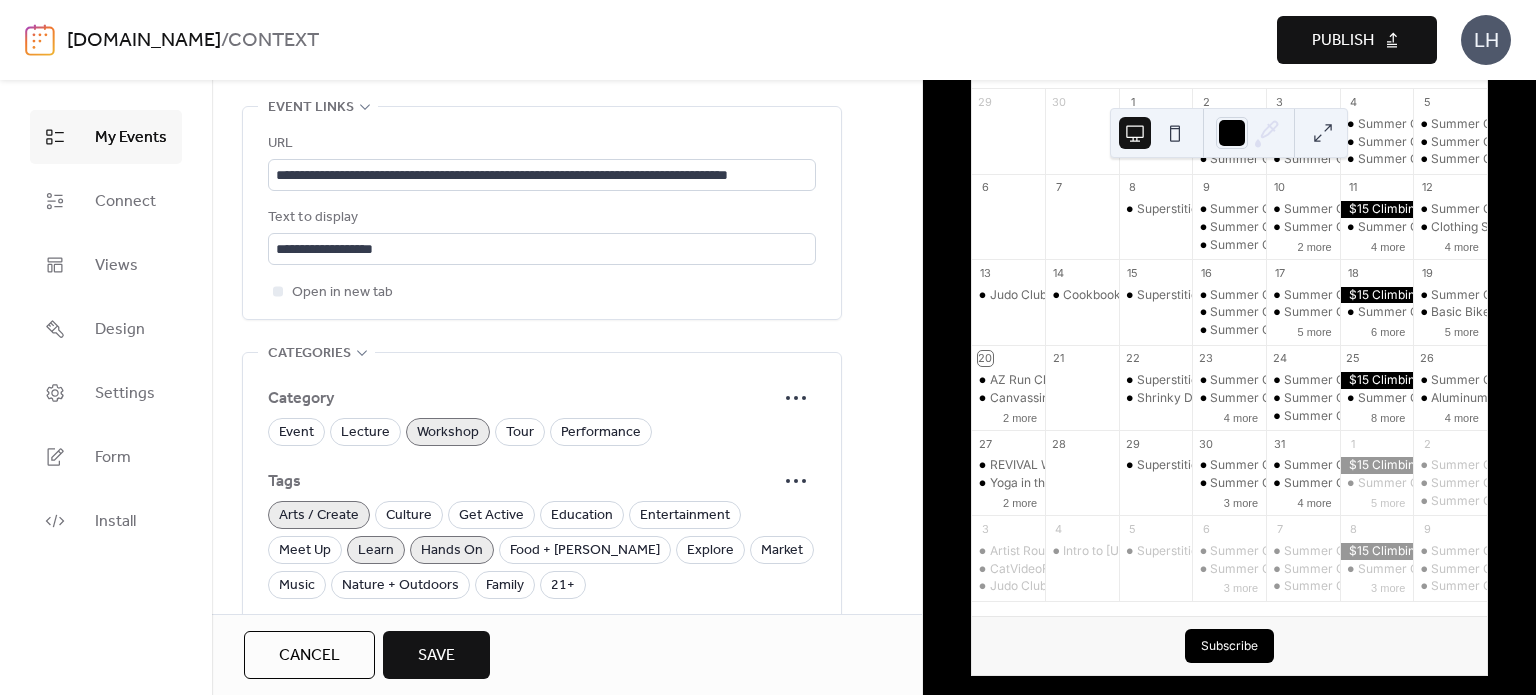 click on "Save" at bounding box center (436, 655) 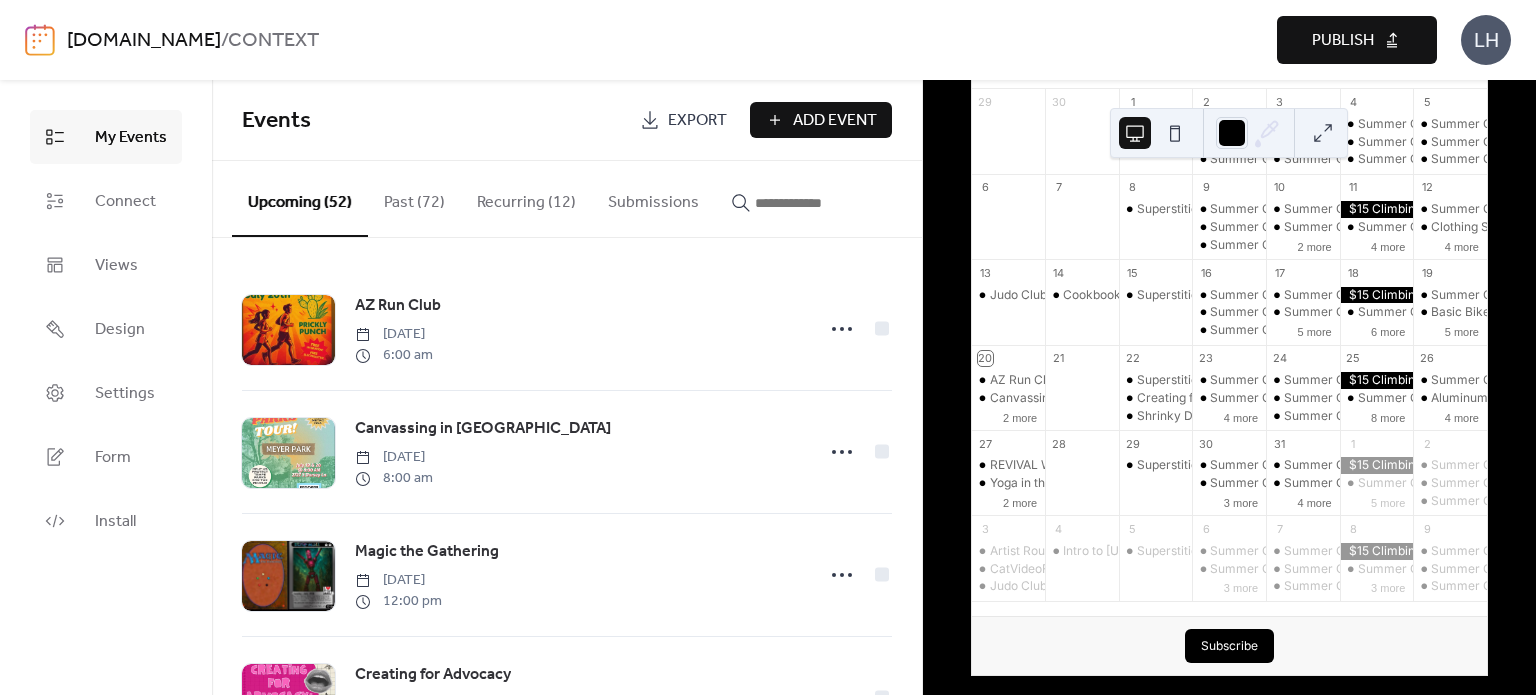 click on "Add Event" at bounding box center [821, 120] 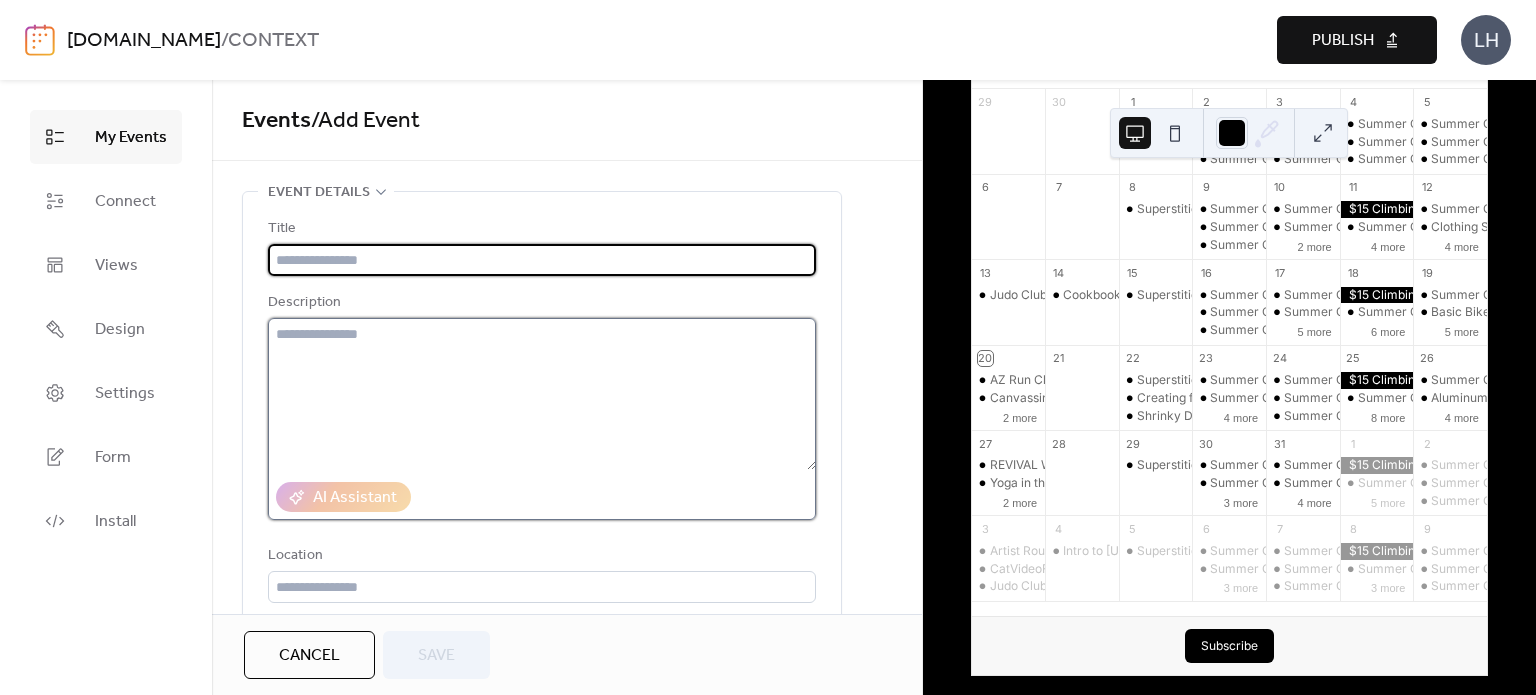click at bounding box center (542, 394) 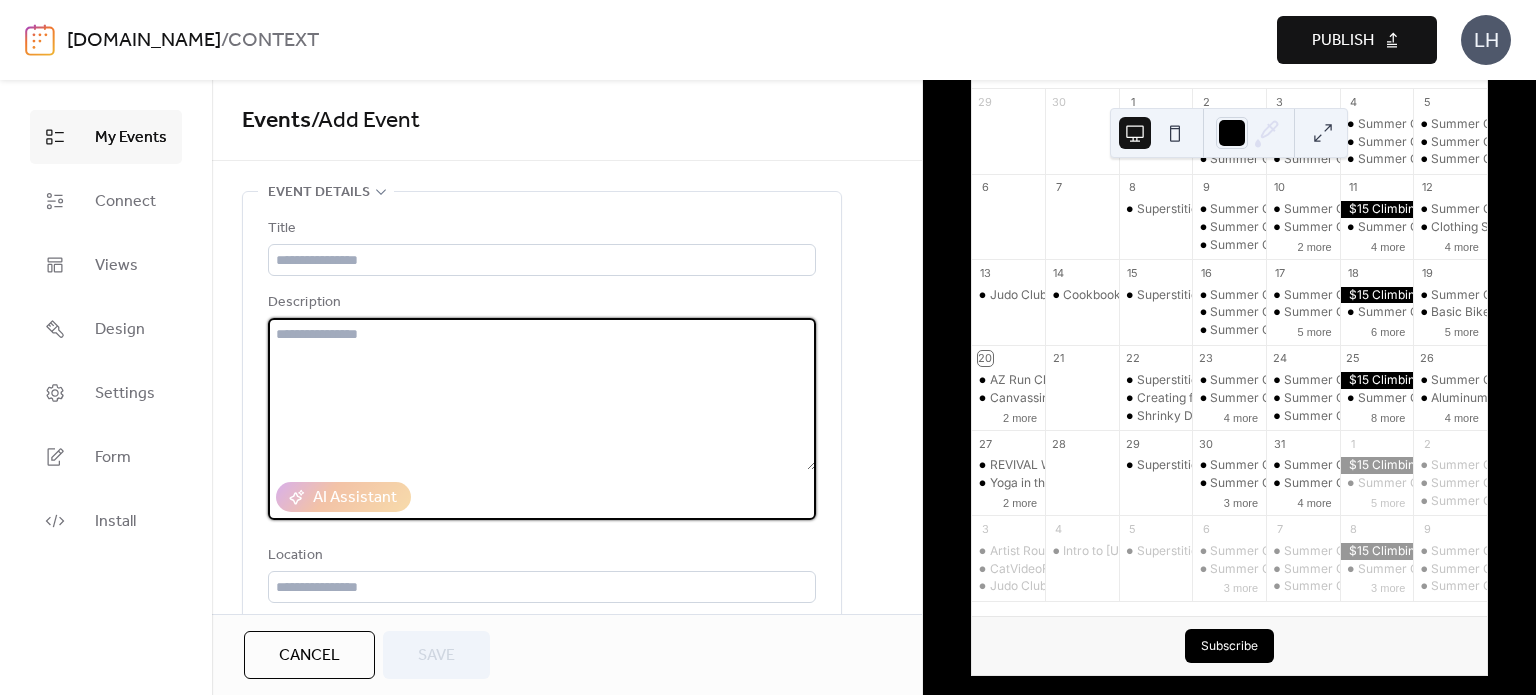 paste on "**********" 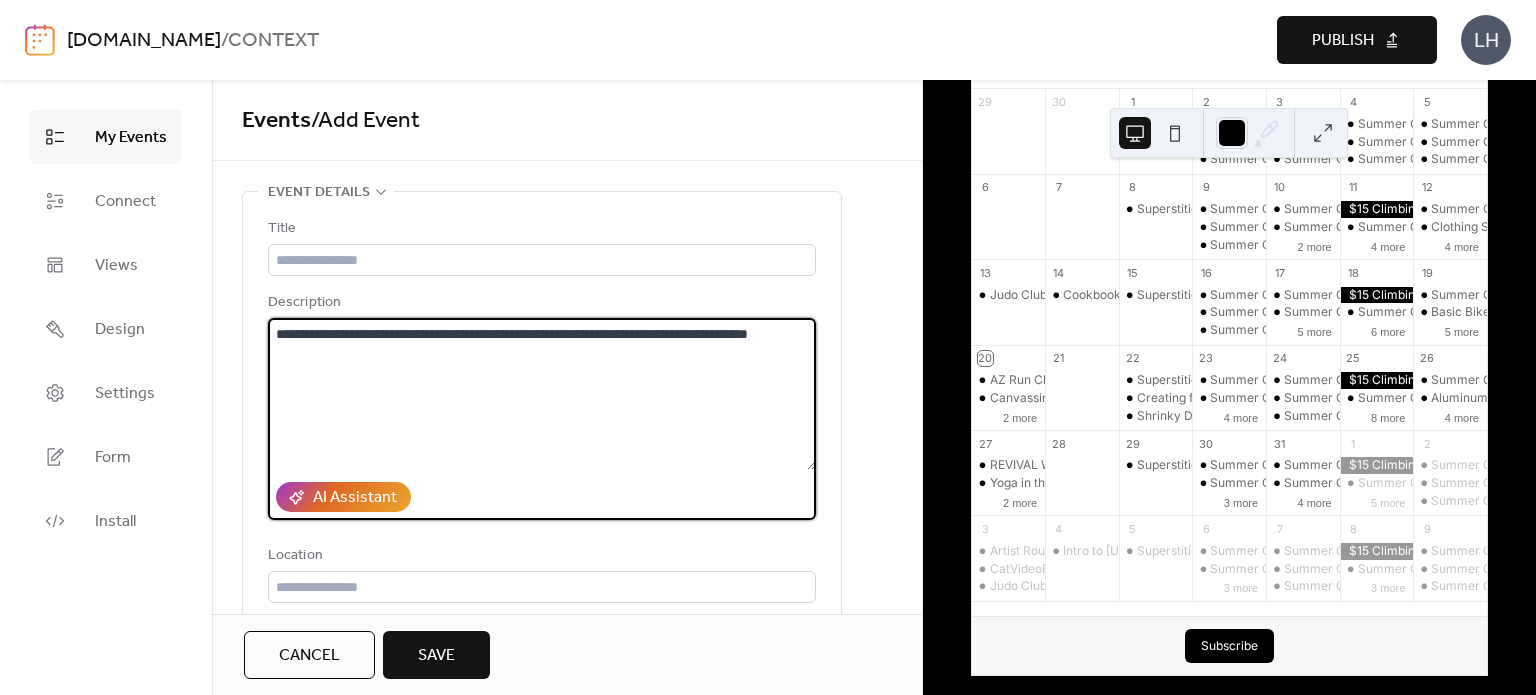 drag, startPoint x: 489, startPoint y: 332, endPoint x: 628, endPoint y: 329, distance: 139.03236 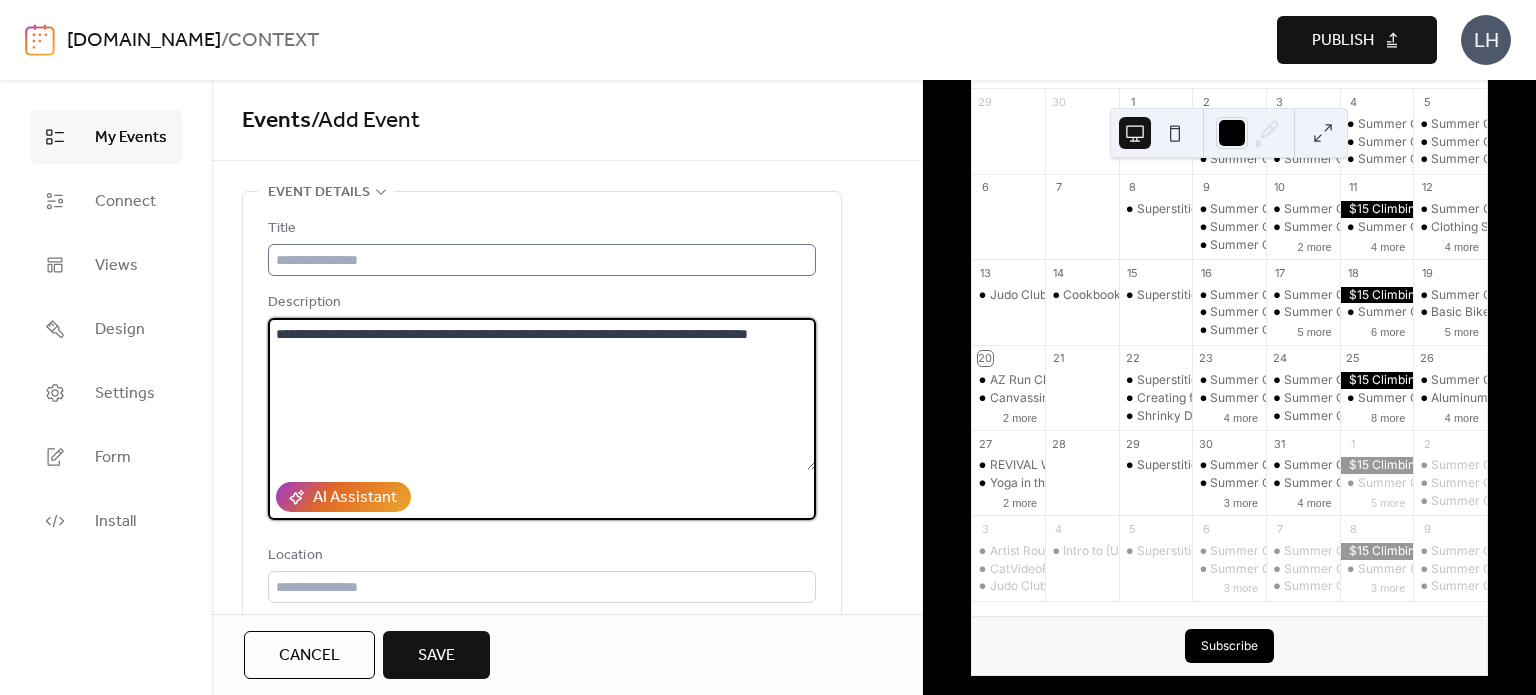 type on "**********" 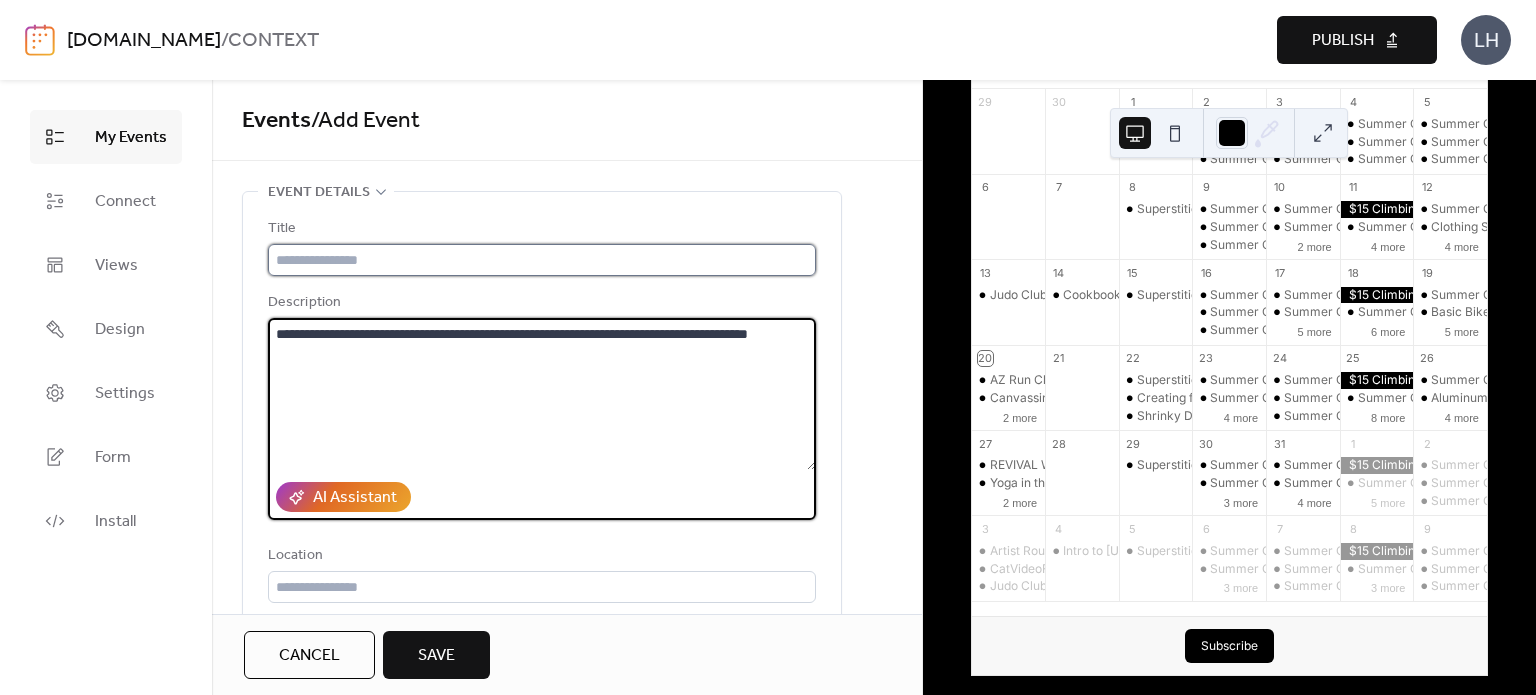 click at bounding box center (542, 260) 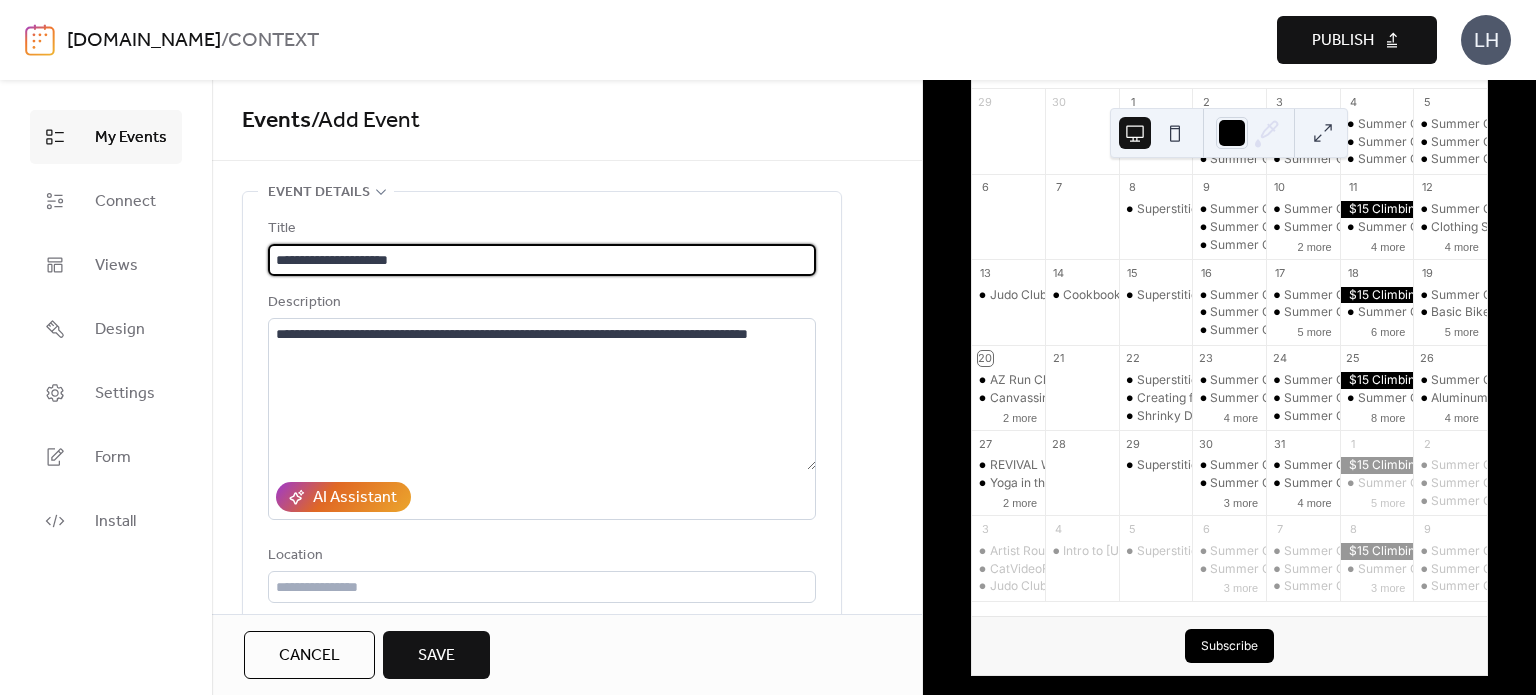 type on "**********" 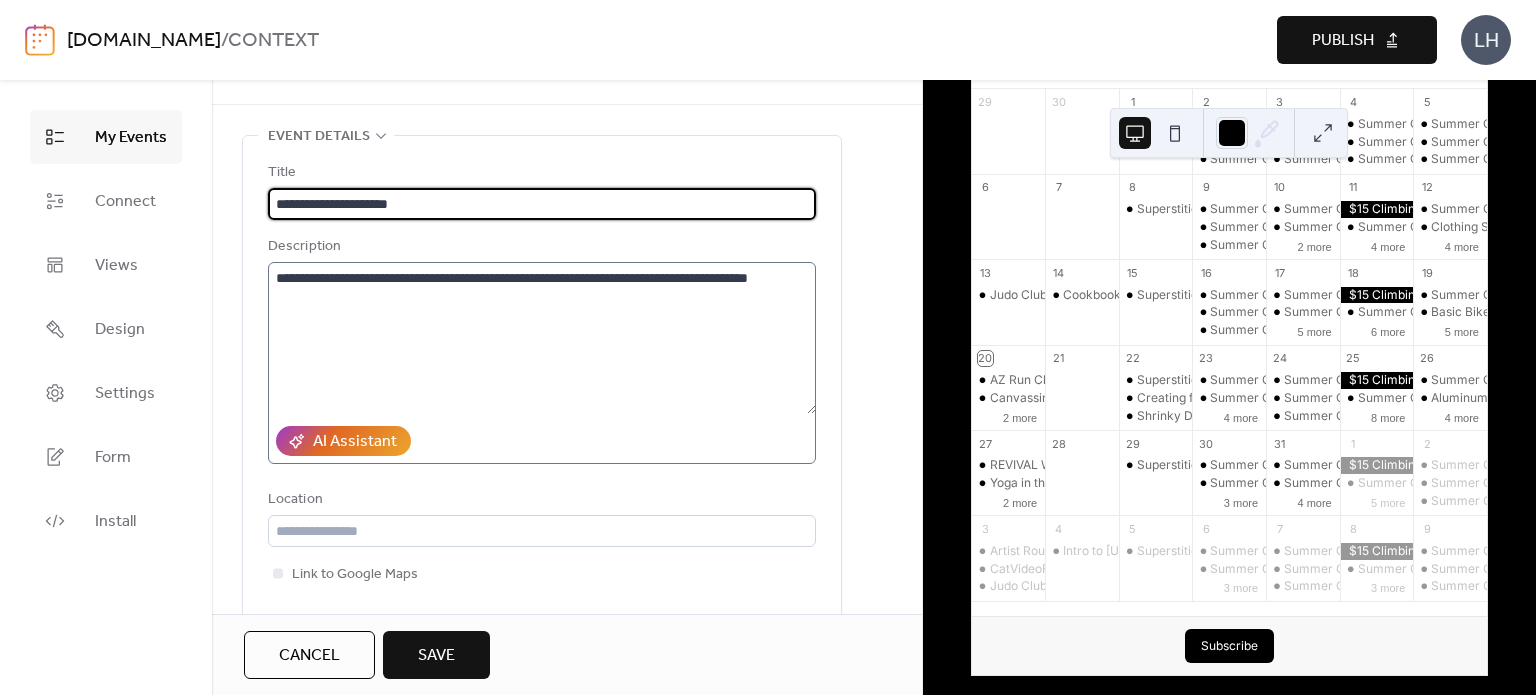 scroll, scrollTop: 80, scrollLeft: 0, axis: vertical 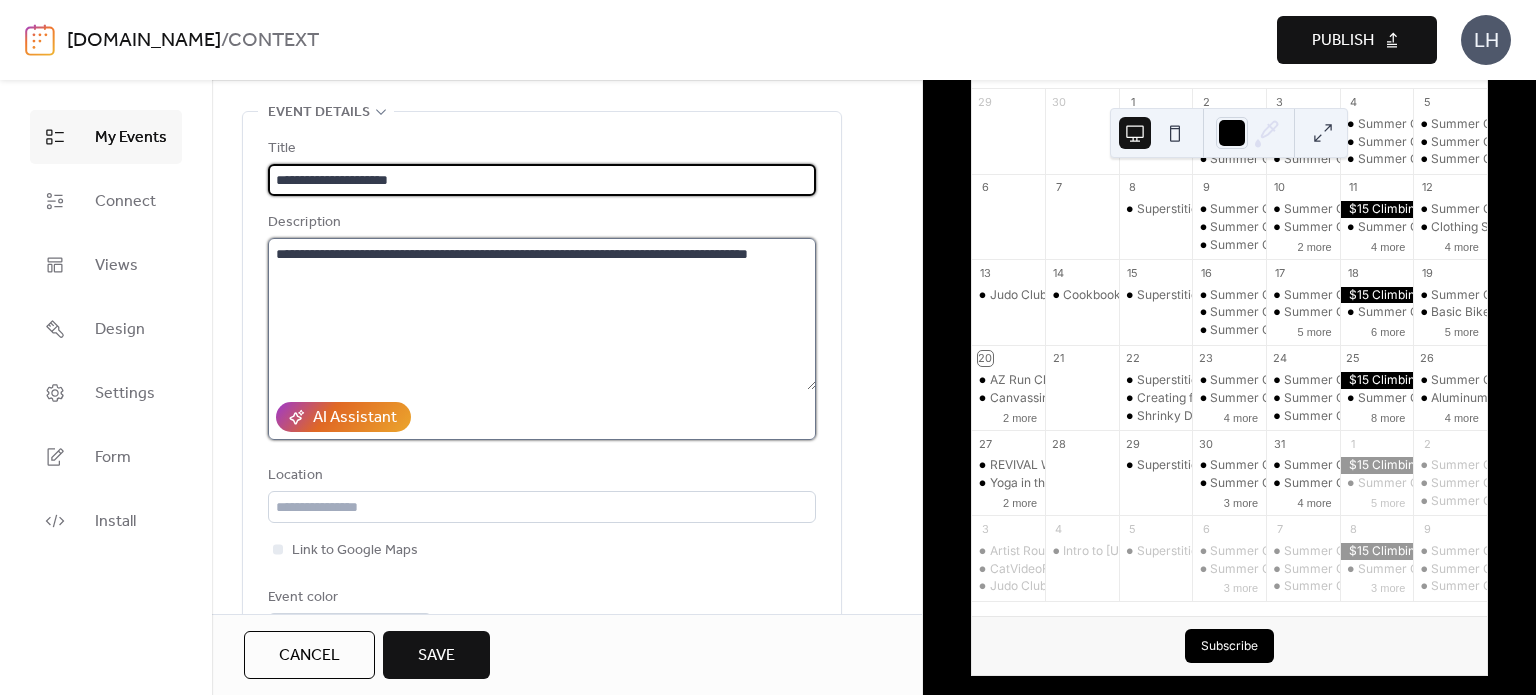 click on "**********" at bounding box center [542, 314] 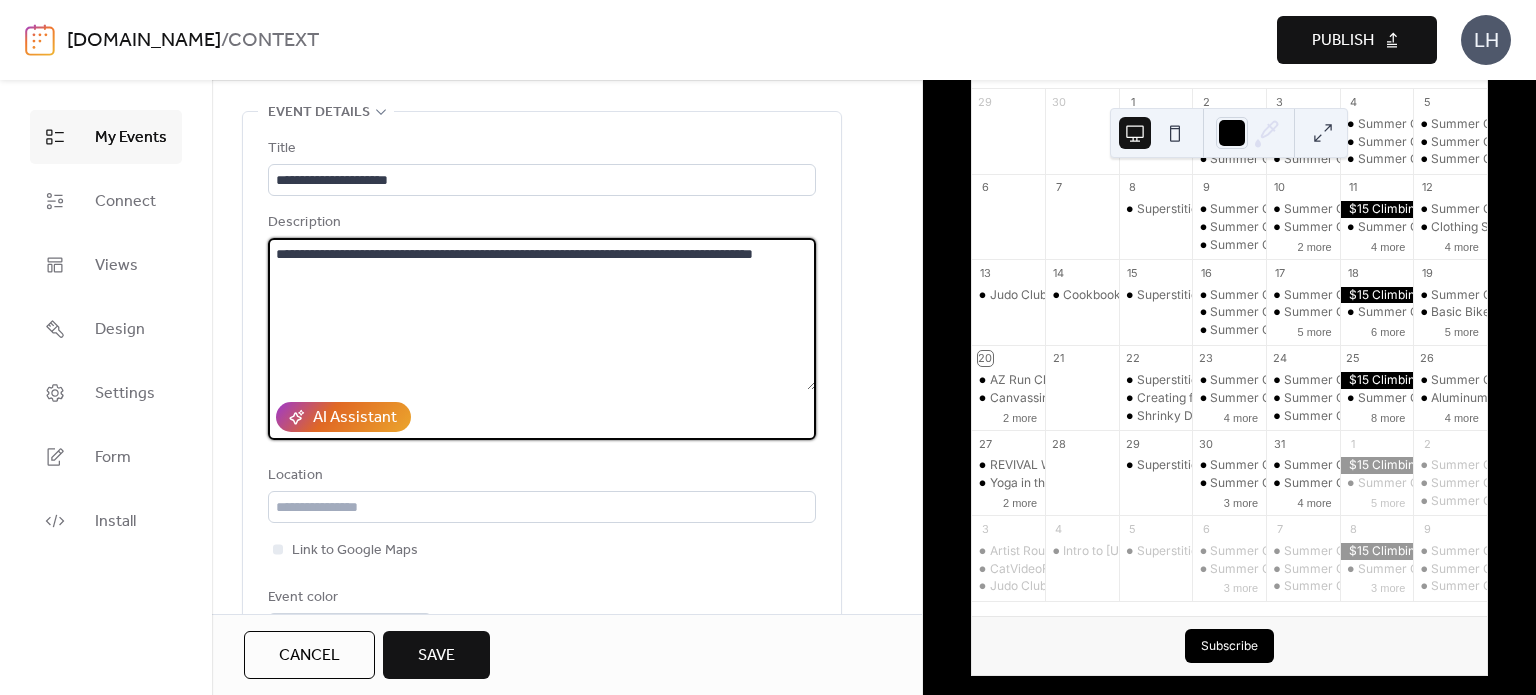 type on "**********" 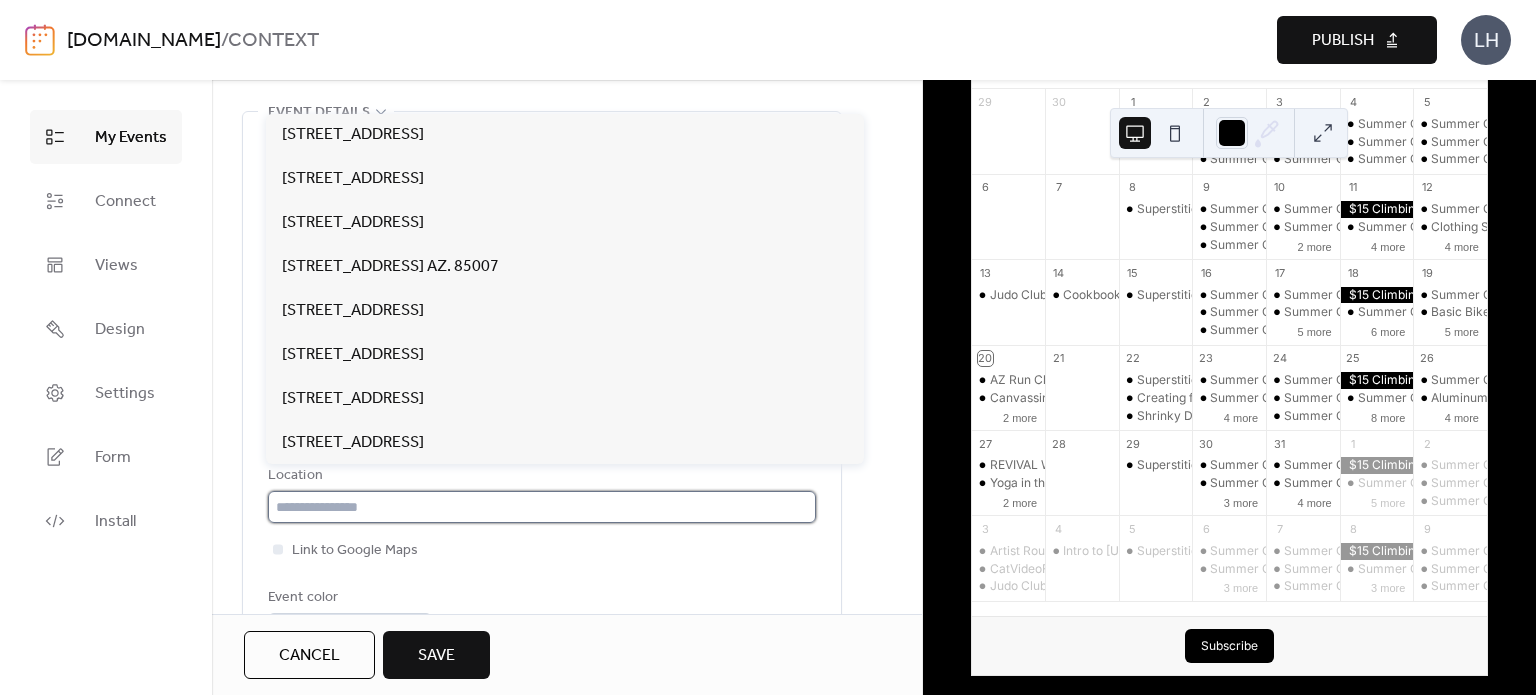 click at bounding box center [542, 507] 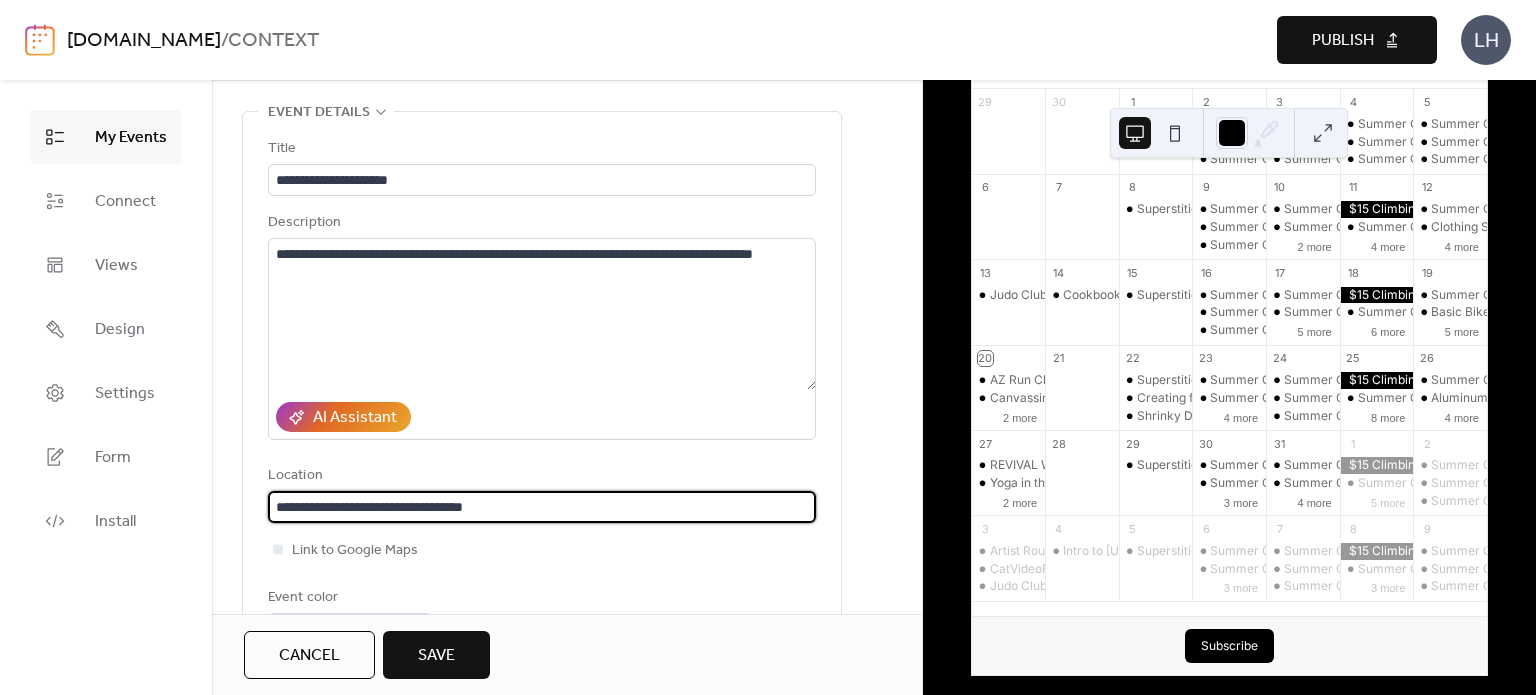 type on "**********" 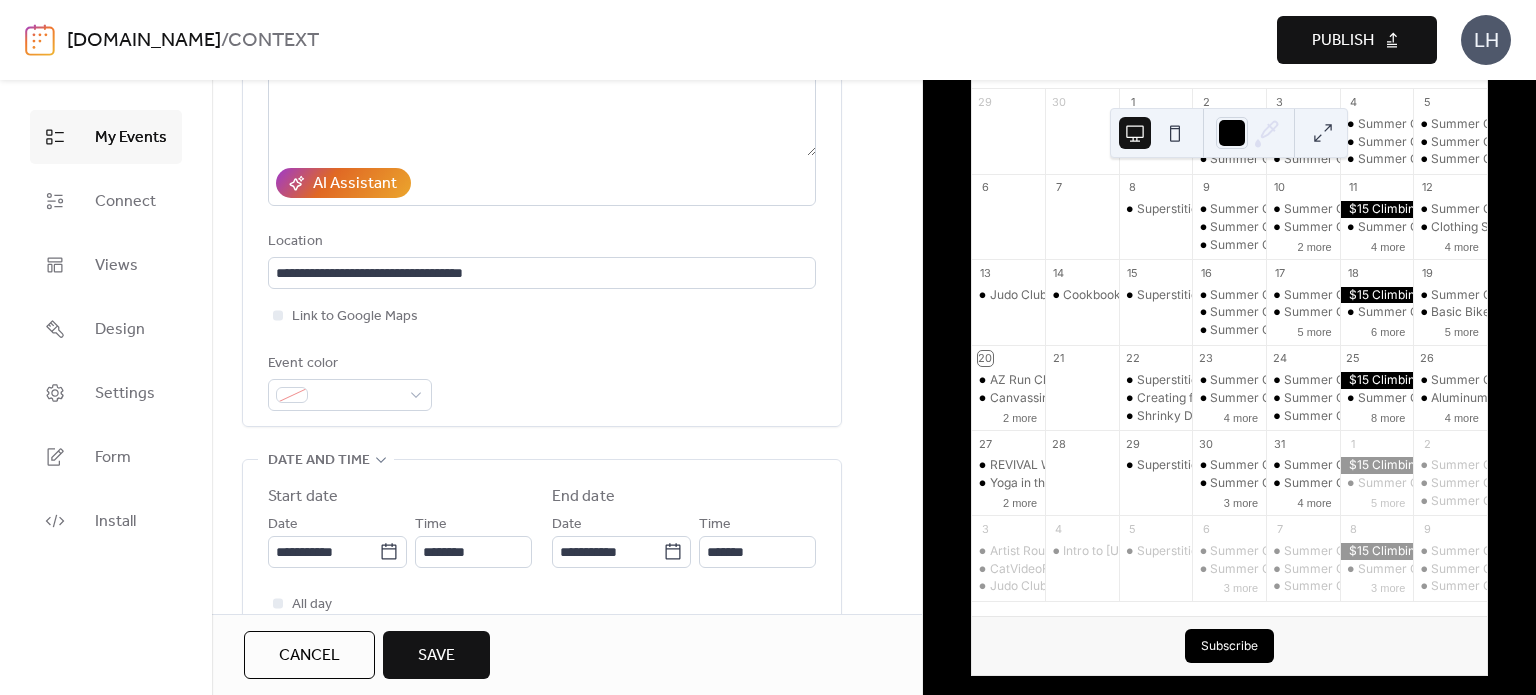 scroll, scrollTop: 420, scrollLeft: 0, axis: vertical 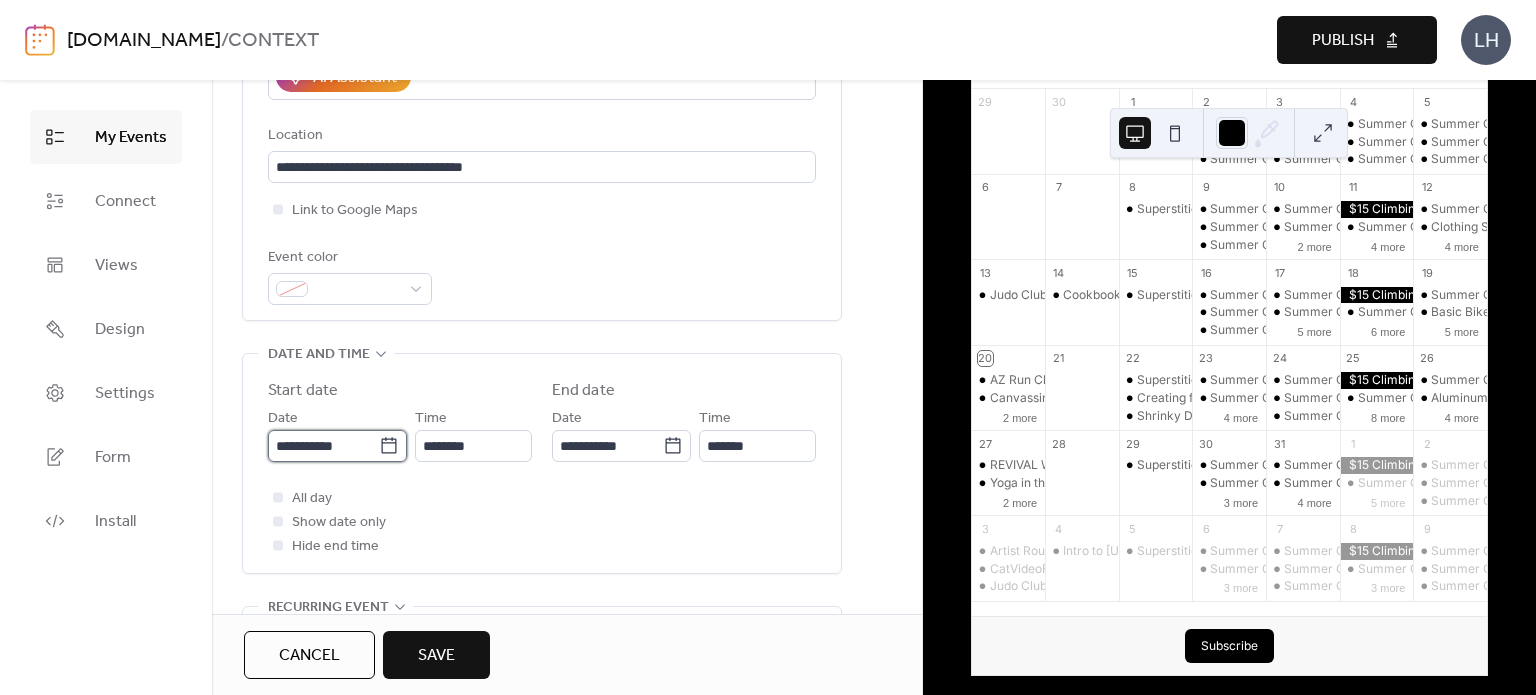 click on "**********" at bounding box center (323, 446) 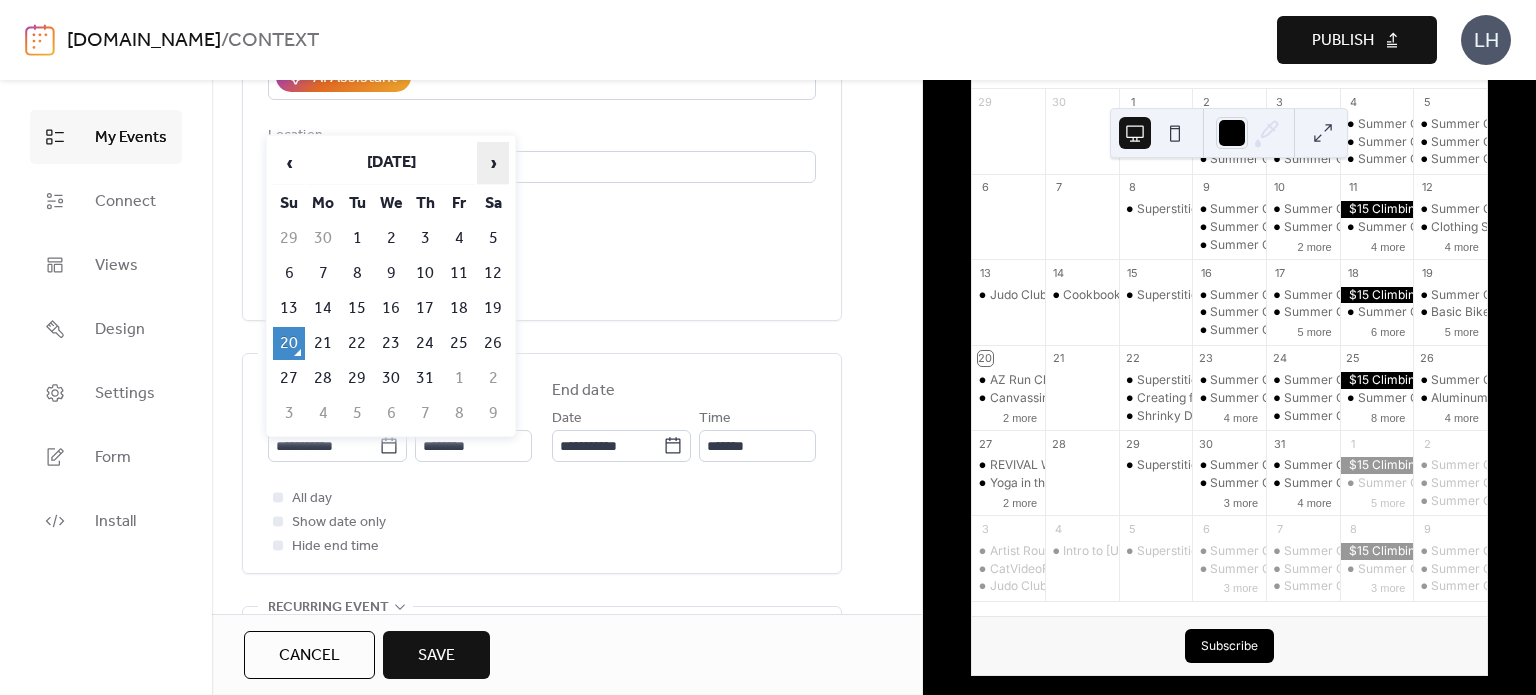 click on "›" at bounding box center (493, 163) 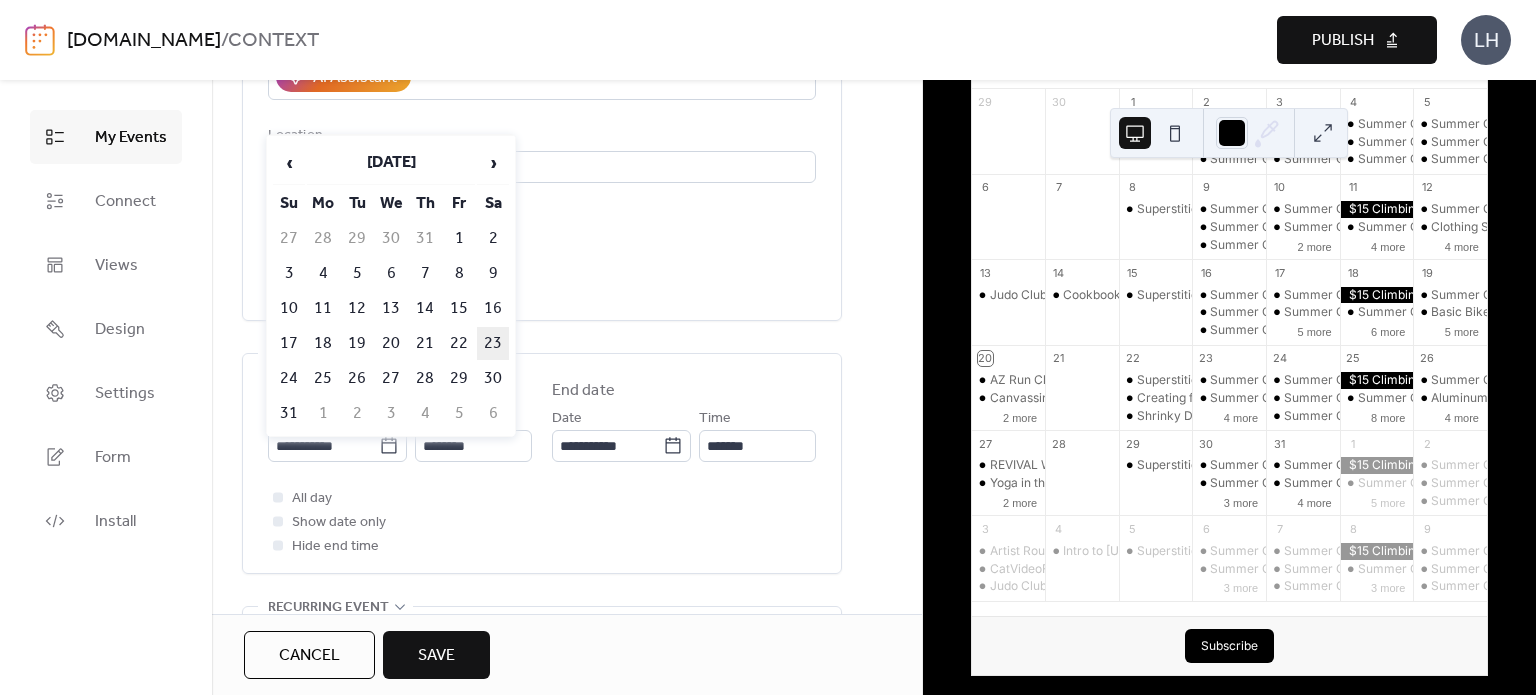 click on "23" at bounding box center (493, 343) 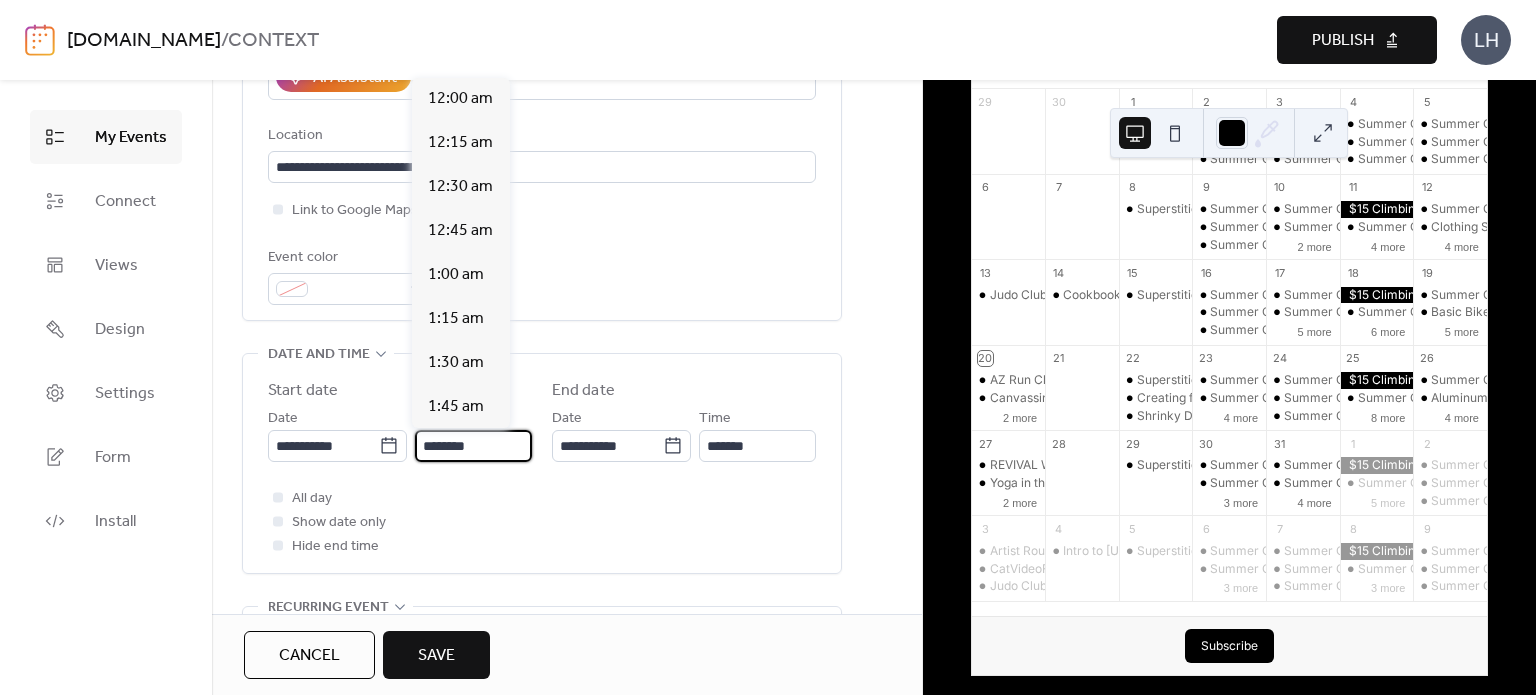 scroll, scrollTop: 2112, scrollLeft: 0, axis: vertical 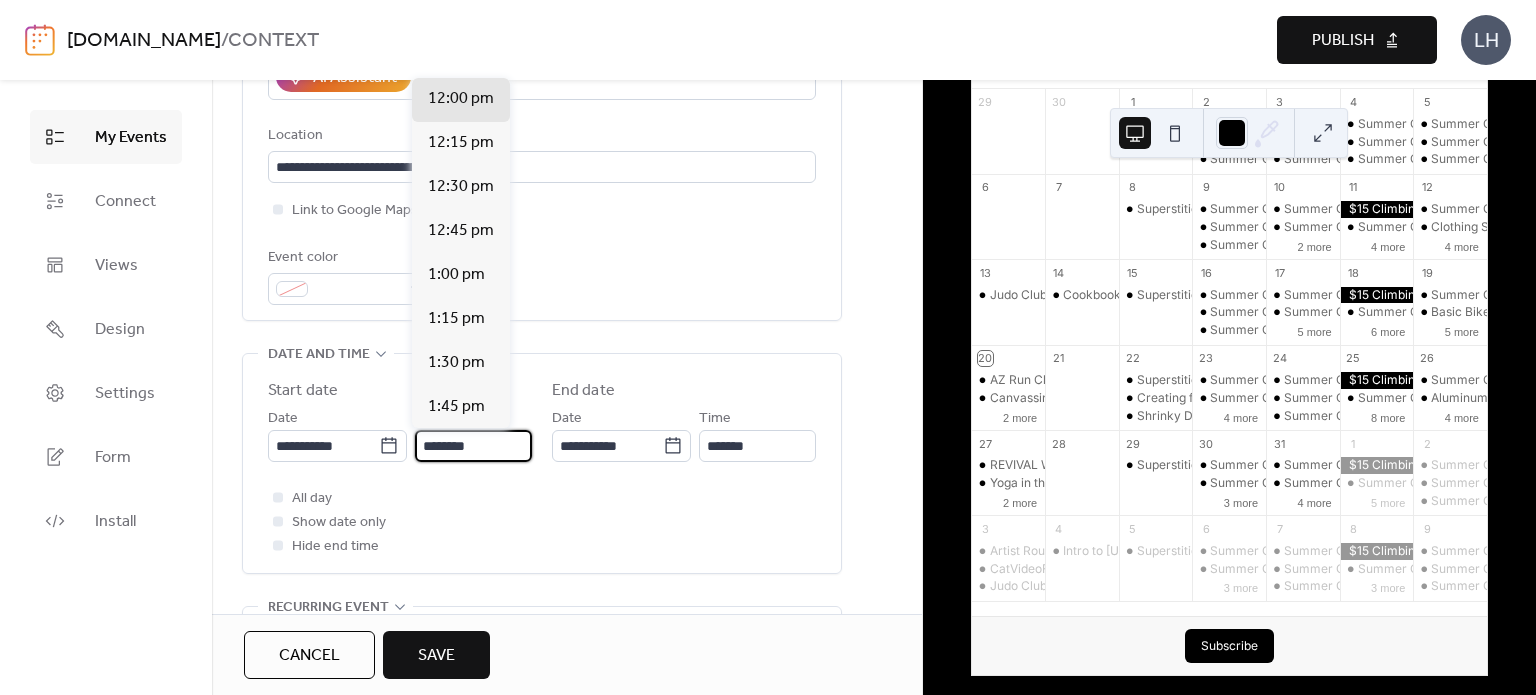click on "********" at bounding box center (473, 446) 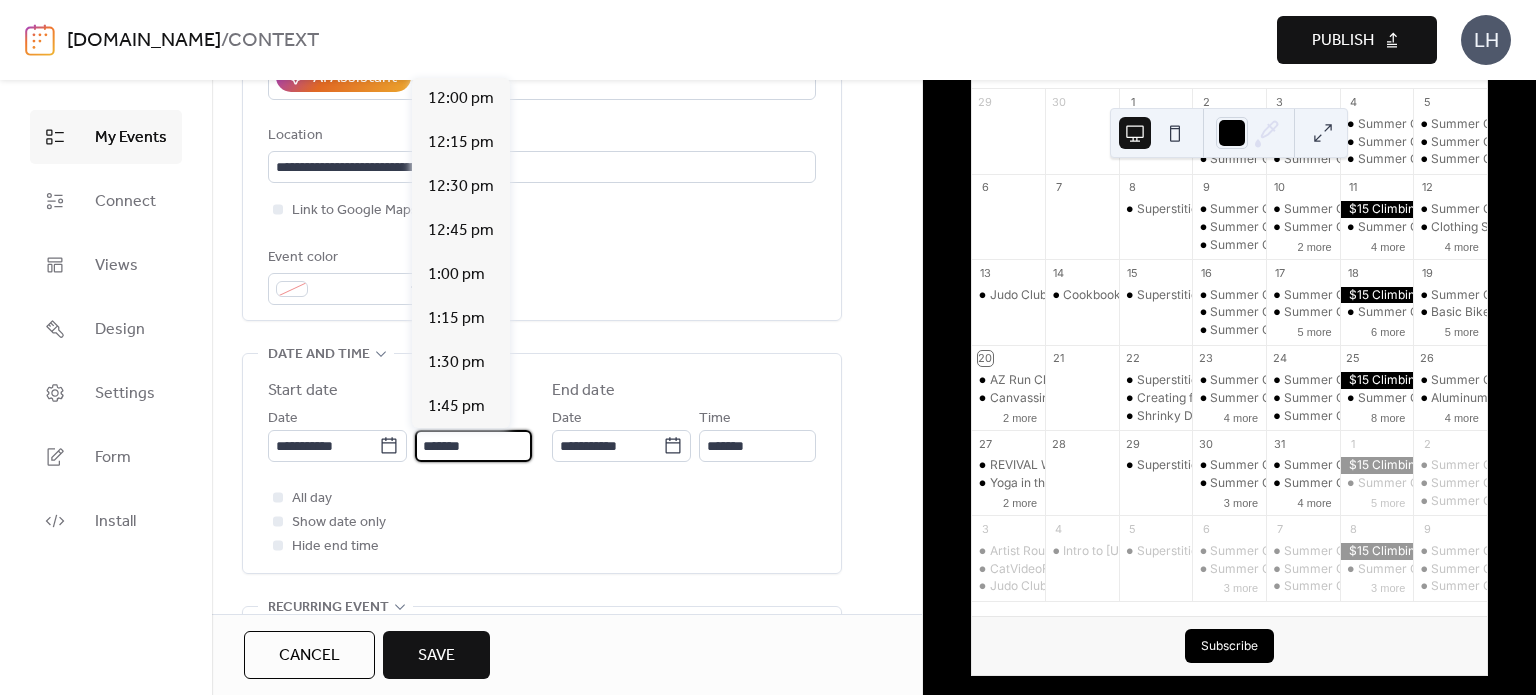 scroll, scrollTop: 3168, scrollLeft: 0, axis: vertical 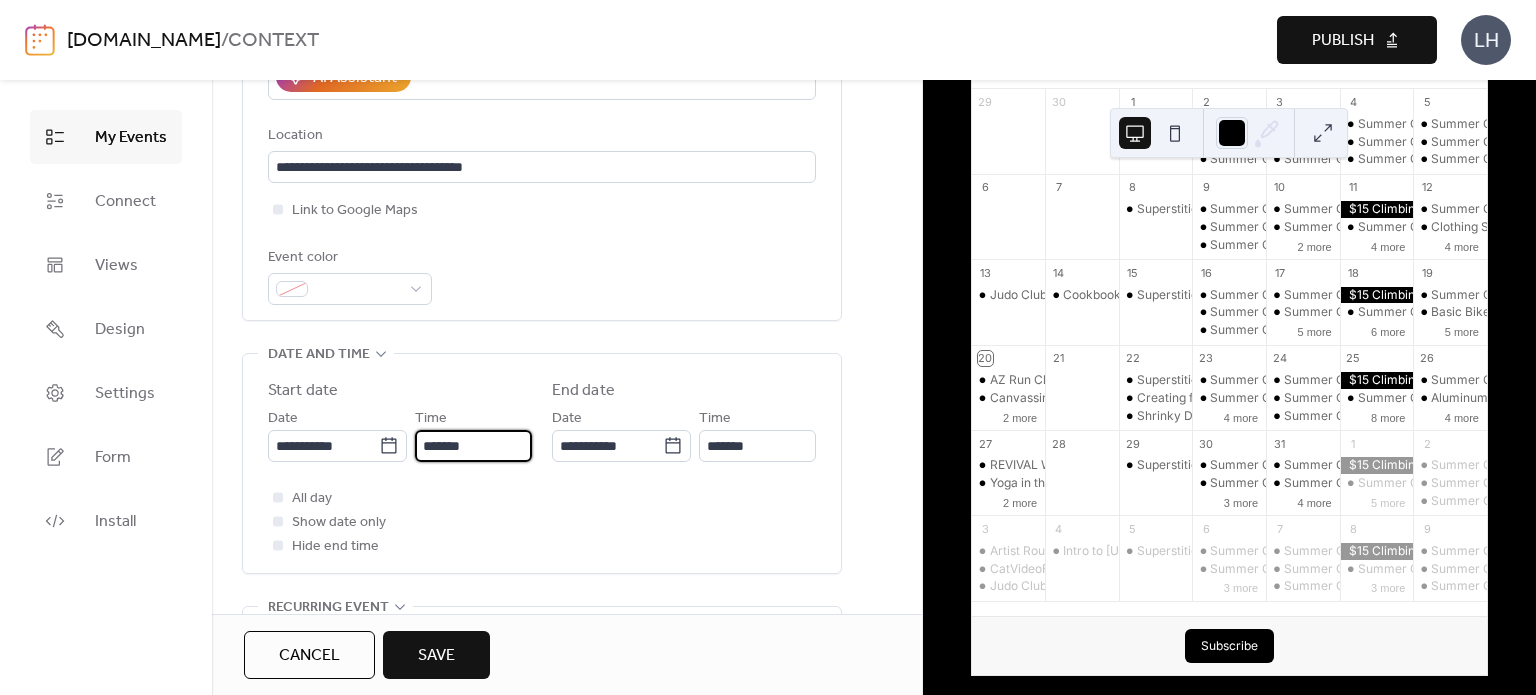 type on "*******" 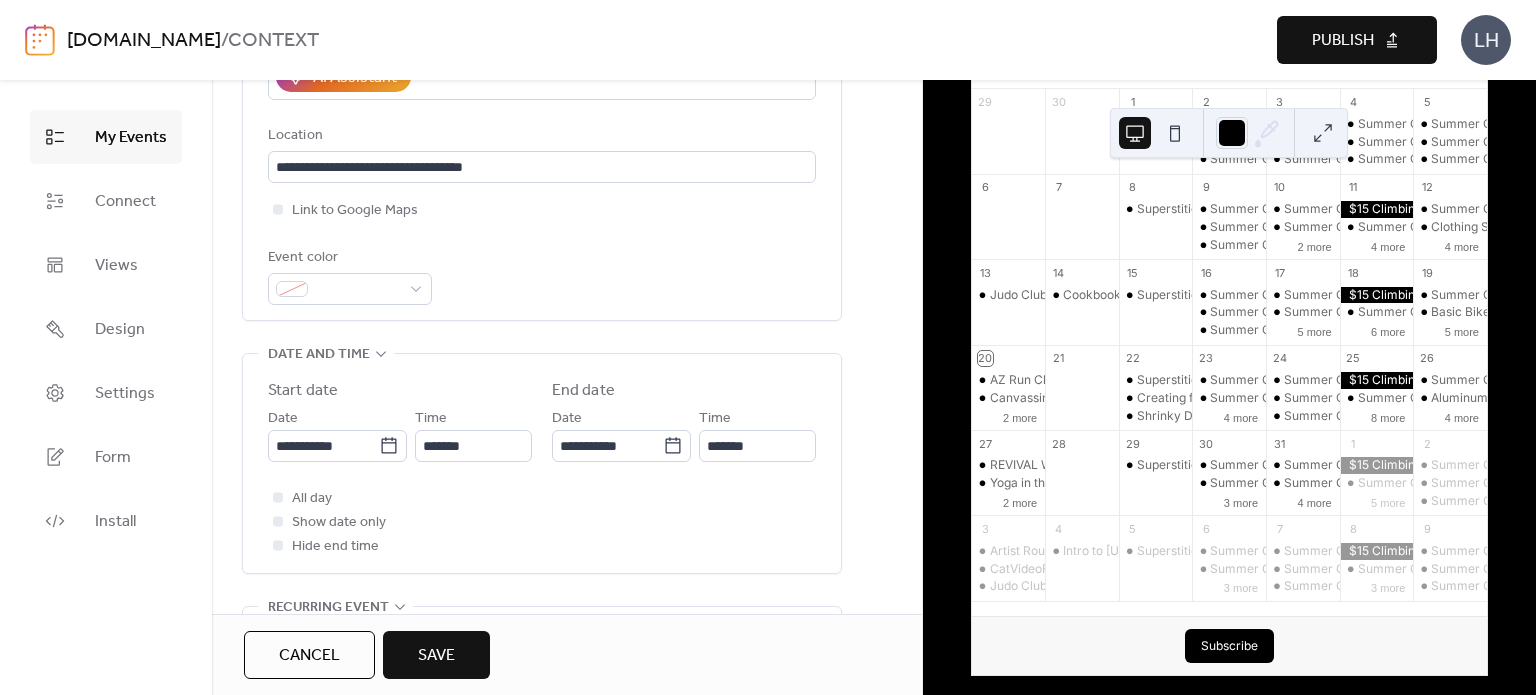 type on "*******" 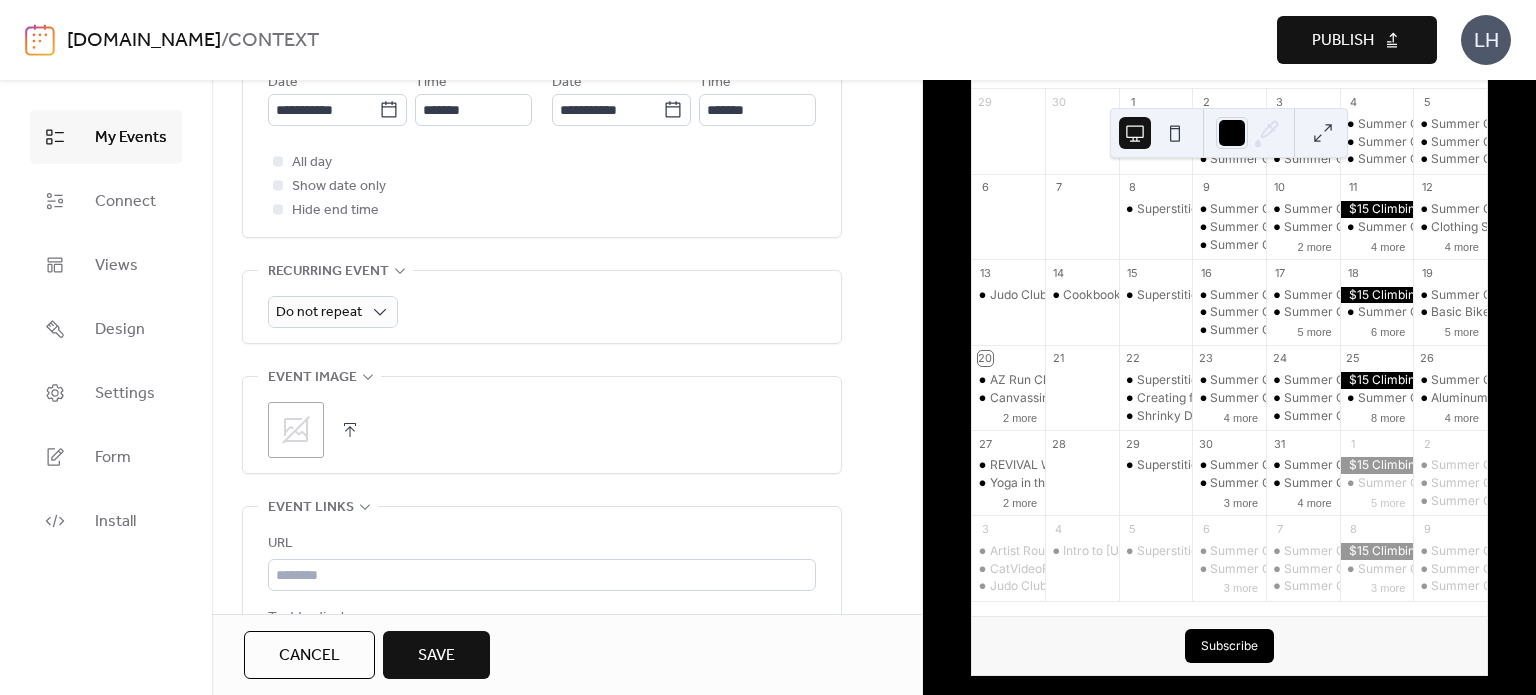 scroll, scrollTop: 760, scrollLeft: 0, axis: vertical 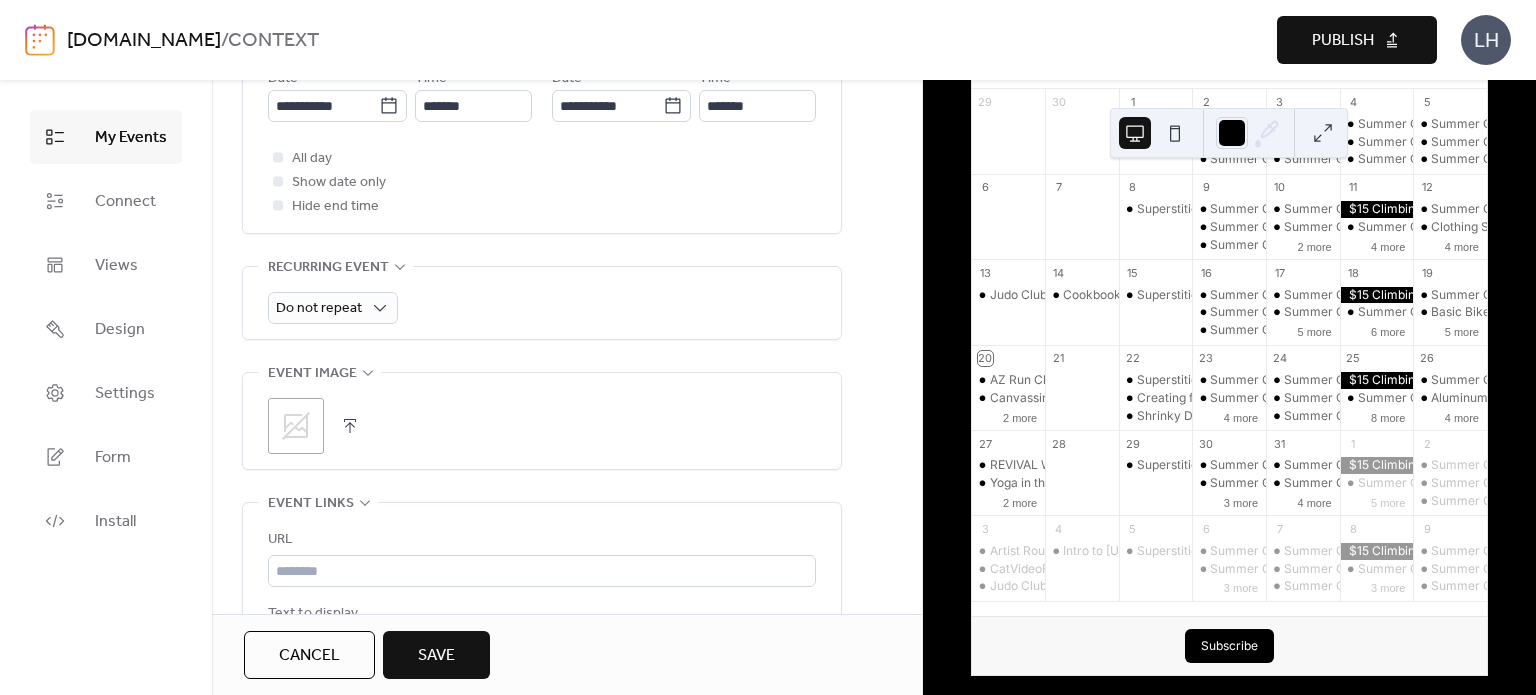 click 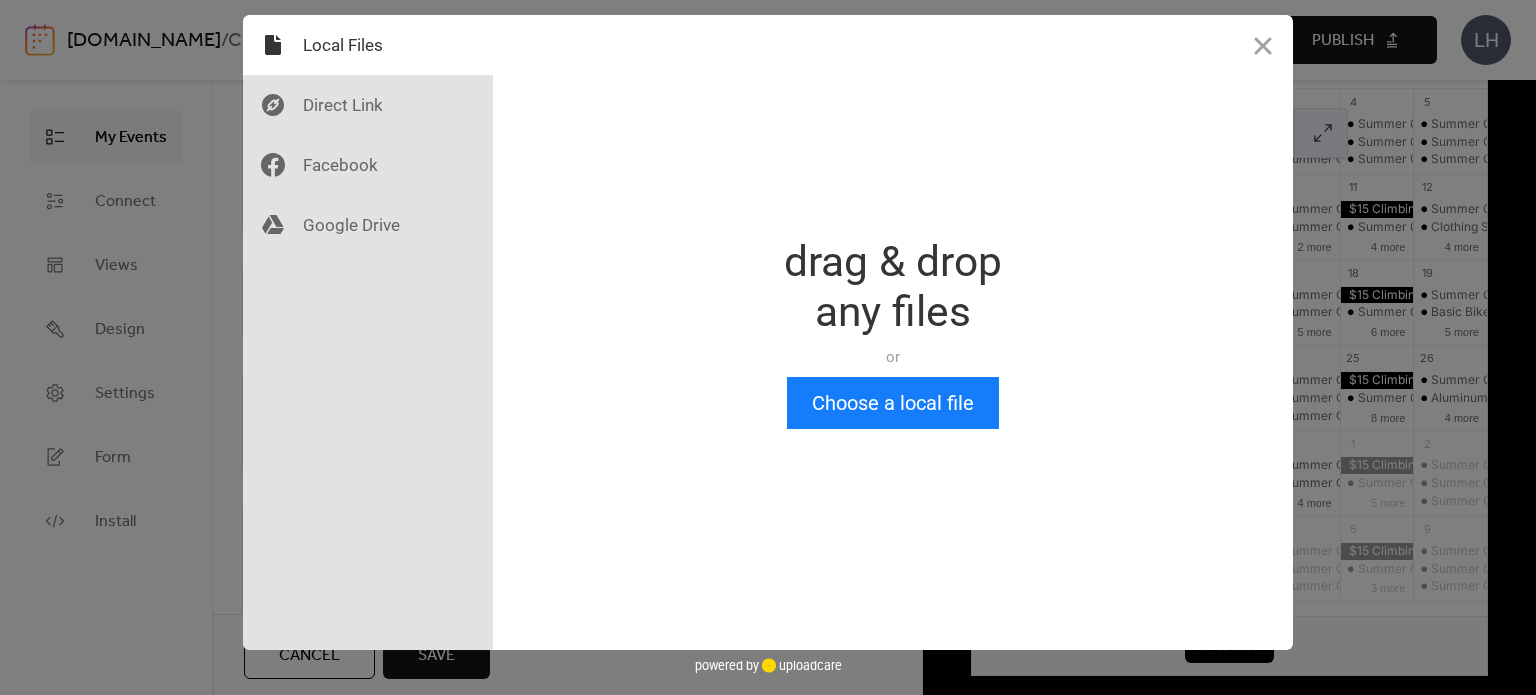 type 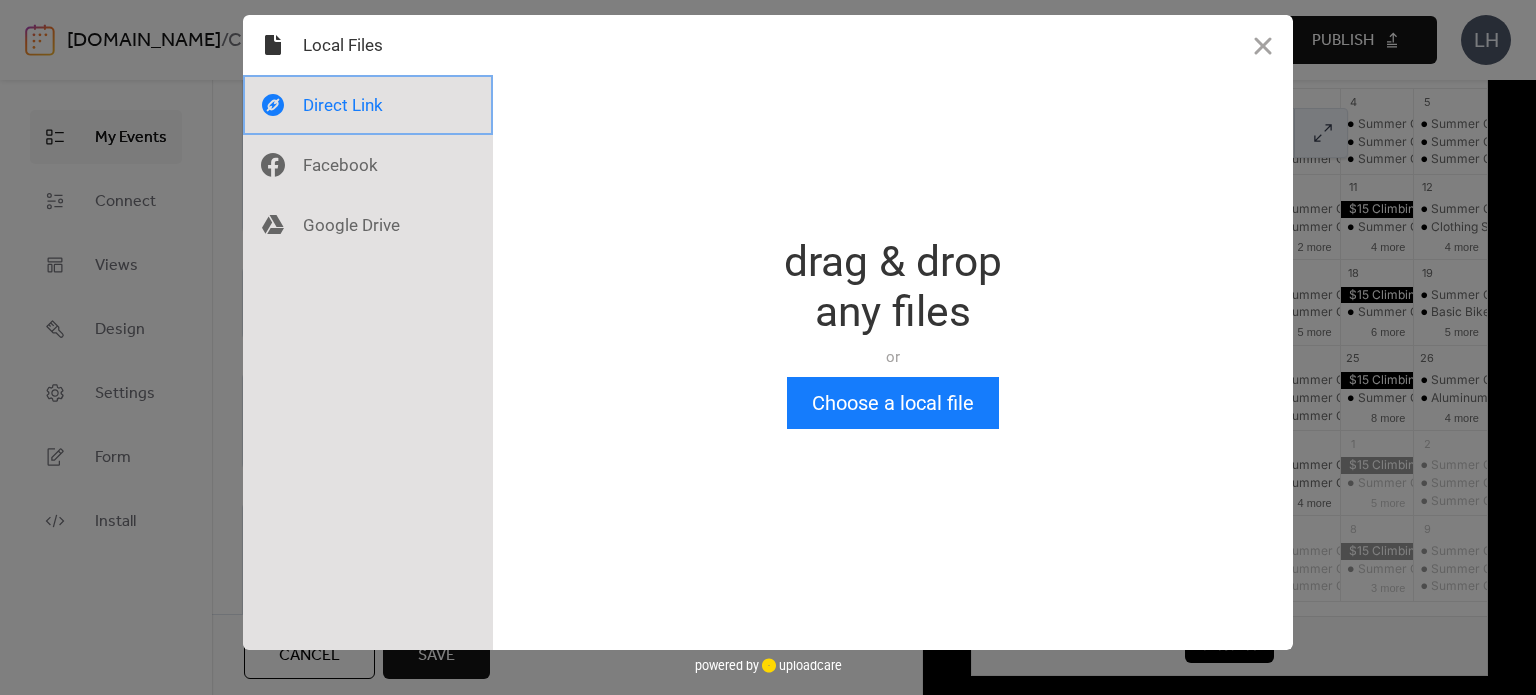 click at bounding box center (368, 105) 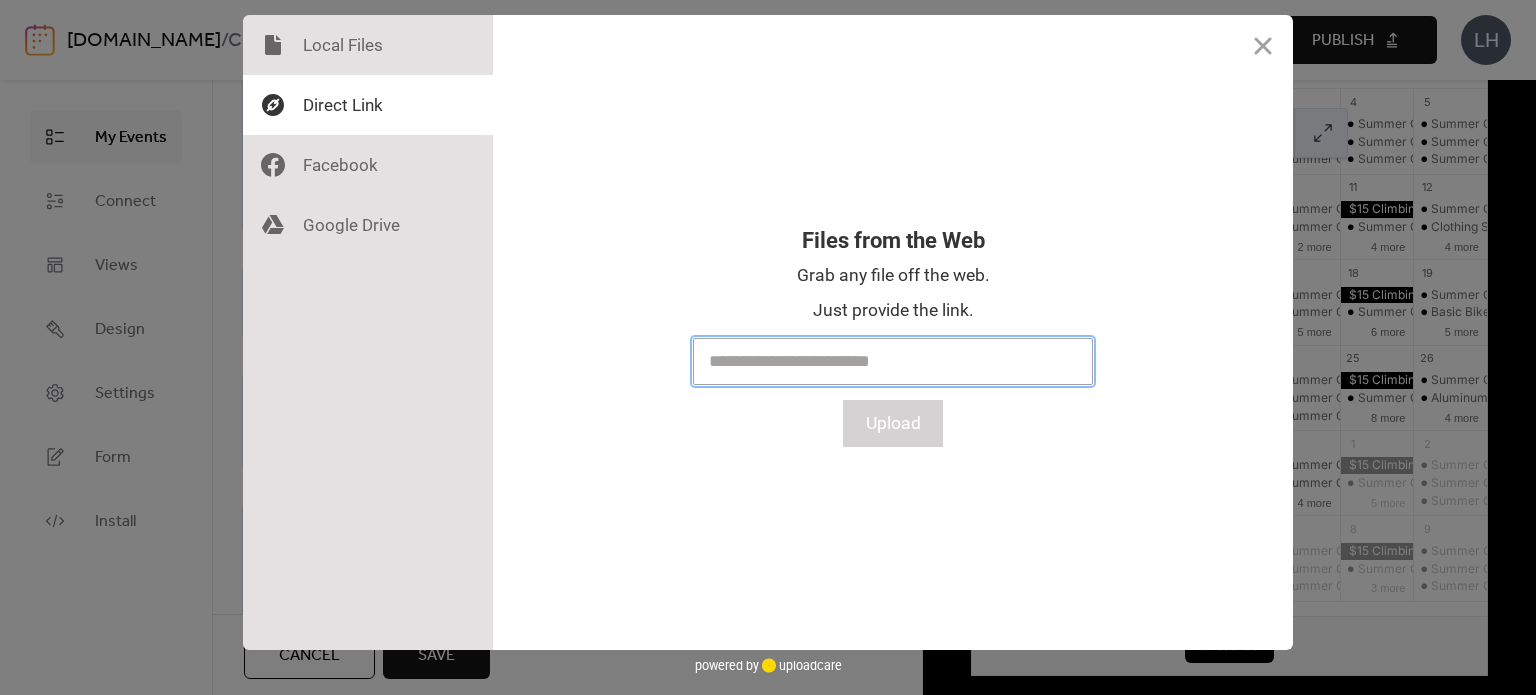 paste on "**********" 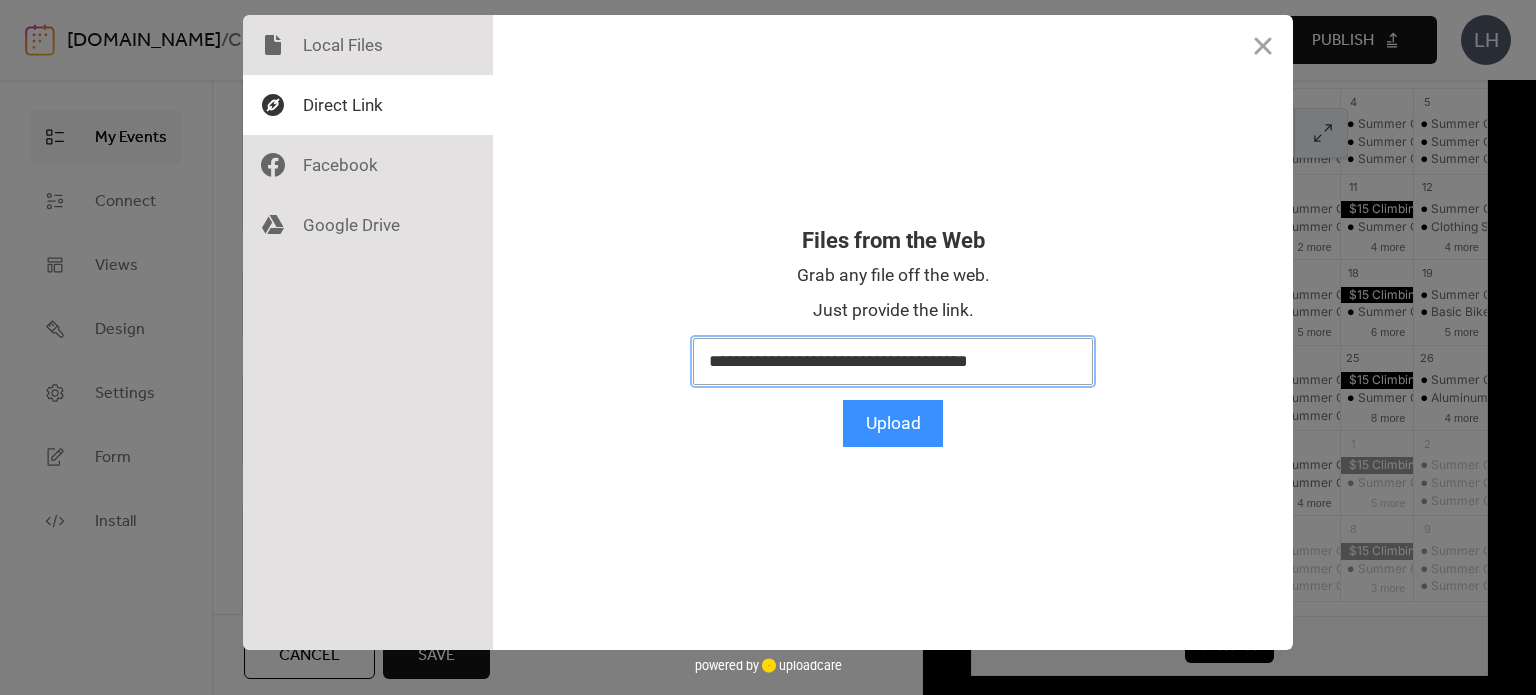 type on "**********" 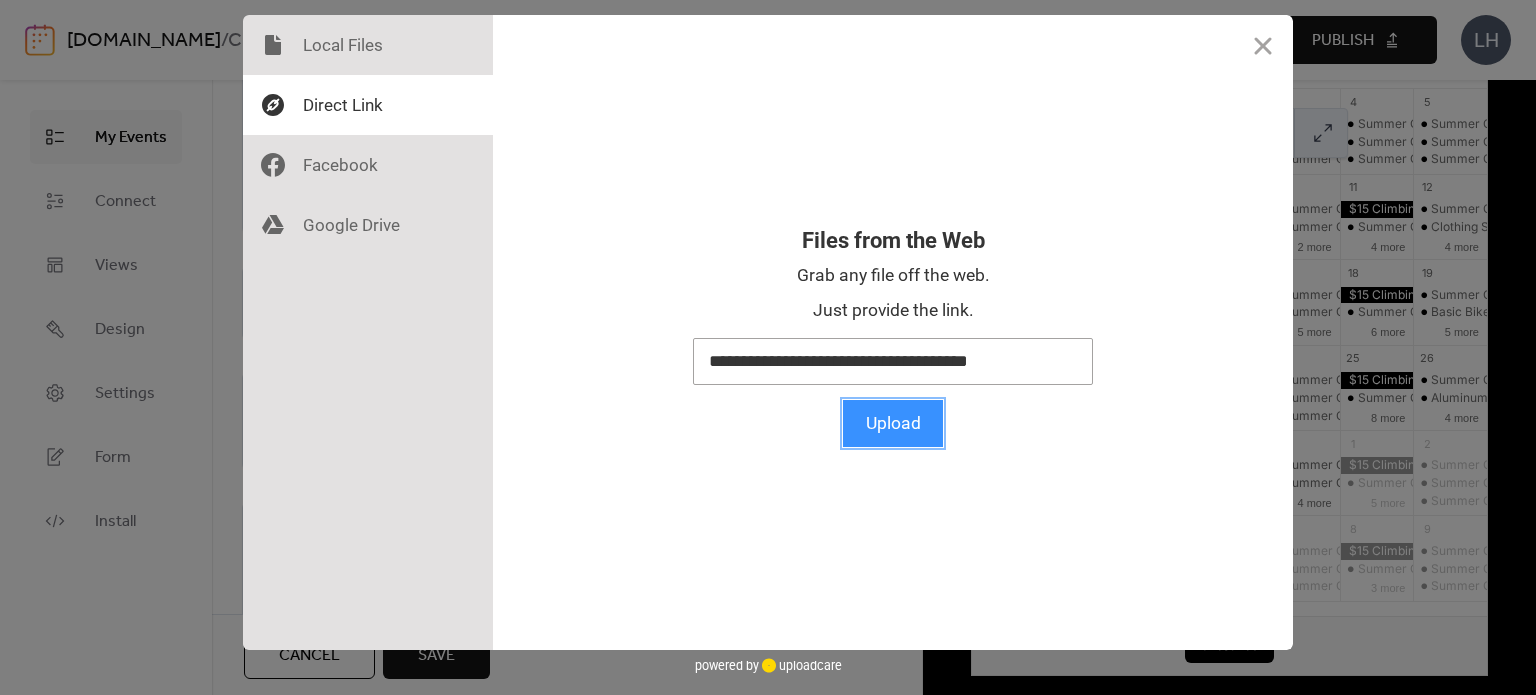 click on "Upload" at bounding box center [893, 423] 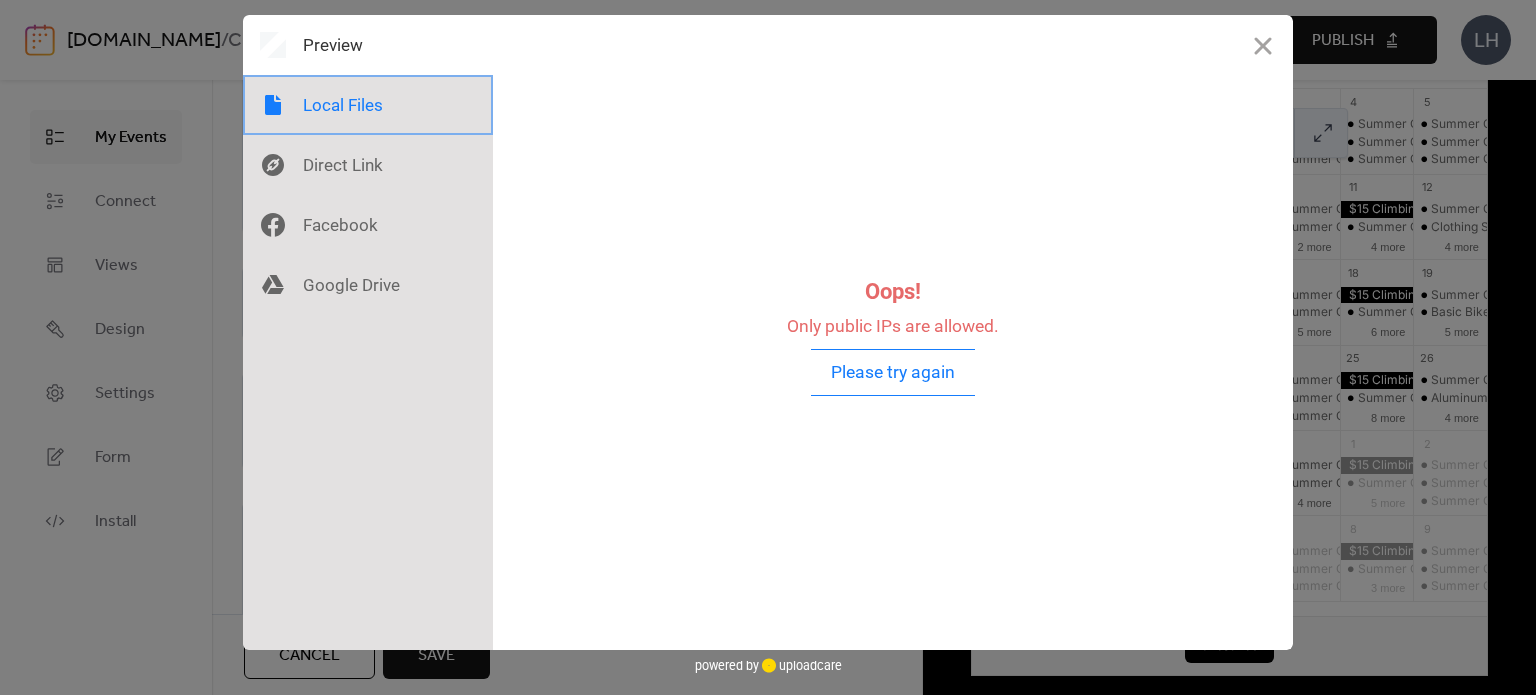 click at bounding box center (368, 105) 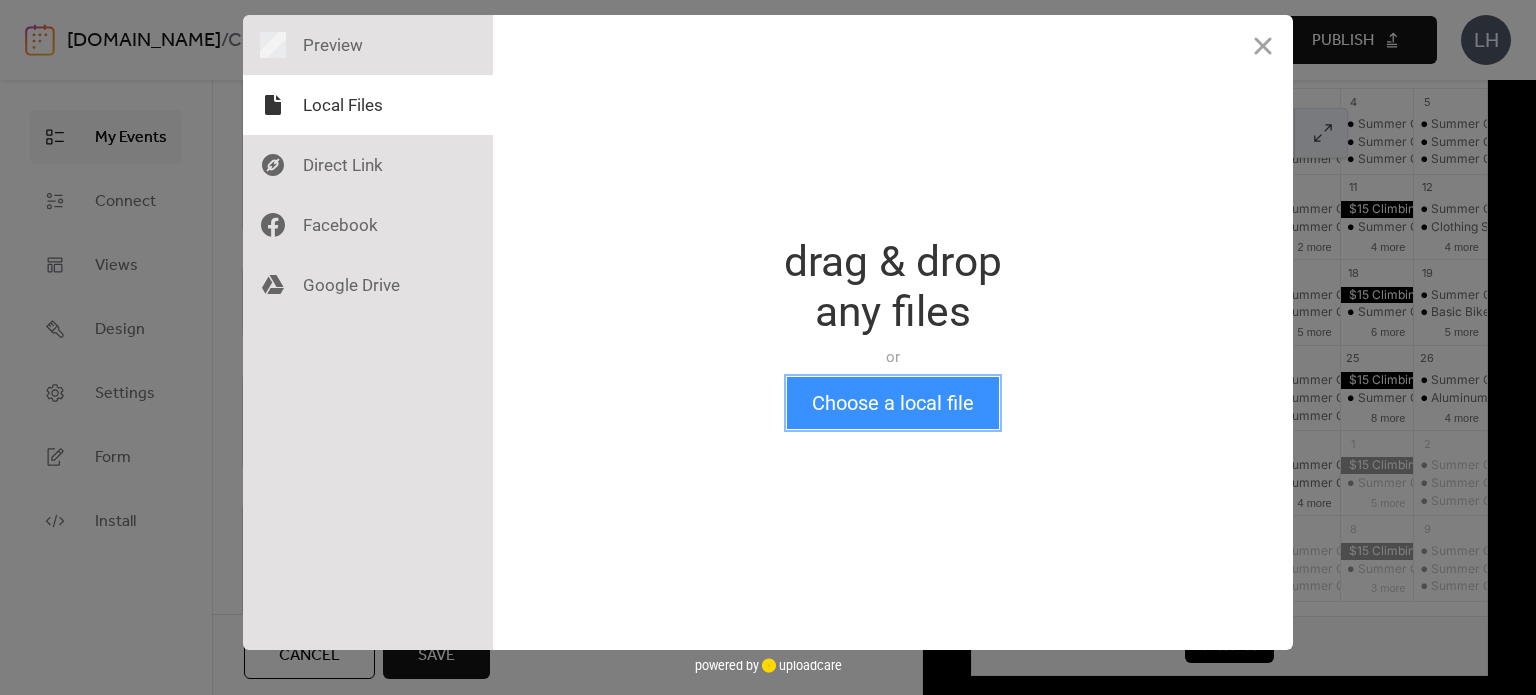 click on "Choose a local file" at bounding box center (893, 403) 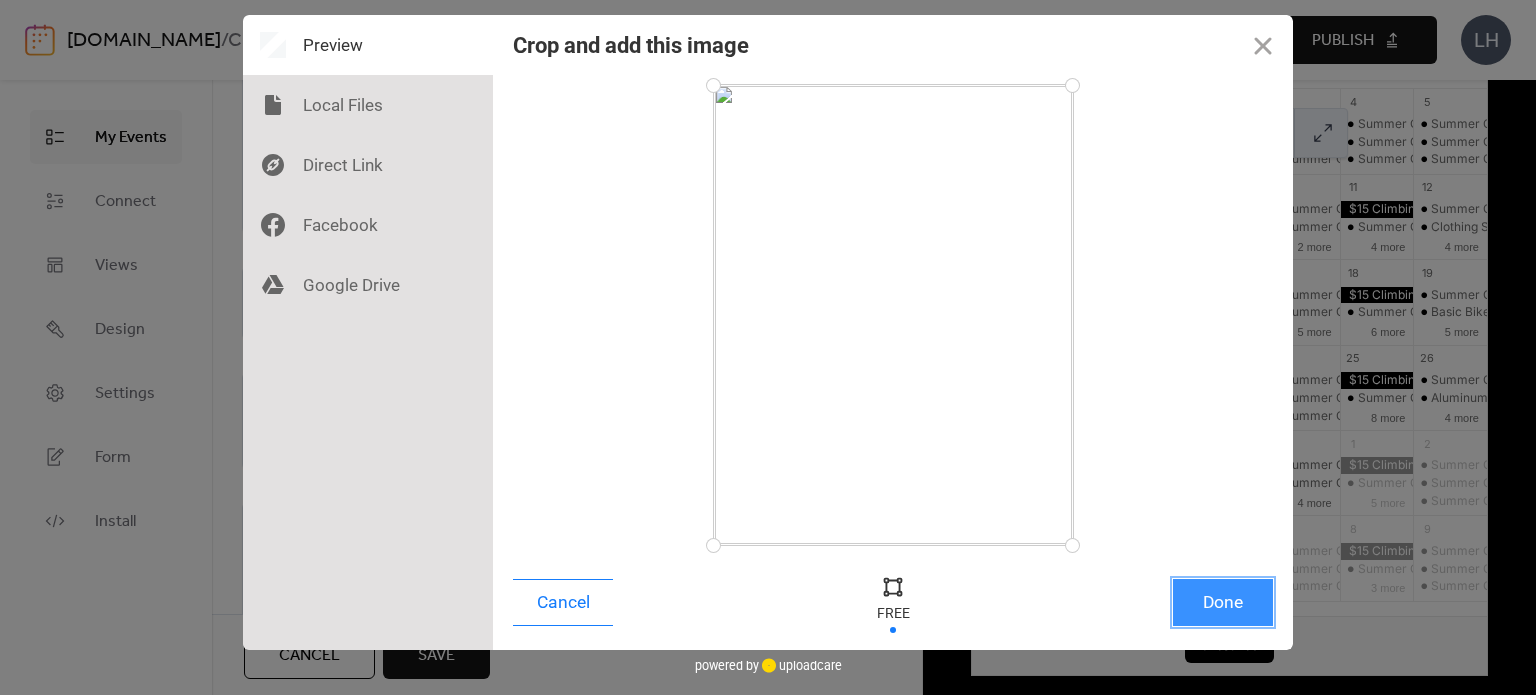 click on "Done" at bounding box center (1223, 602) 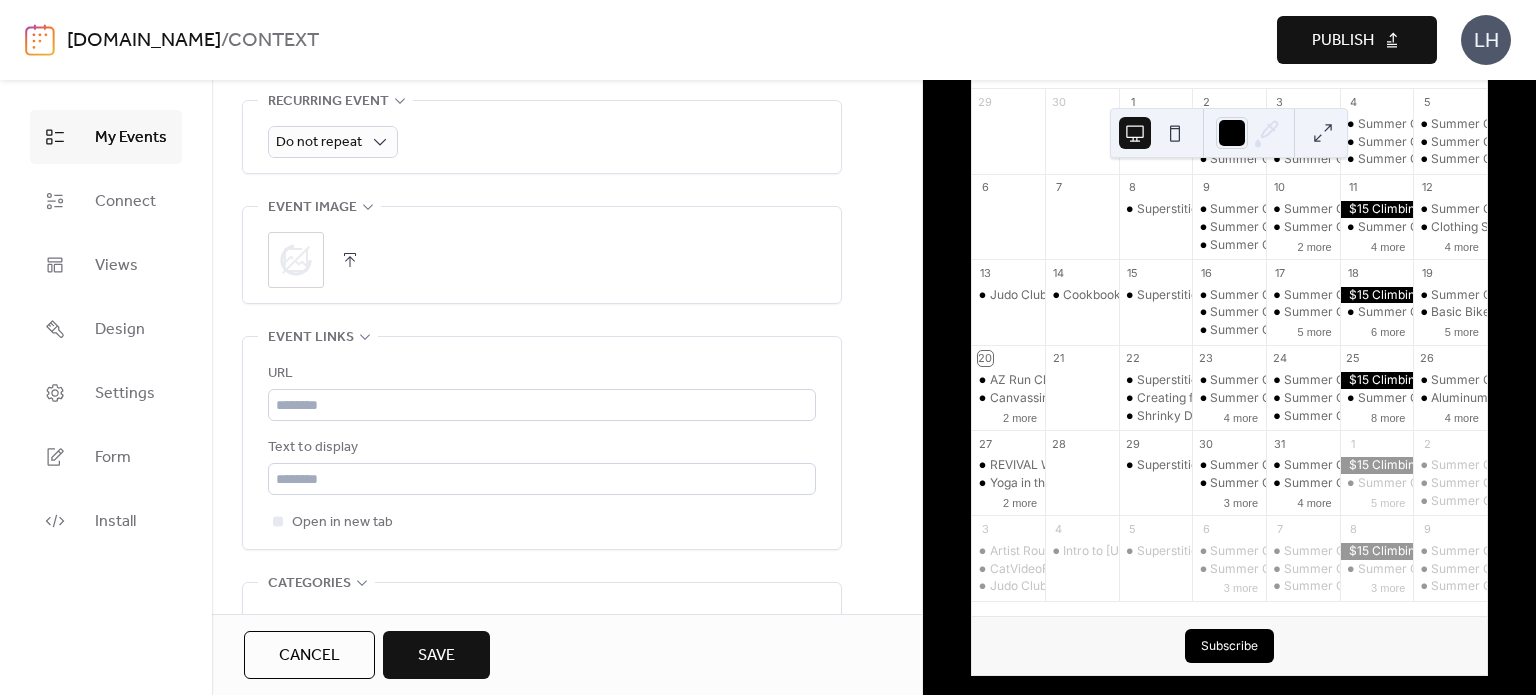 scroll, scrollTop: 960, scrollLeft: 0, axis: vertical 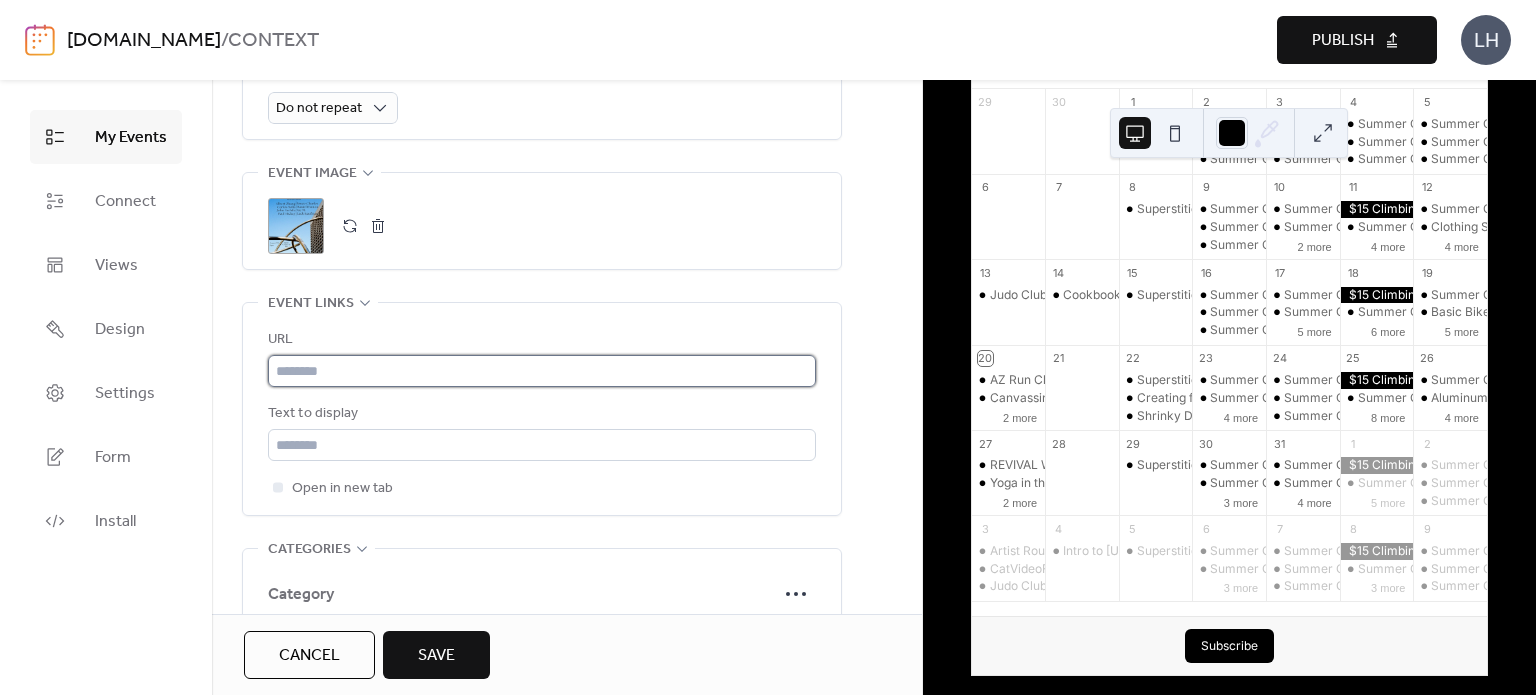 click at bounding box center [542, 371] 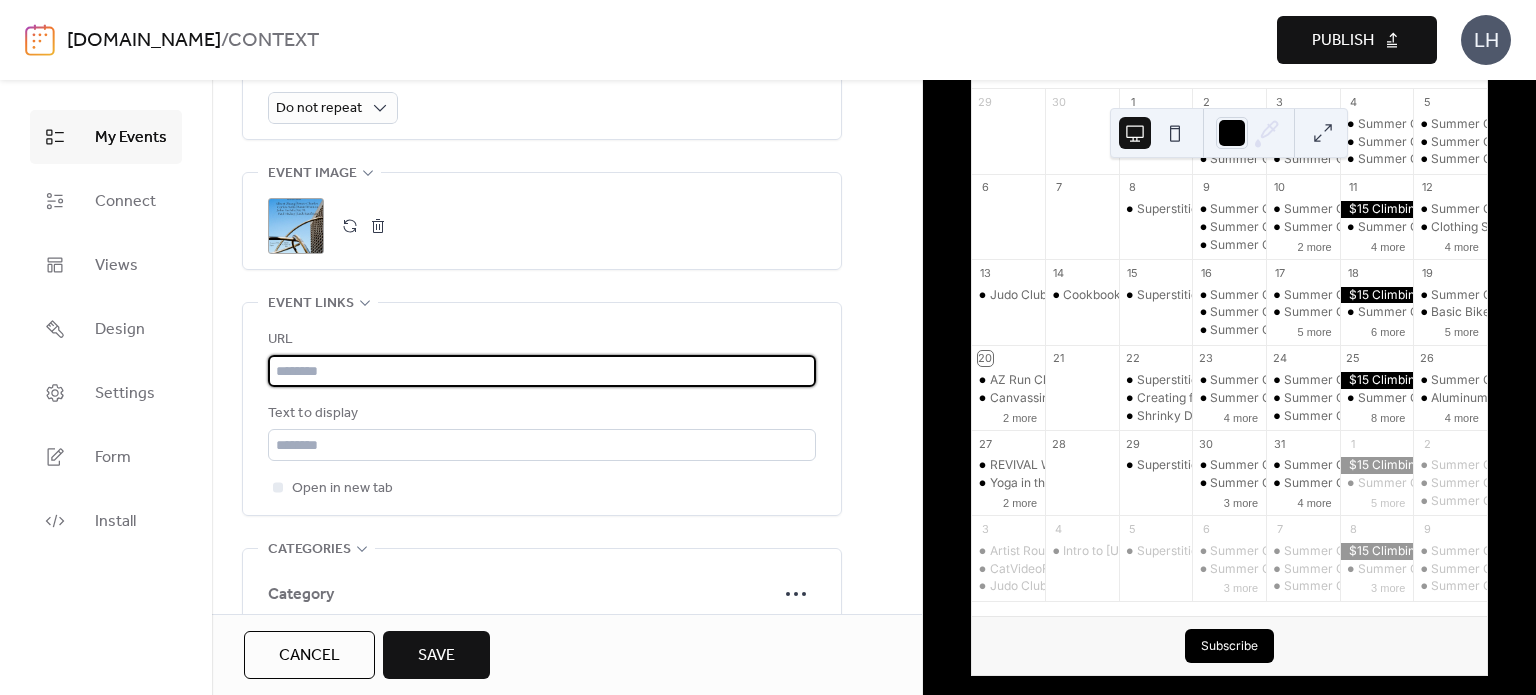 paste on "**********" 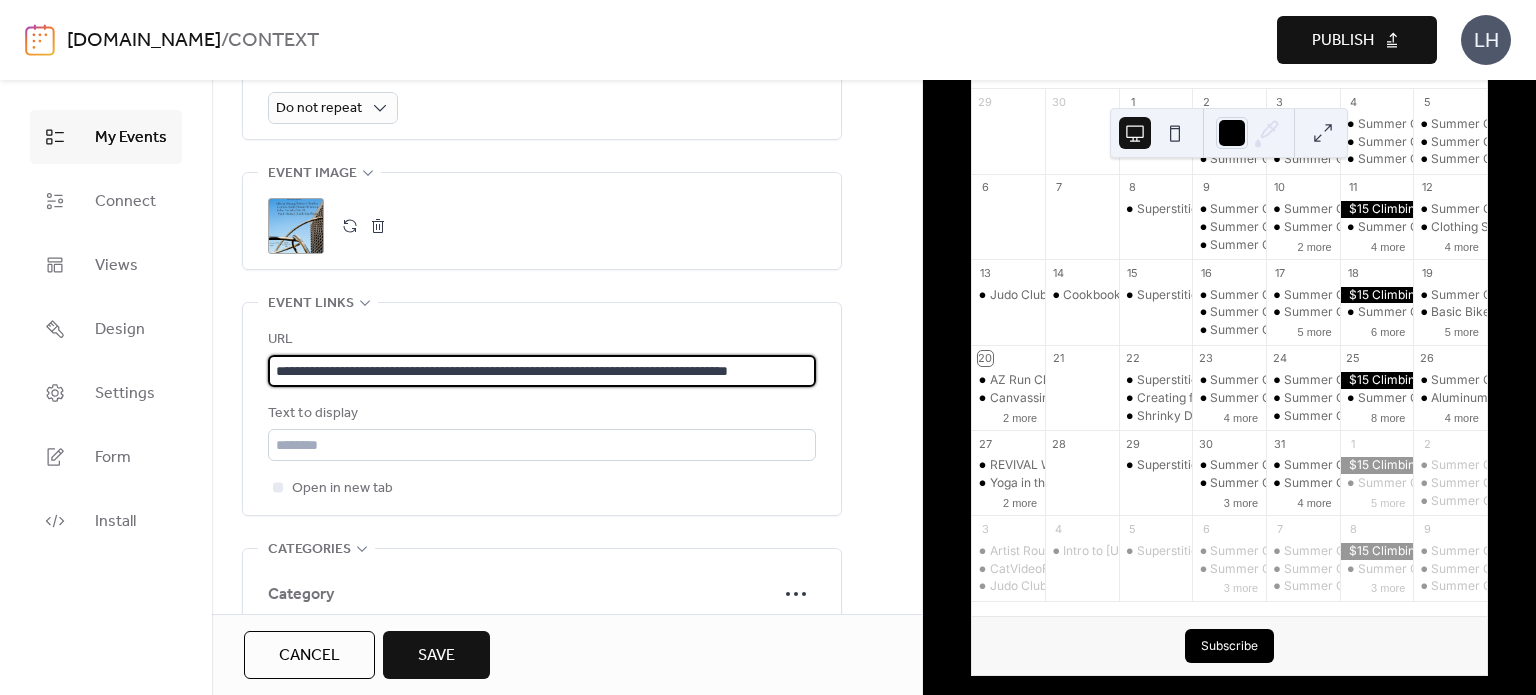 scroll, scrollTop: 0, scrollLeft: 112, axis: horizontal 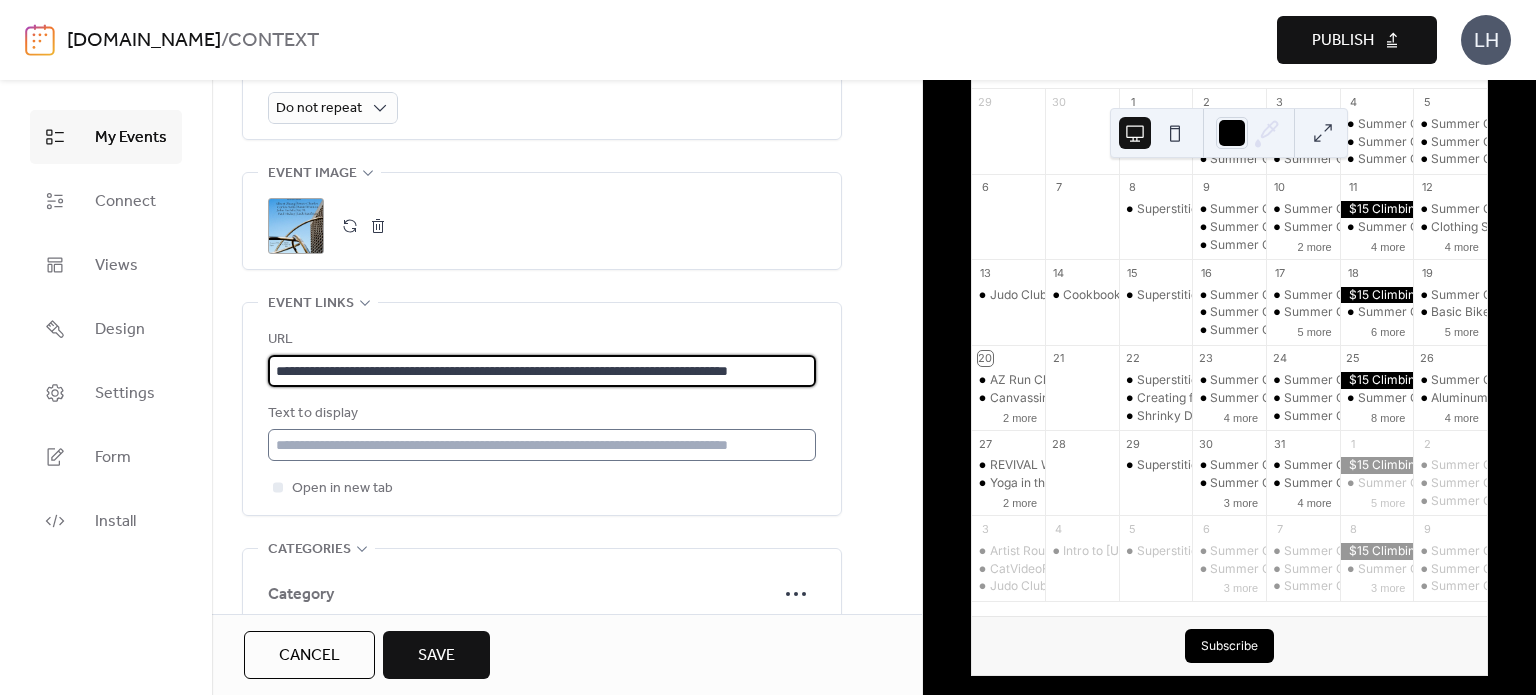 type on "**********" 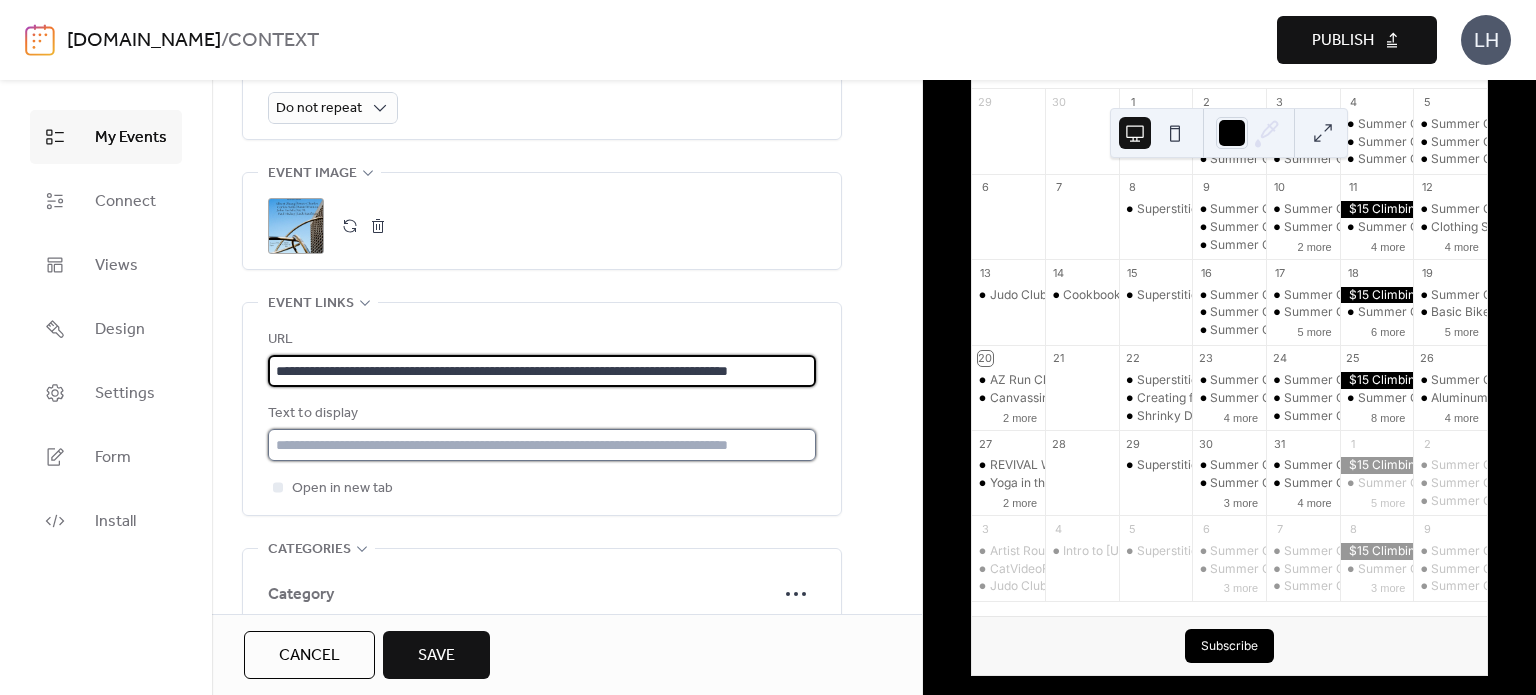 scroll, scrollTop: 0, scrollLeft: 0, axis: both 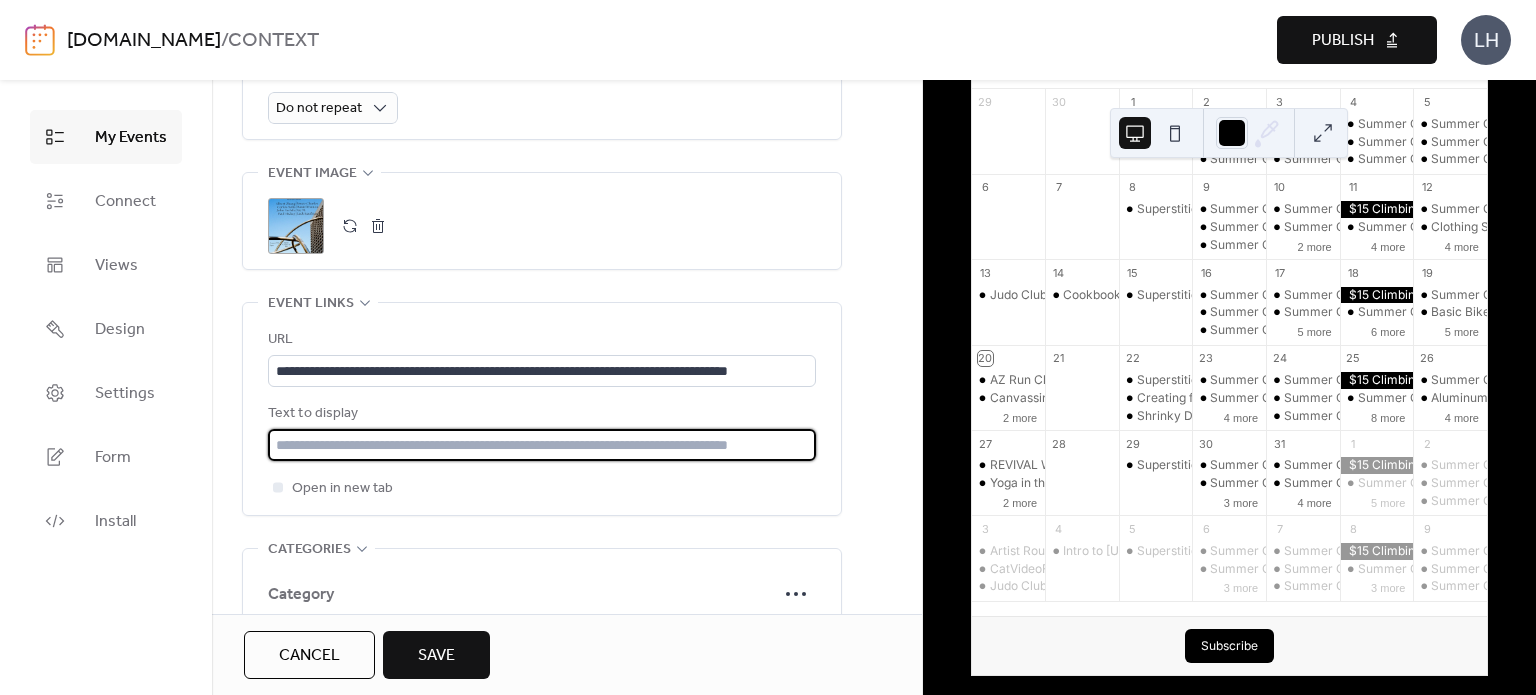 paste on "**********" 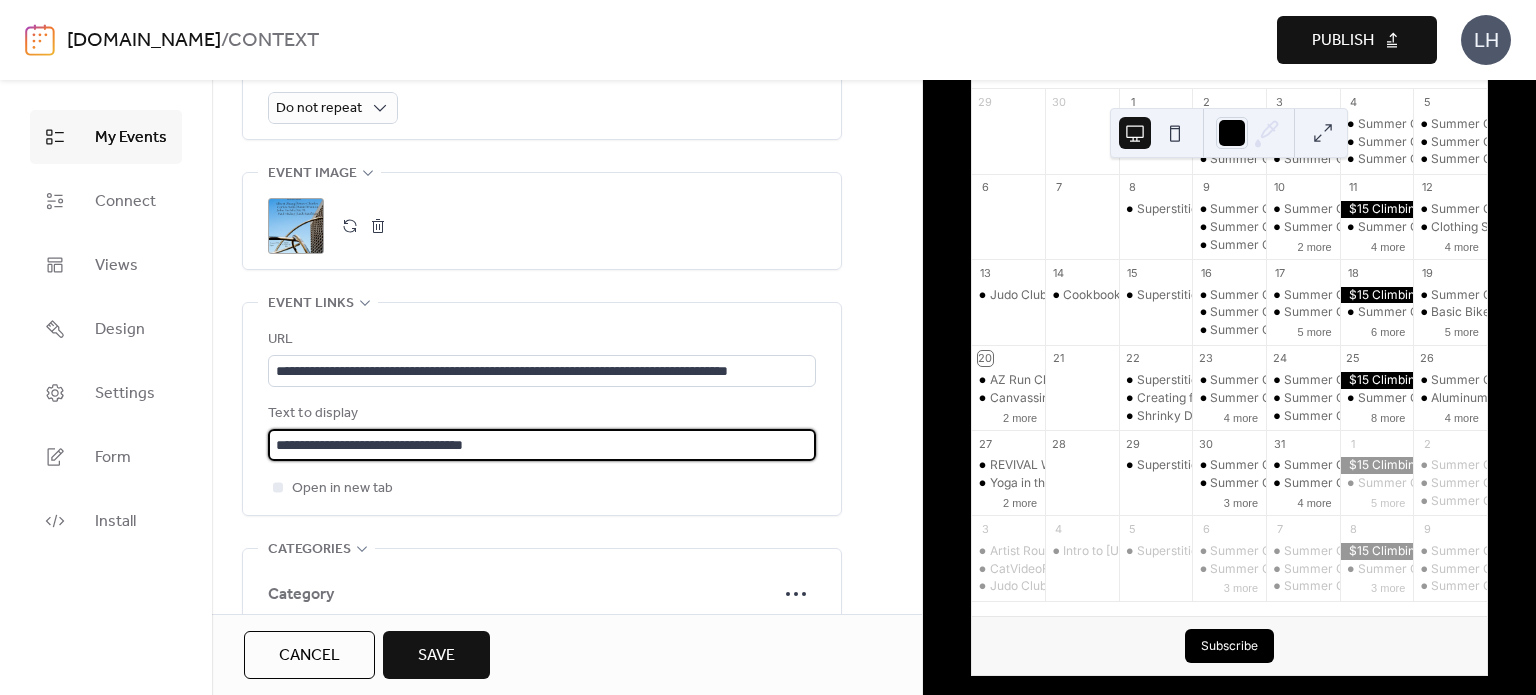 type on "**********" 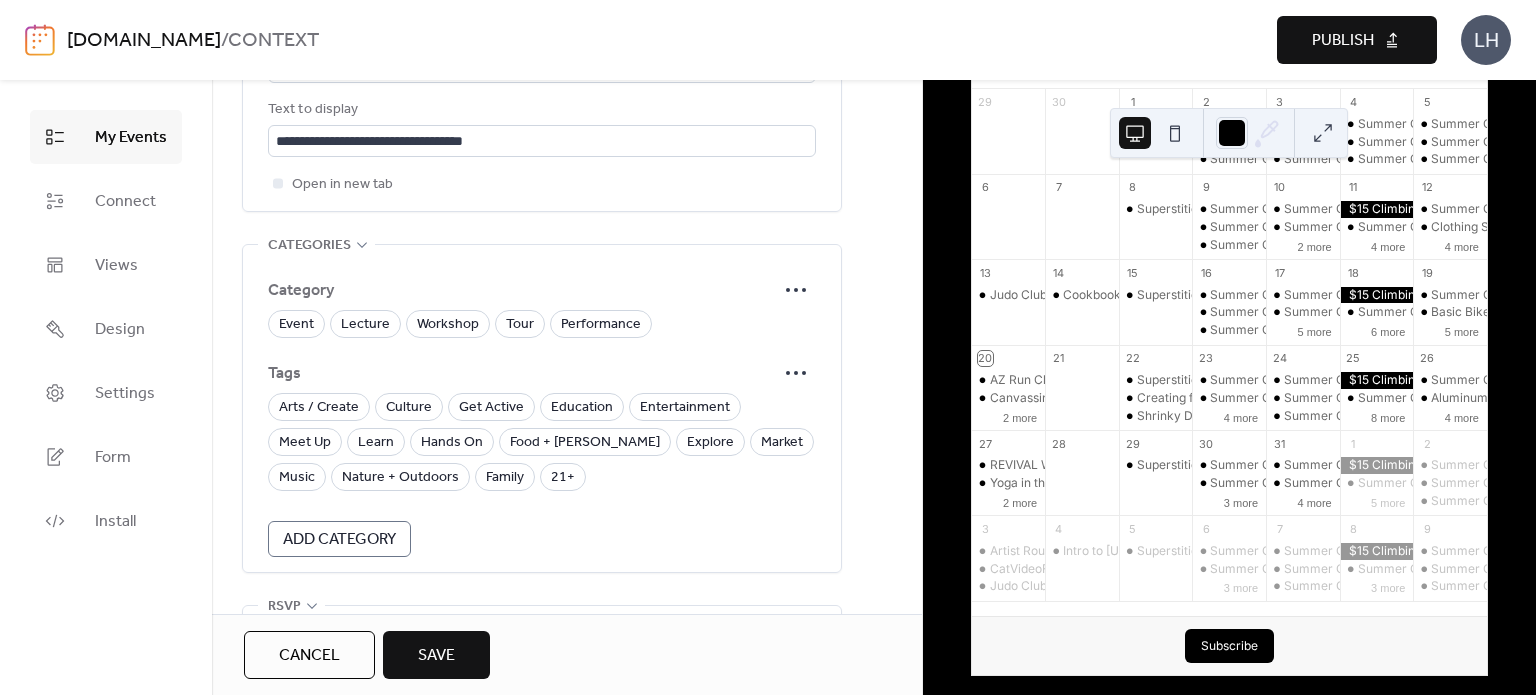 scroll, scrollTop: 1272, scrollLeft: 0, axis: vertical 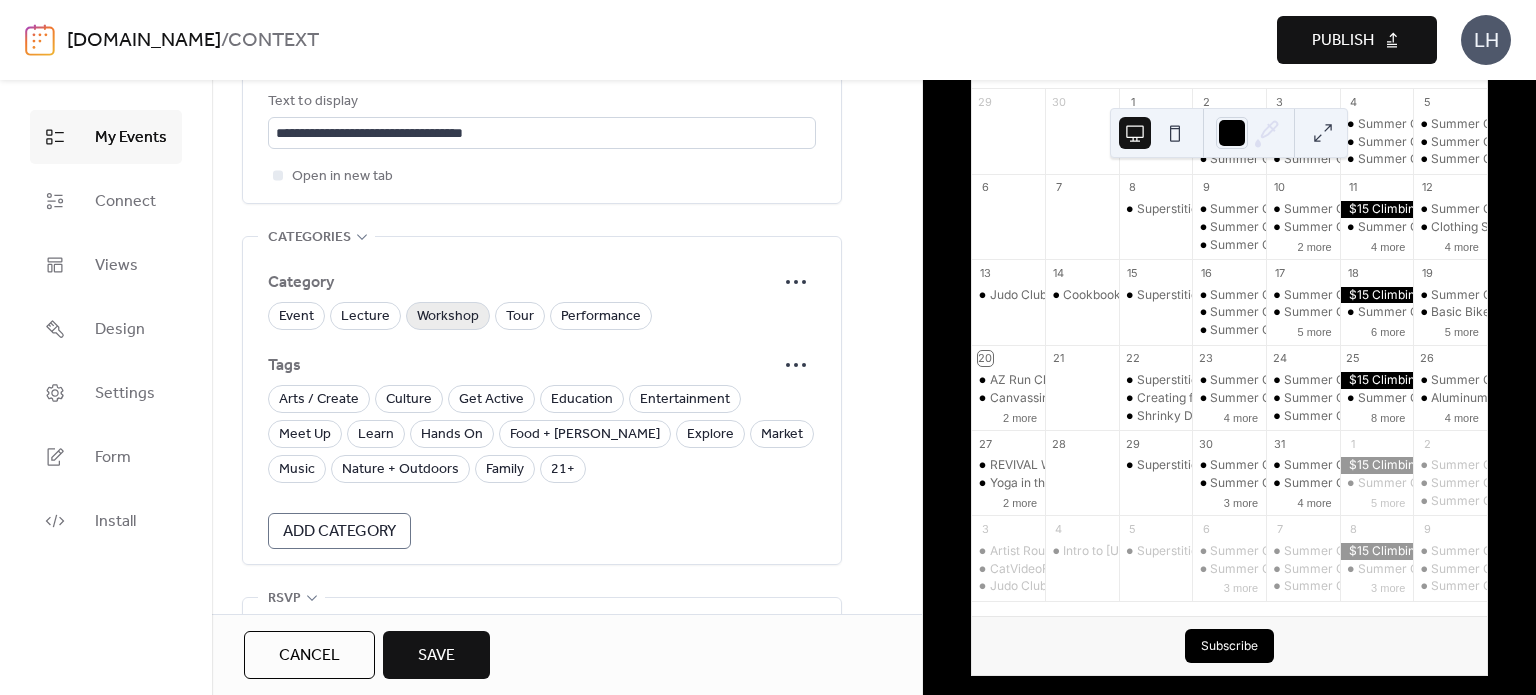 click on "Workshop" at bounding box center (448, 317) 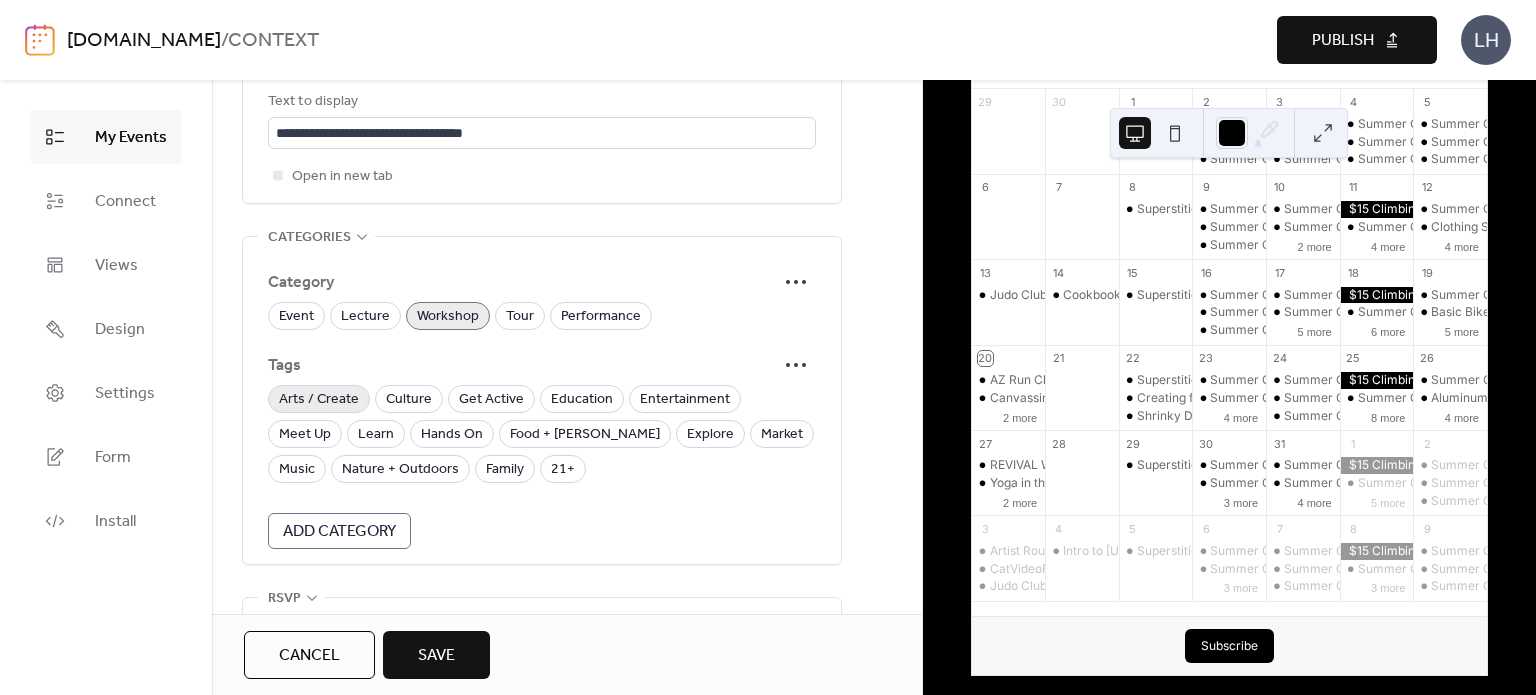 click on "Arts / Create" at bounding box center [319, 400] 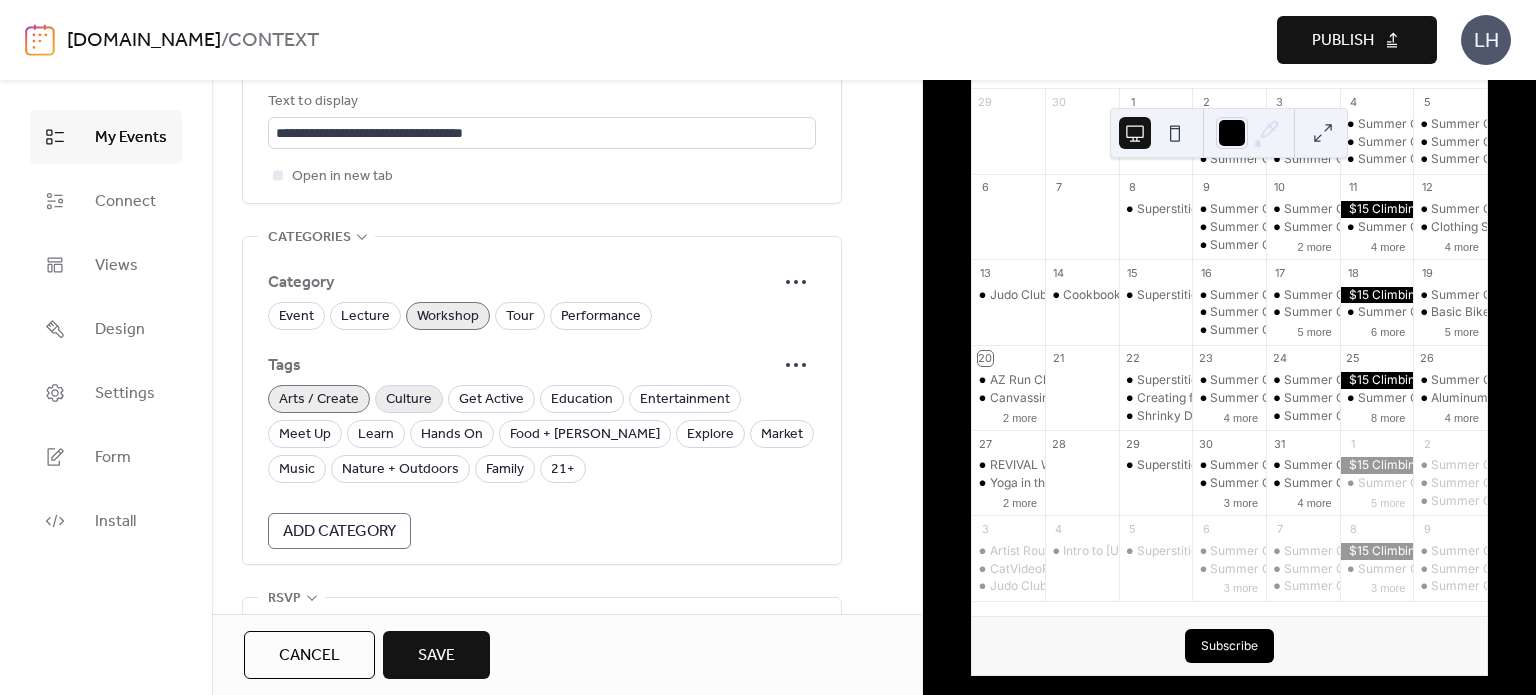 click on "Culture" at bounding box center [409, 400] 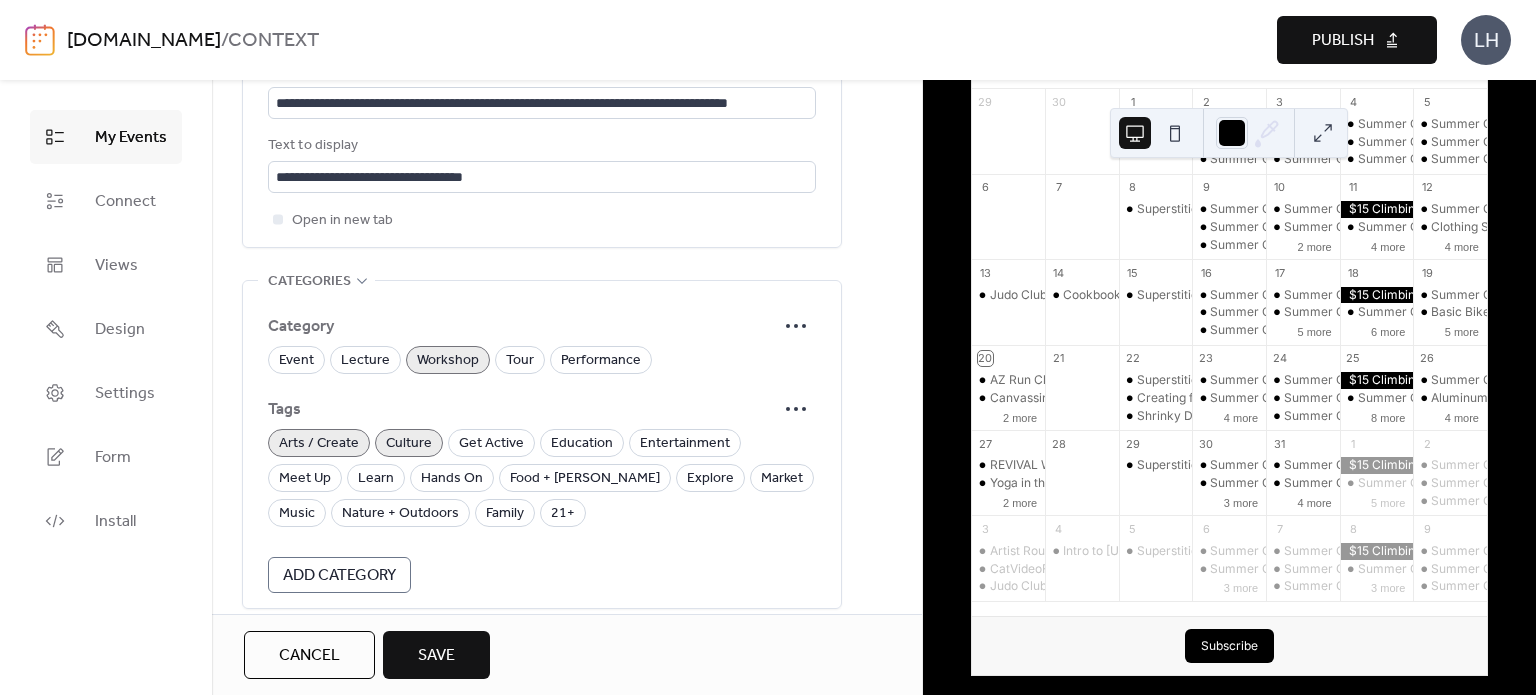 scroll, scrollTop: 1388, scrollLeft: 0, axis: vertical 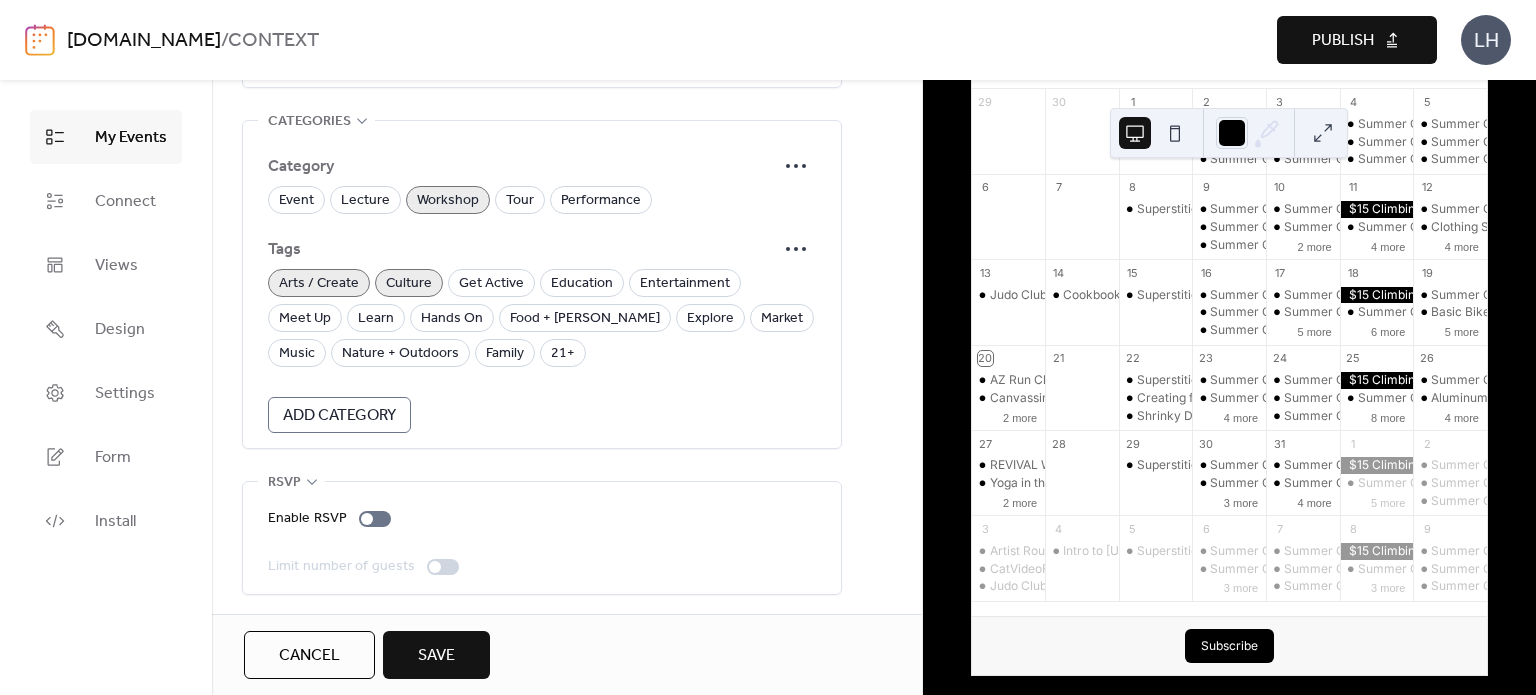 click on "Culture" at bounding box center (409, 284) 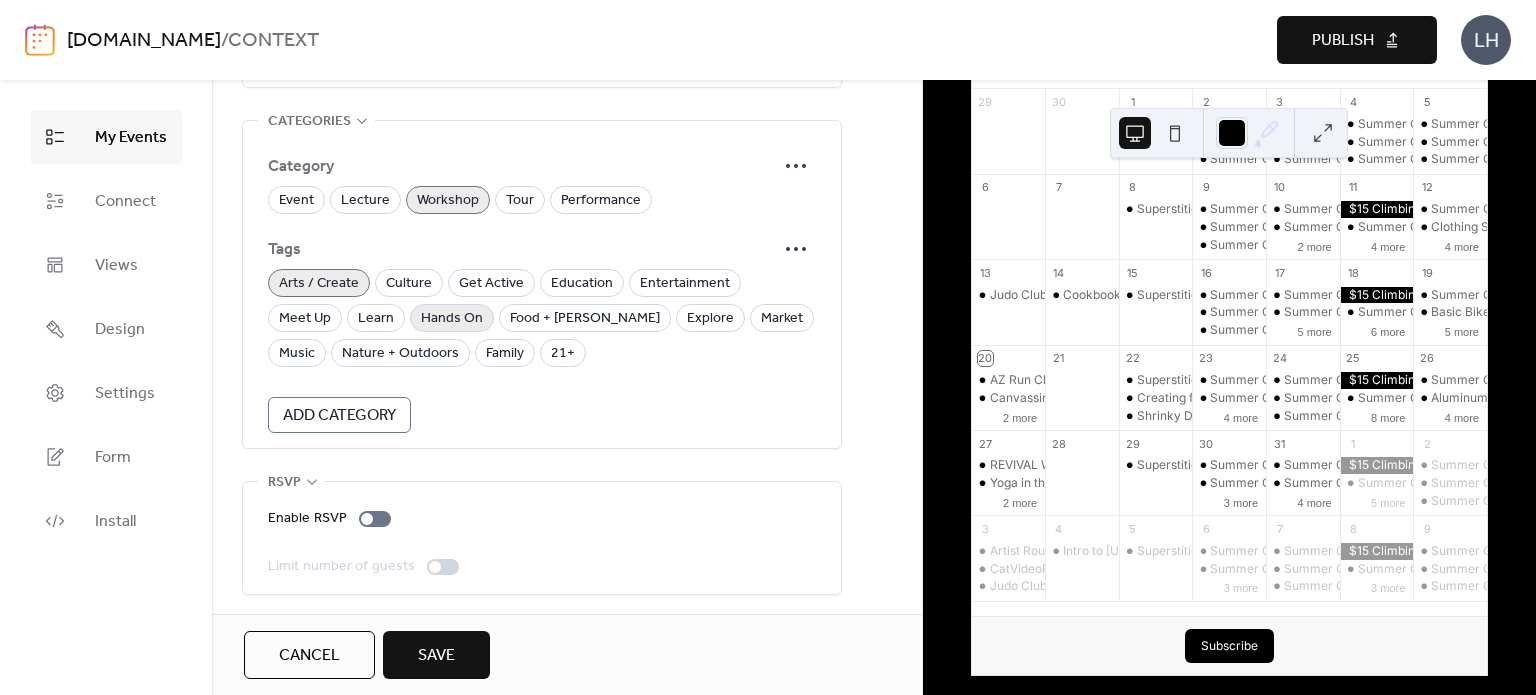 click on "Hands On" at bounding box center (452, 319) 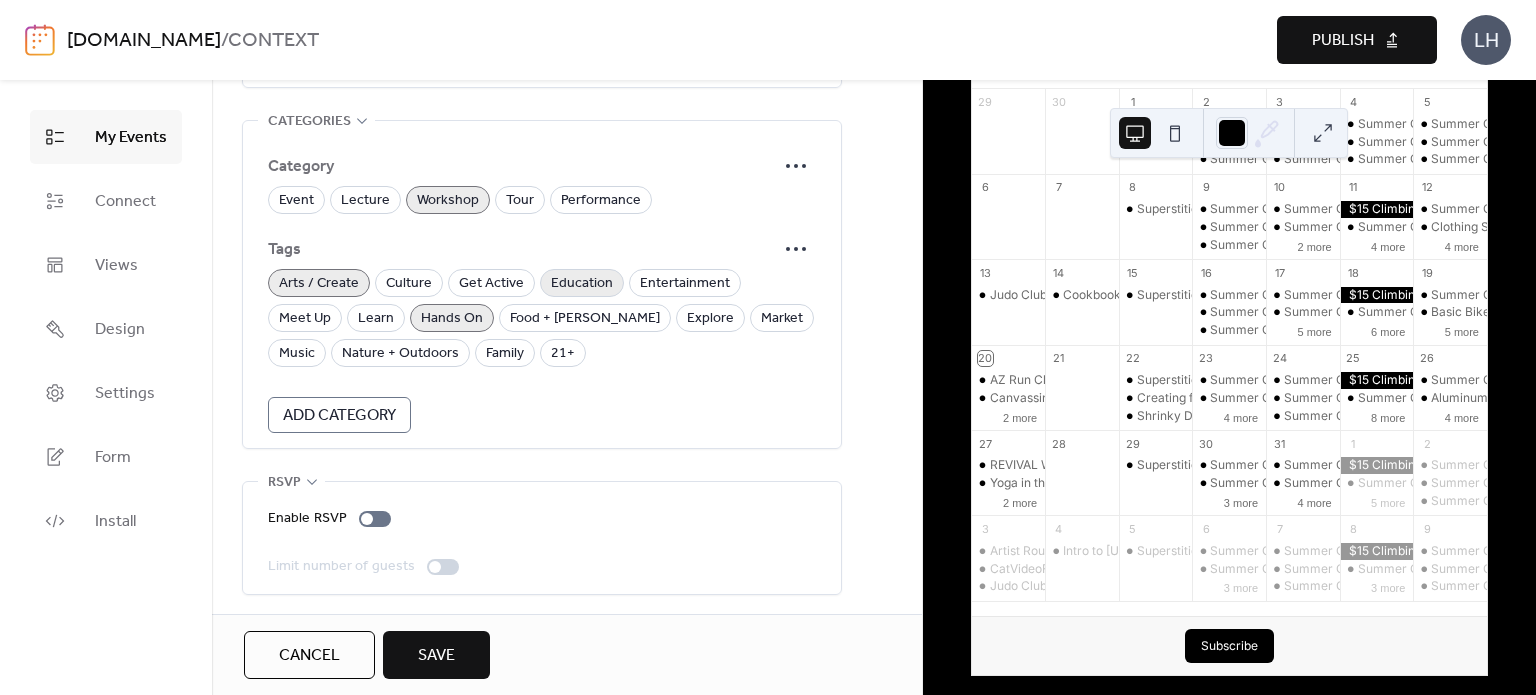 click on "Education" at bounding box center [582, 284] 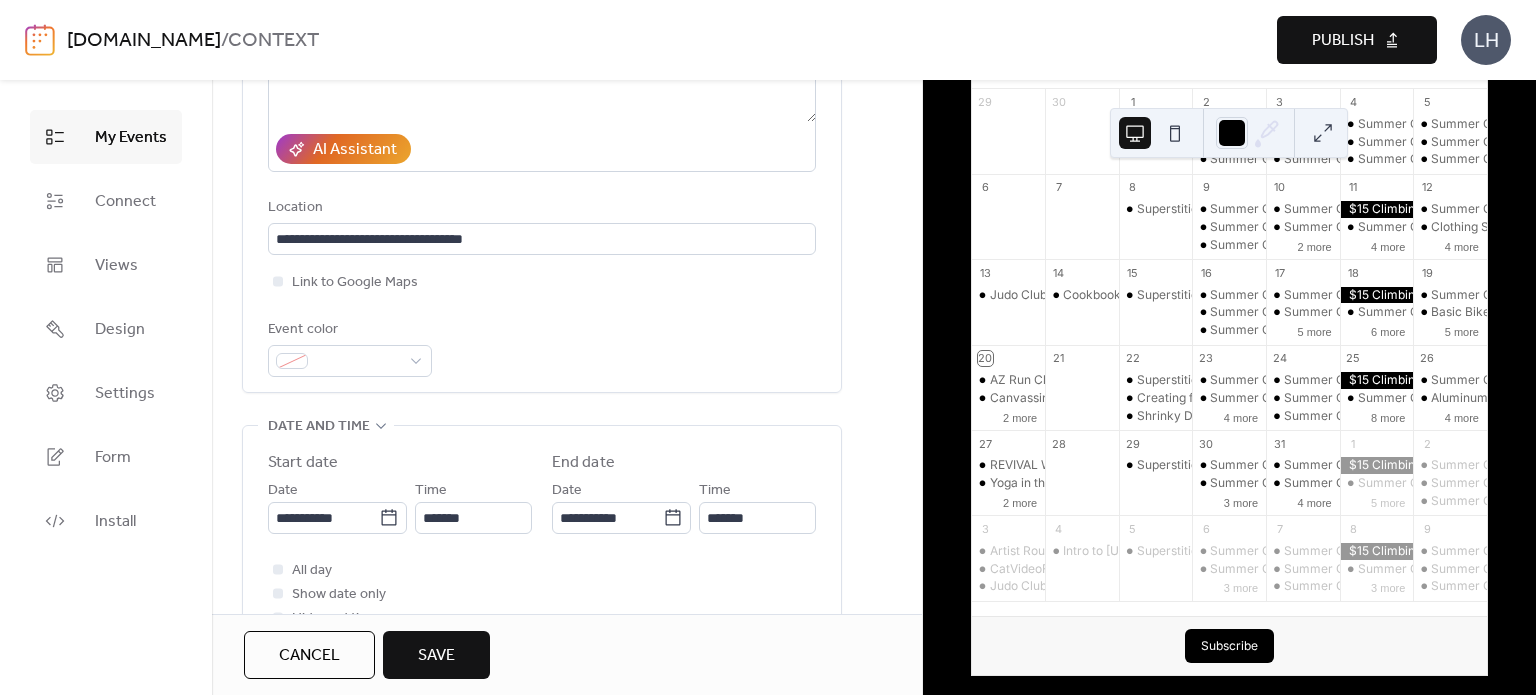 scroll, scrollTop: 343, scrollLeft: 0, axis: vertical 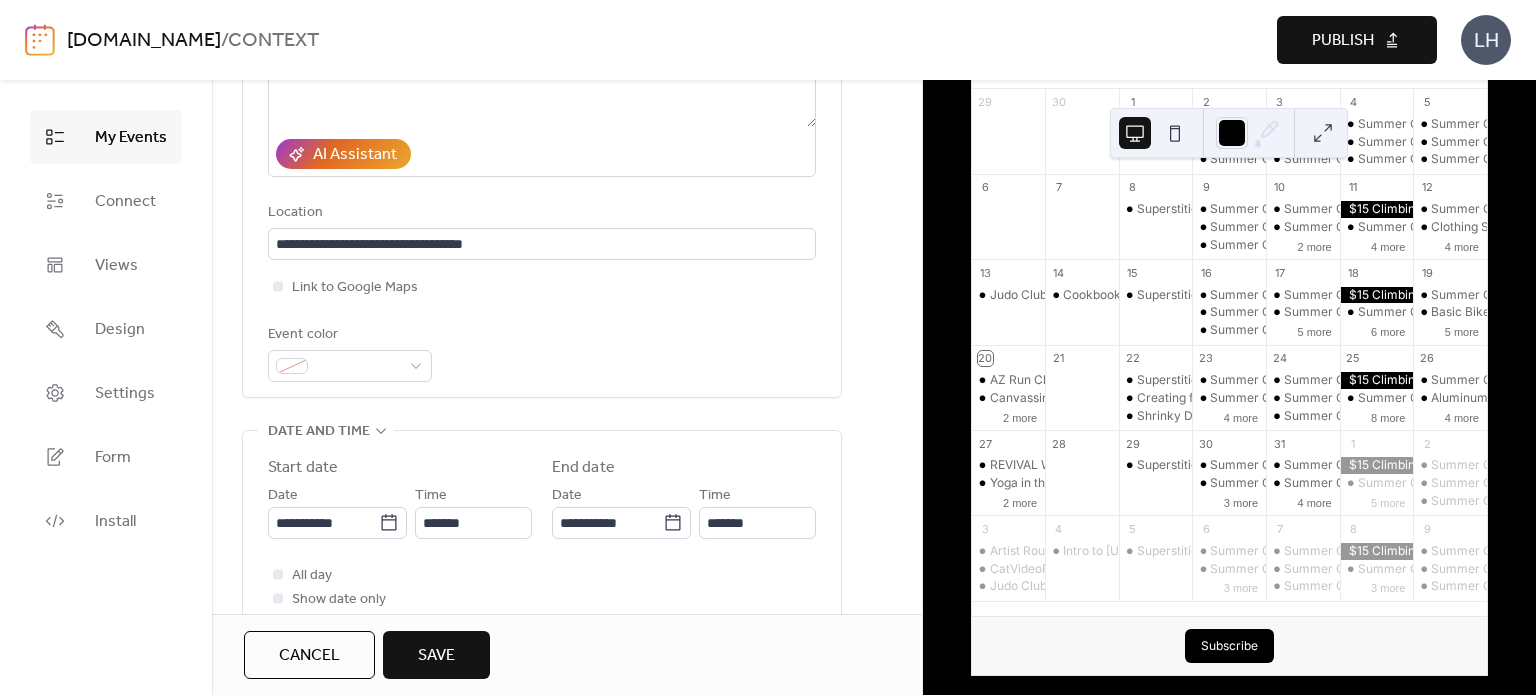 click on "Save" at bounding box center [436, 655] 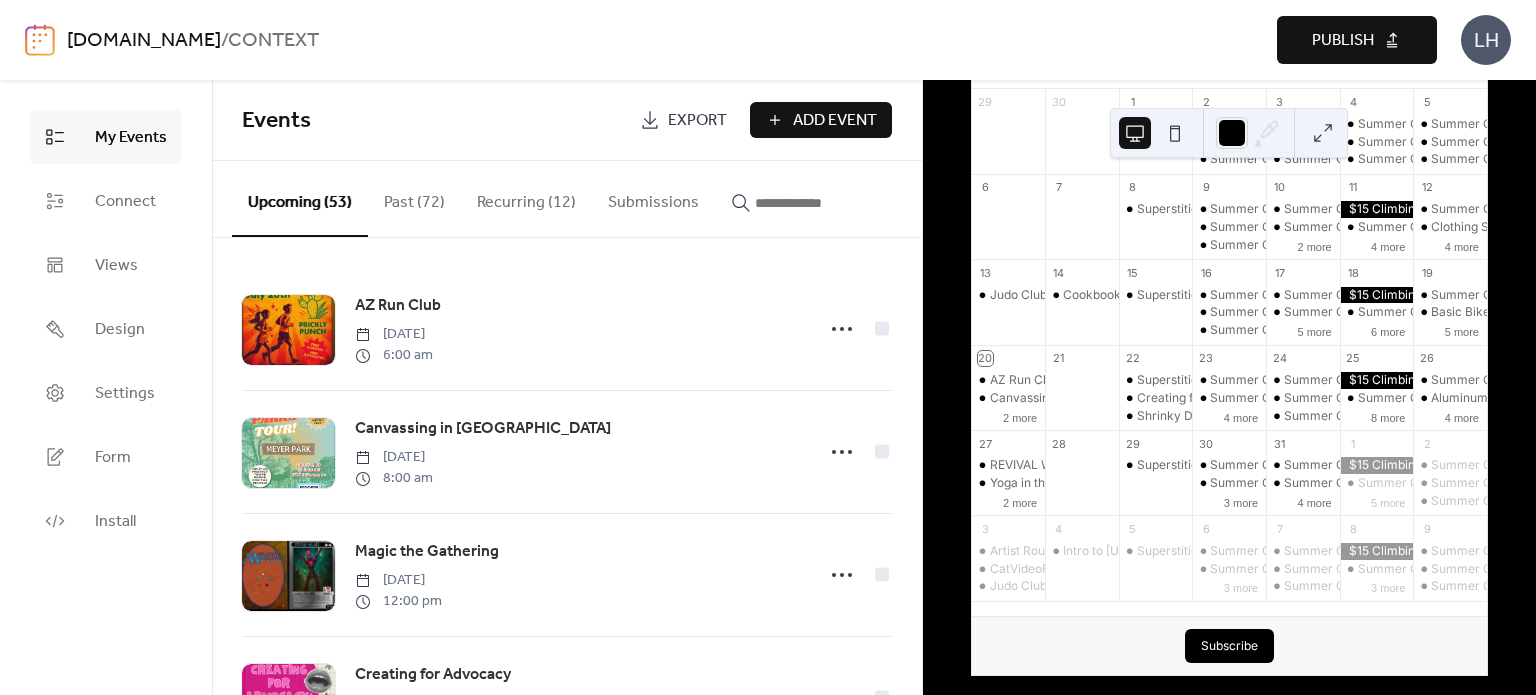 click on "[DOMAIN_NAME]" at bounding box center (144, 41) 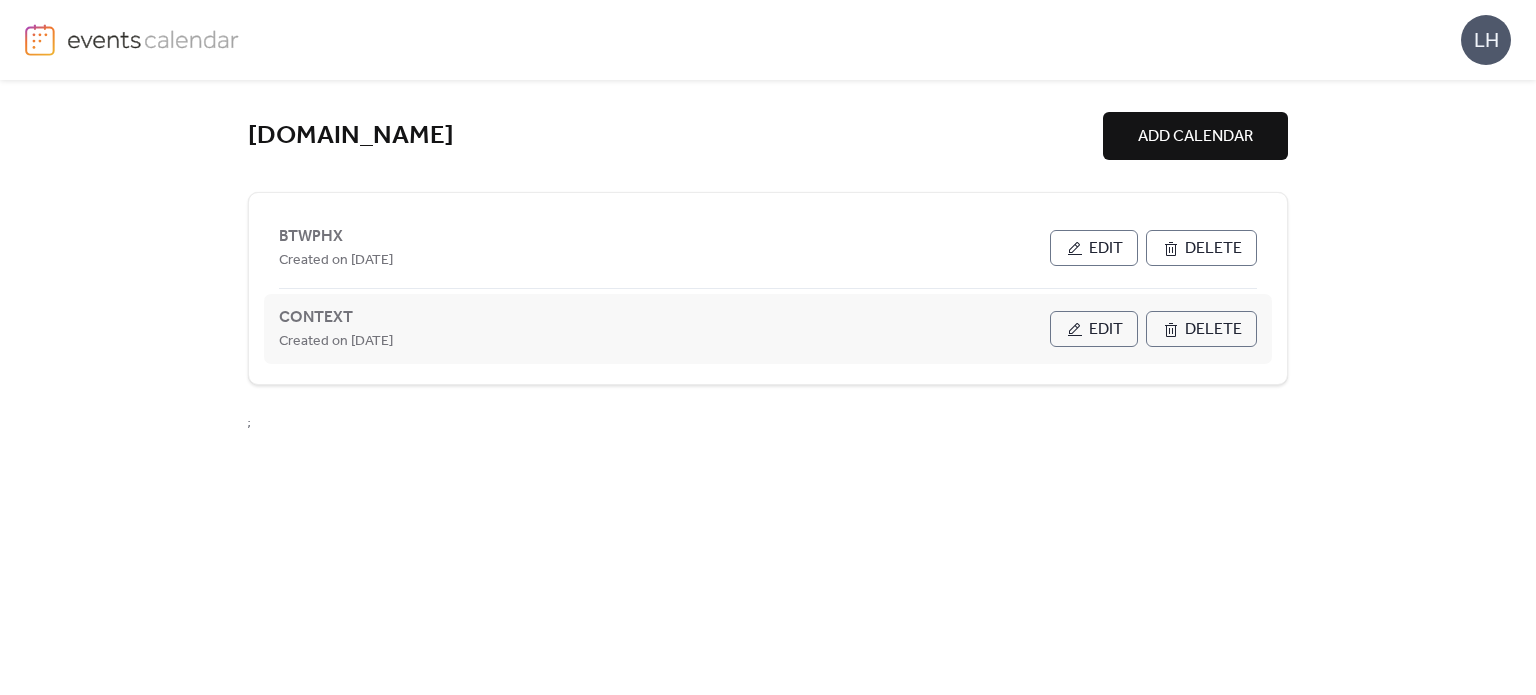 click on "Edit" at bounding box center [1094, 329] 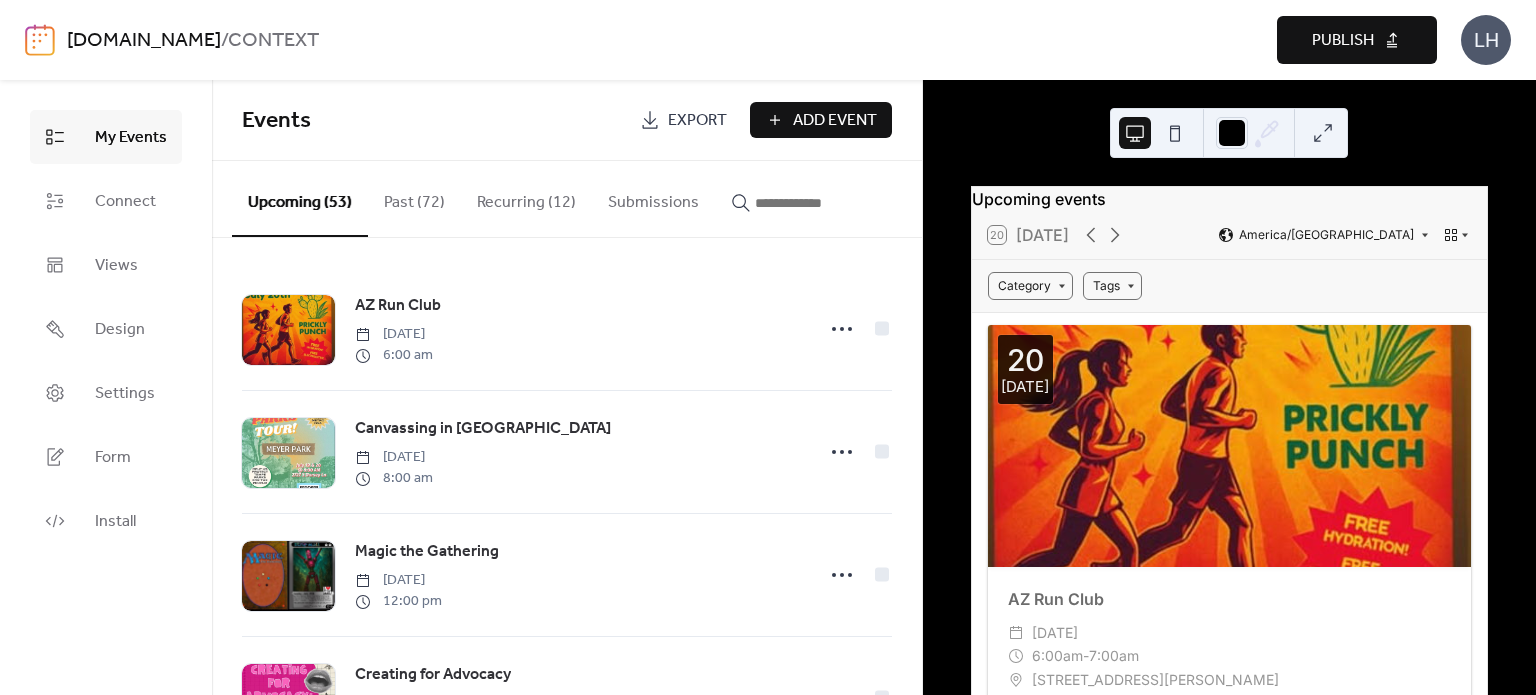 click on "Add Event" at bounding box center [821, 120] 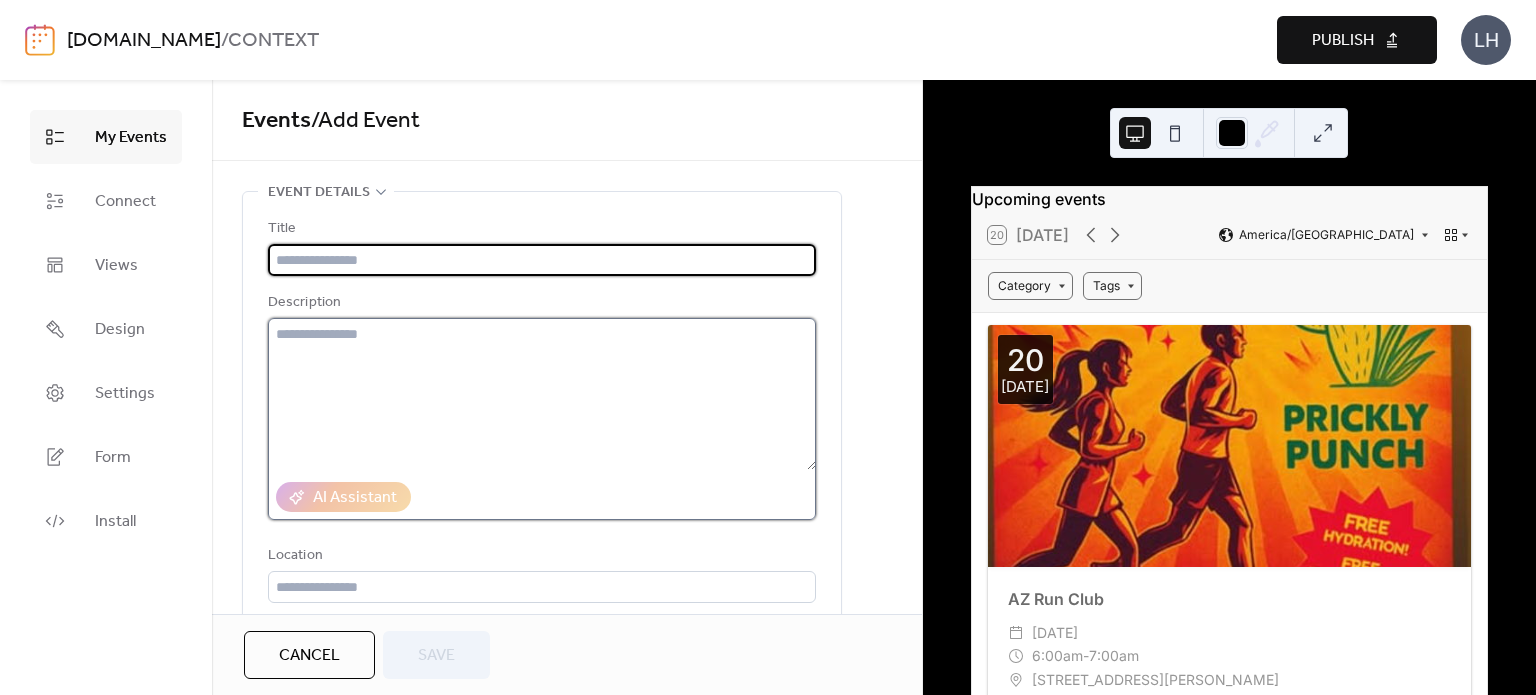 click at bounding box center (542, 394) 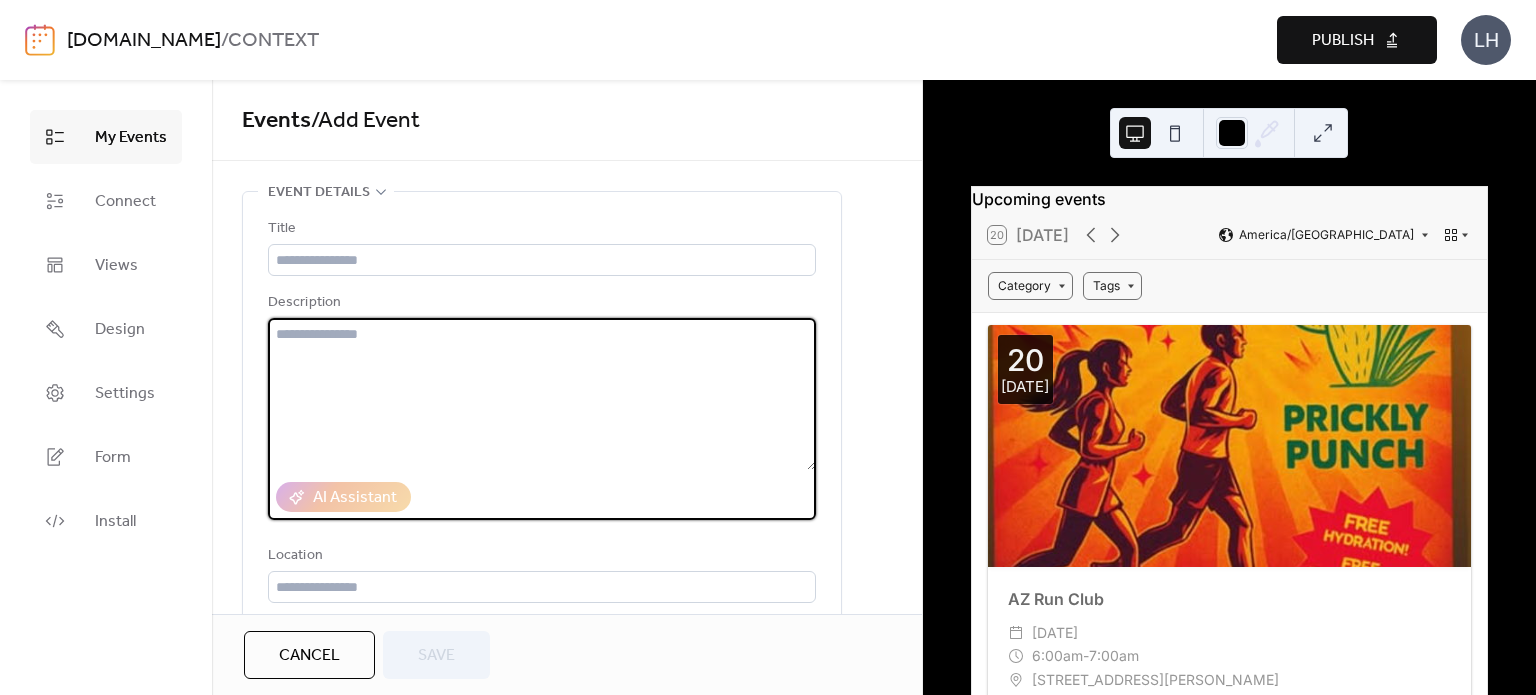 scroll, scrollTop: 206, scrollLeft: 0, axis: vertical 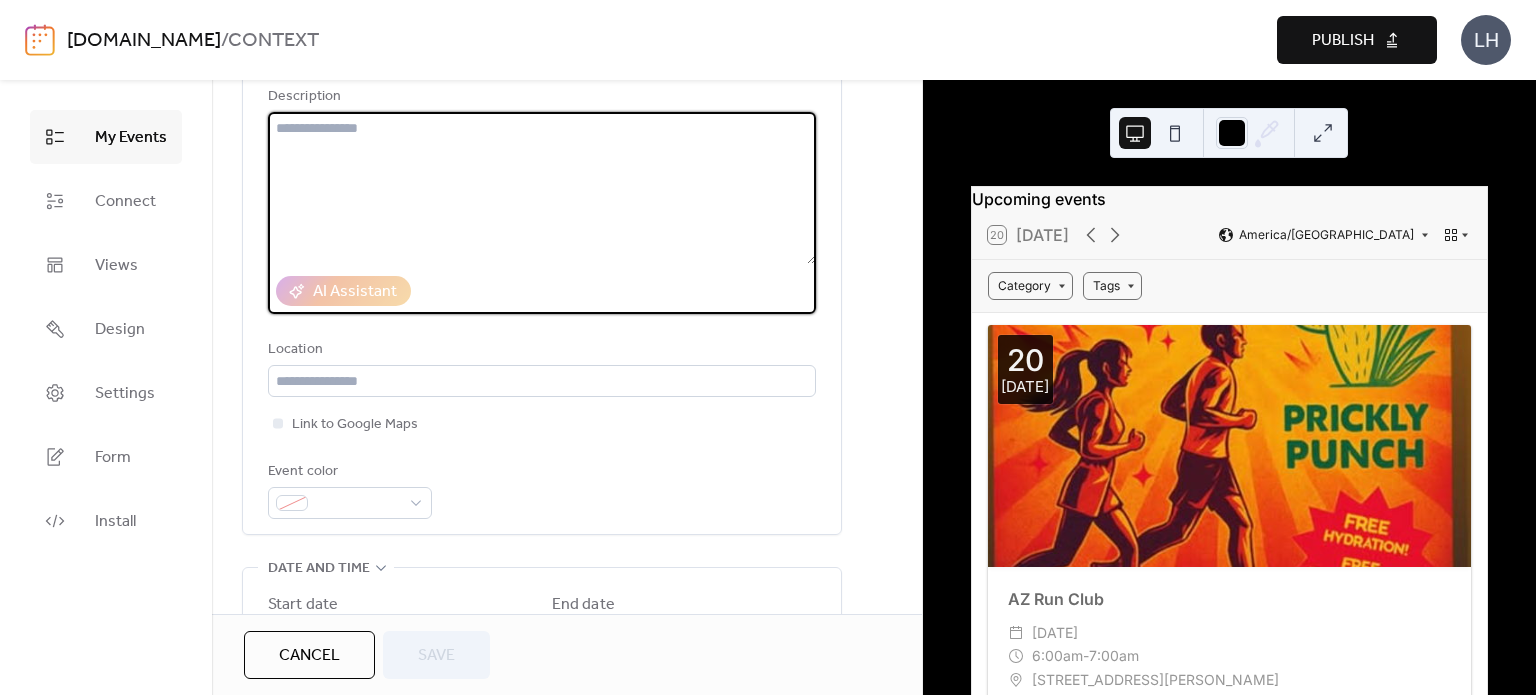 paste on "**********" 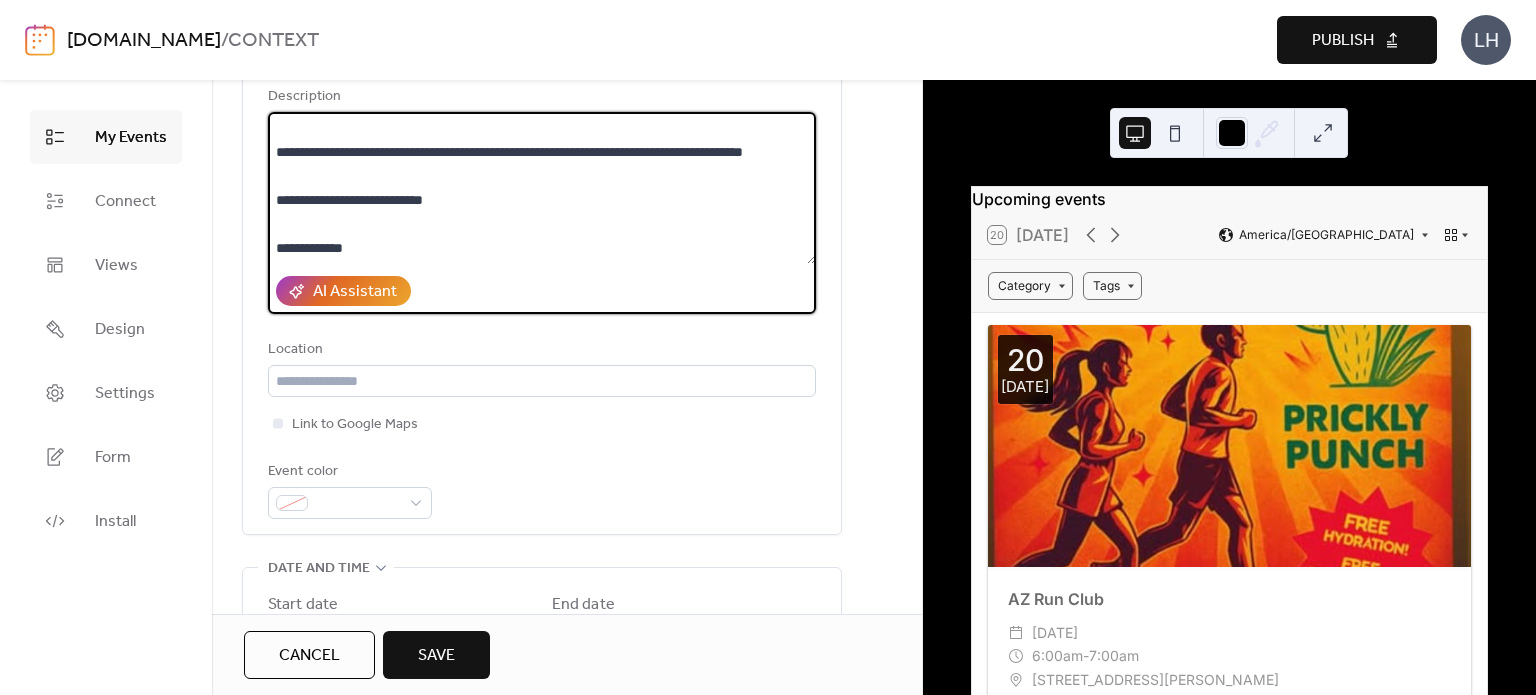 scroll, scrollTop: 0, scrollLeft: 0, axis: both 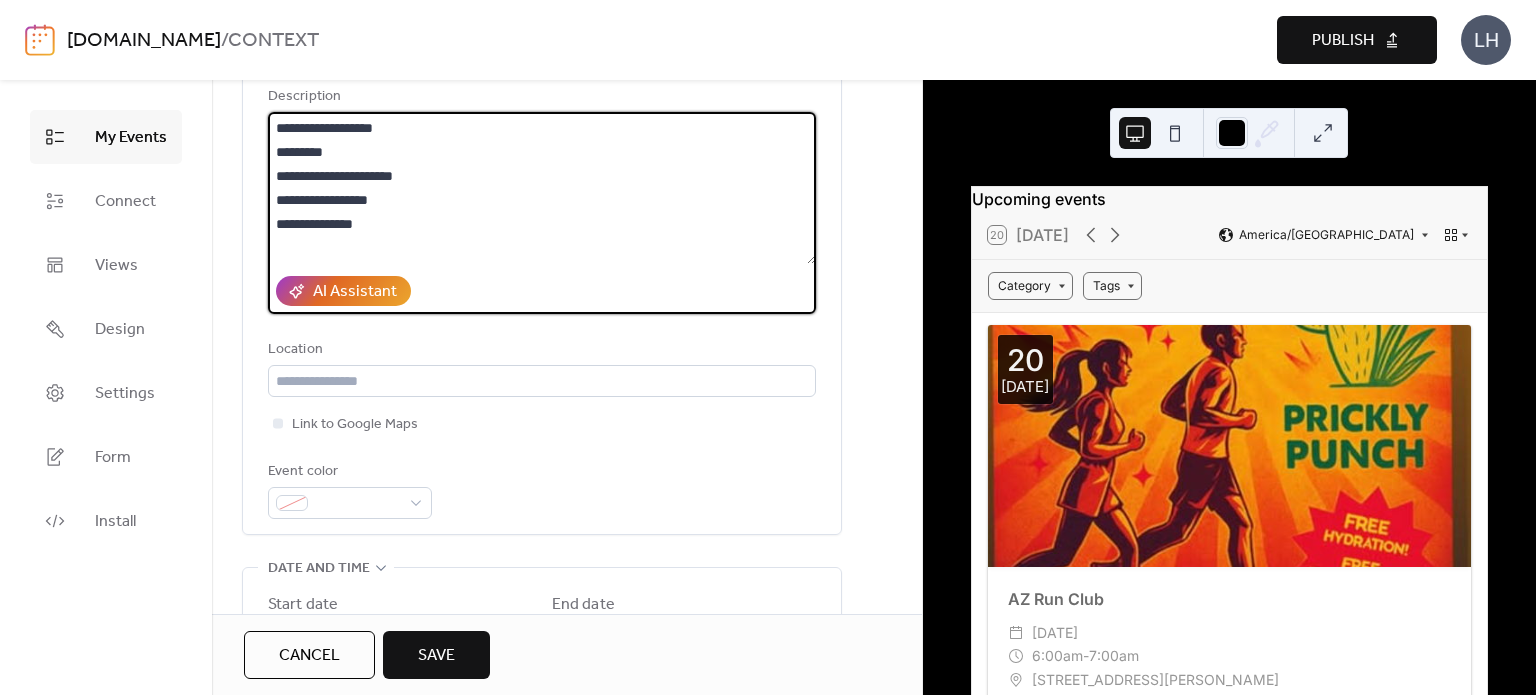 drag, startPoint x: 276, startPoint y: 203, endPoint x: 443, endPoint y: 231, distance: 169.33104 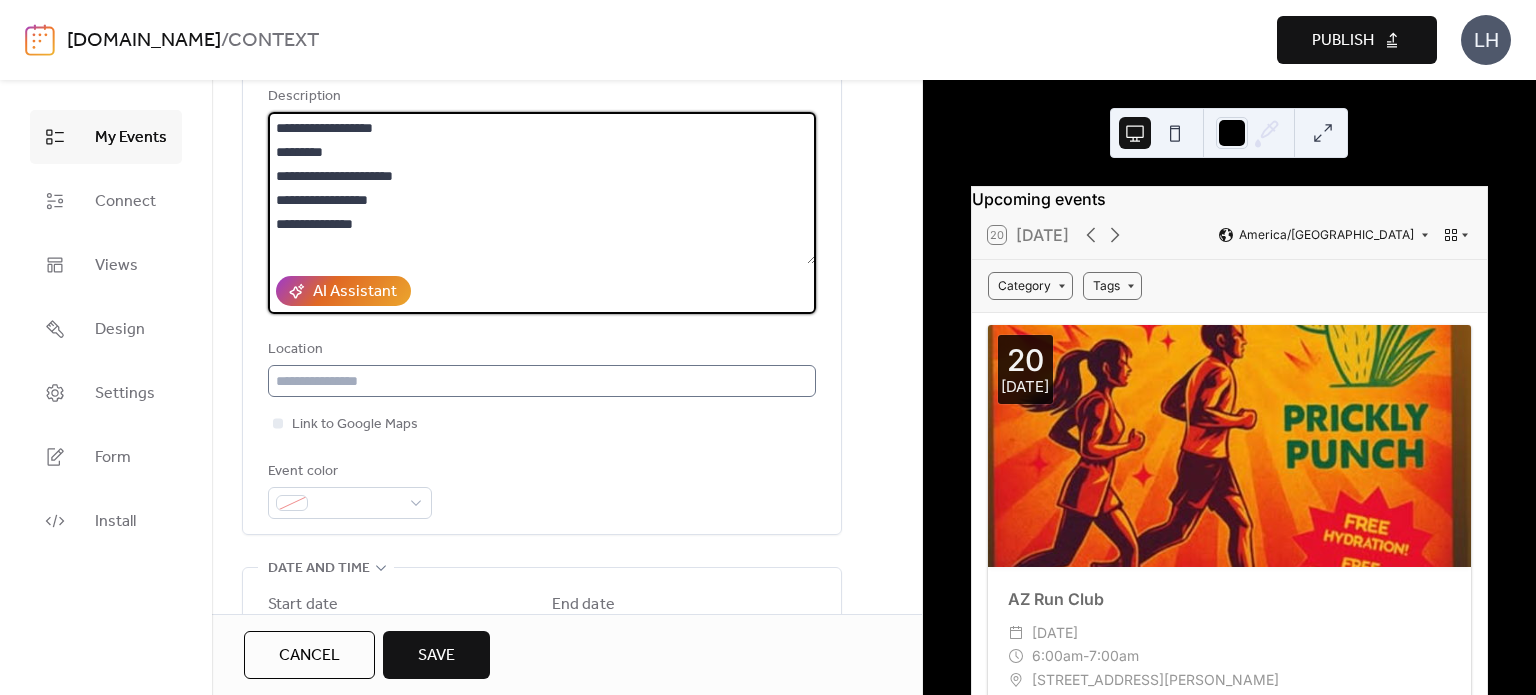 type on "**********" 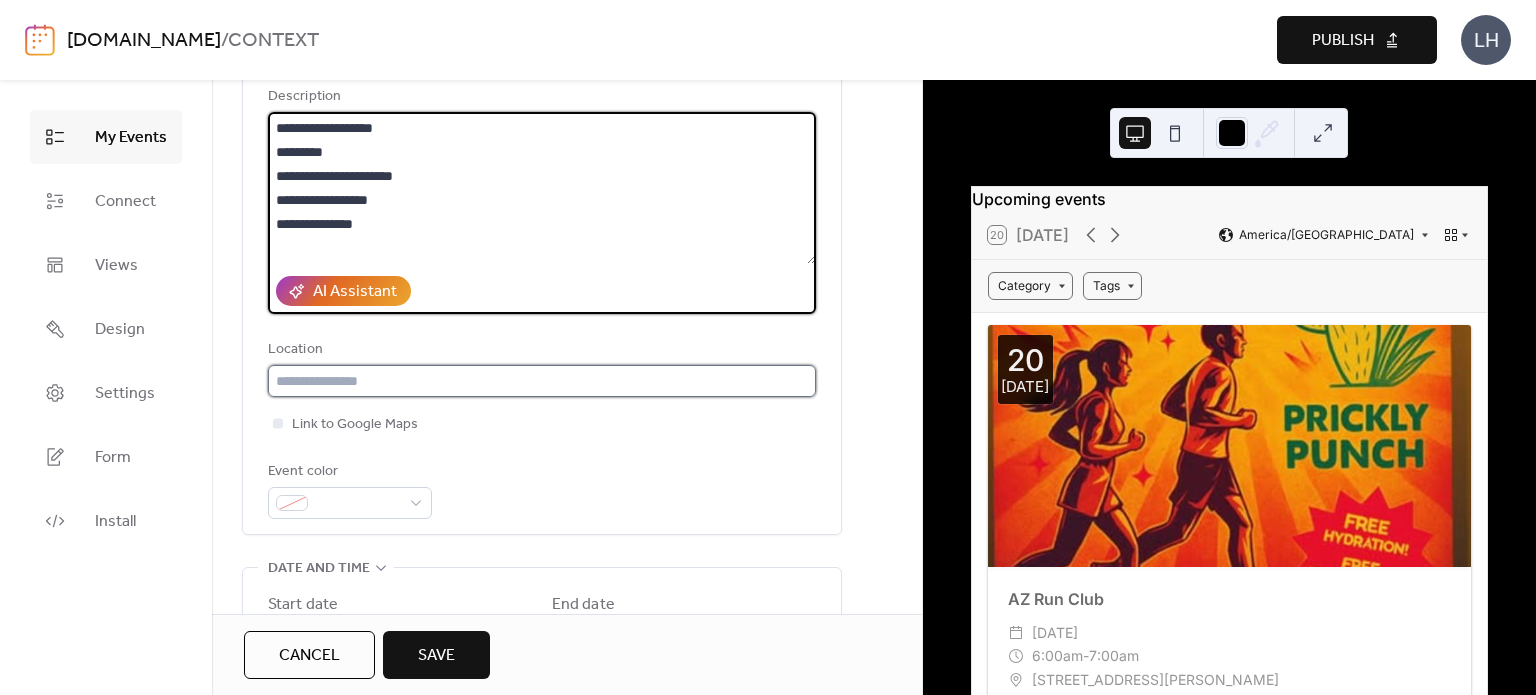 click at bounding box center [542, 381] 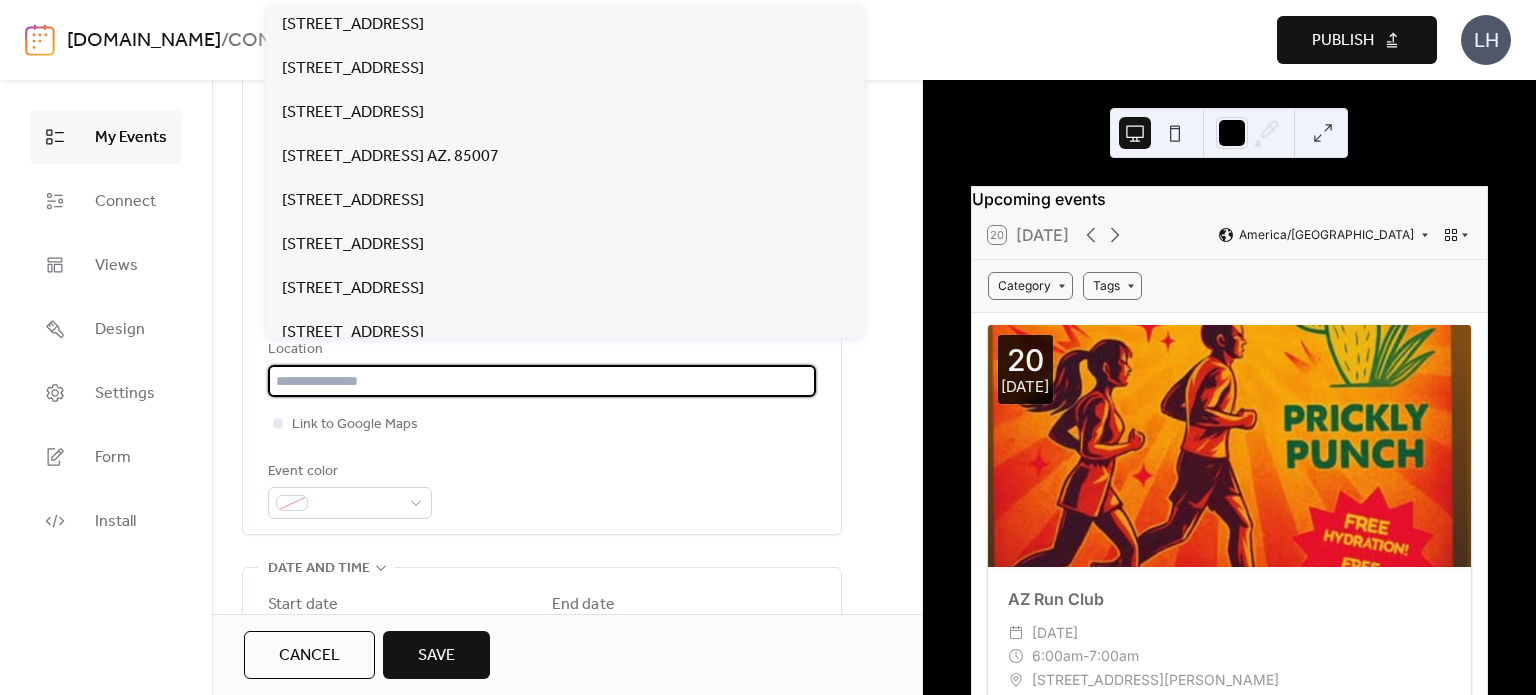 paste on "**********" 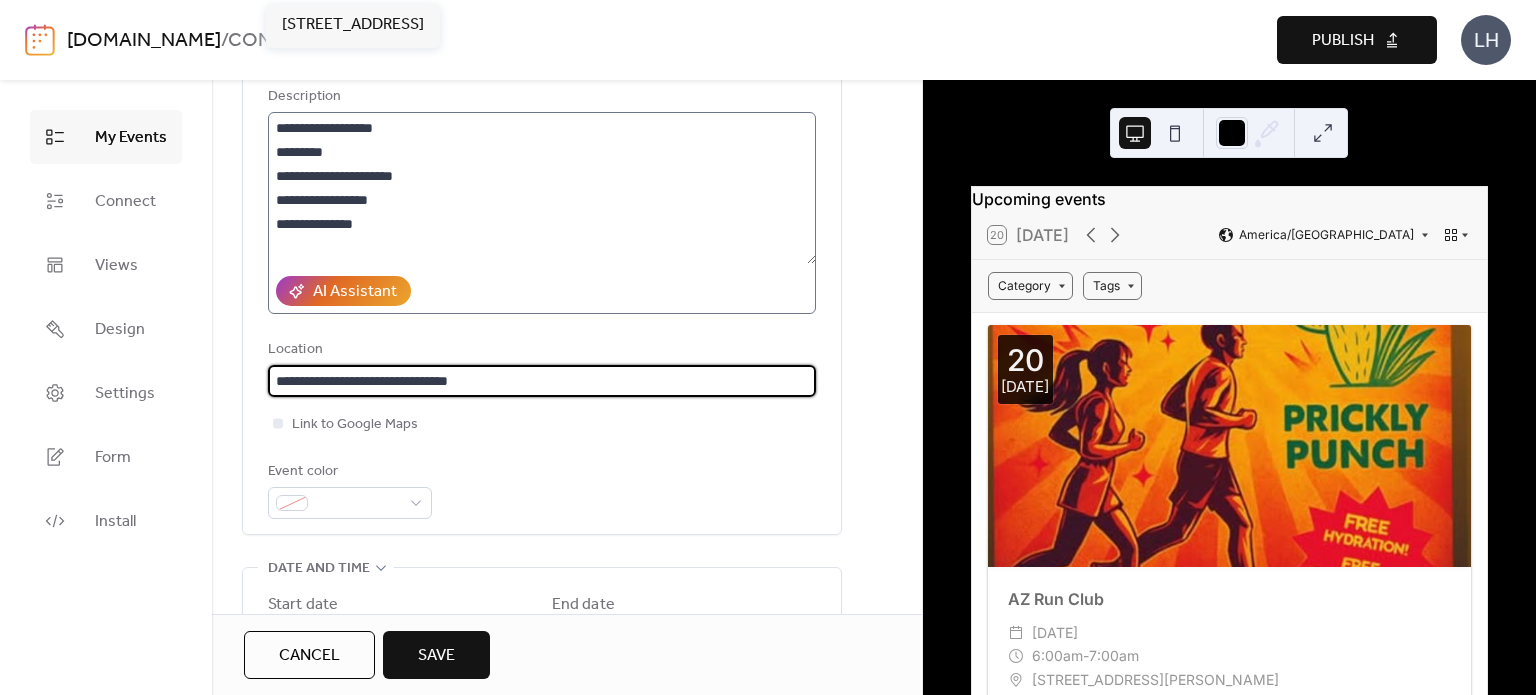 type on "**********" 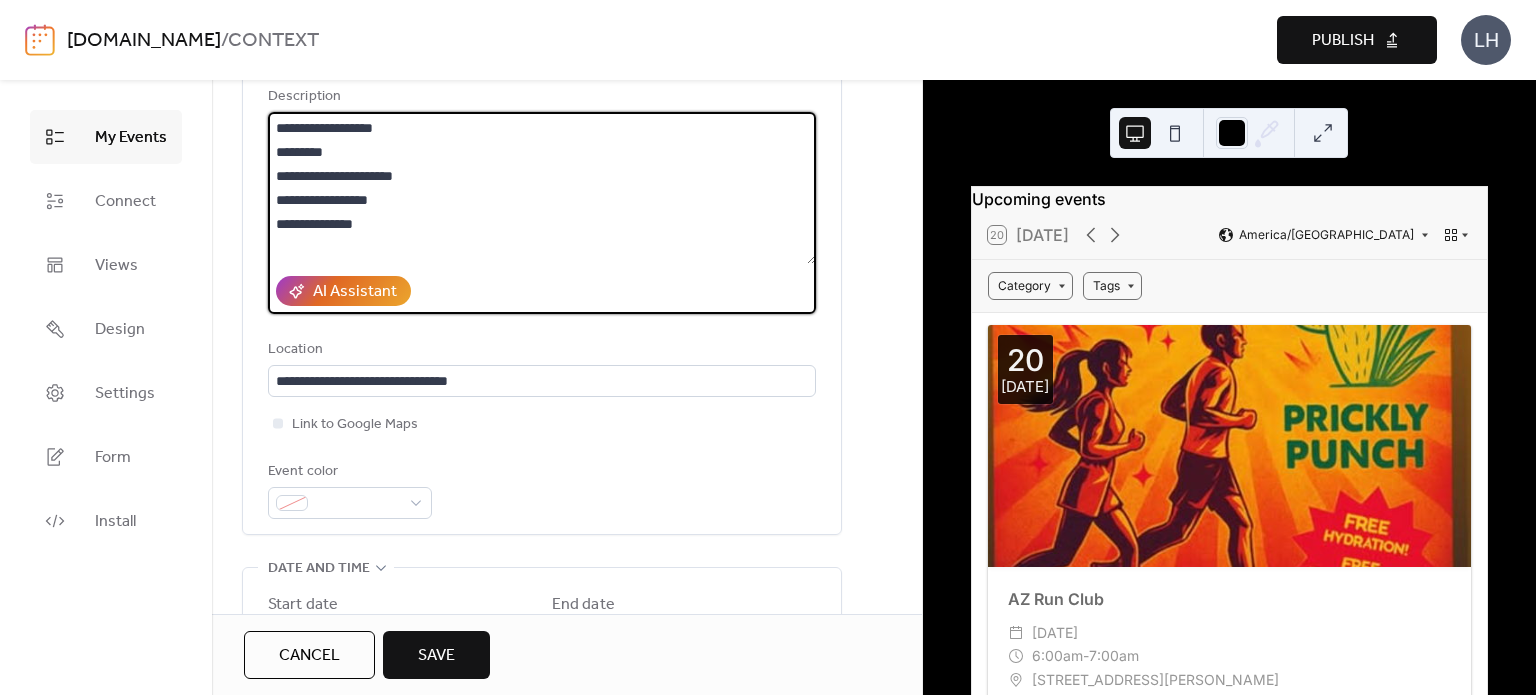 click on "**********" at bounding box center [542, 188] 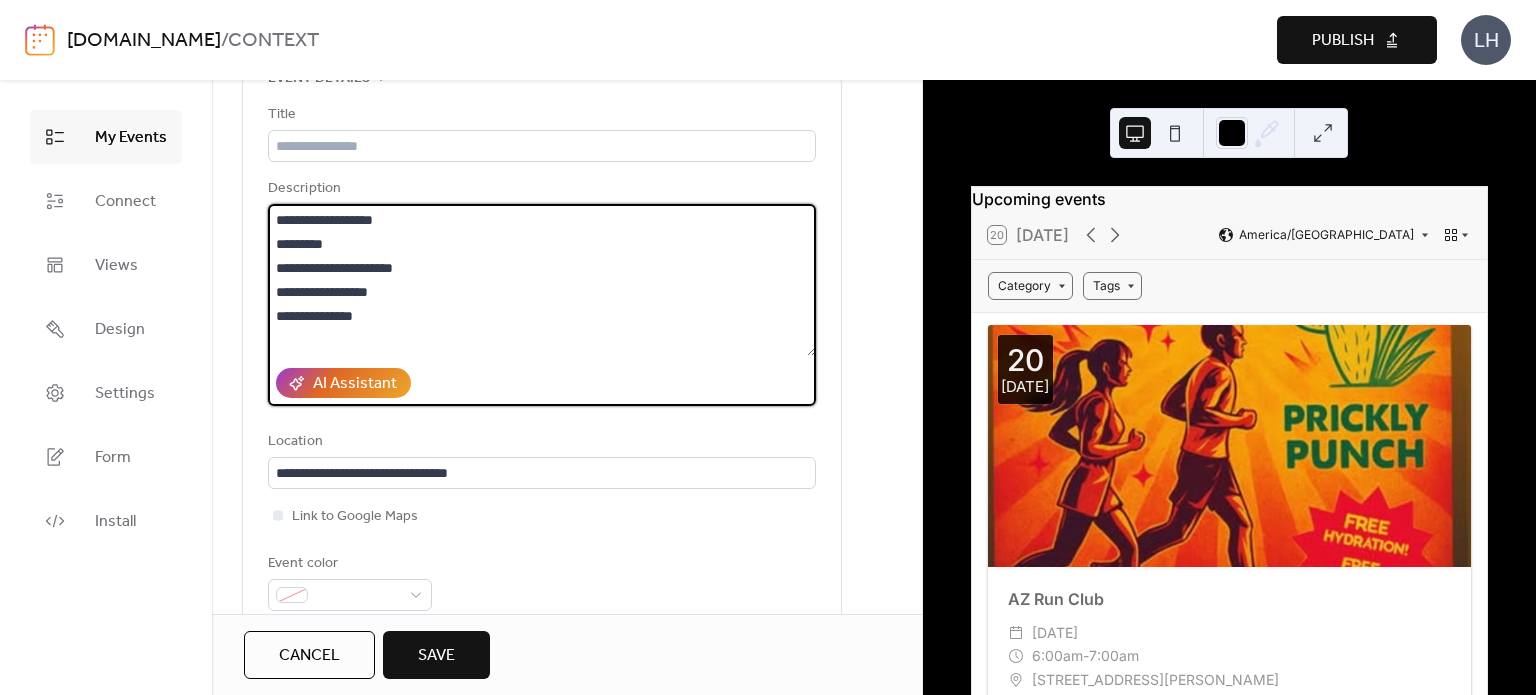 scroll, scrollTop: 112, scrollLeft: 0, axis: vertical 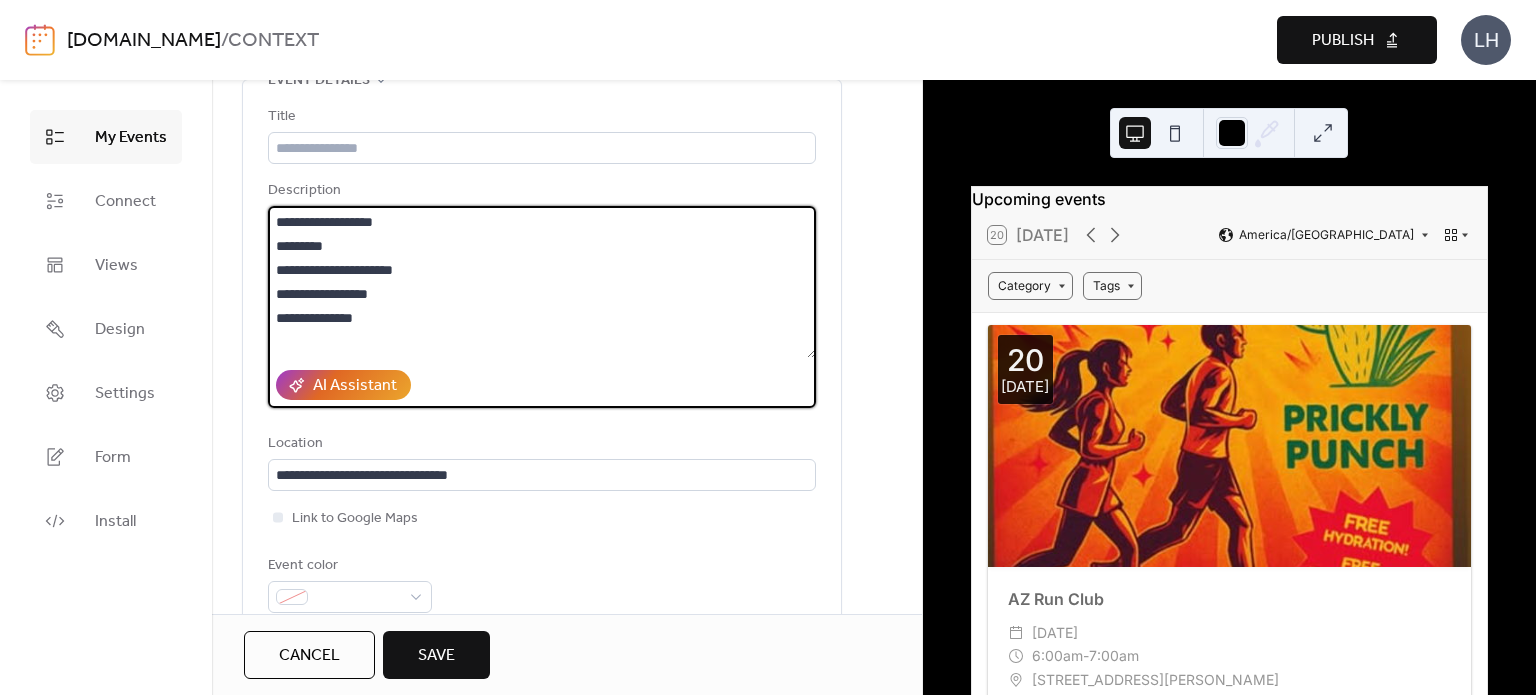 drag, startPoint x: 396, startPoint y: 314, endPoint x: 272, endPoint y: 280, distance: 128.57683 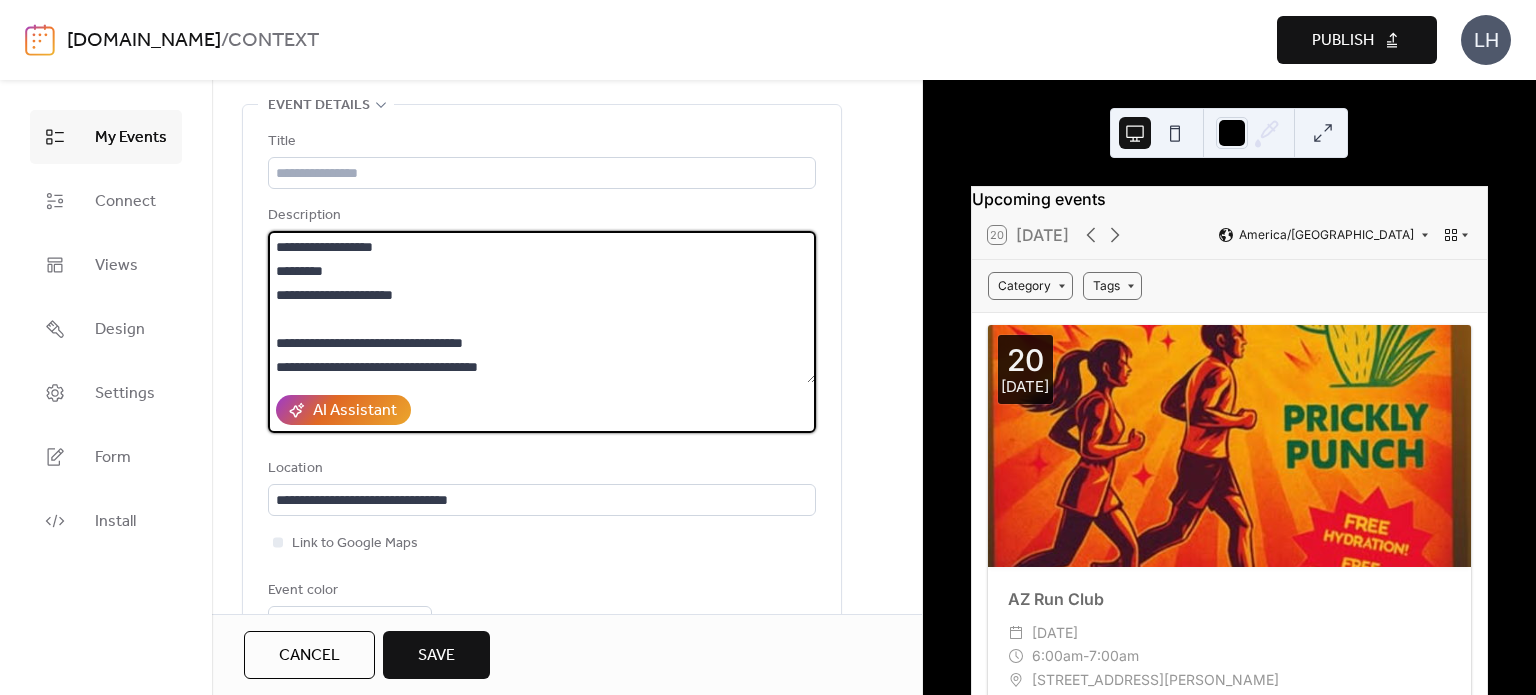 scroll, scrollTop: 84, scrollLeft: 0, axis: vertical 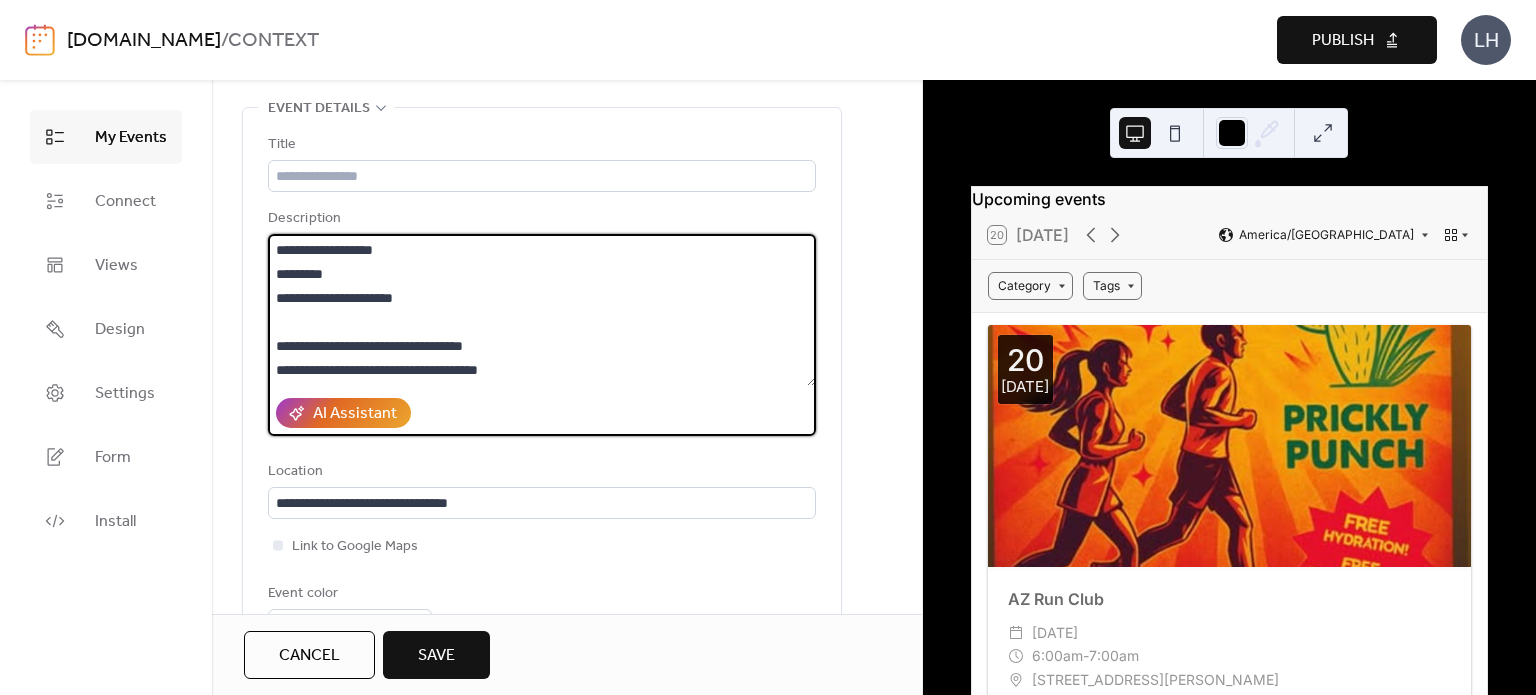 type on "**********" 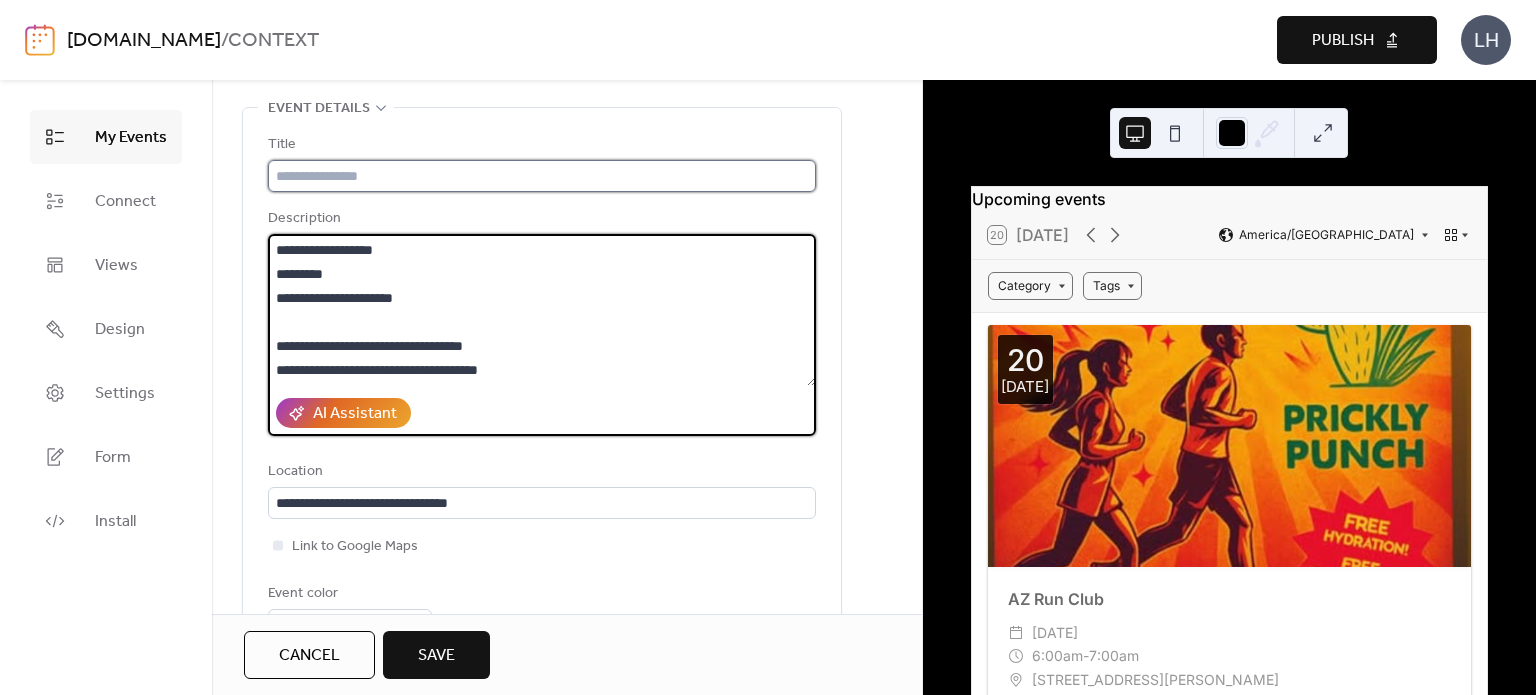 click at bounding box center (542, 176) 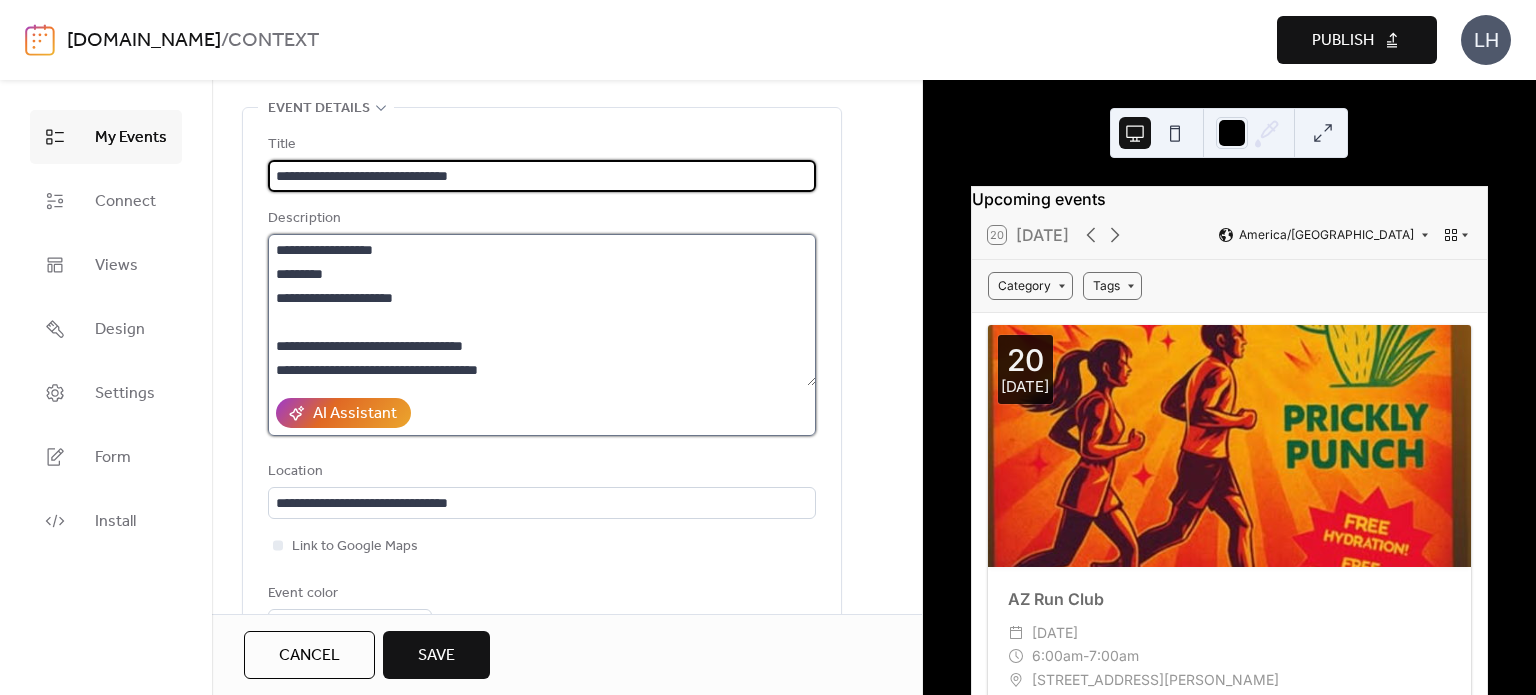 click on "**********" at bounding box center [542, 310] 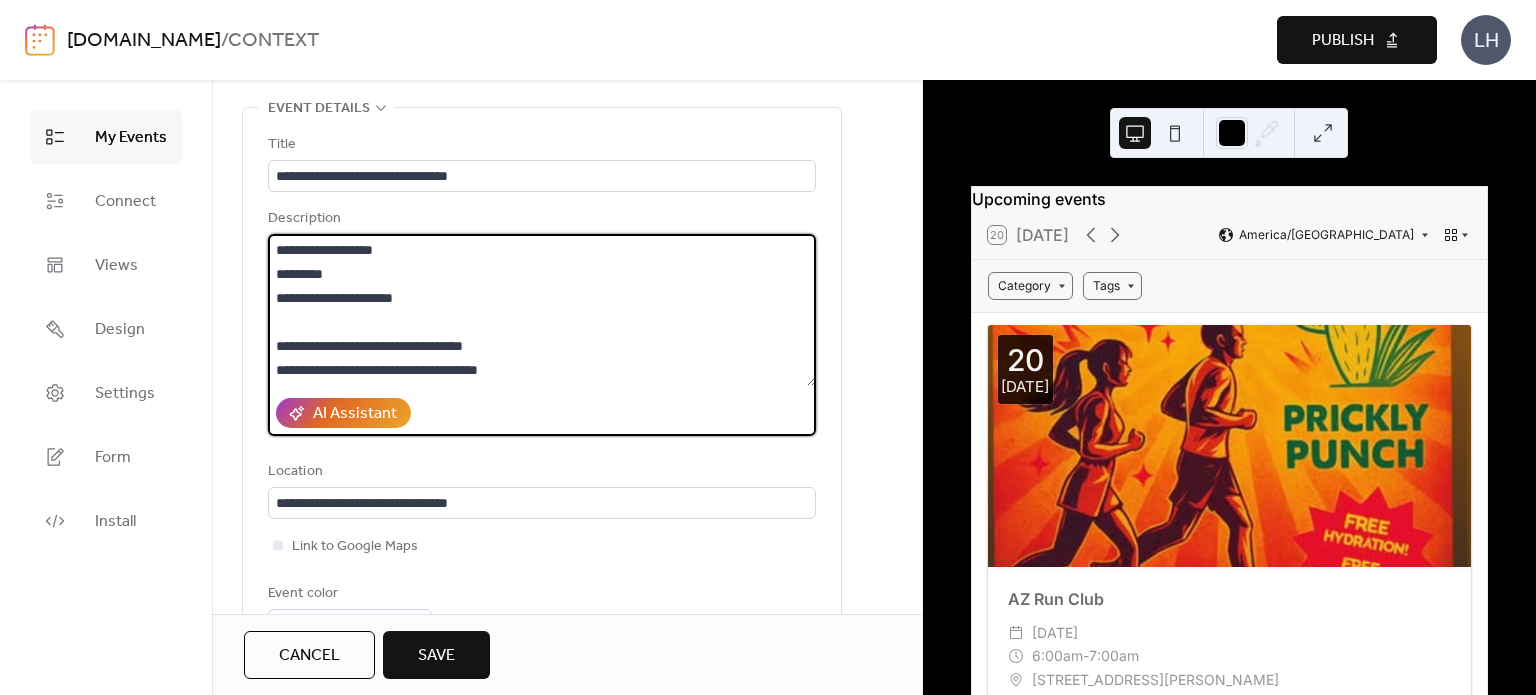 scroll, scrollTop: 6, scrollLeft: 0, axis: vertical 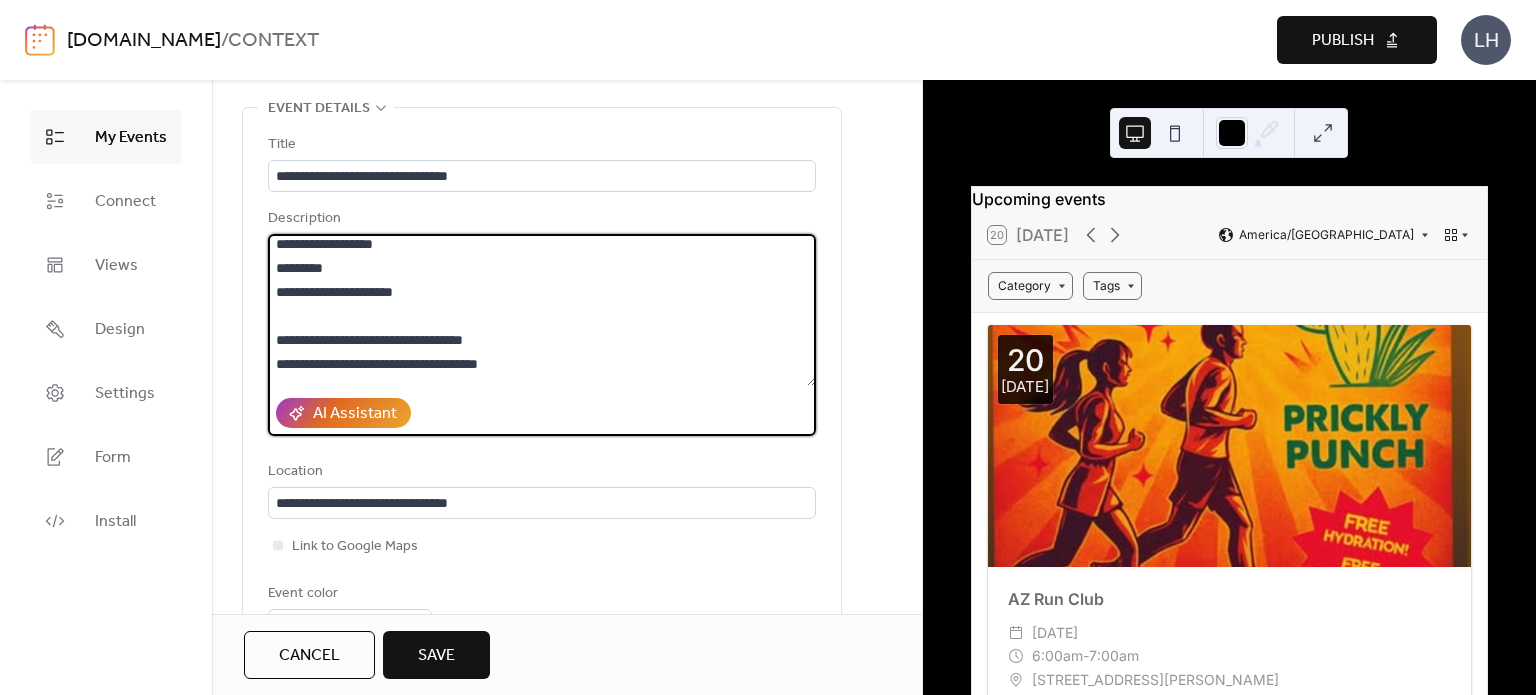 drag, startPoint x: 495, startPoint y: 334, endPoint x: 300, endPoint y: 331, distance: 195.02307 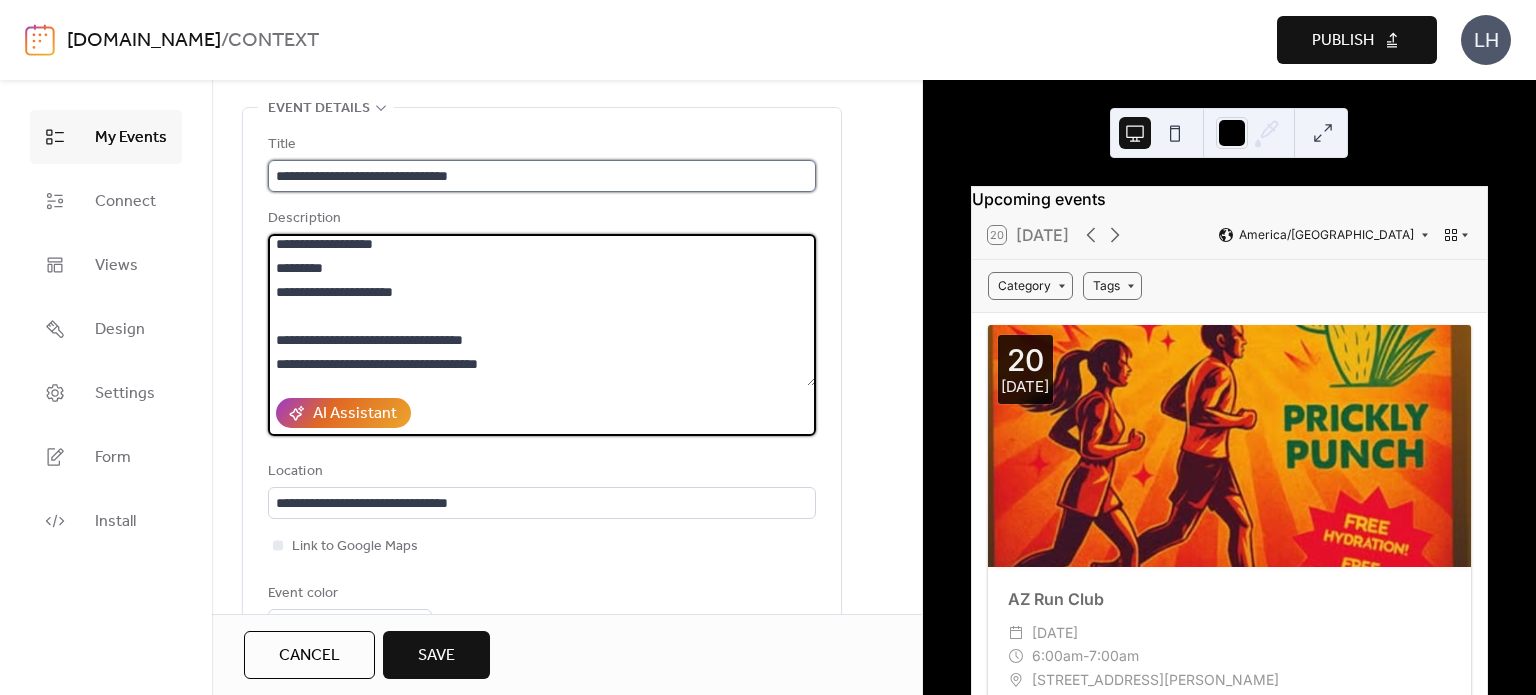 click on "**********" at bounding box center [542, 176] 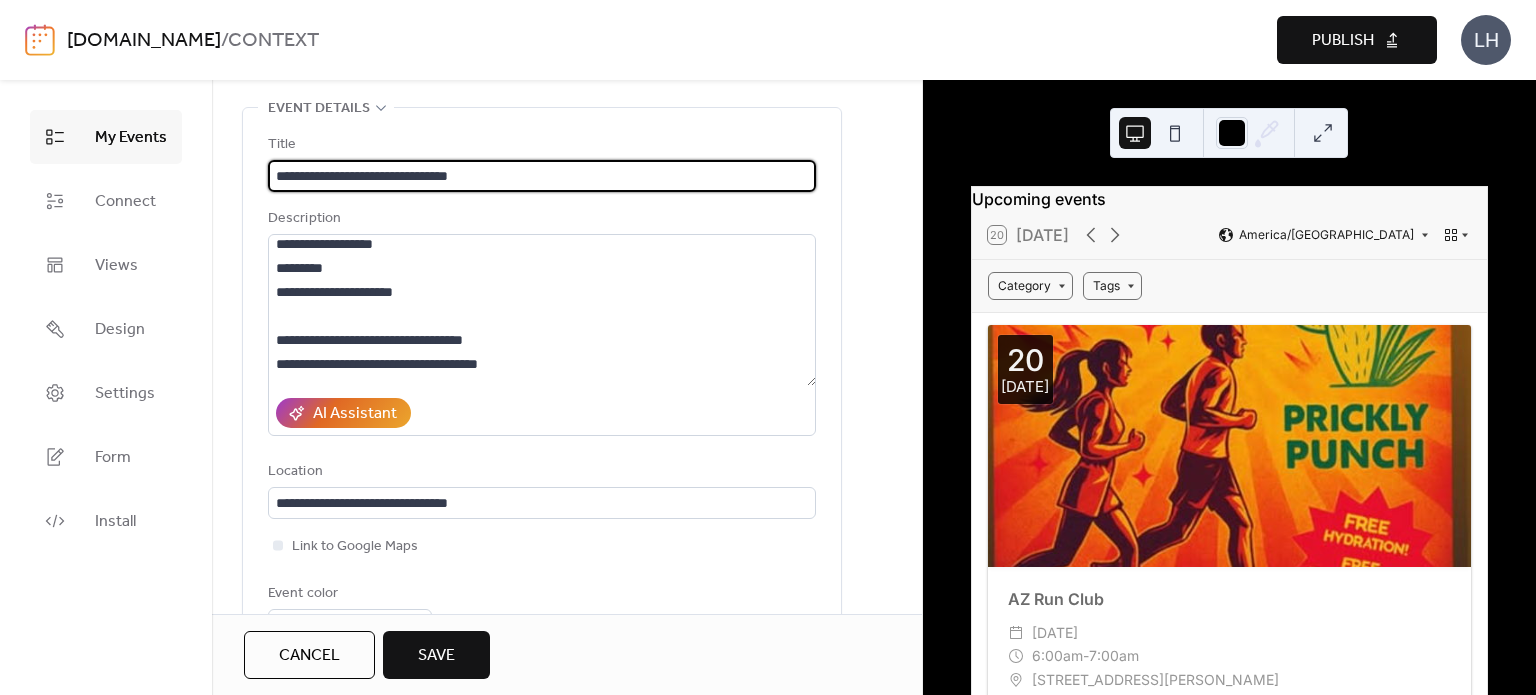 paste 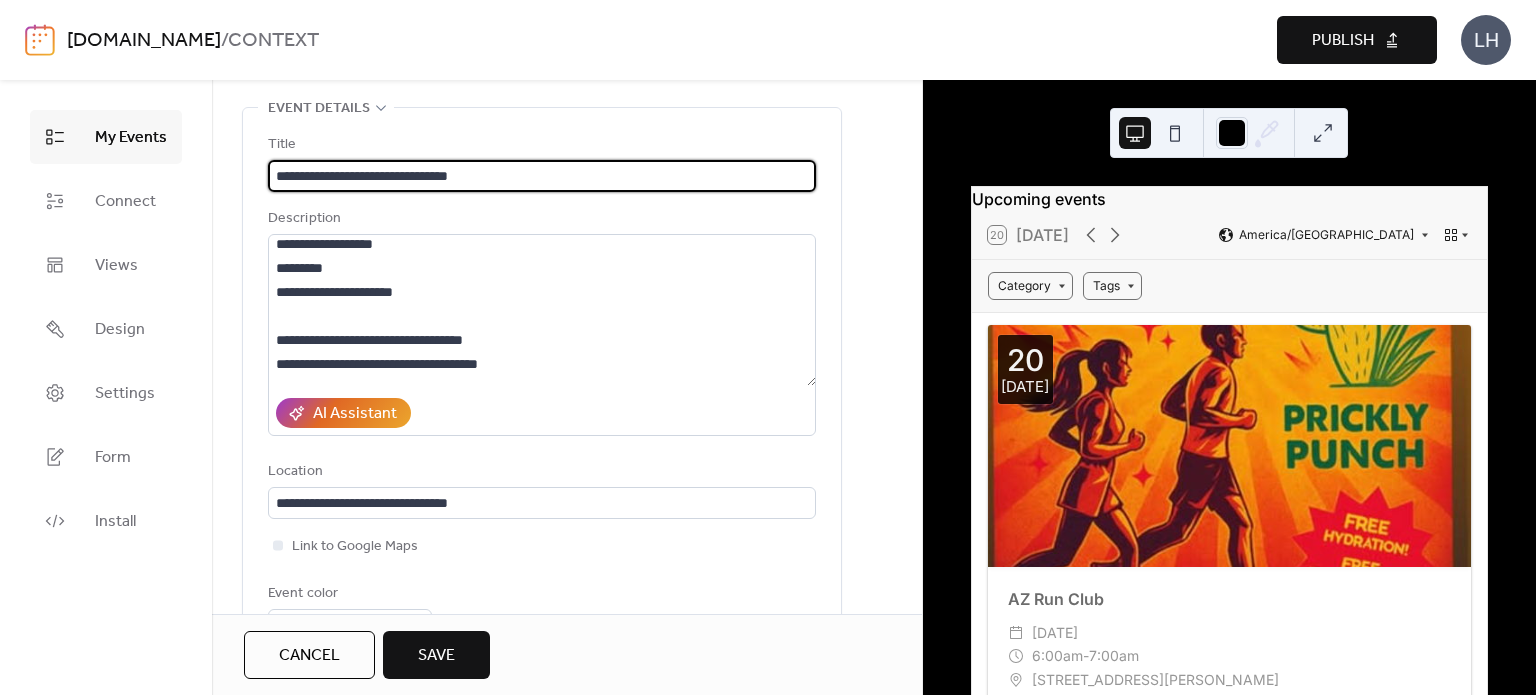 type on "**********" 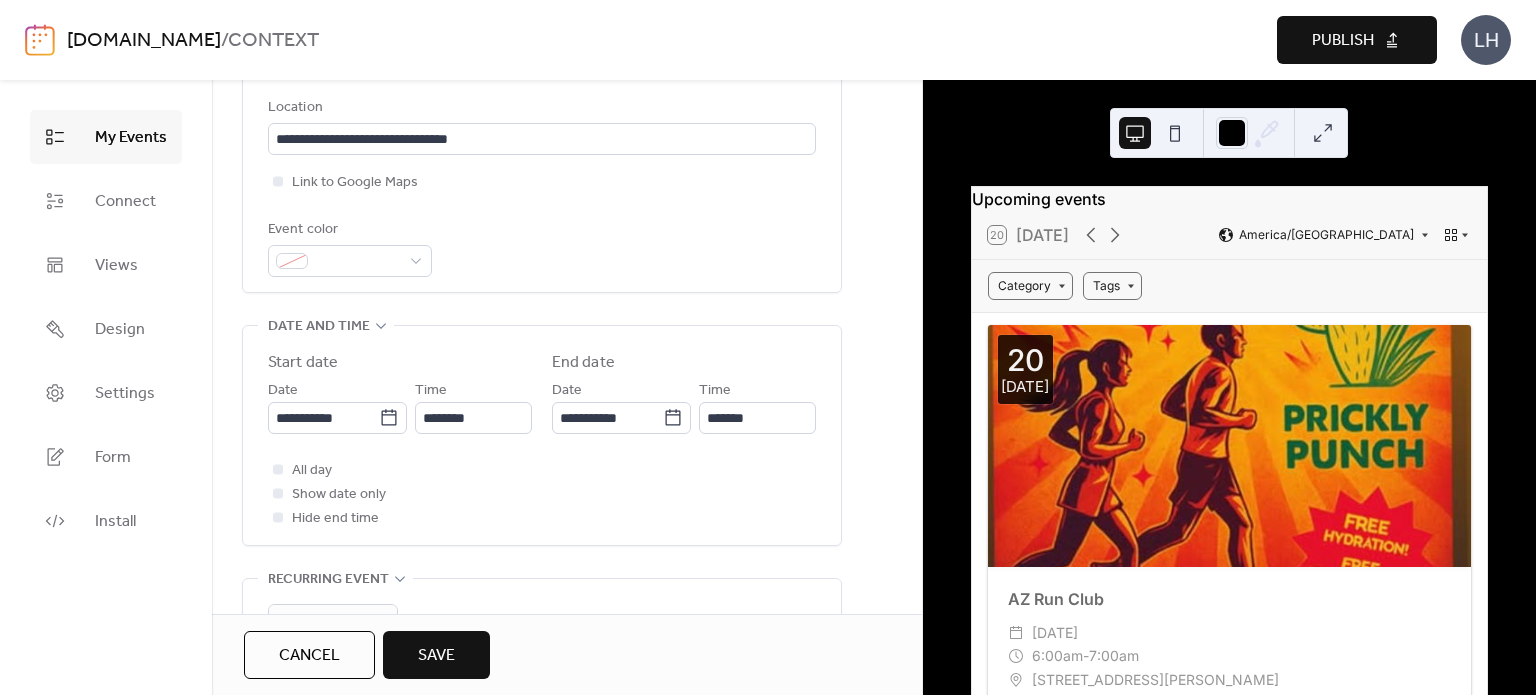 scroll, scrollTop: 452, scrollLeft: 0, axis: vertical 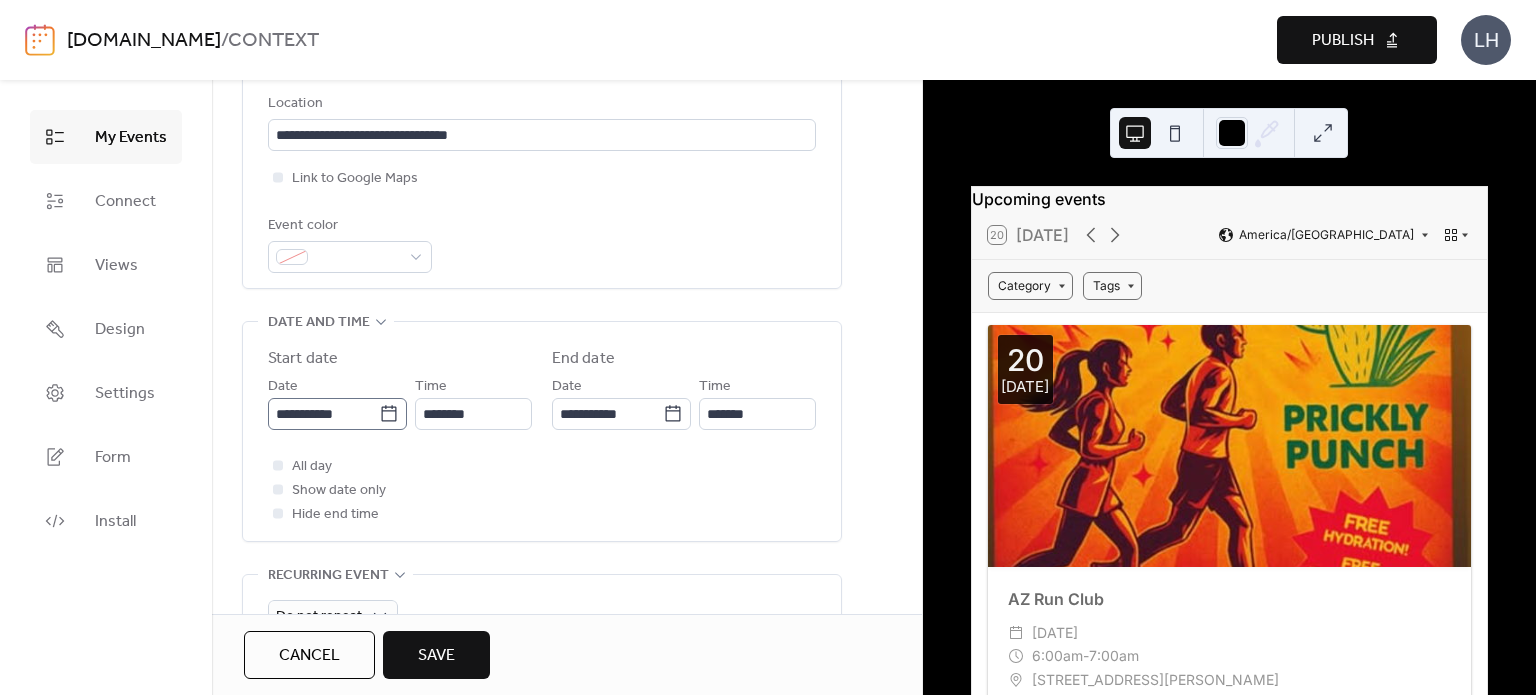 click on "**********" at bounding box center (337, 414) 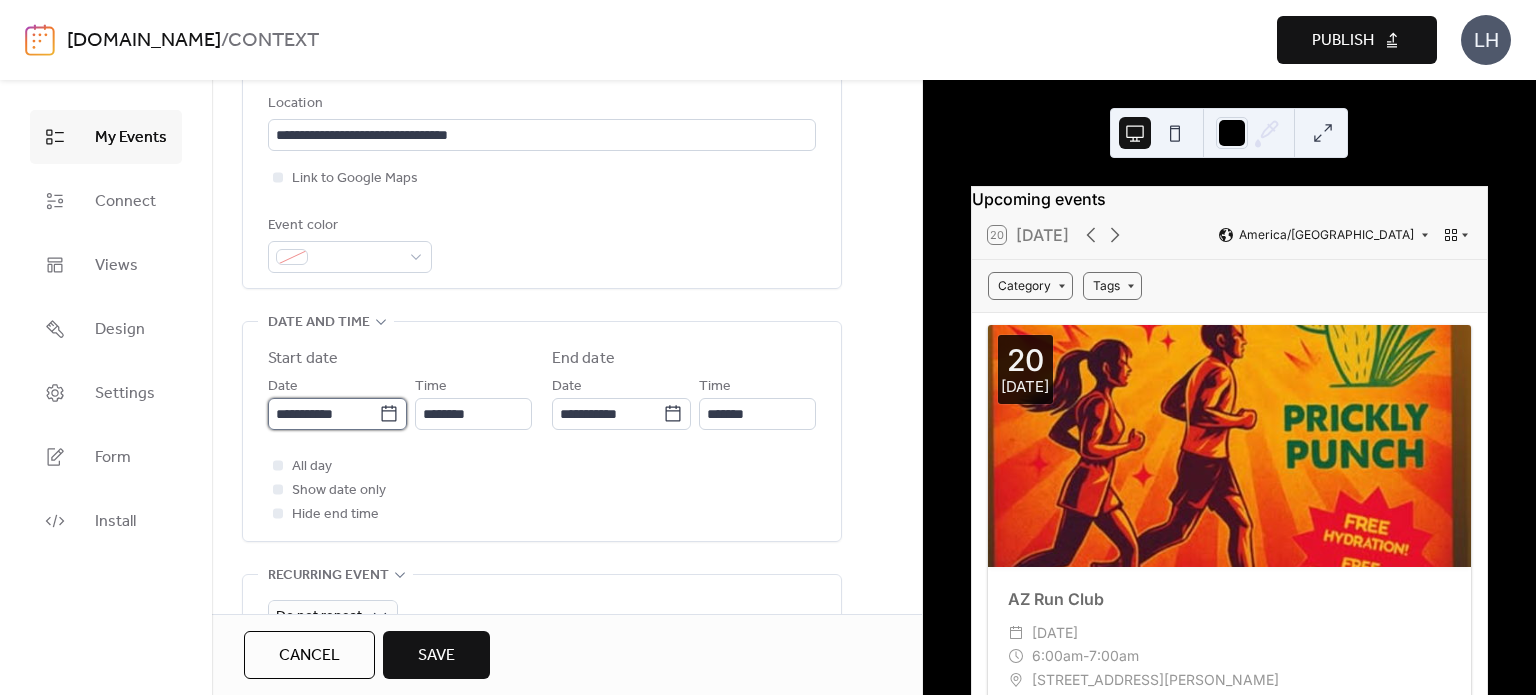 click on "**********" at bounding box center (323, 414) 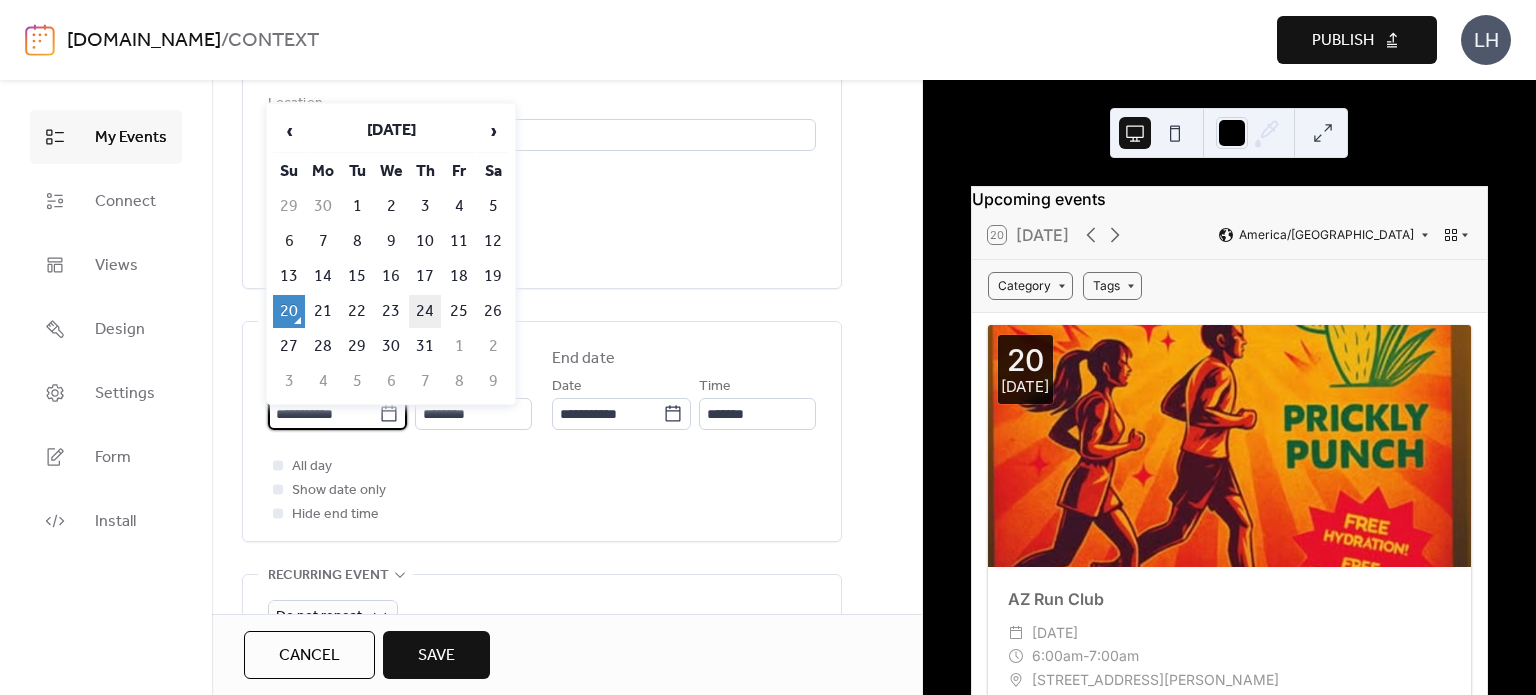 click on "24" at bounding box center [425, 311] 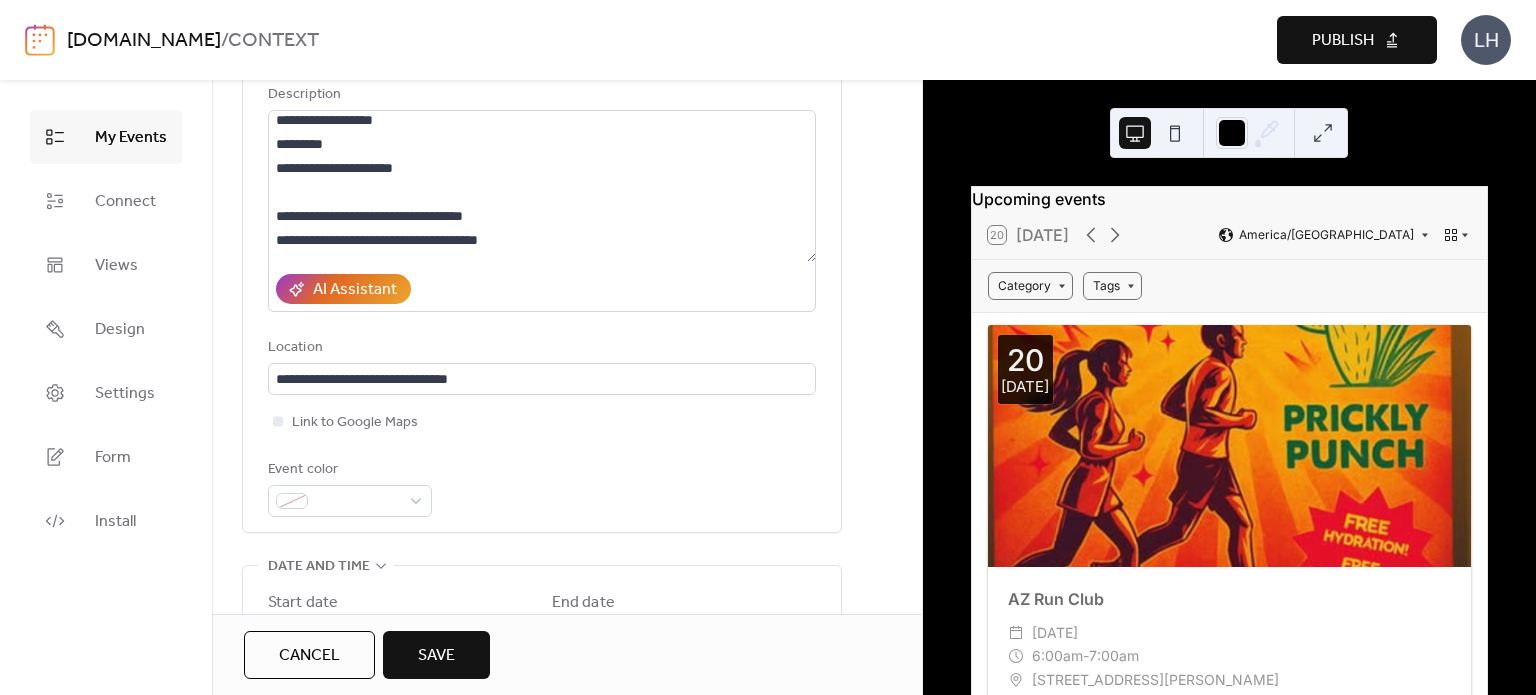 scroll, scrollTop: 207, scrollLeft: 0, axis: vertical 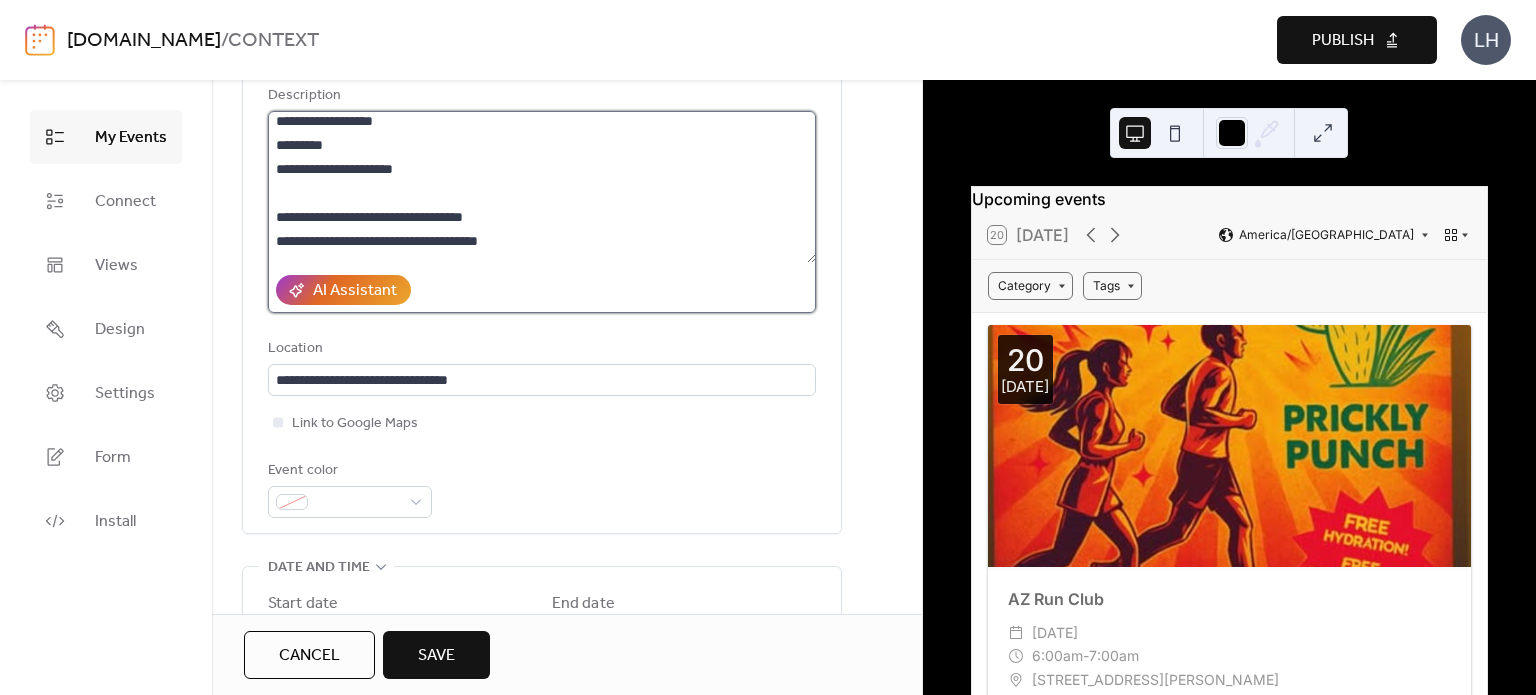 click on "**********" at bounding box center [542, 187] 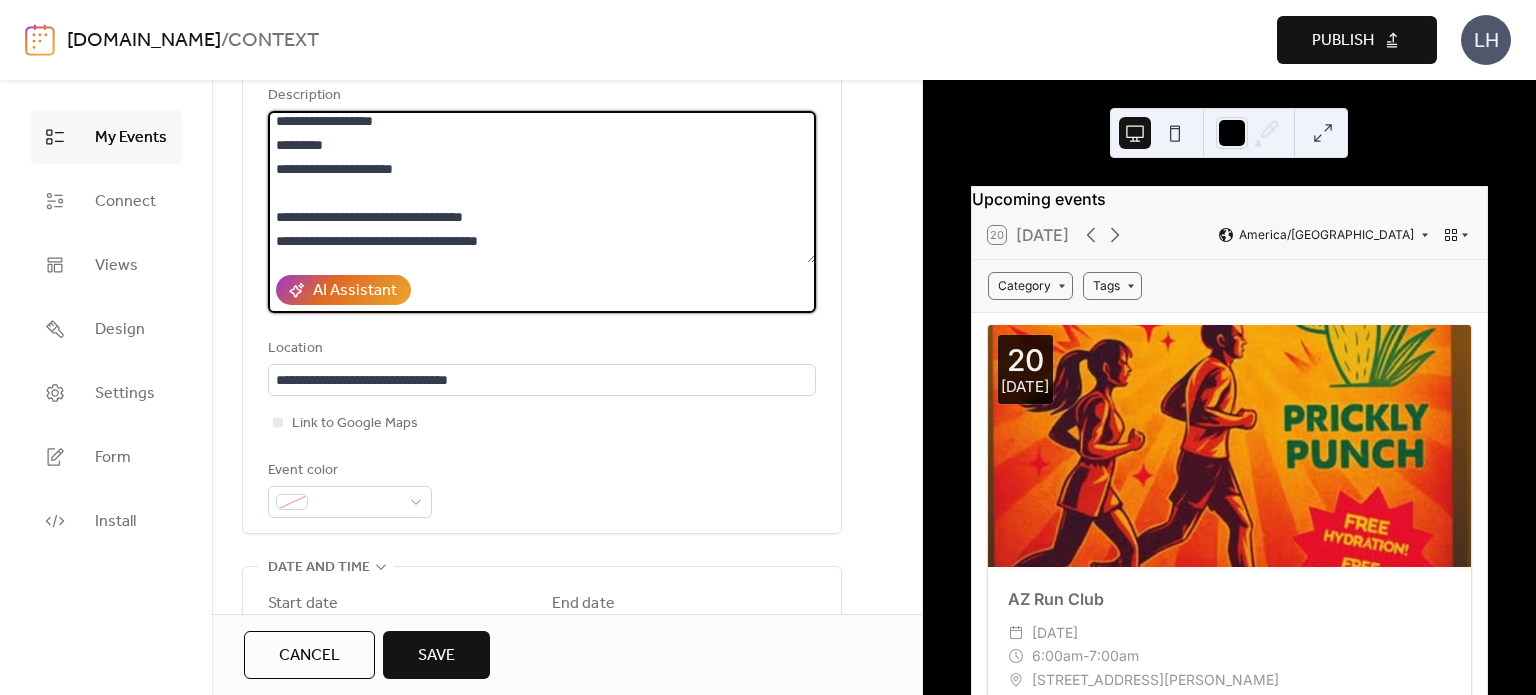 click on "**********" at bounding box center [542, 187] 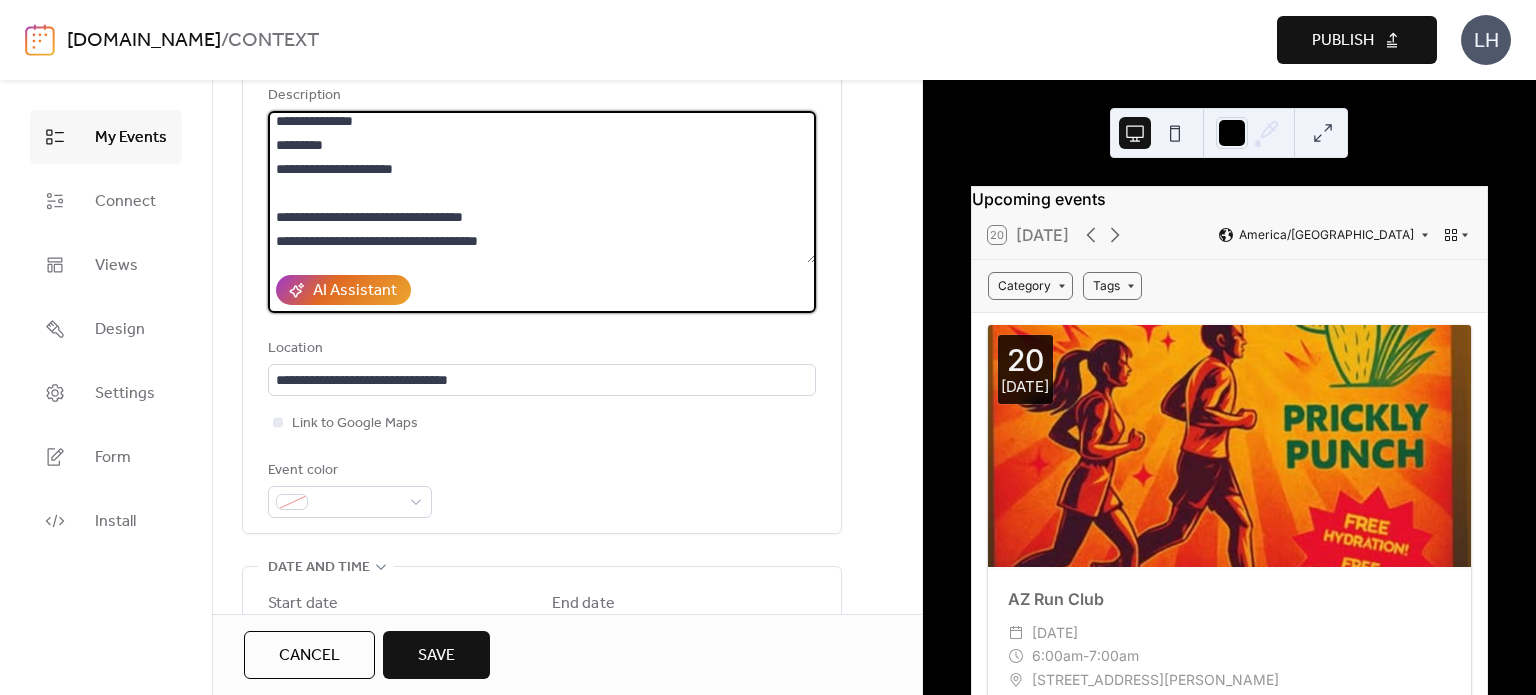 scroll, scrollTop: 2, scrollLeft: 0, axis: vertical 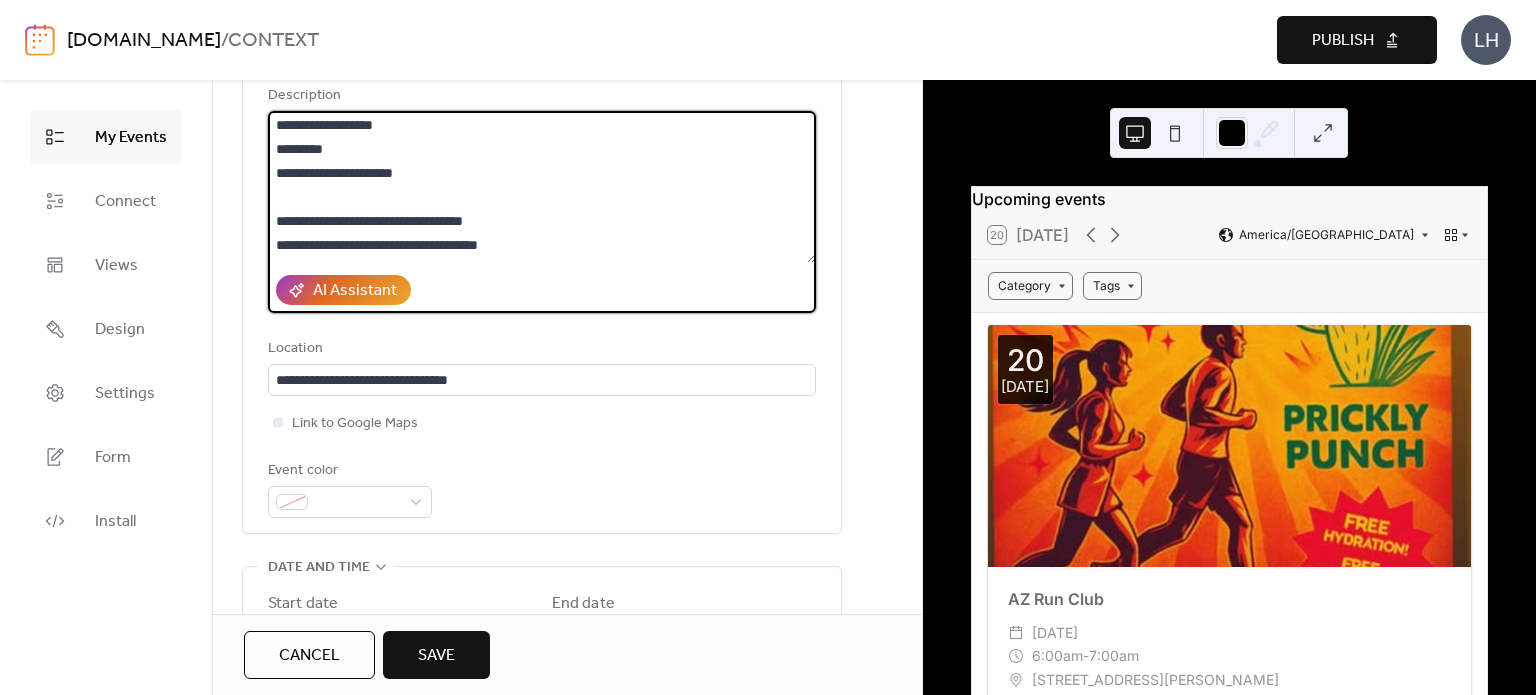 type on "**********" 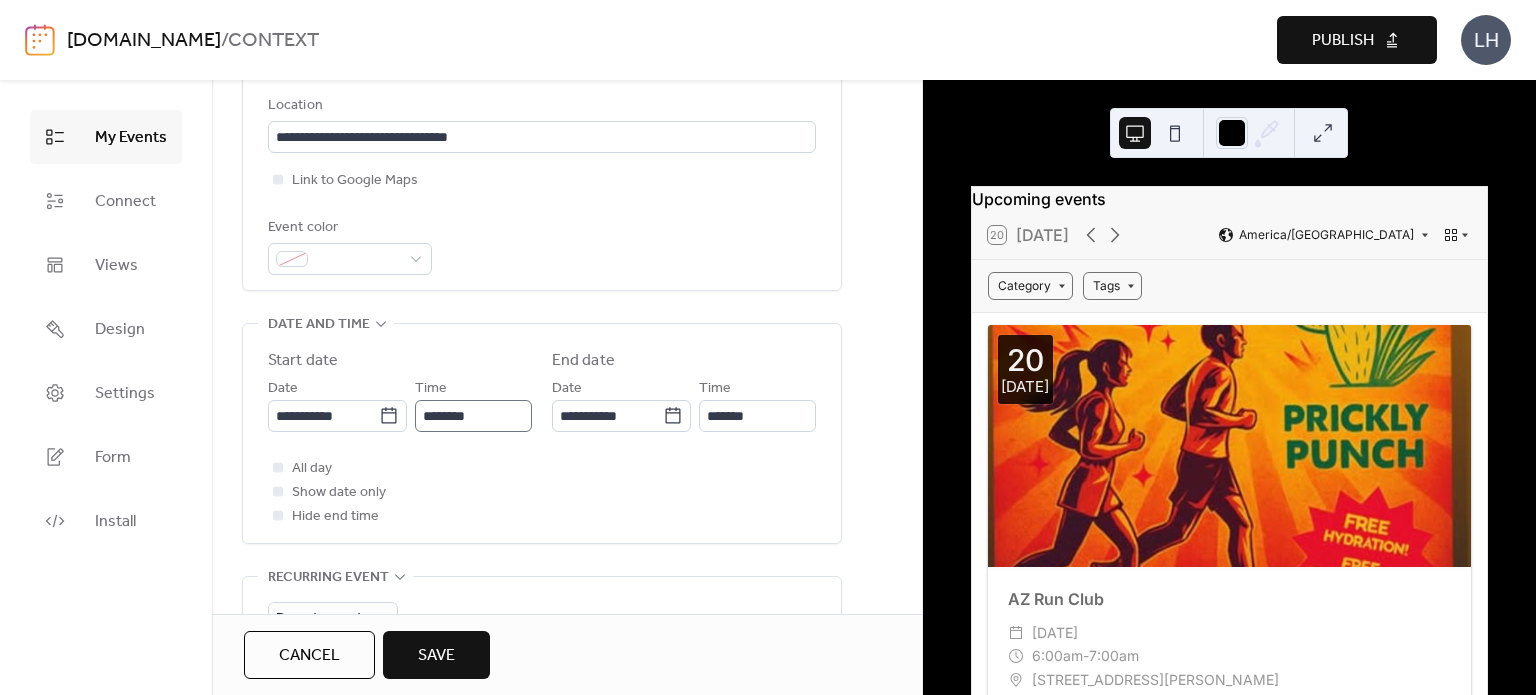 scroll, scrollTop: 451, scrollLeft: 0, axis: vertical 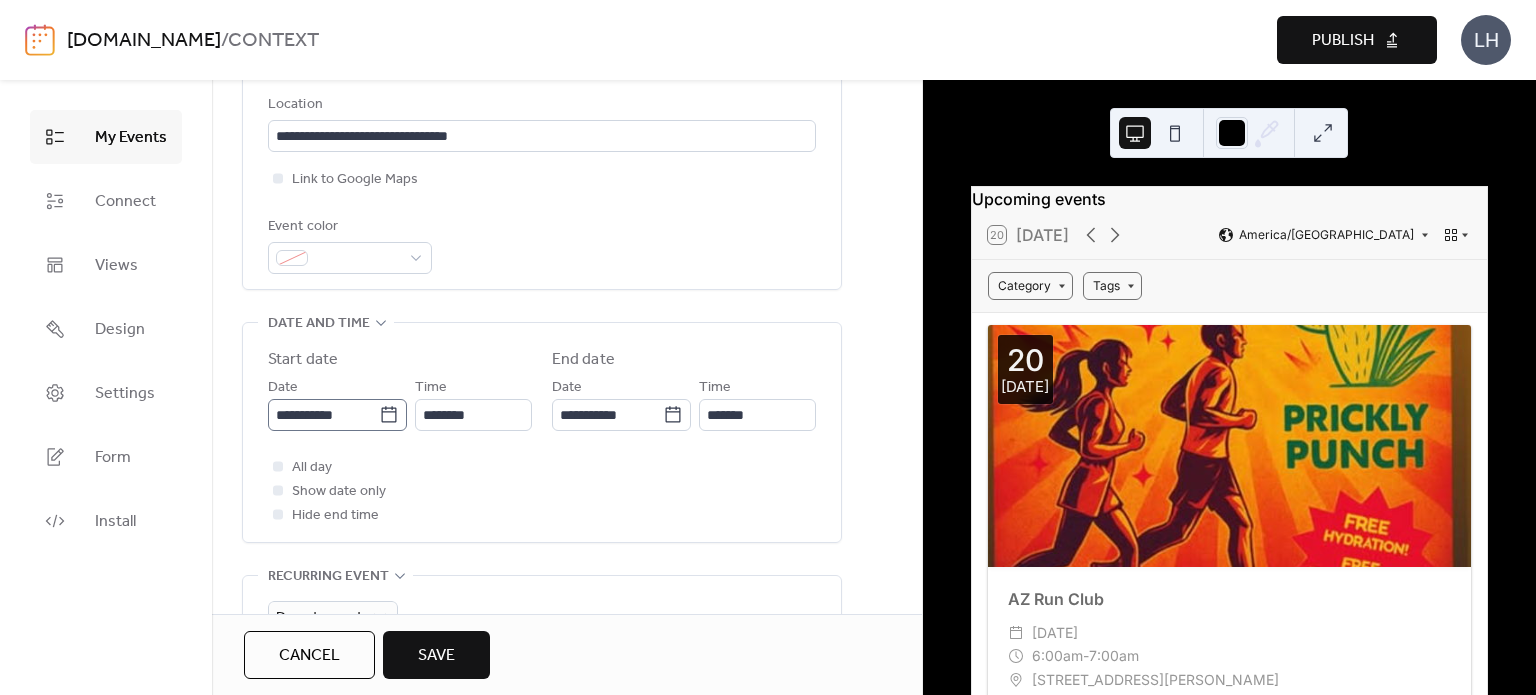 click 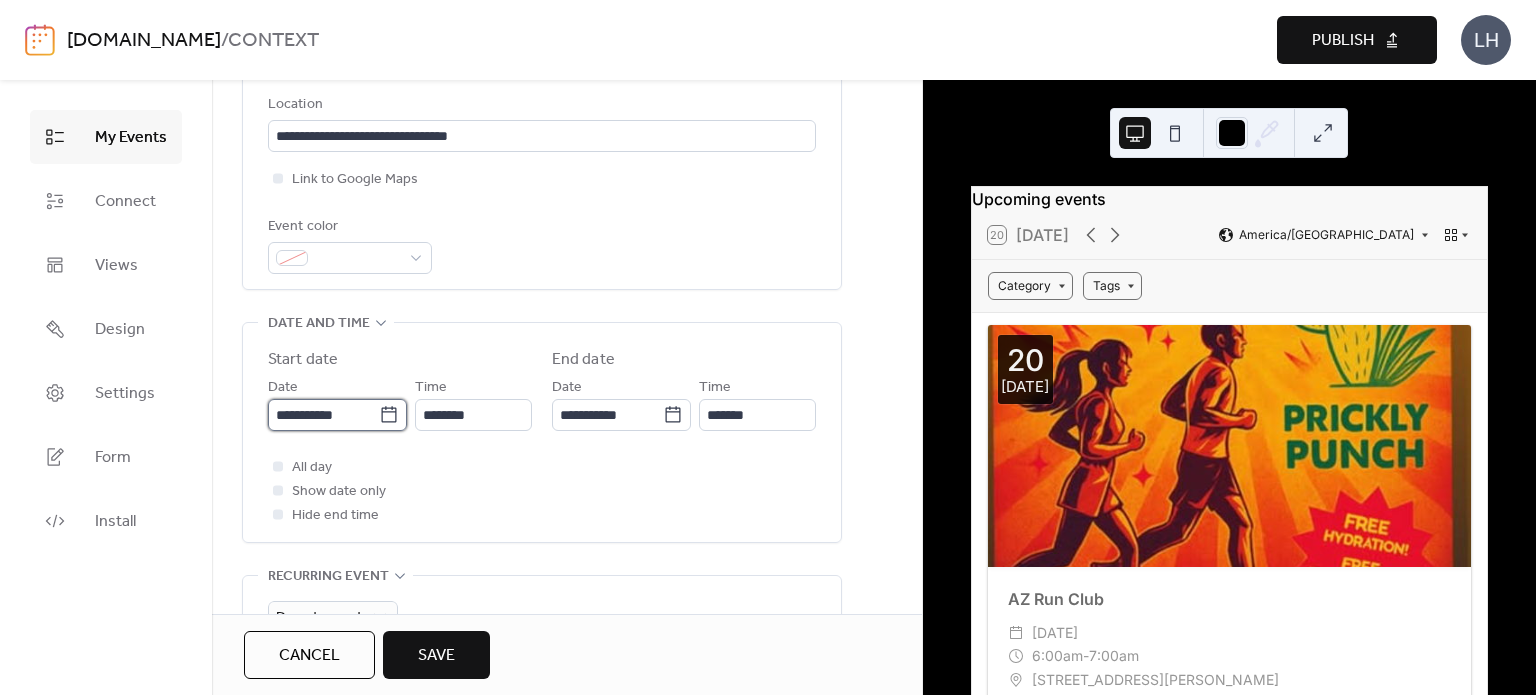 click on "**********" at bounding box center (323, 415) 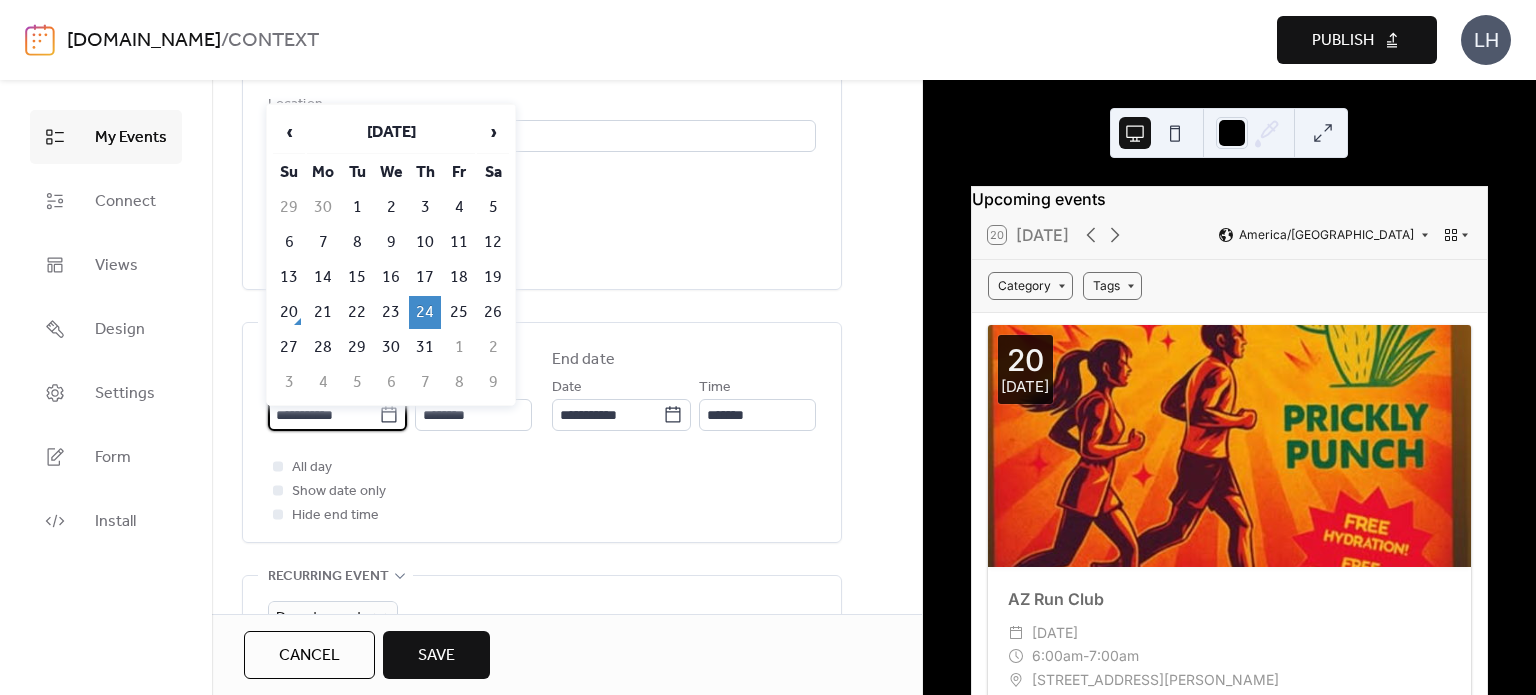 click on "24" at bounding box center [425, 312] 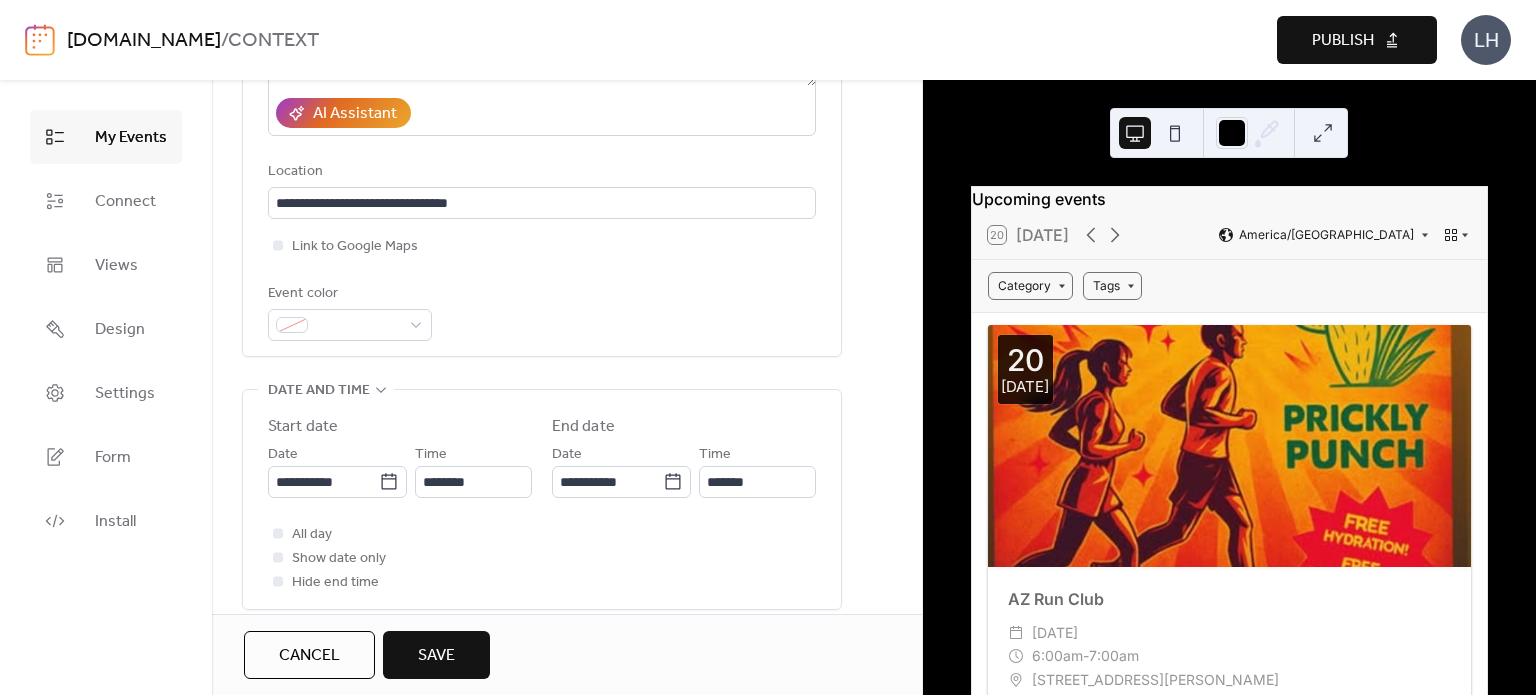 scroll, scrollTop: 395, scrollLeft: 0, axis: vertical 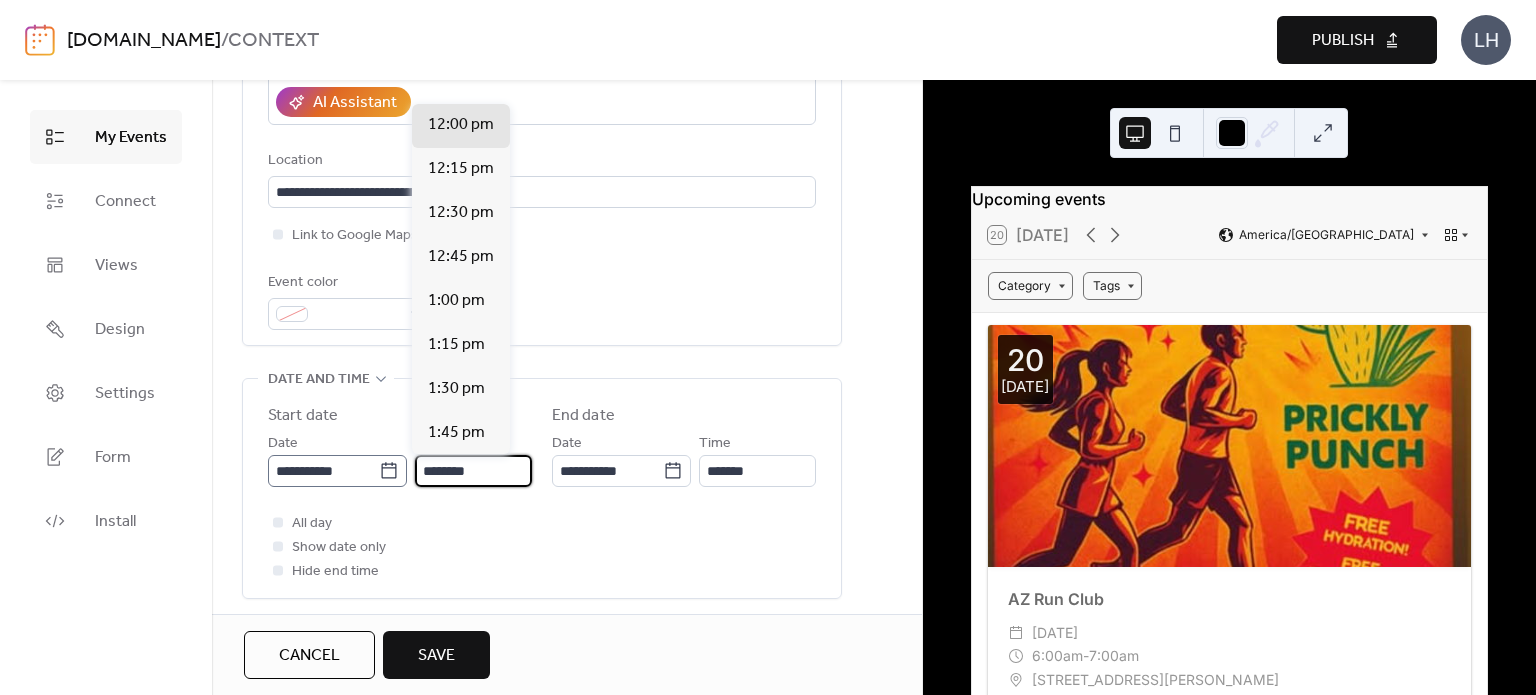 drag, startPoint x: 436, startPoint y: 473, endPoint x: 399, endPoint y: 472, distance: 37.01351 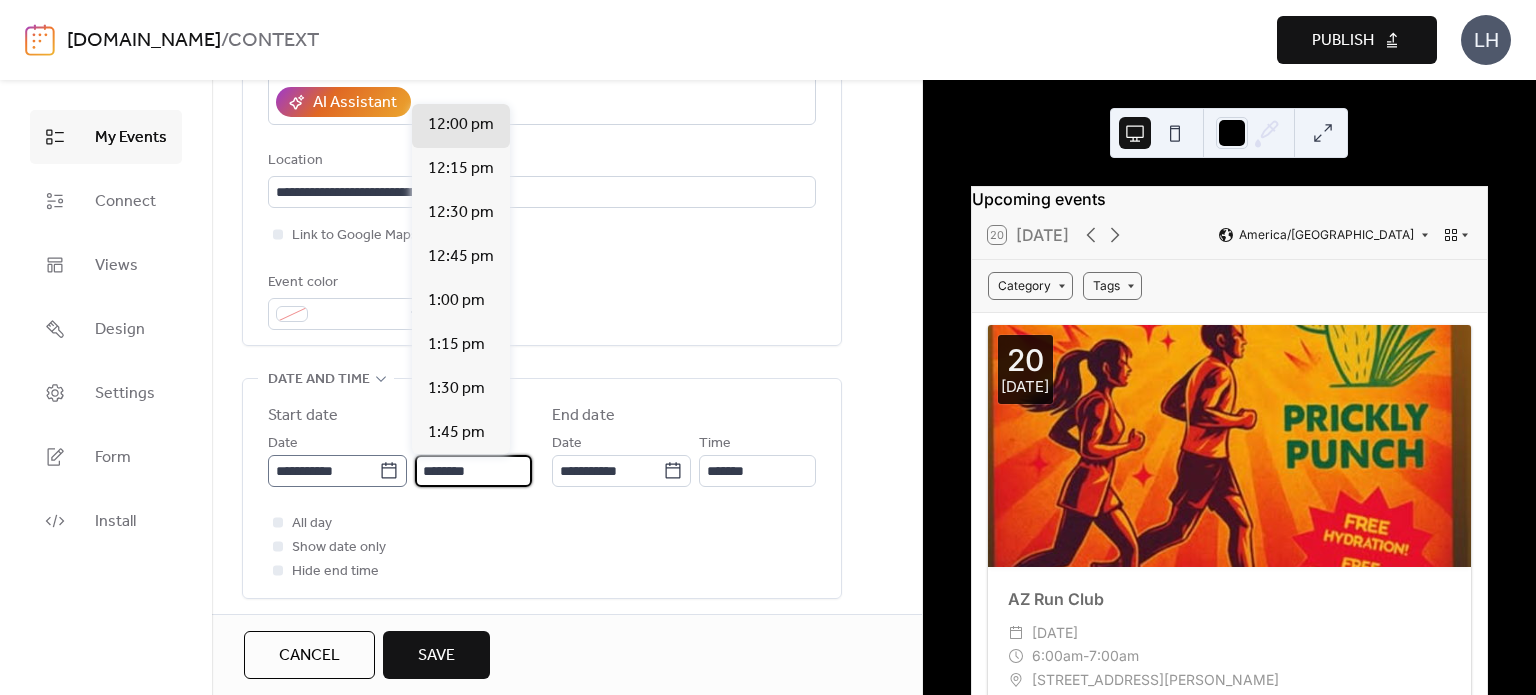 click on "**********" at bounding box center [400, 459] 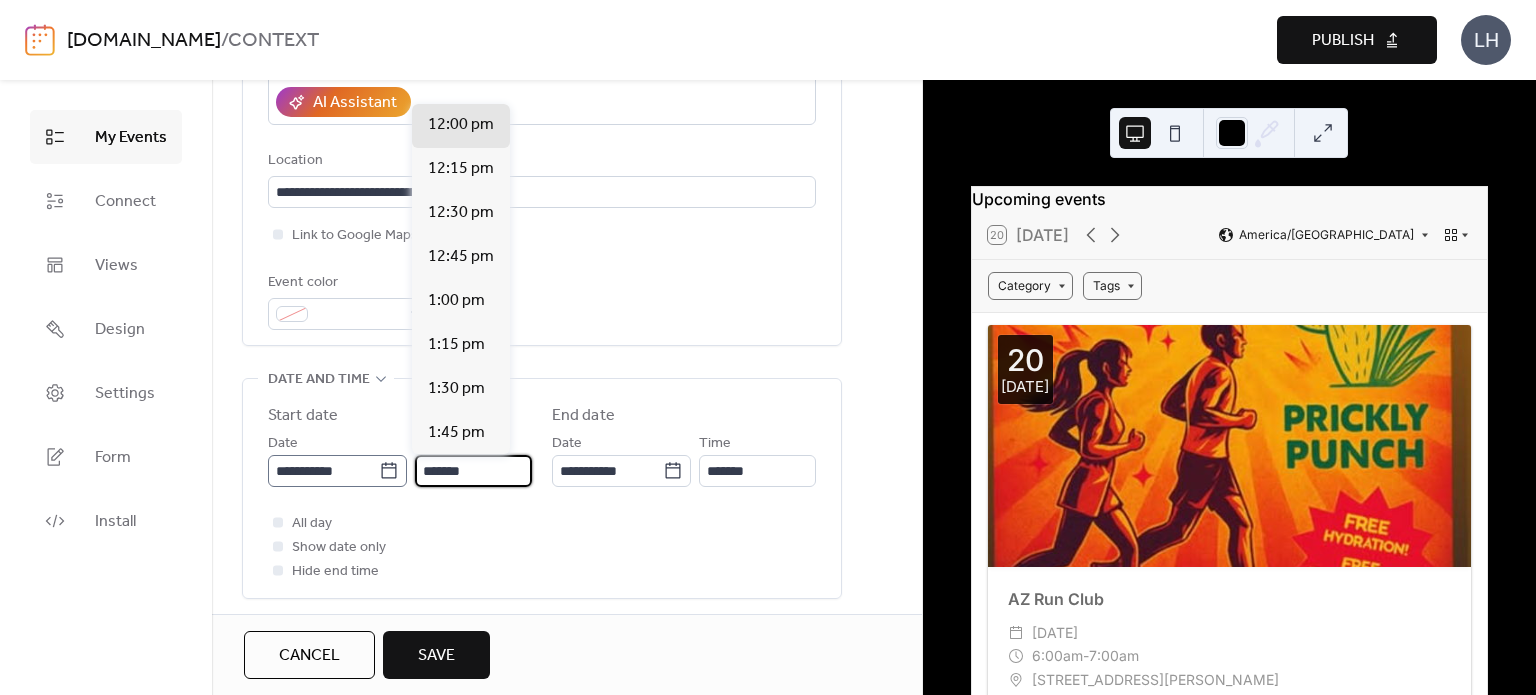 scroll, scrollTop: 3168, scrollLeft: 0, axis: vertical 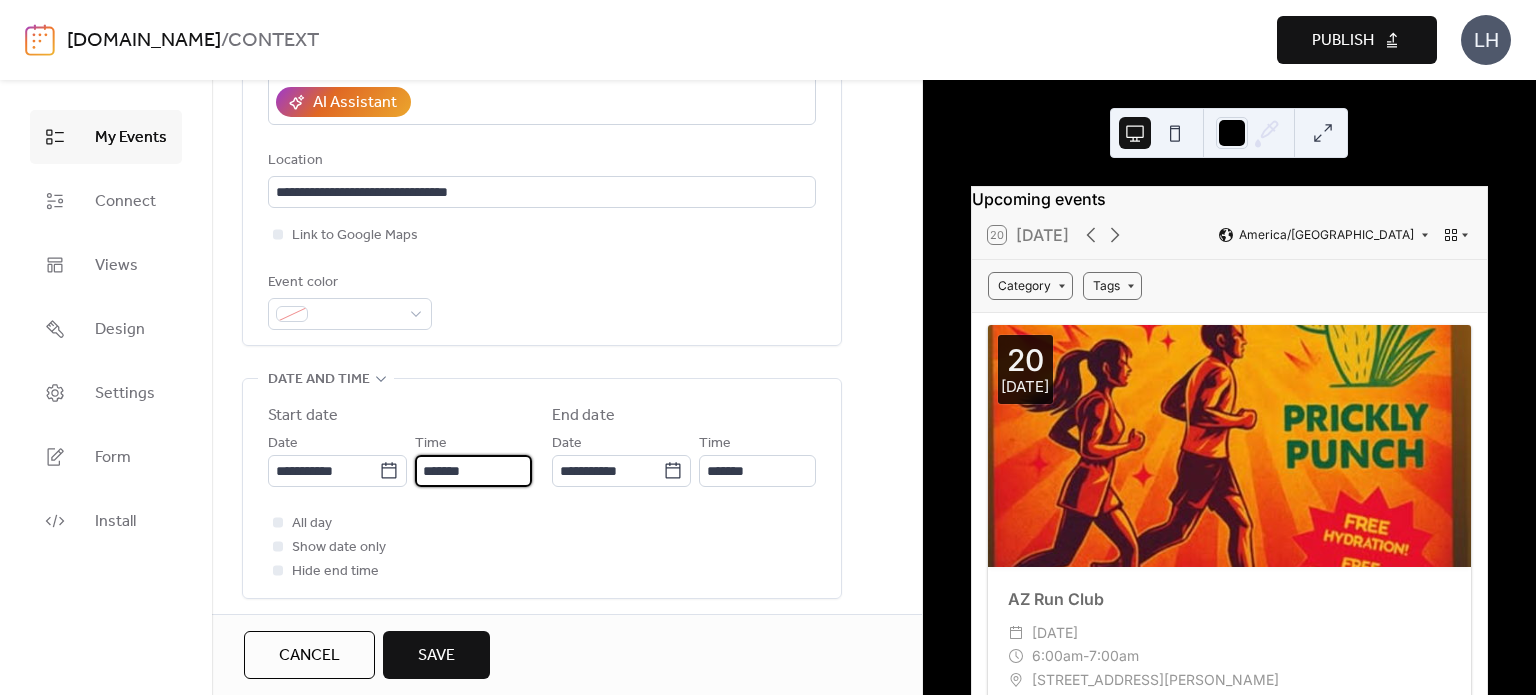 type on "*******" 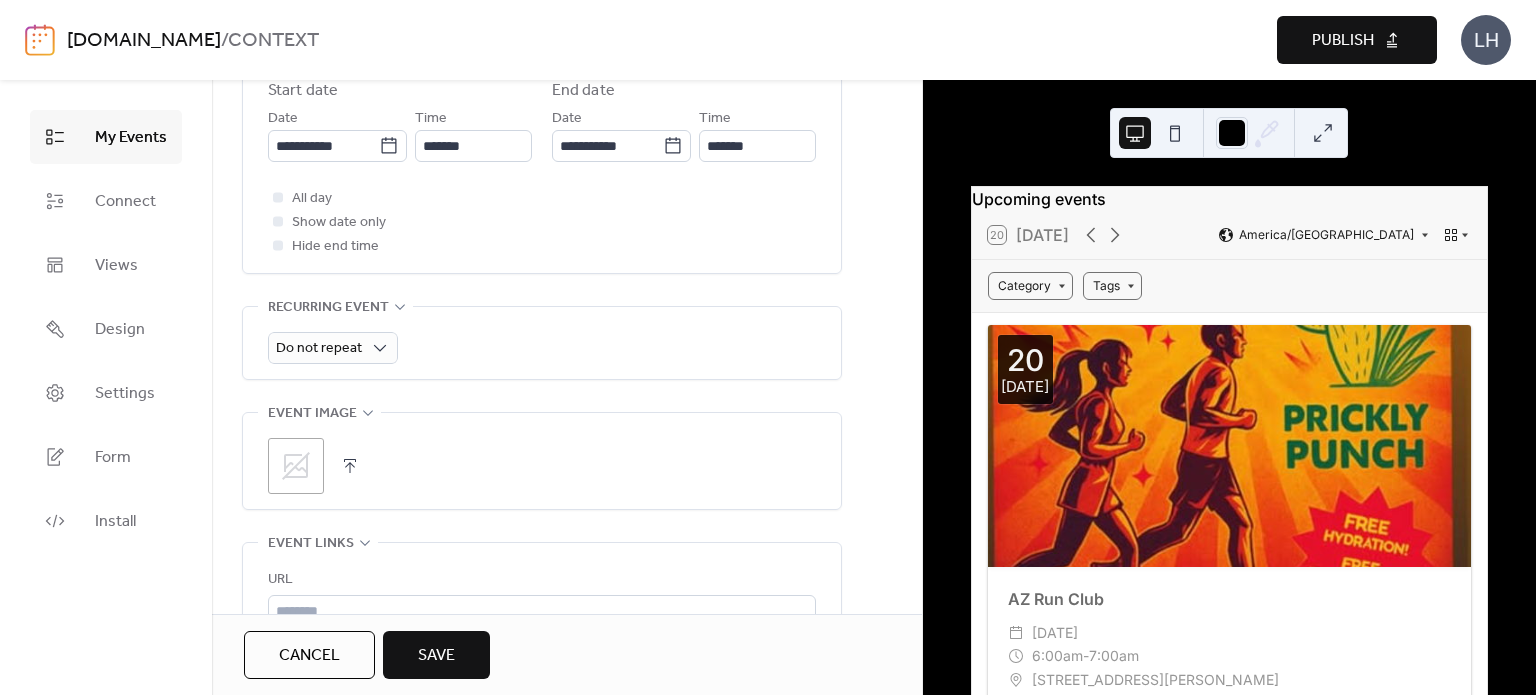 scroll, scrollTop: 728, scrollLeft: 0, axis: vertical 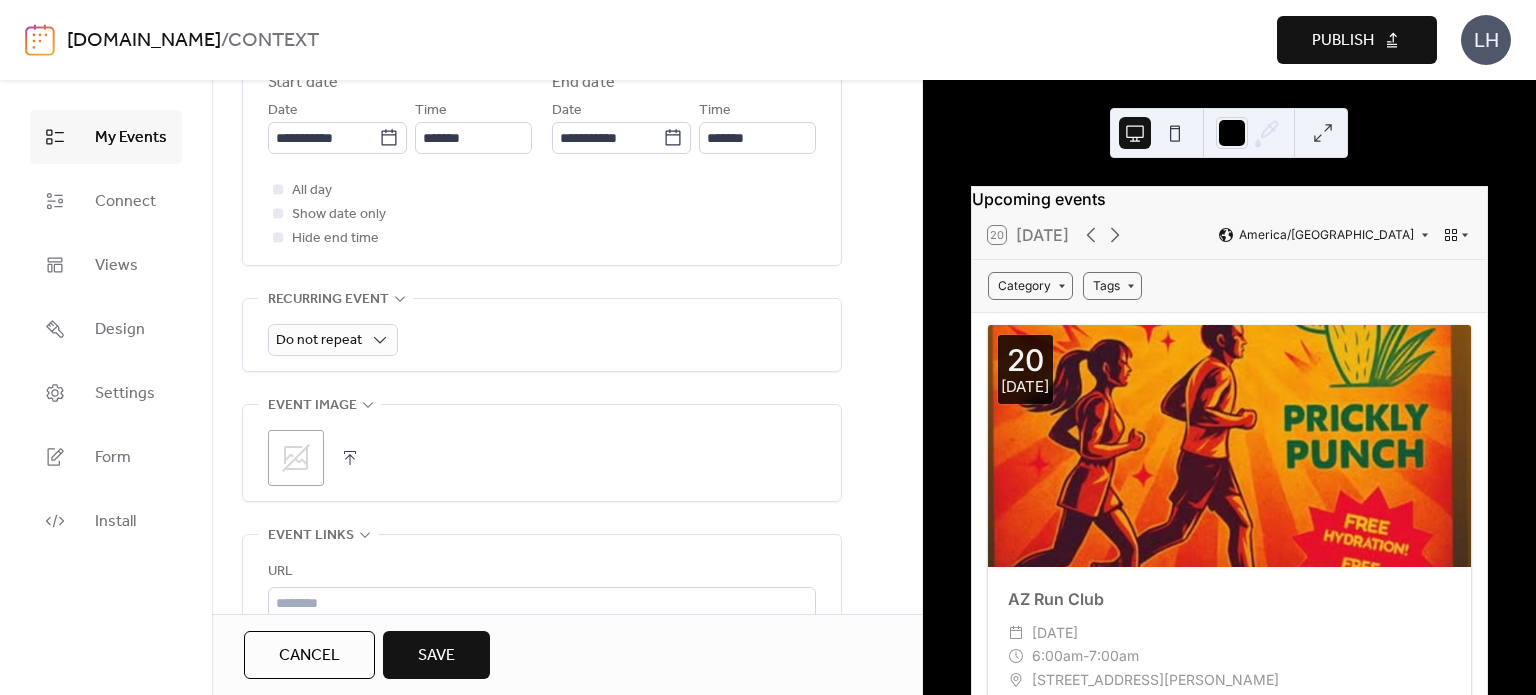 click on ";" at bounding box center [296, 458] 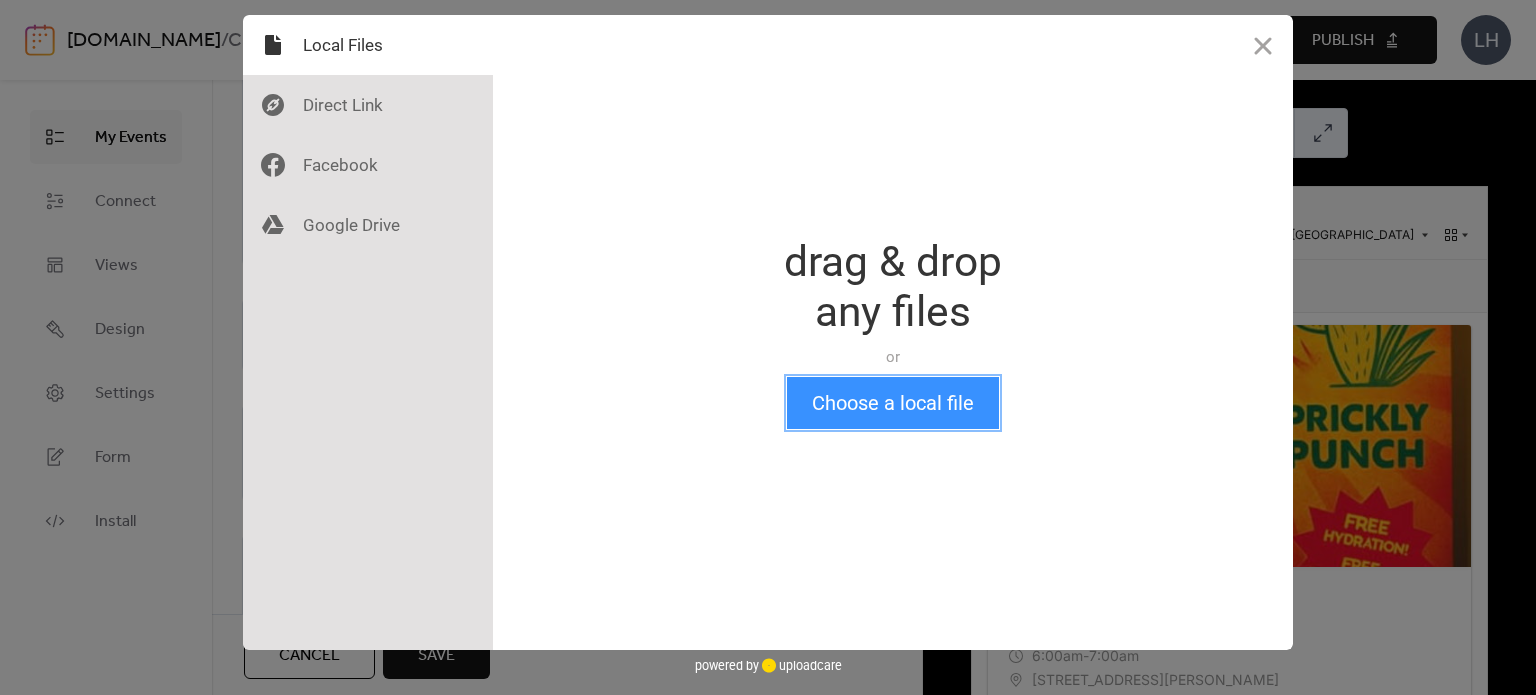 click on "Choose a local file" at bounding box center (893, 403) 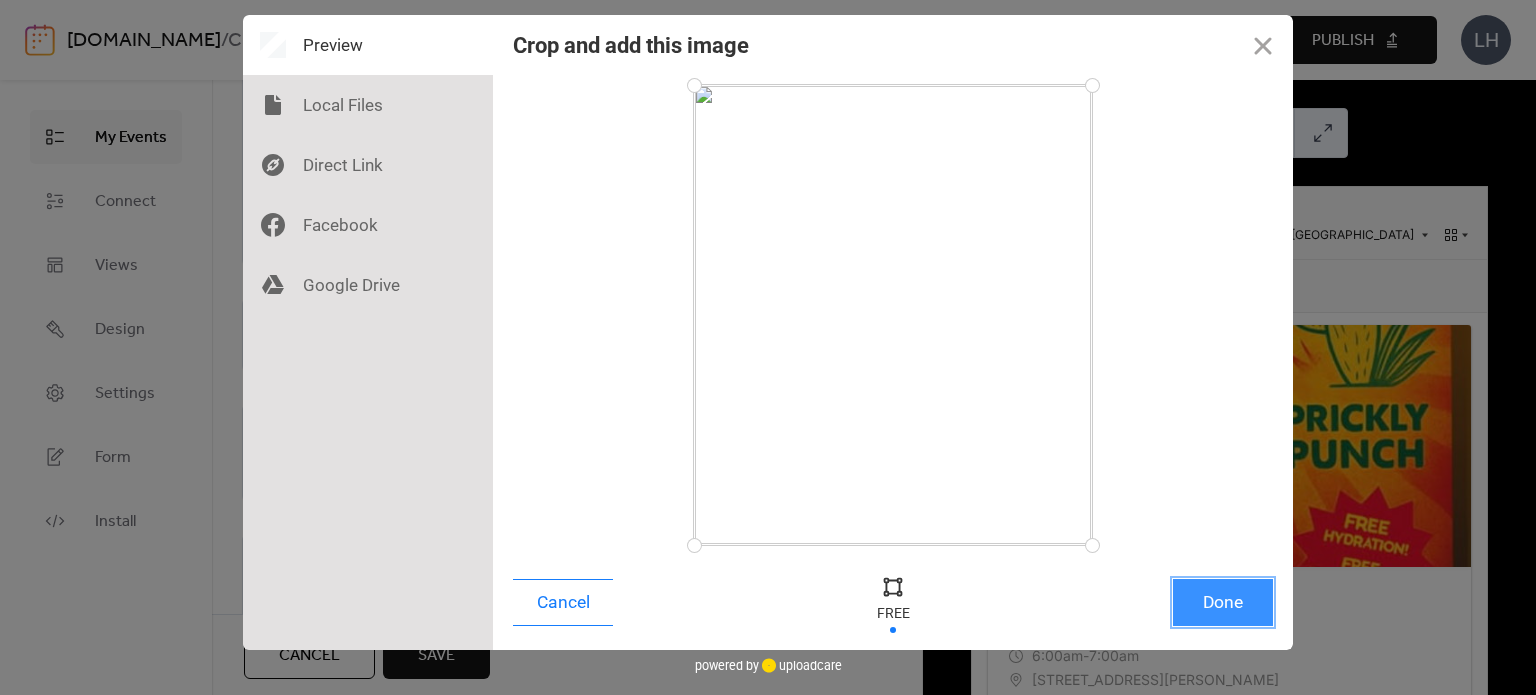 click on "Done" at bounding box center (1223, 602) 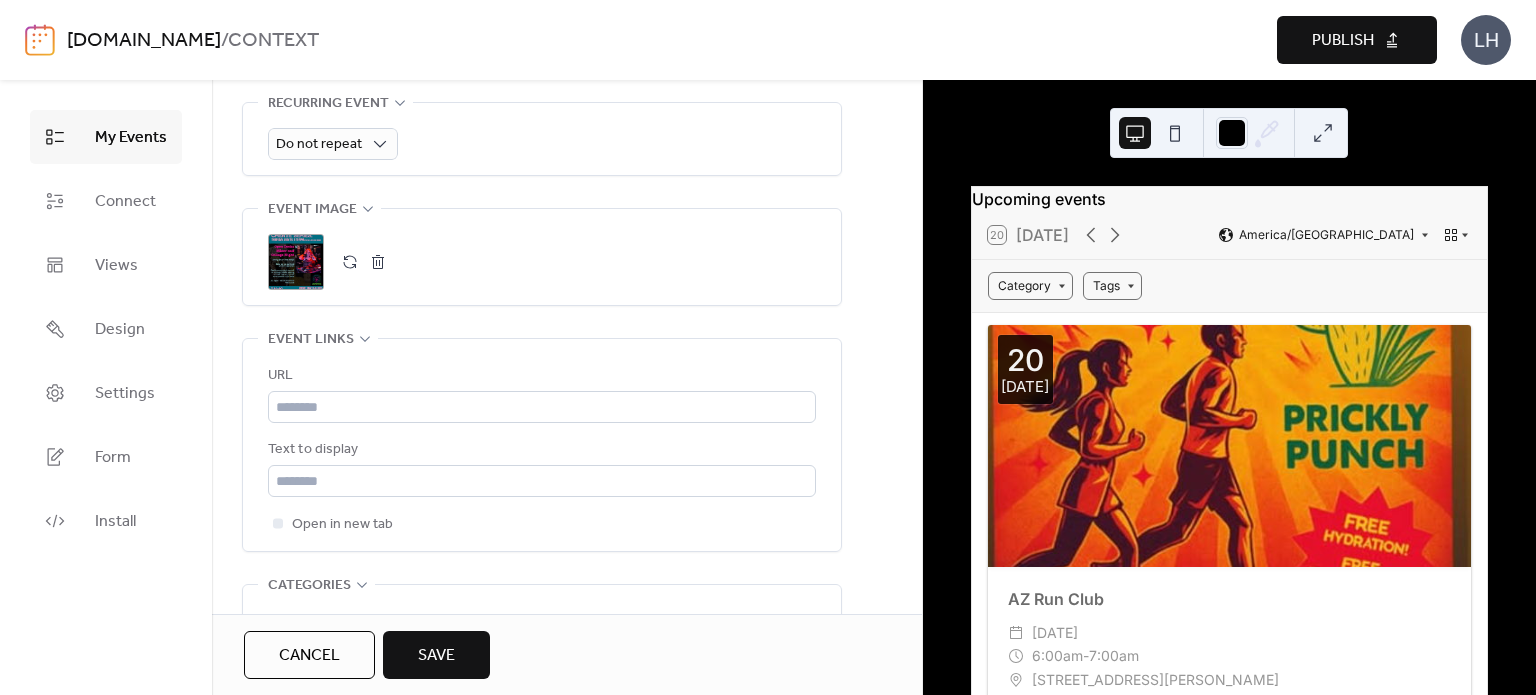 scroll, scrollTop: 924, scrollLeft: 0, axis: vertical 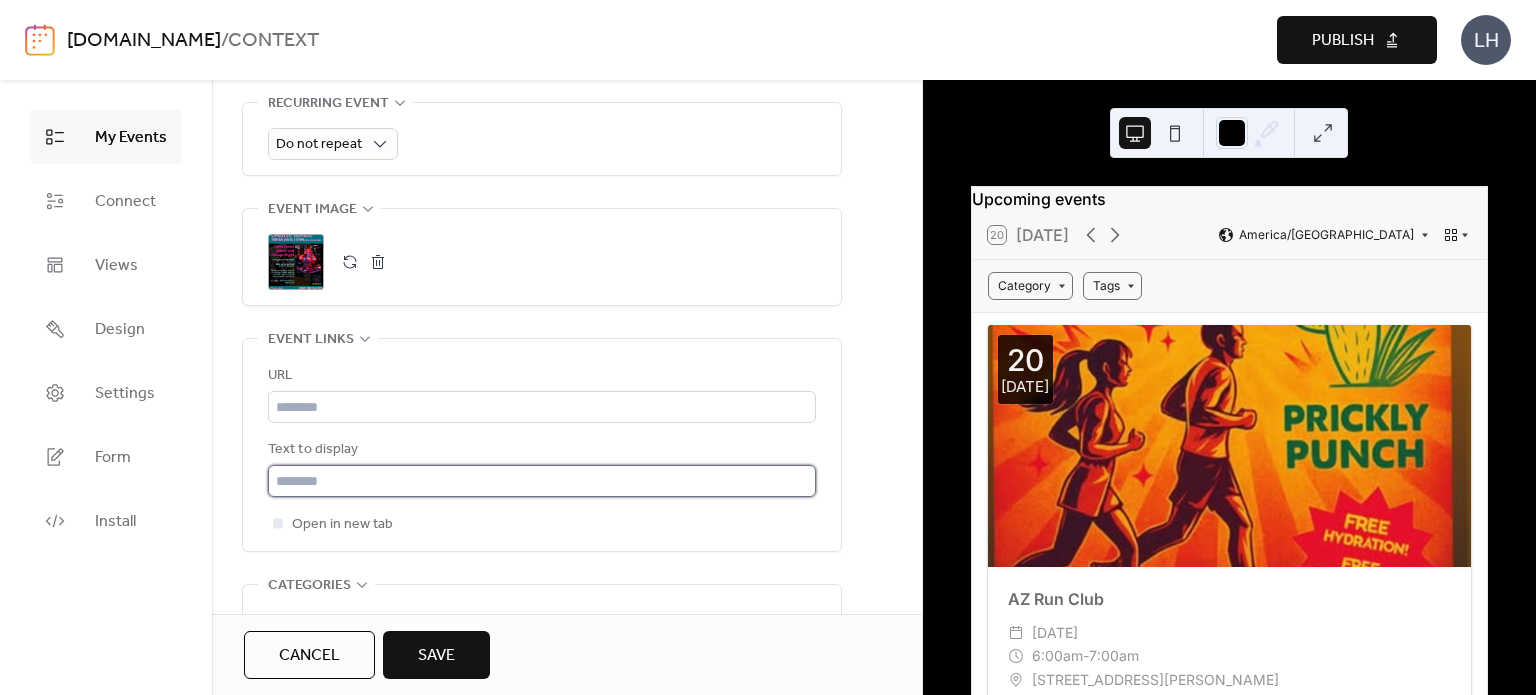 click at bounding box center (542, 481) 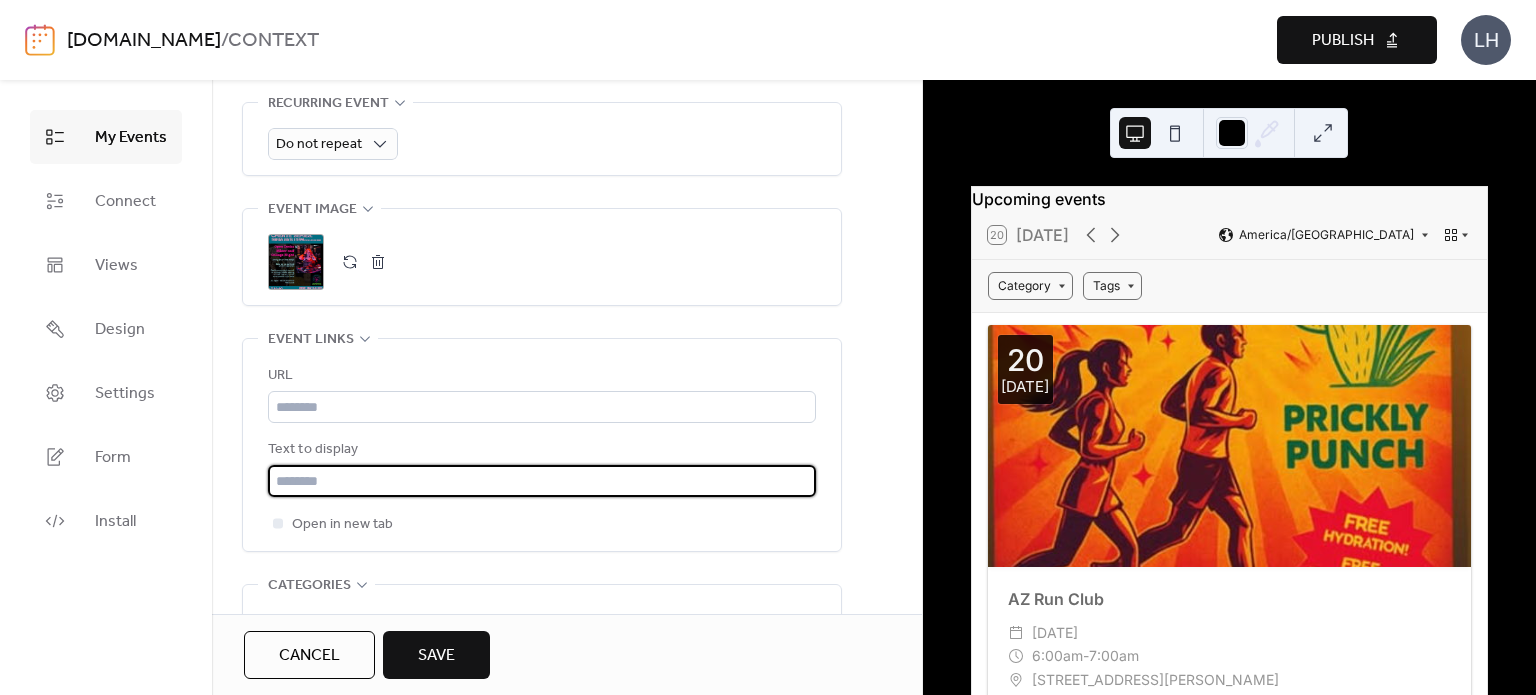 paste on "**********" 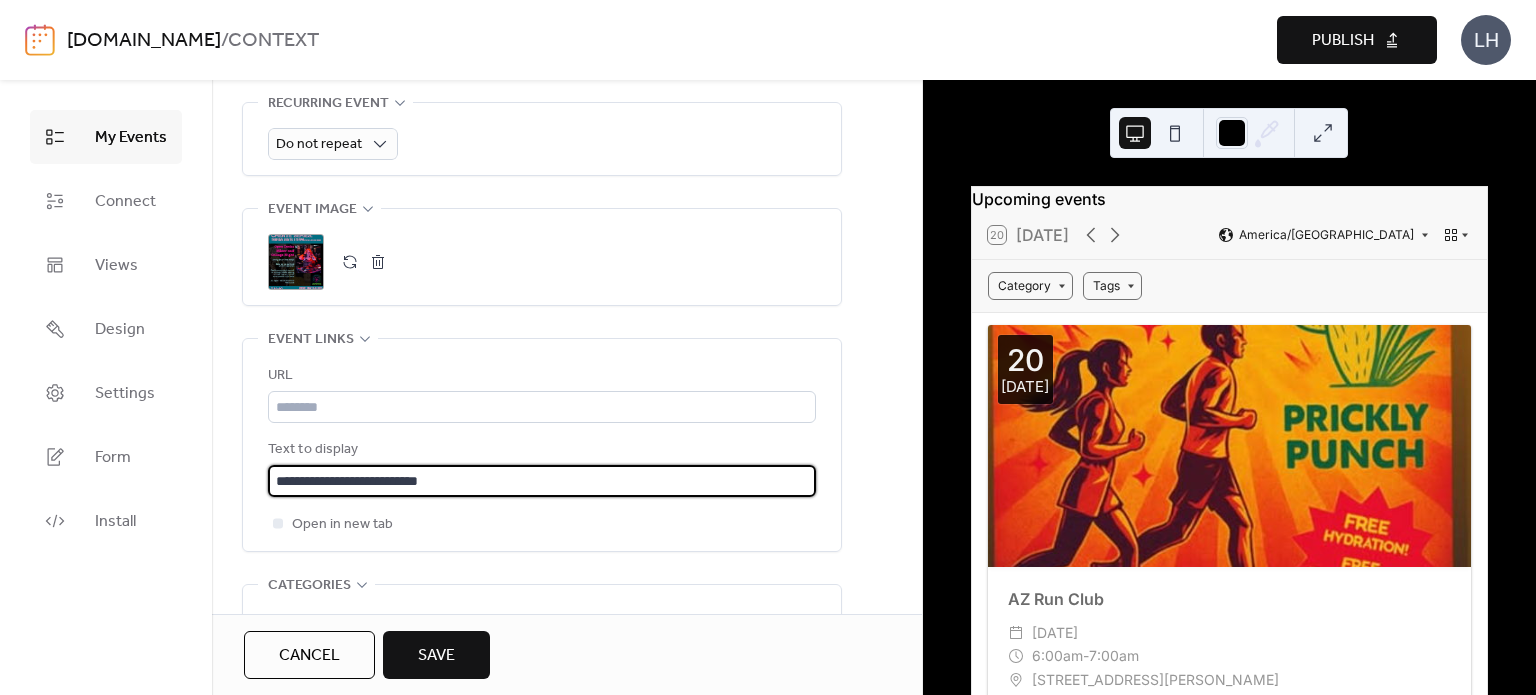 type on "**********" 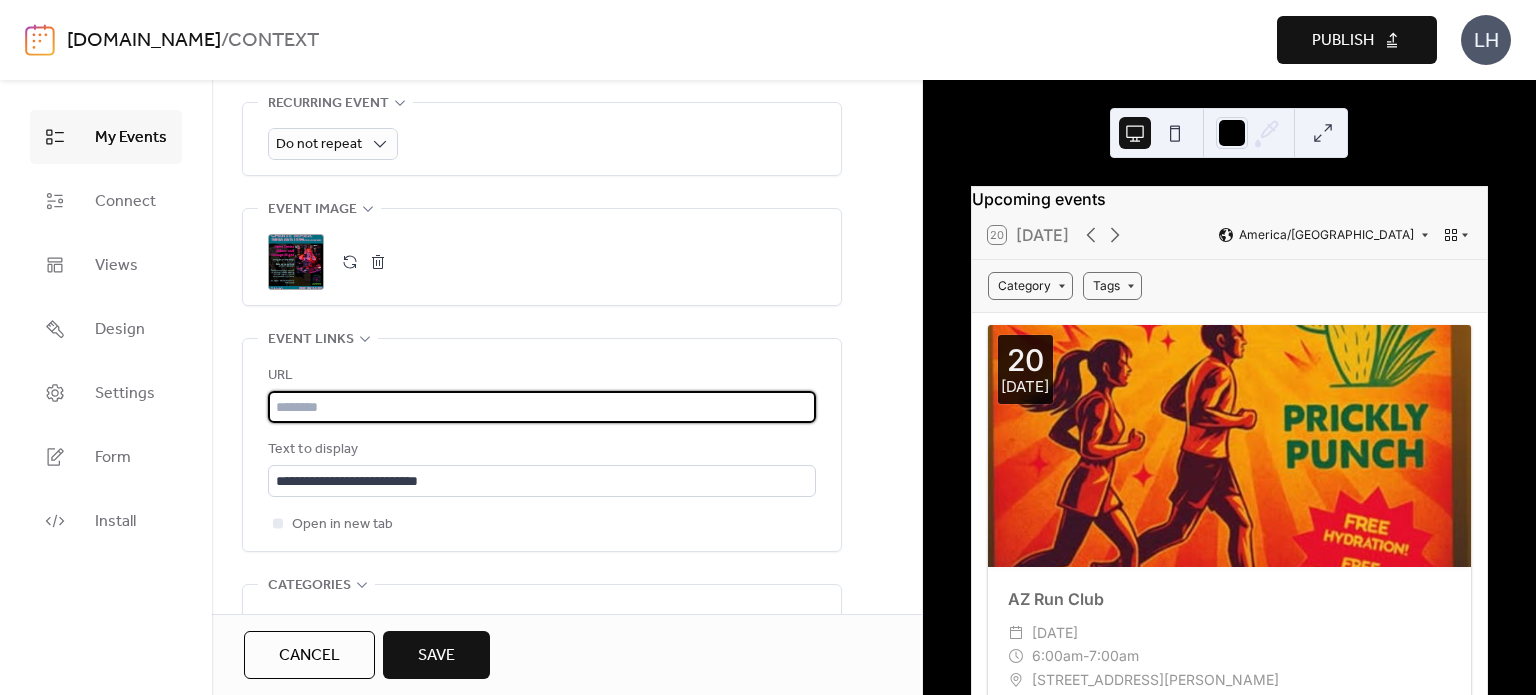 click at bounding box center [542, 407] 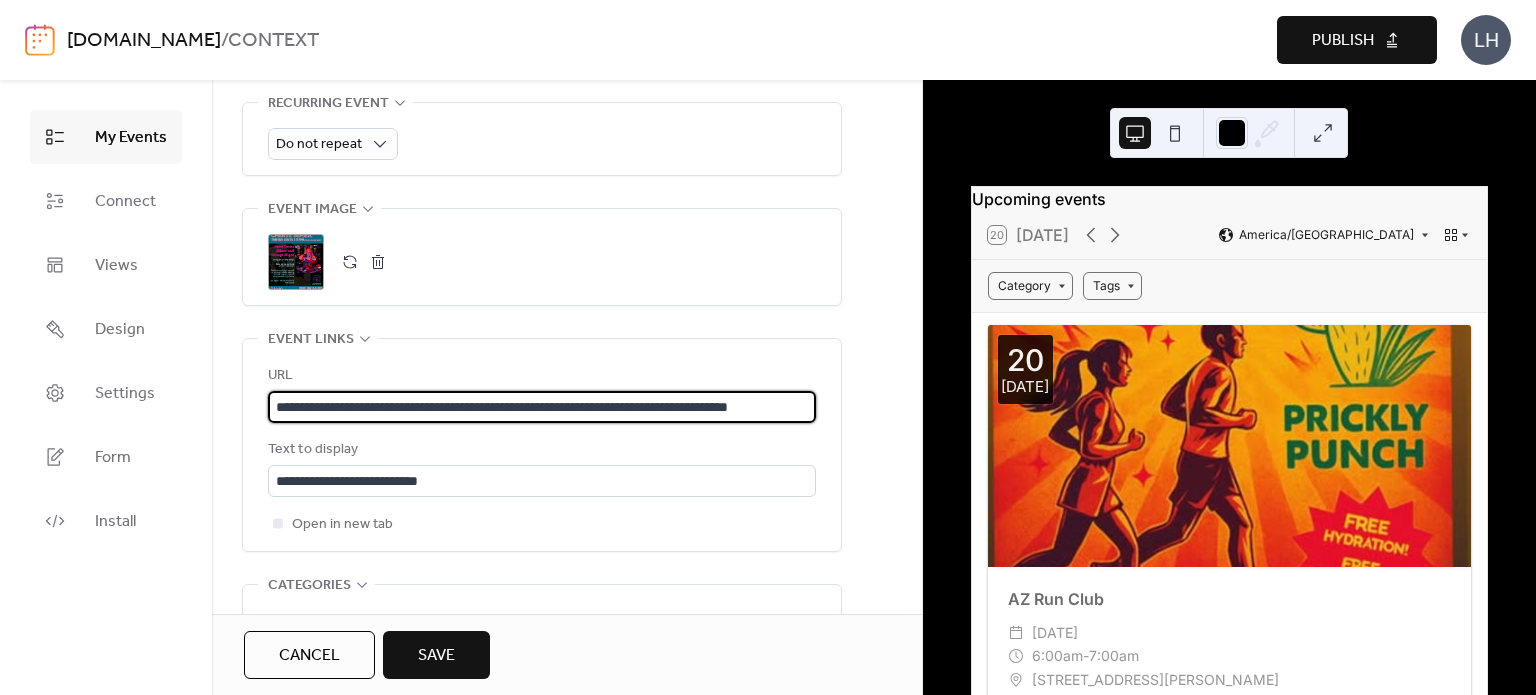scroll, scrollTop: 0, scrollLeft: 116, axis: horizontal 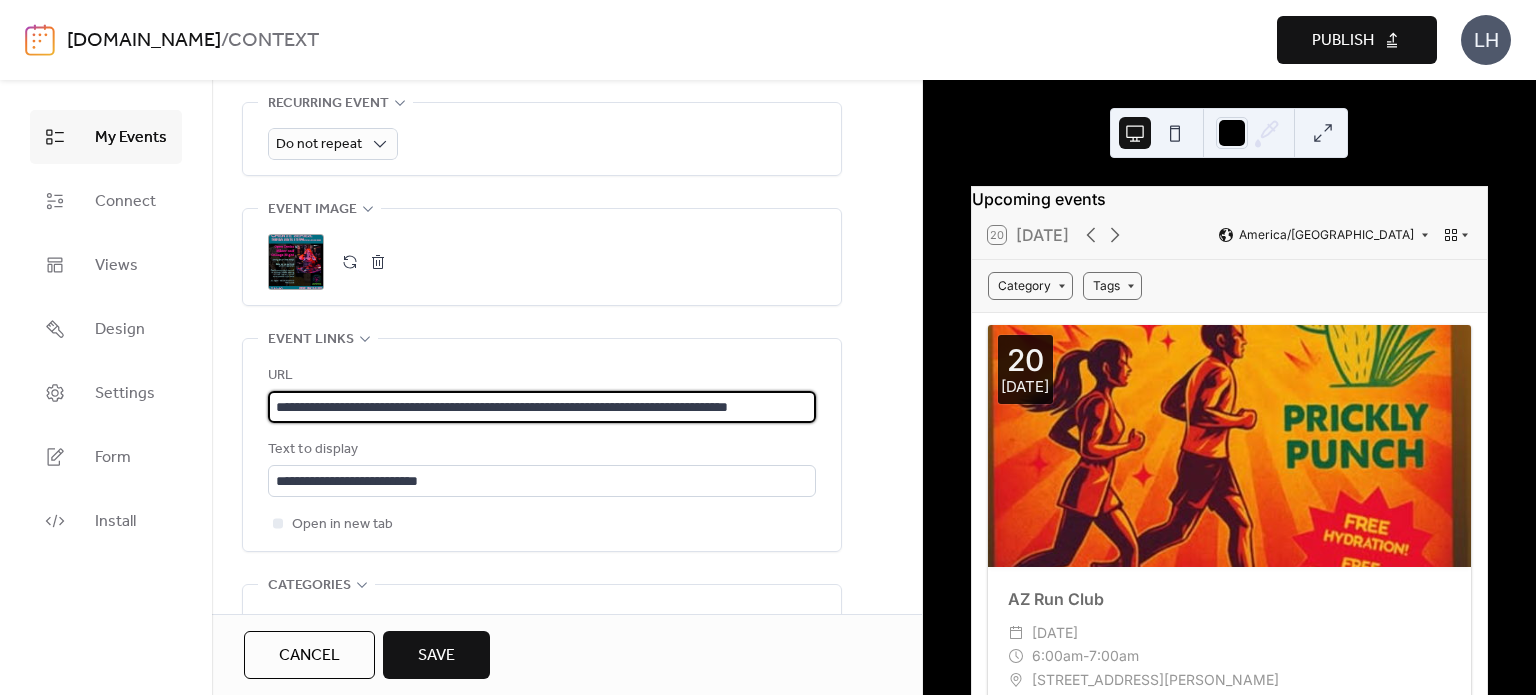 type on "**********" 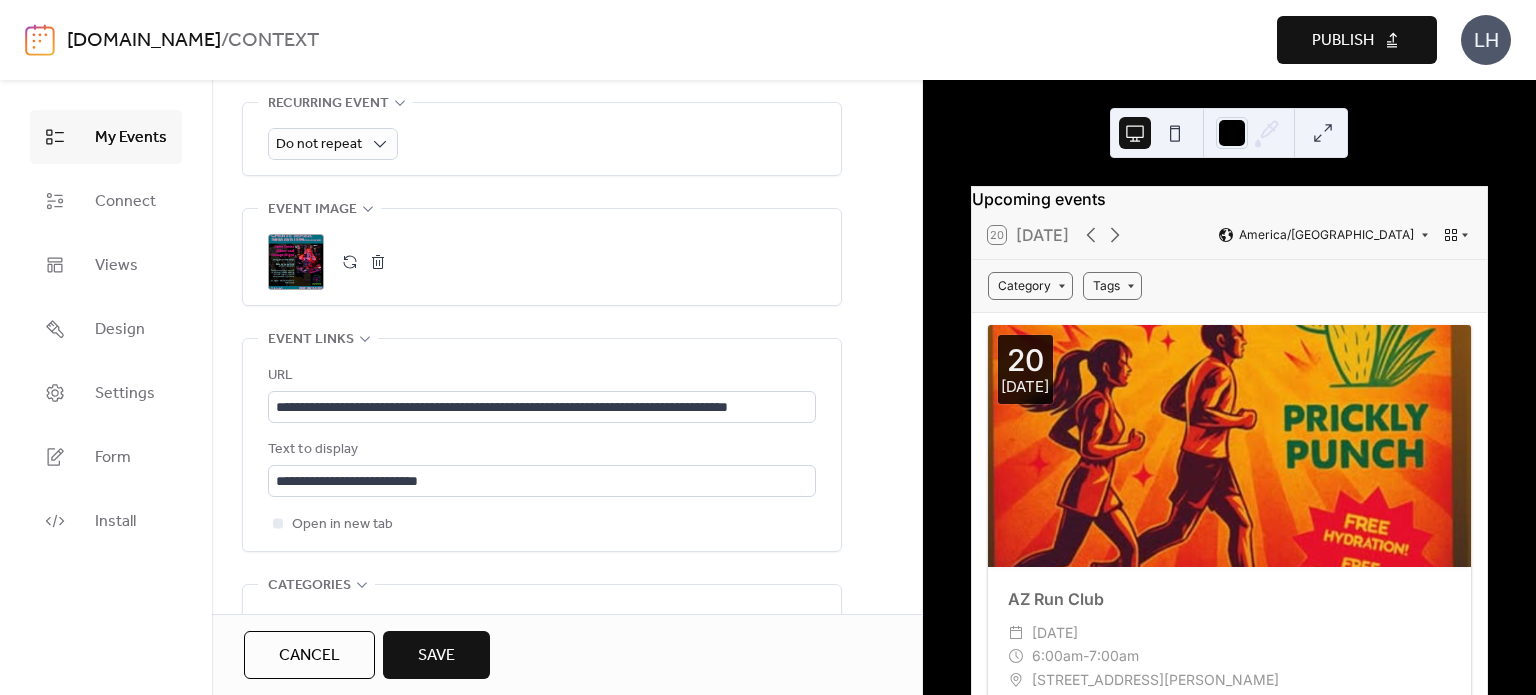 click on "URL" at bounding box center (540, 376) 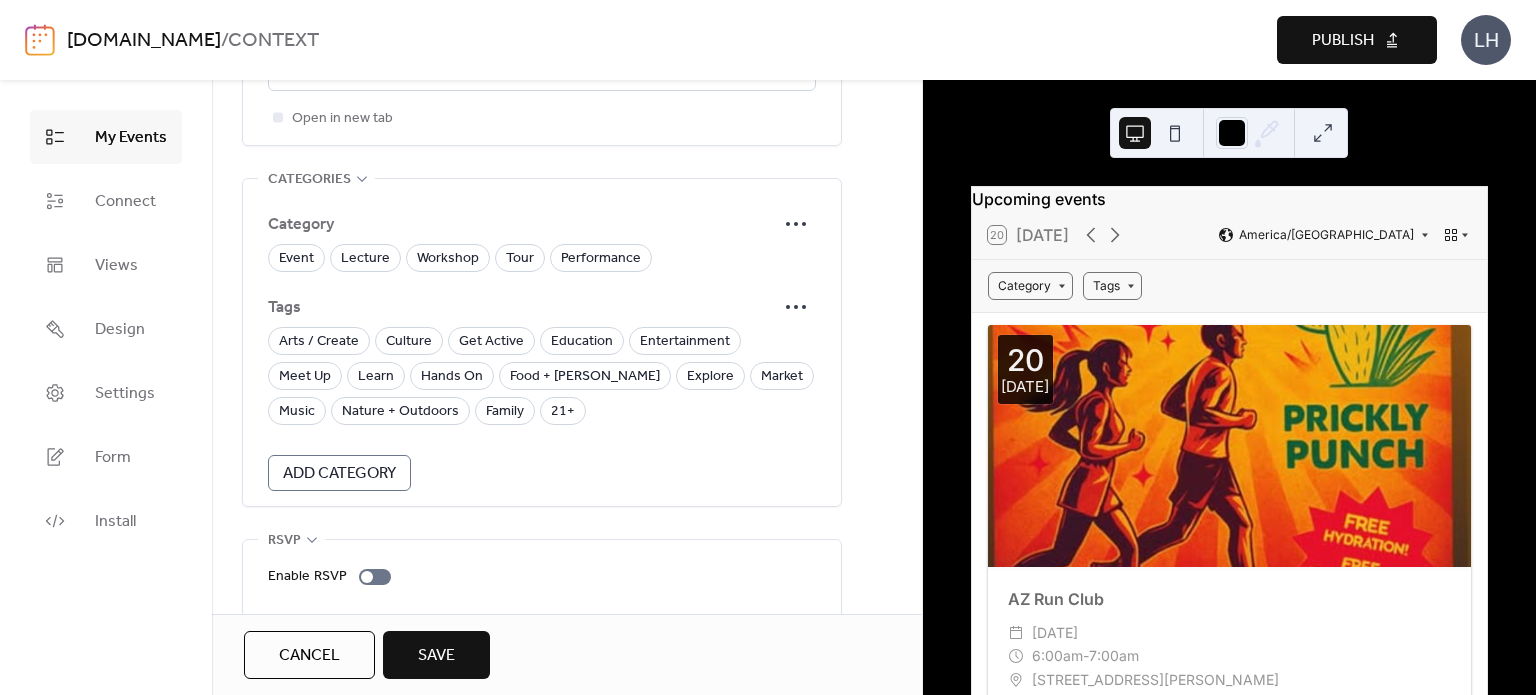 scroll, scrollTop: 1331, scrollLeft: 0, axis: vertical 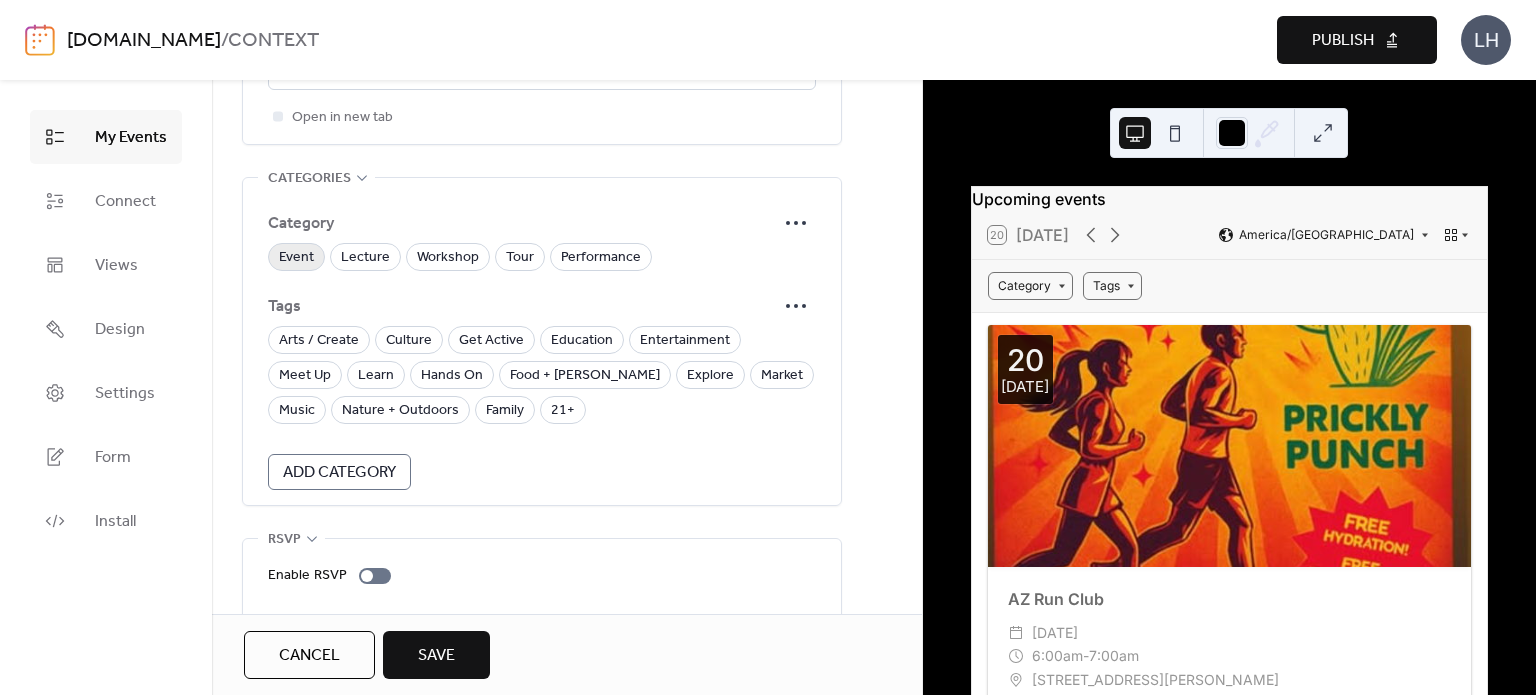 click on "Event" at bounding box center (296, 258) 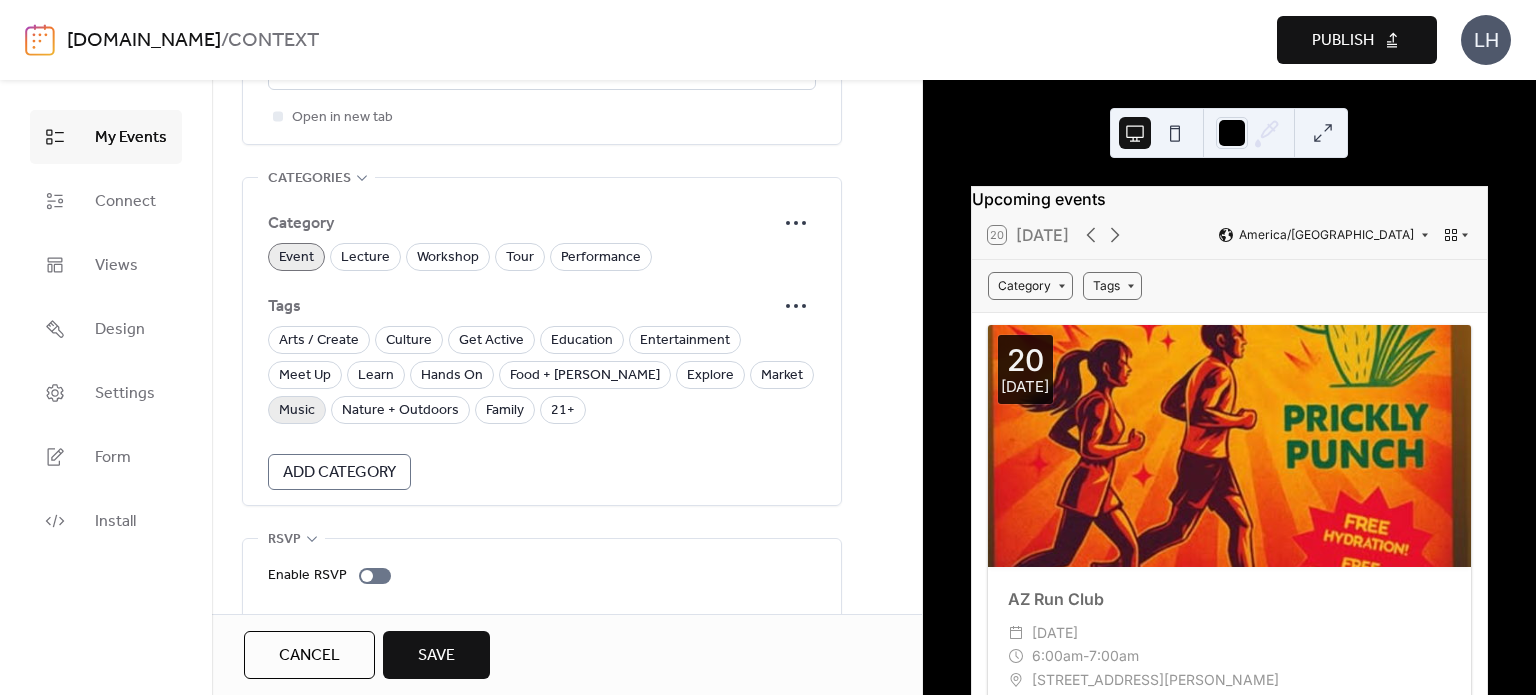 click on "Music" at bounding box center (297, 411) 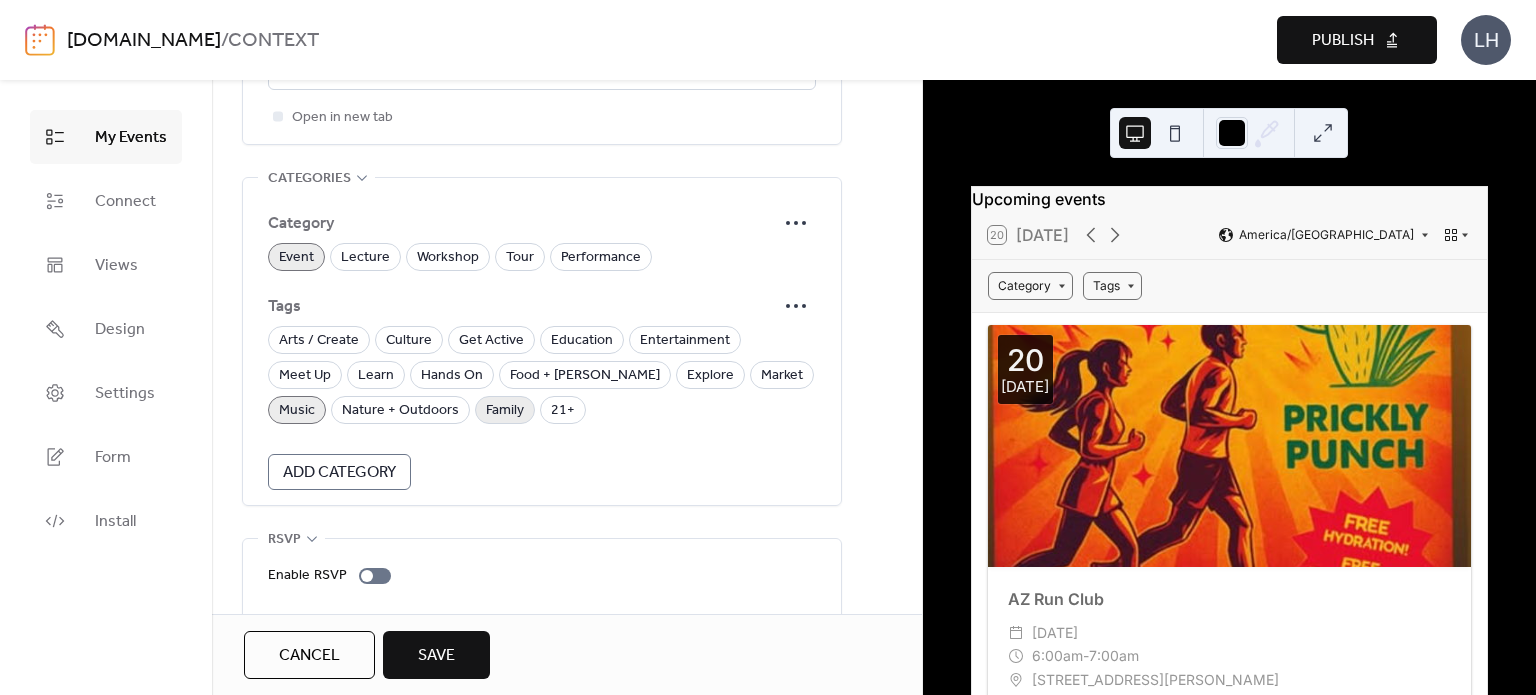 click on "Family" at bounding box center (505, 411) 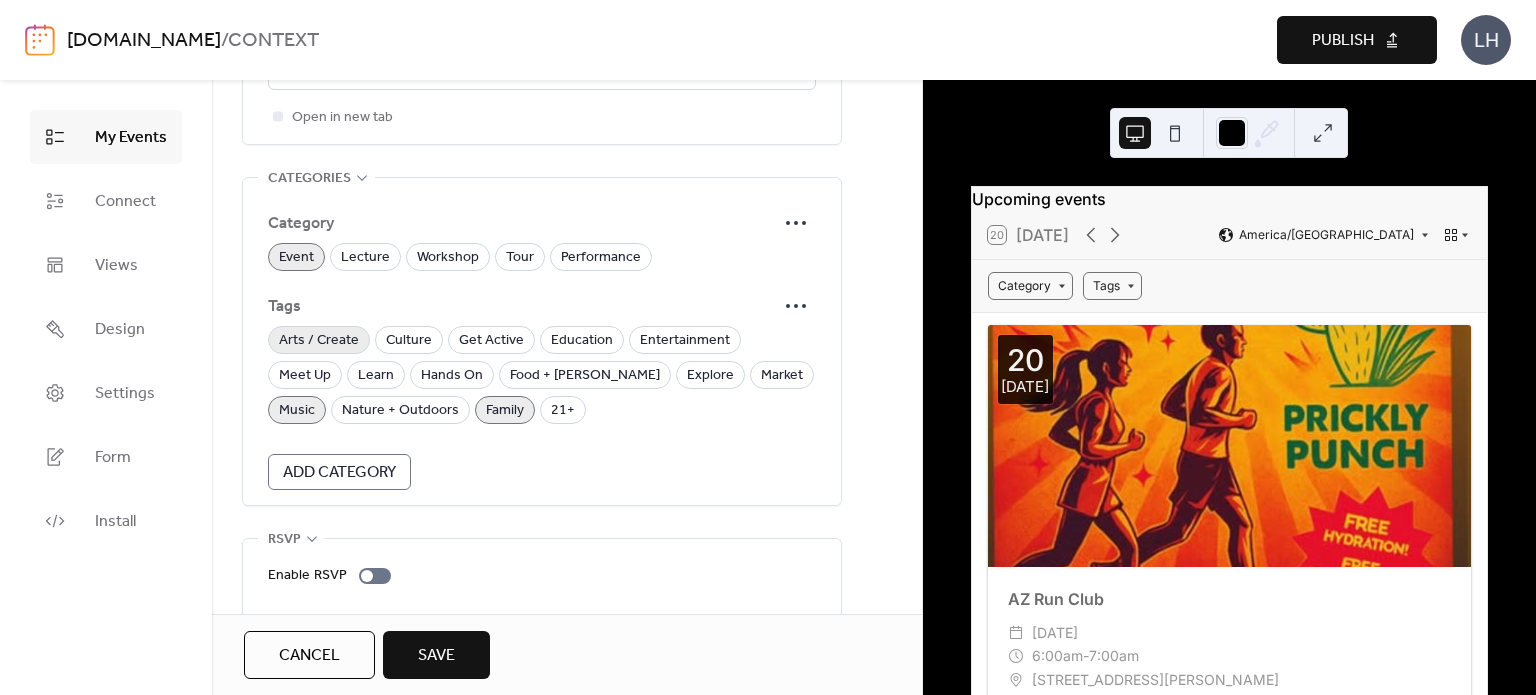 click on "Arts / Create" at bounding box center [319, 341] 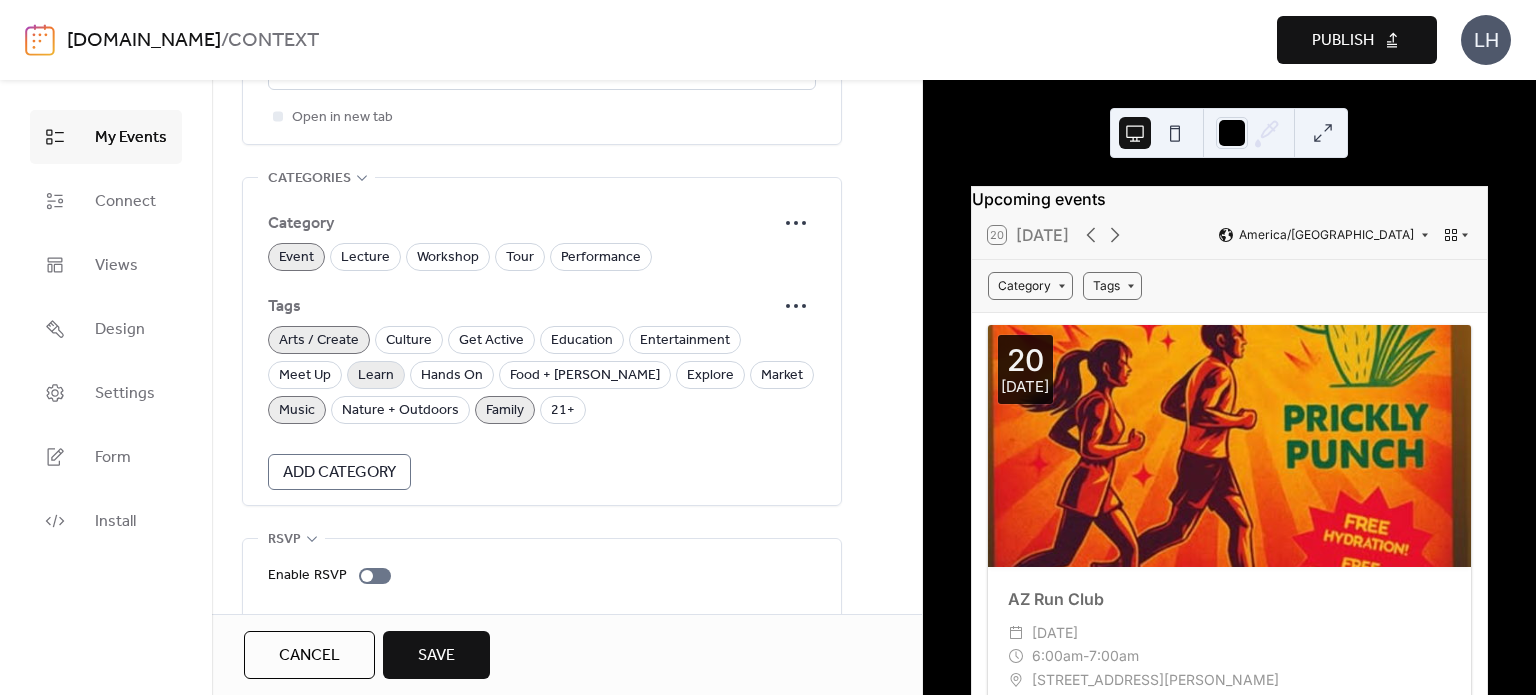 click on "Learn" at bounding box center (376, 376) 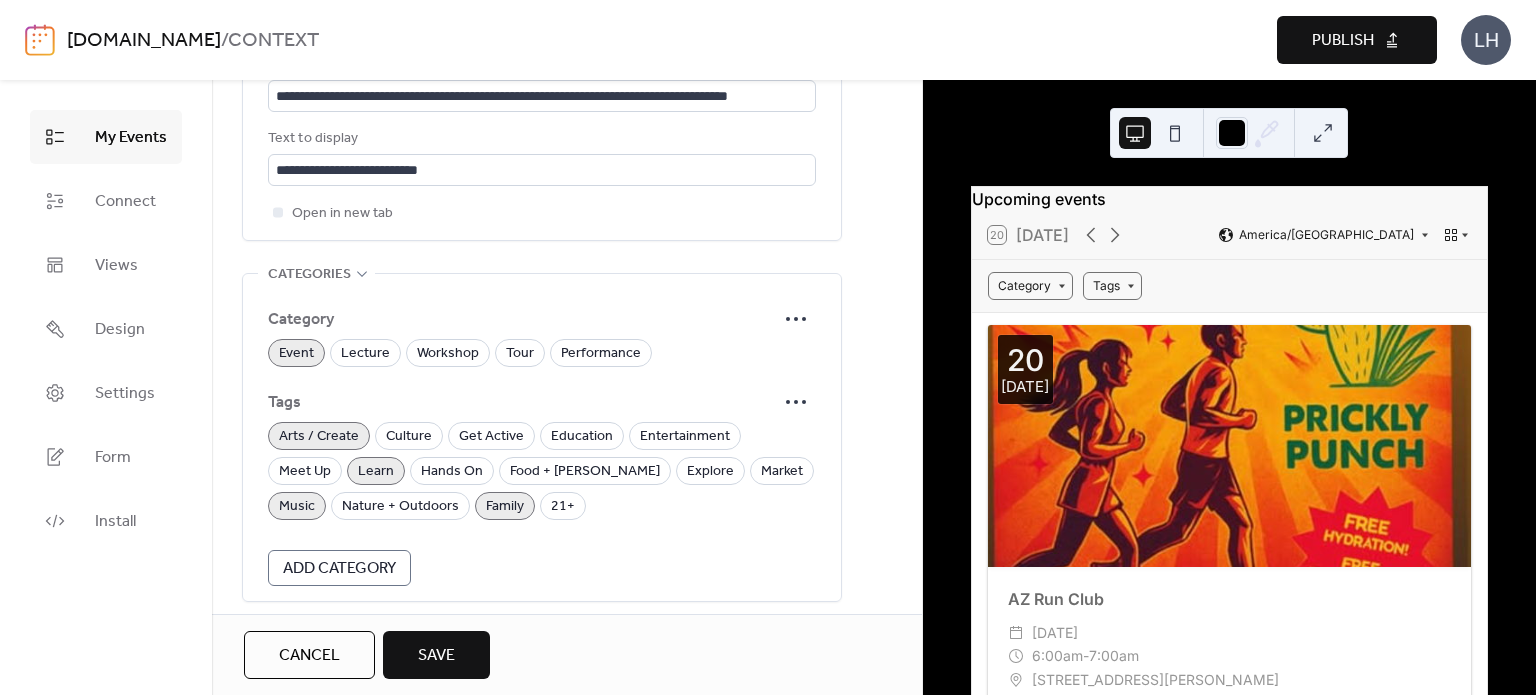 scroll, scrollTop: 1238, scrollLeft: 0, axis: vertical 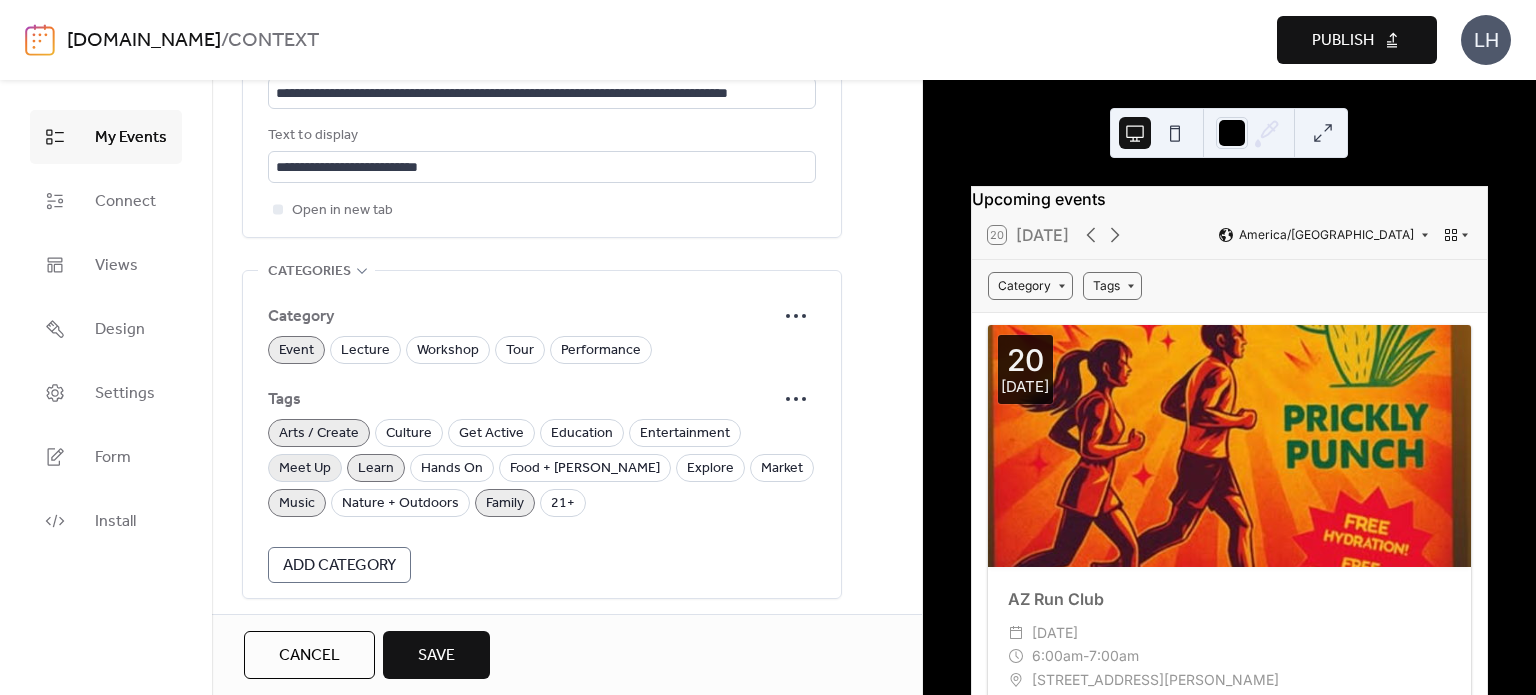 click on "Meet Up" at bounding box center [305, 469] 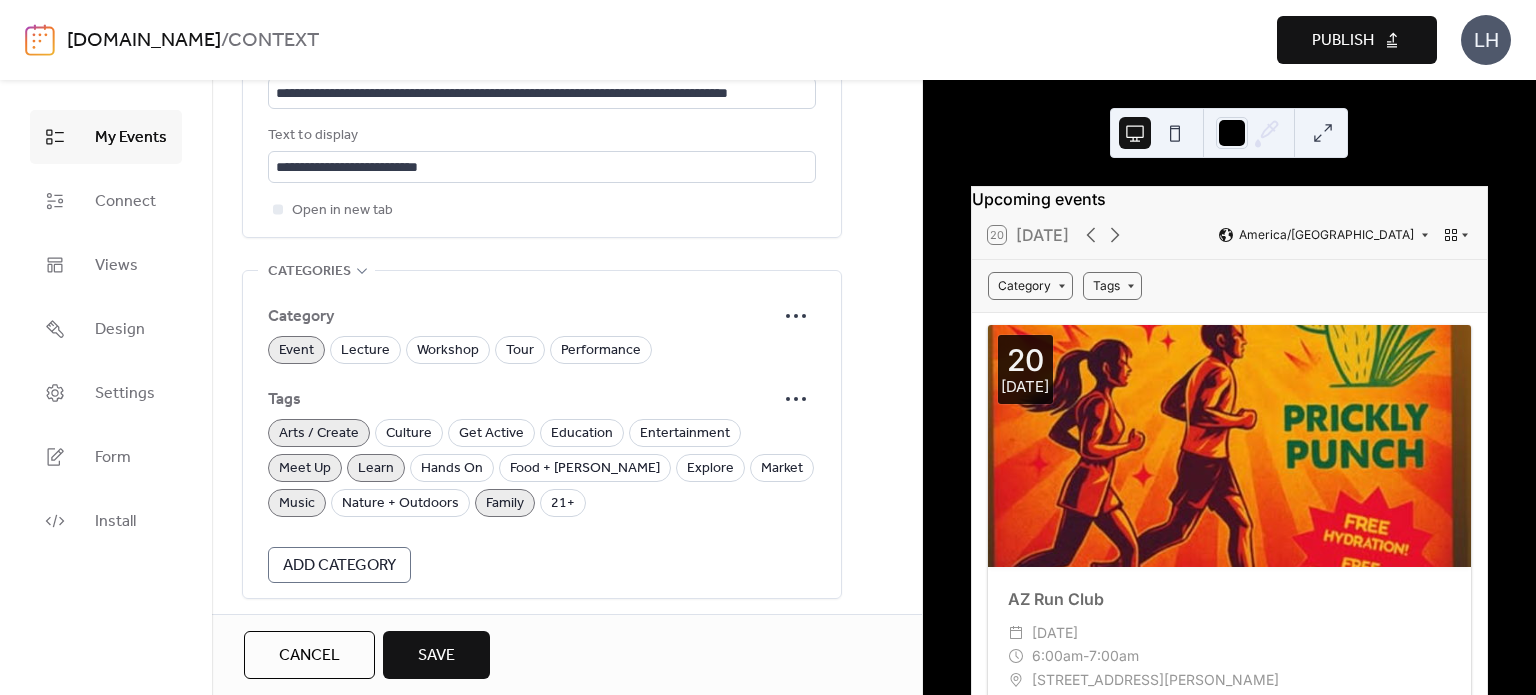 click on "Learn" at bounding box center [376, 469] 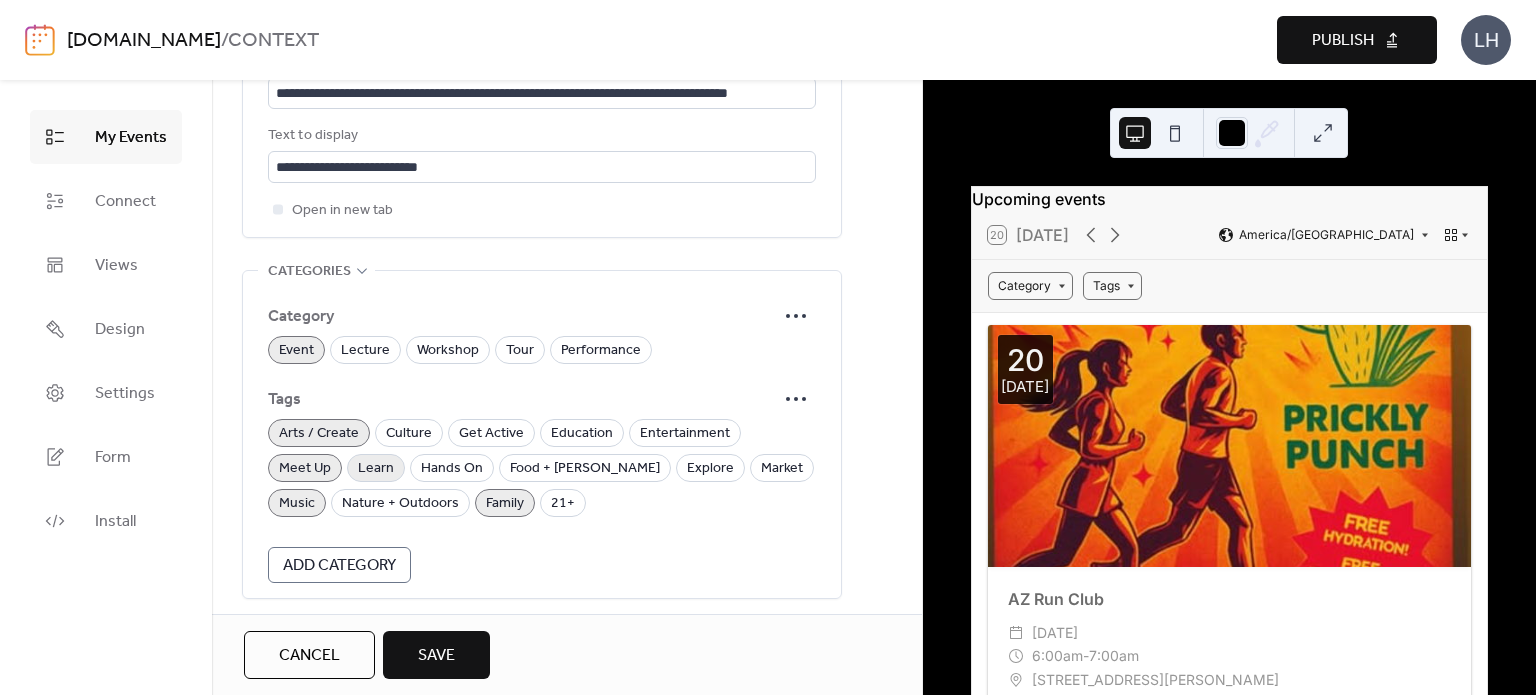 click on "Learn" at bounding box center (376, 469) 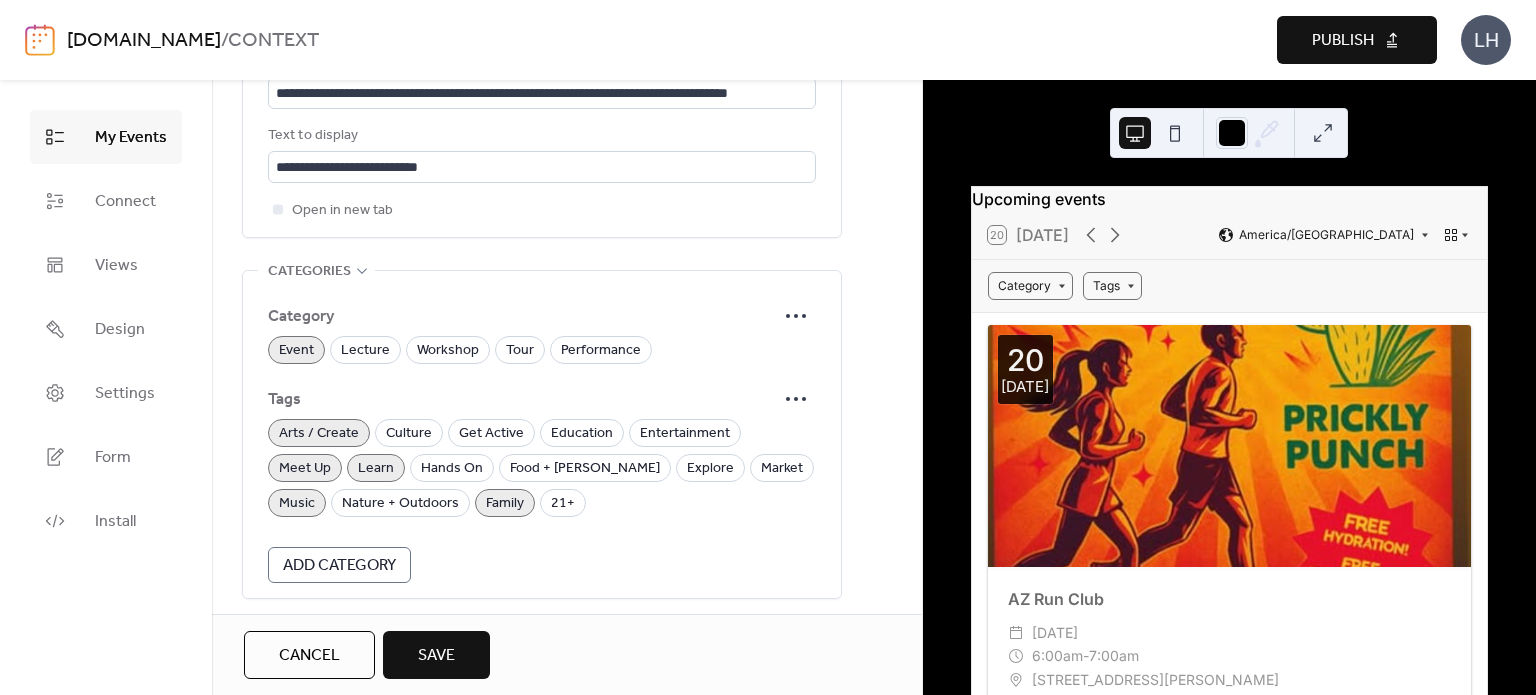 click on "Arts / Create Culture Get Active Education Entertainment Meet Up Learn Hands On Food + [PERSON_NAME] Explore Market Music Nature + Outdoors Family 21+" at bounding box center [542, 468] 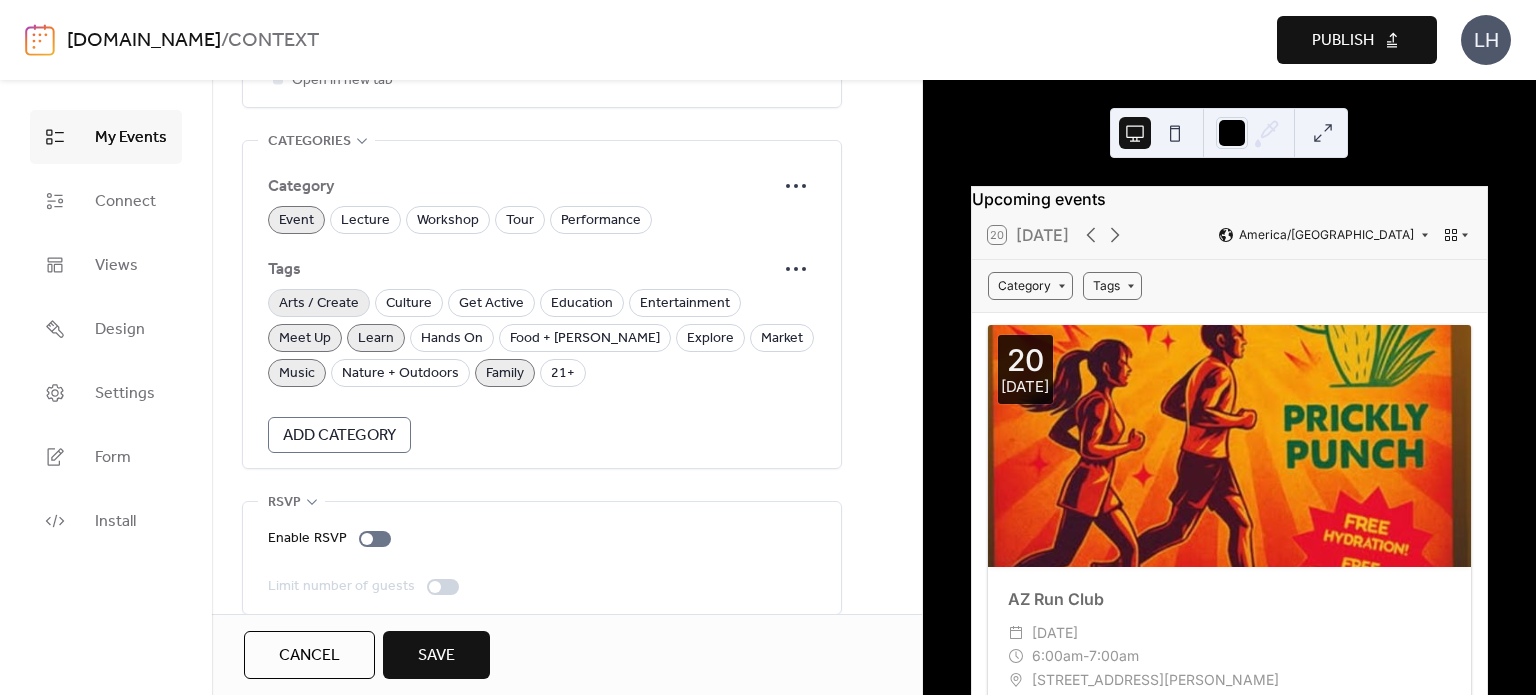 scroll, scrollTop: 1378, scrollLeft: 0, axis: vertical 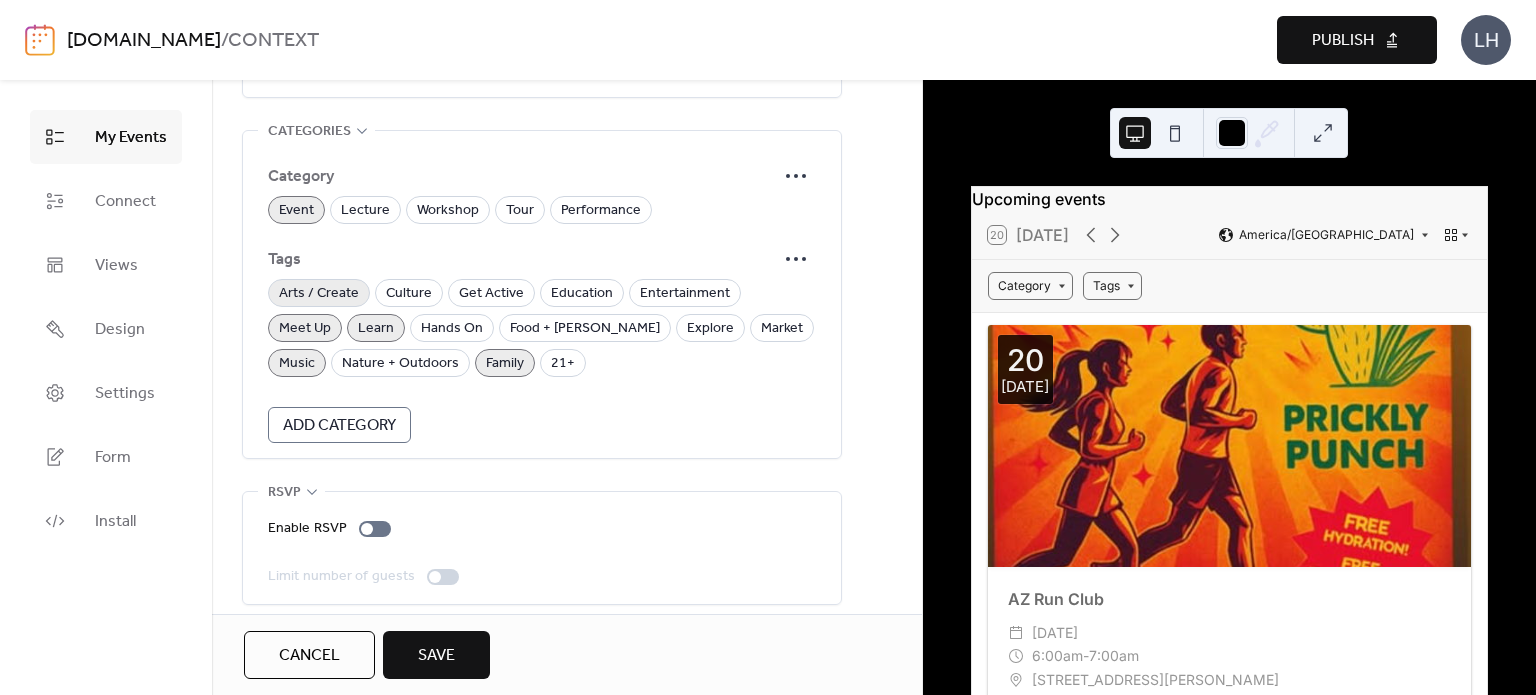 click on "Arts / Create" at bounding box center (319, 294) 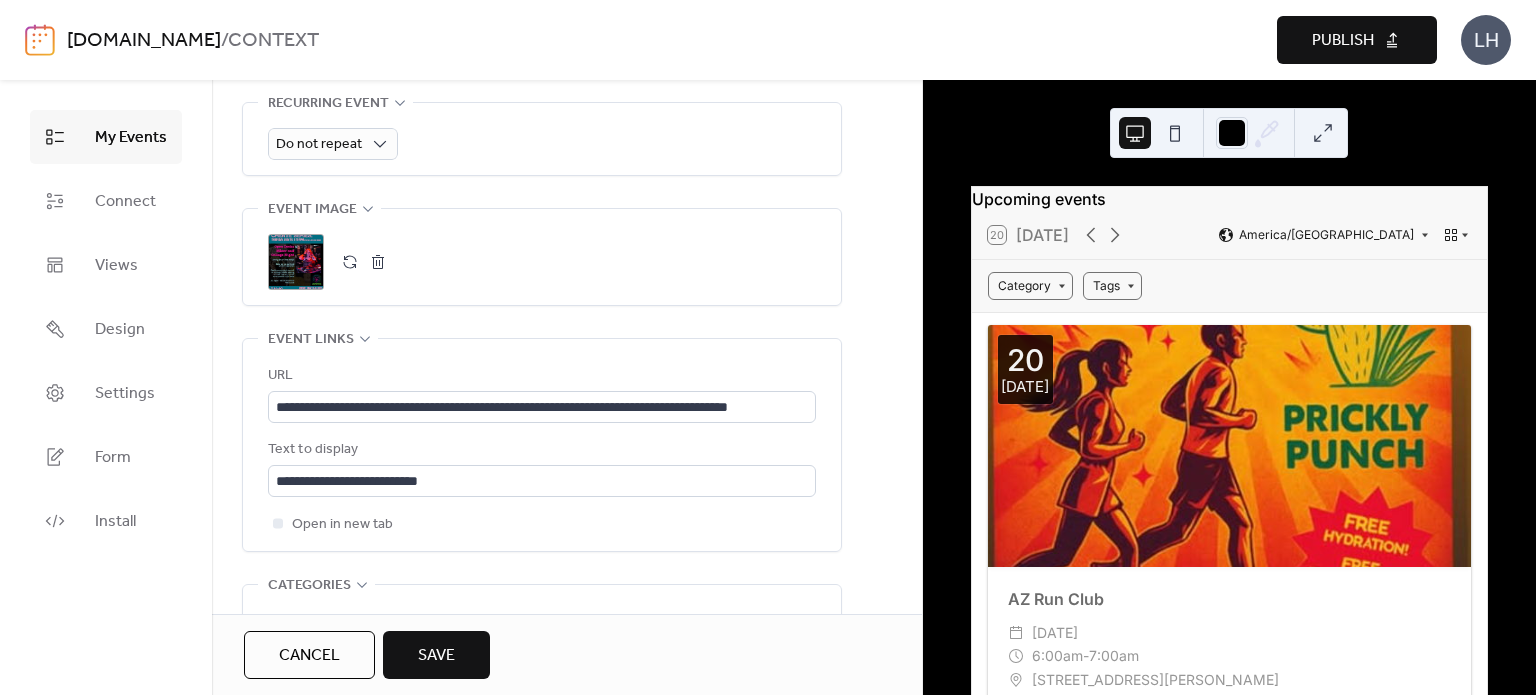 scroll, scrollTop: 939, scrollLeft: 0, axis: vertical 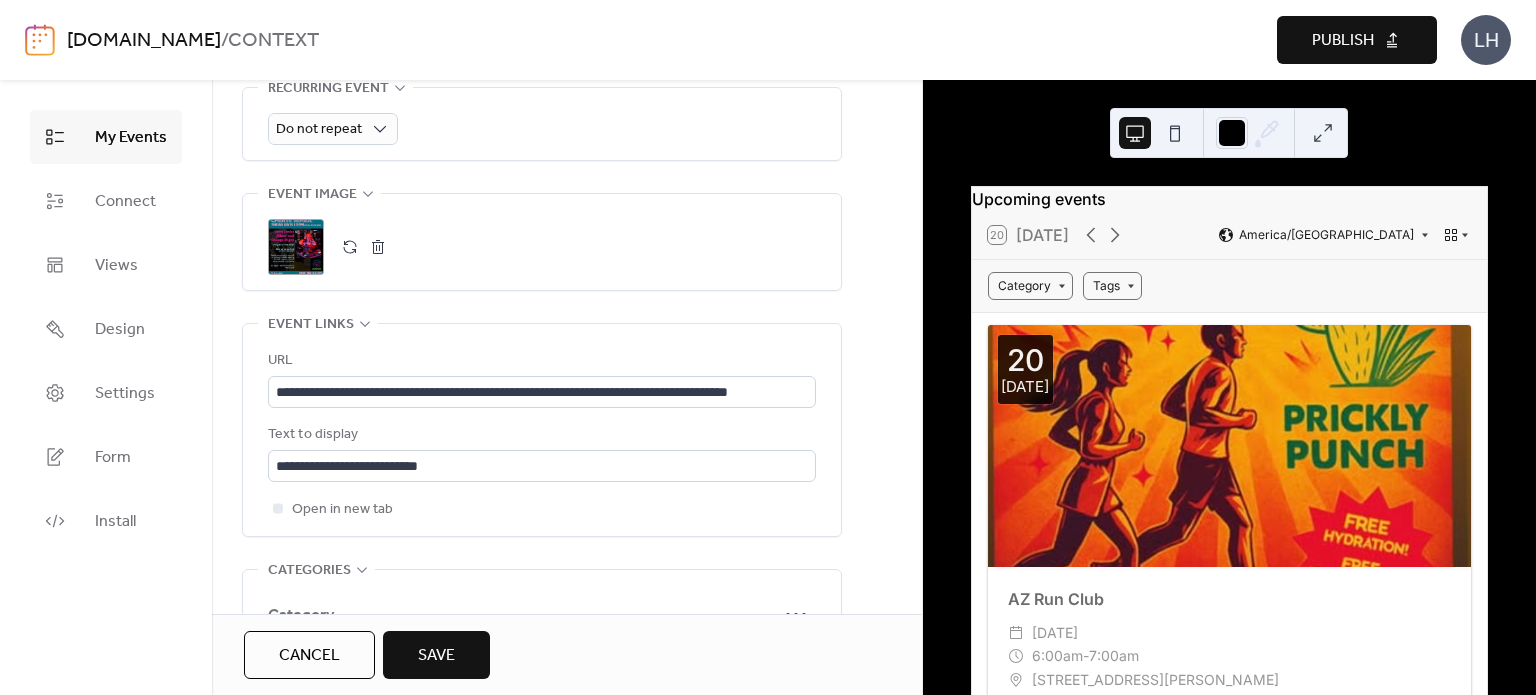 click on "Save" at bounding box center [436, 655] 